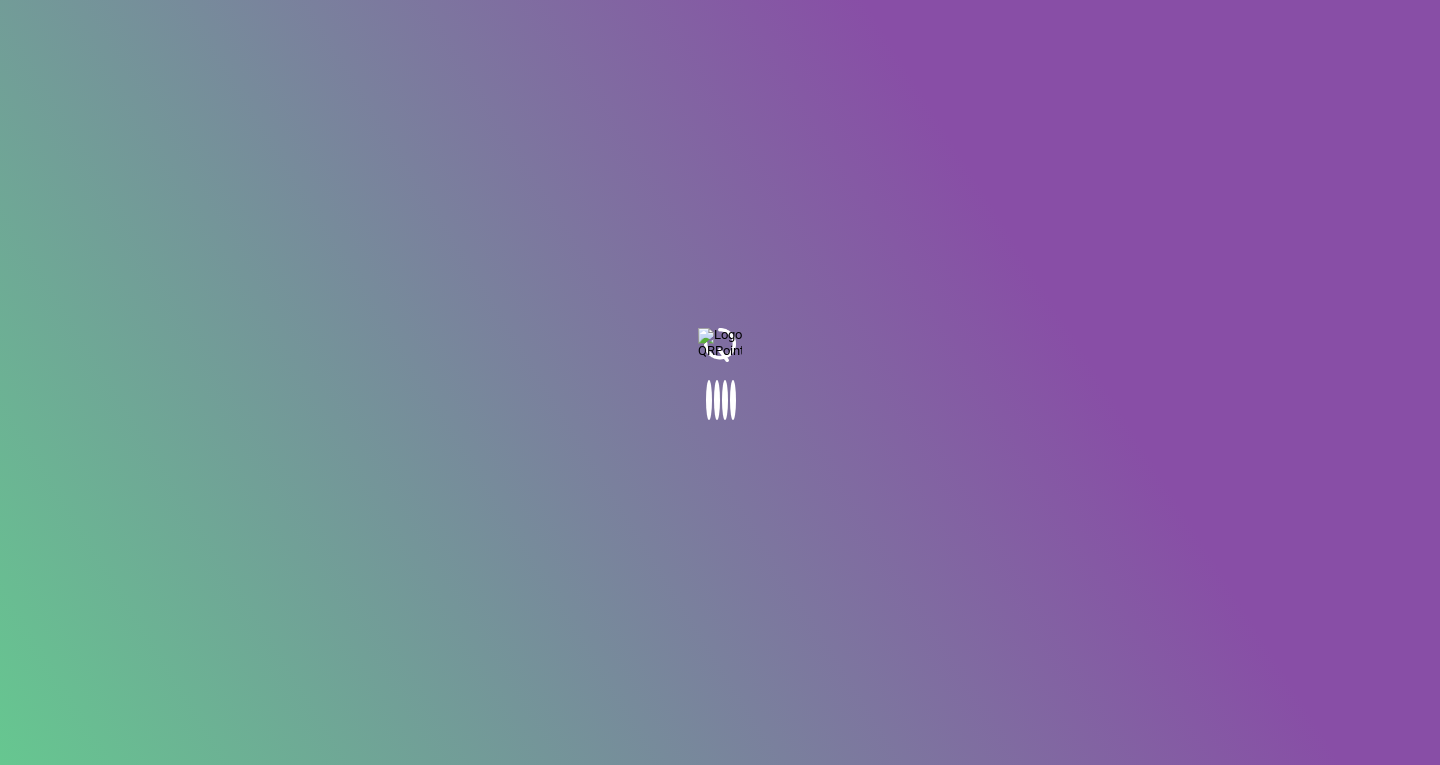 scroll, scrollTop: 0, scrollLeft: 0, axis: both 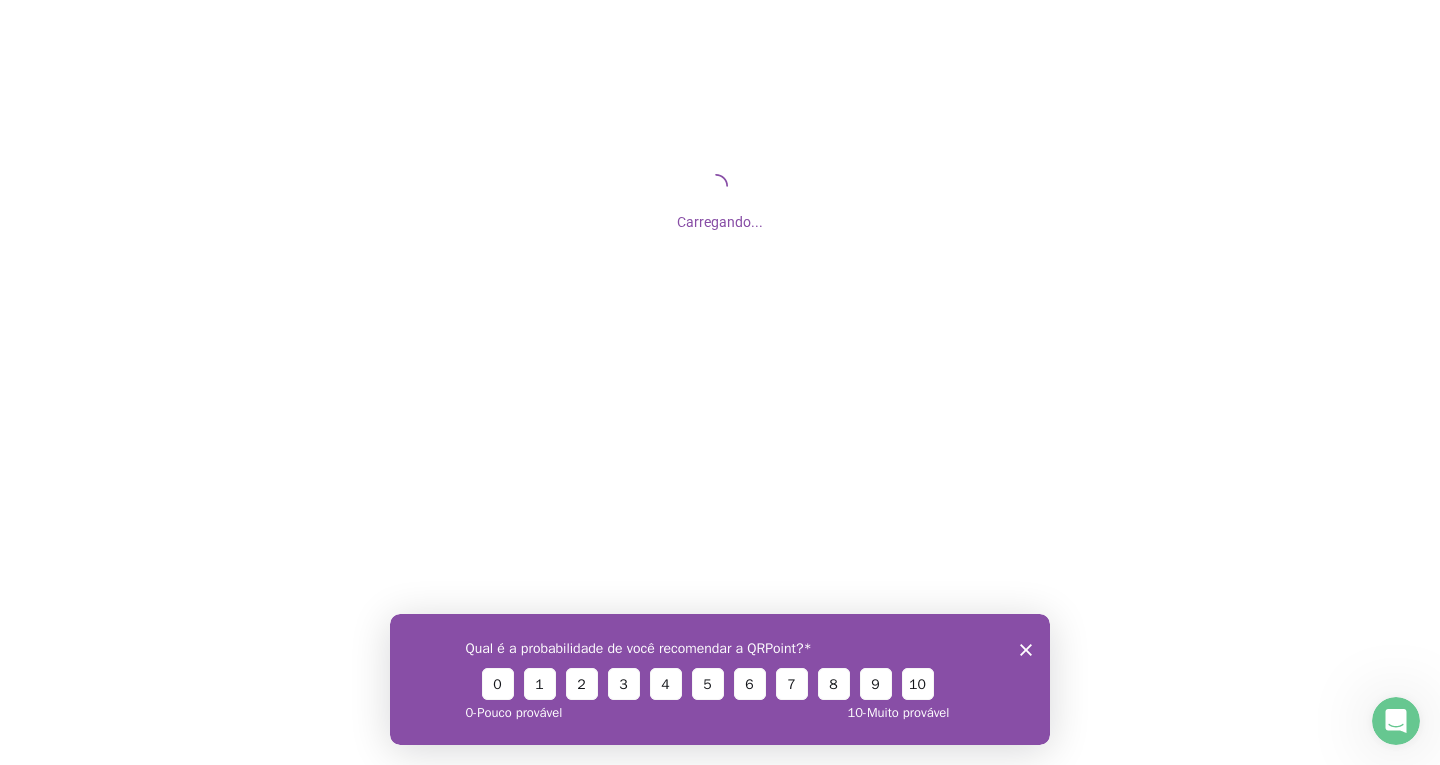 click 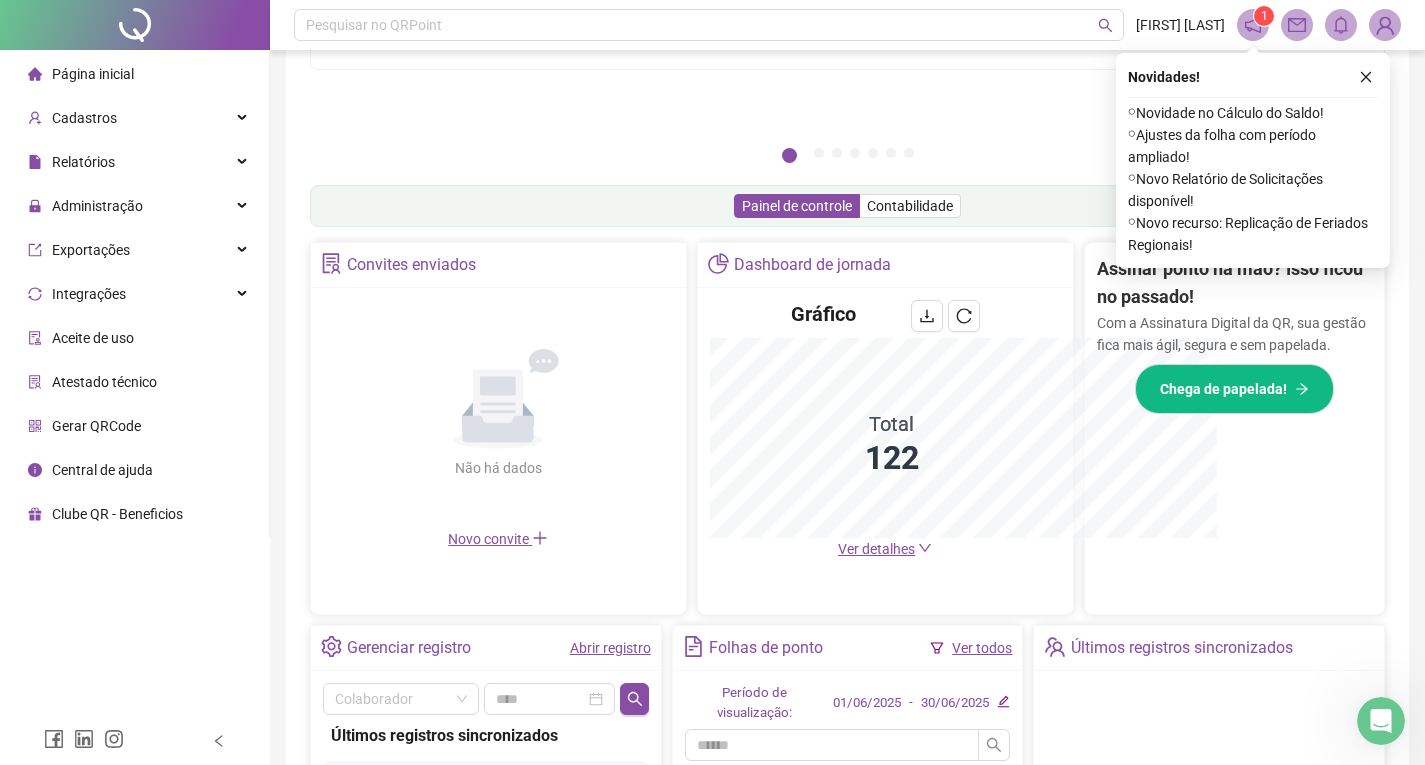 scroll, scrollTop: 495, scrollLeft: 0, axis: vertical 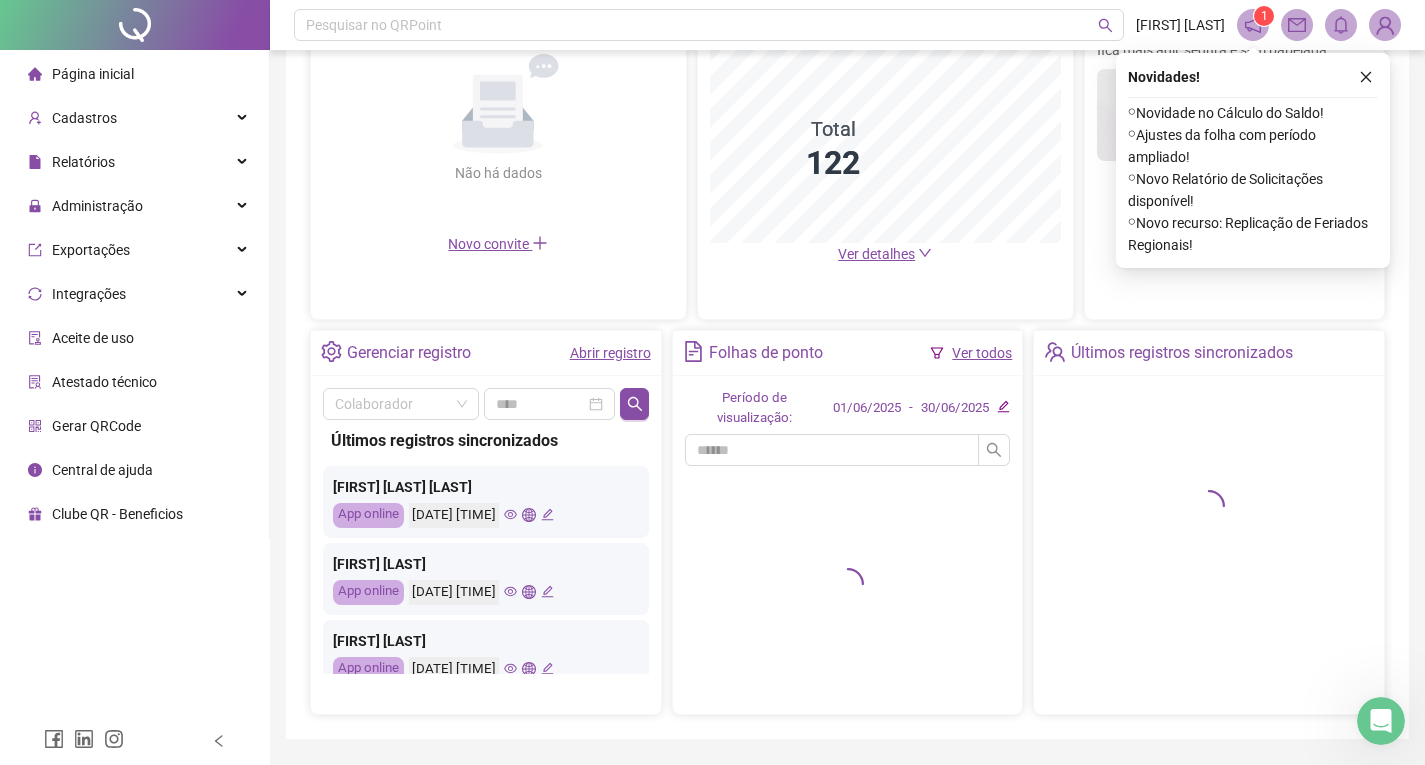 click 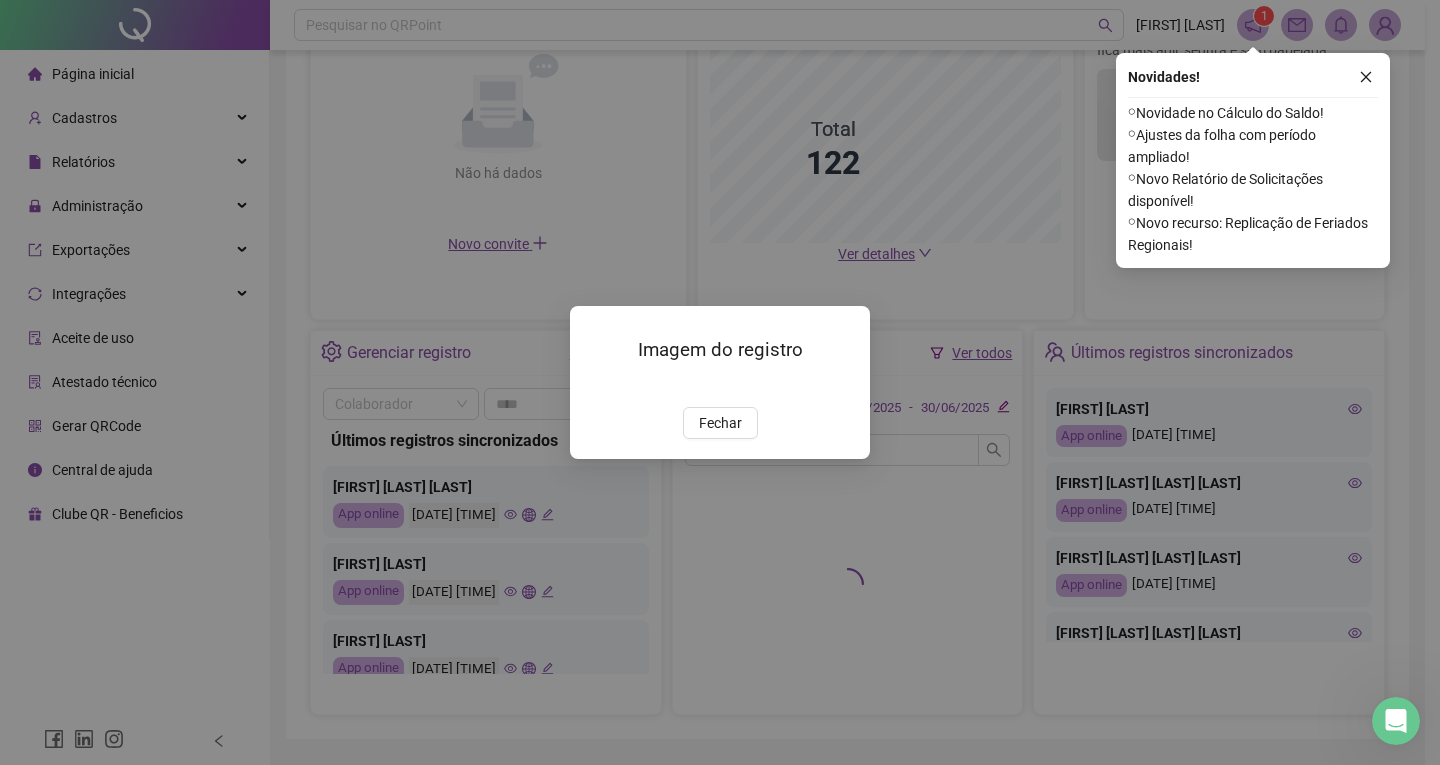 click at bounding box center [594, 386] 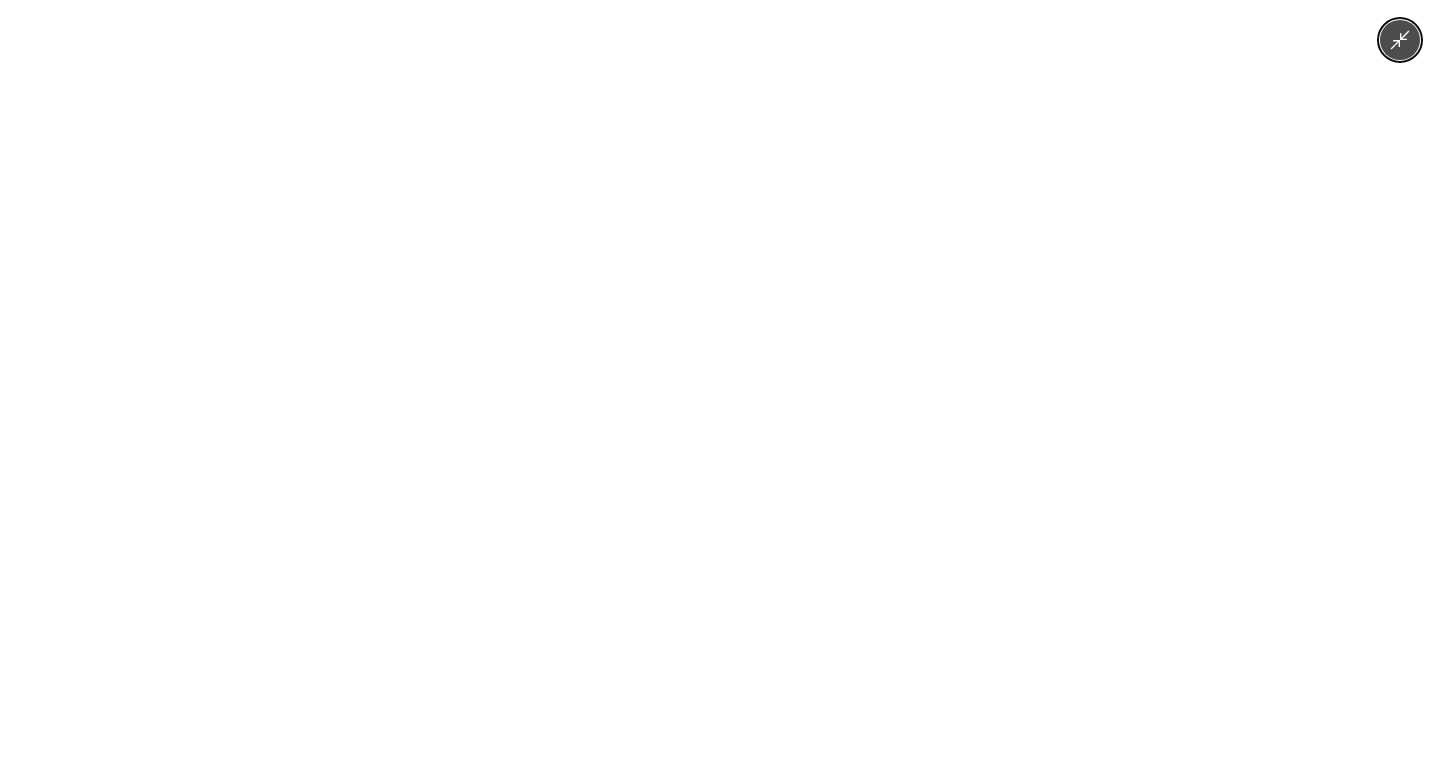 click at bounding box center (720, 382) 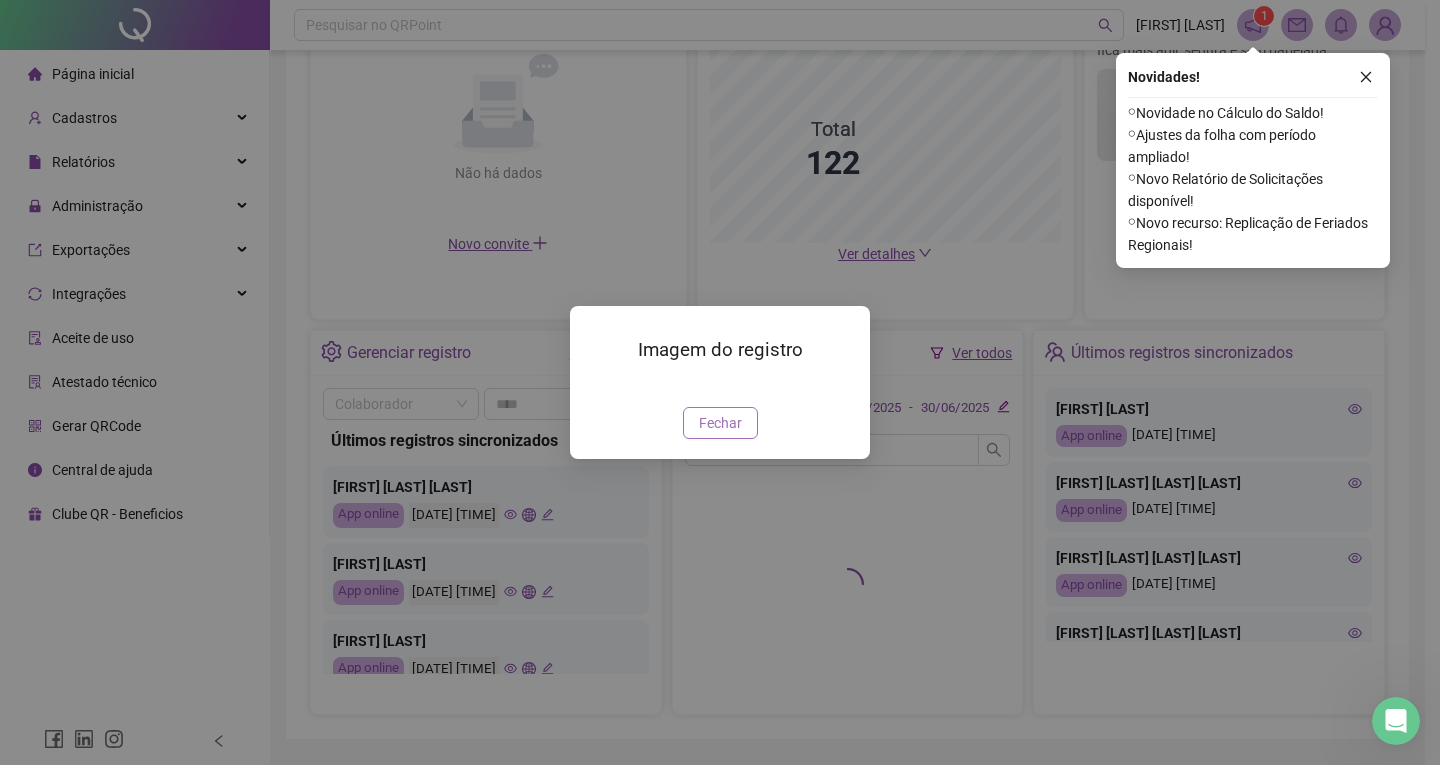 click on "Fechar" at bounding box center (720, 423) 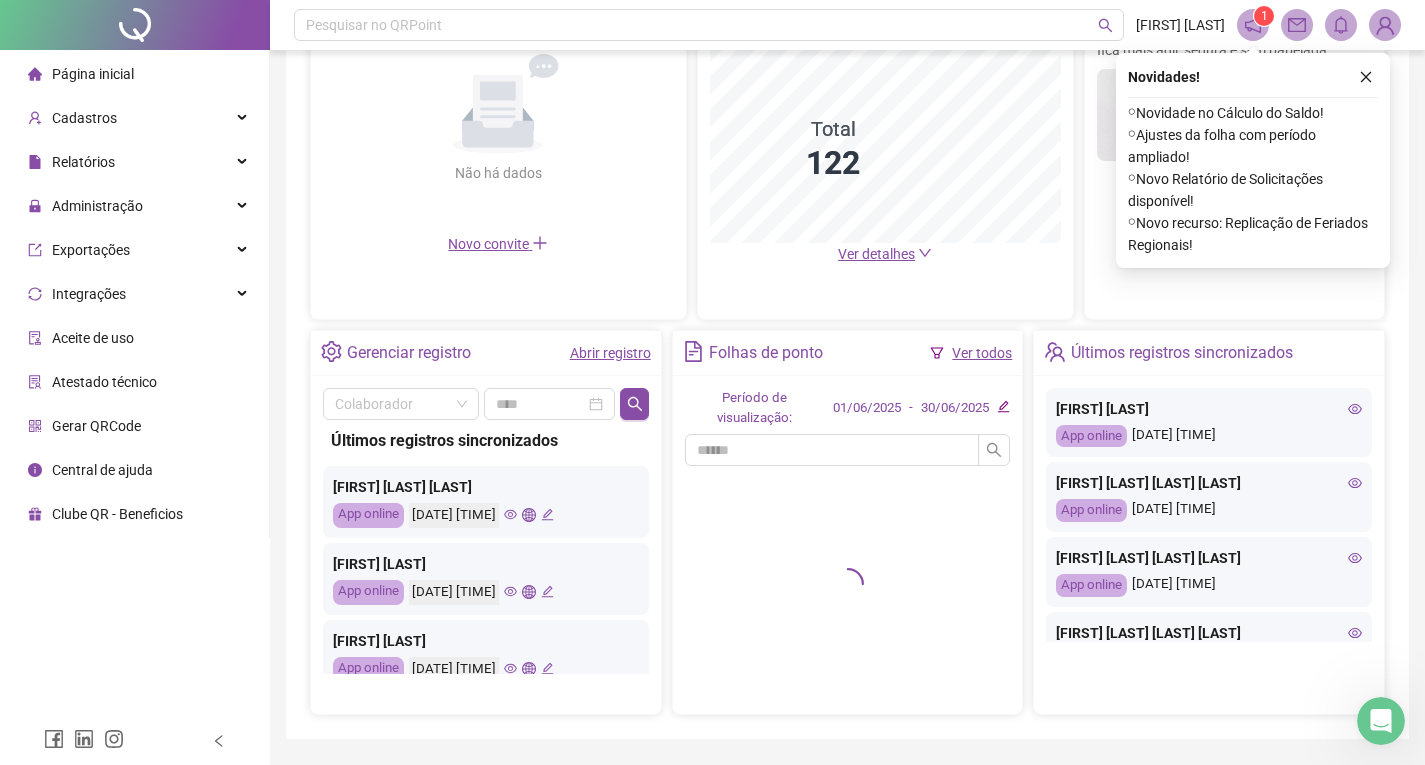 click 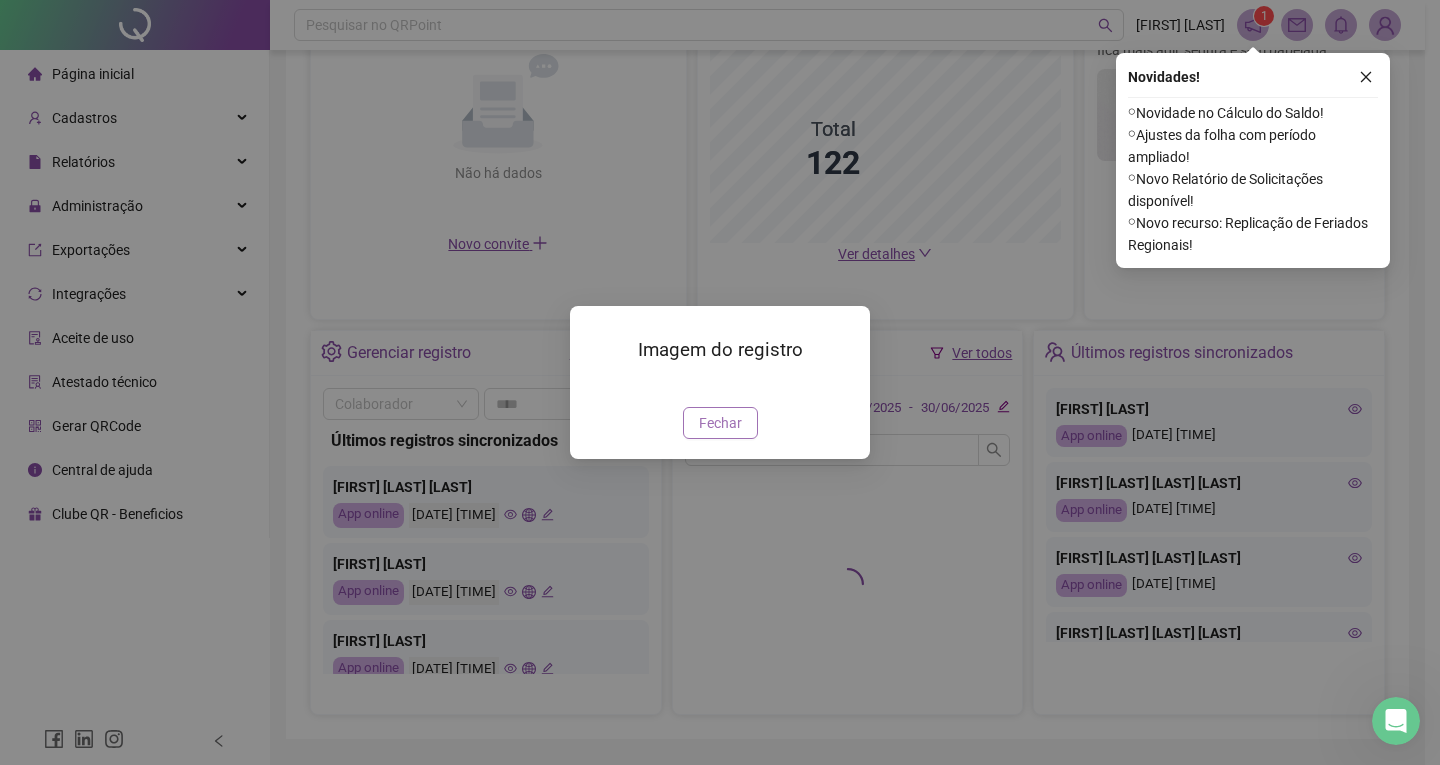 click on "Fechar" at bounding box center [720, 423] 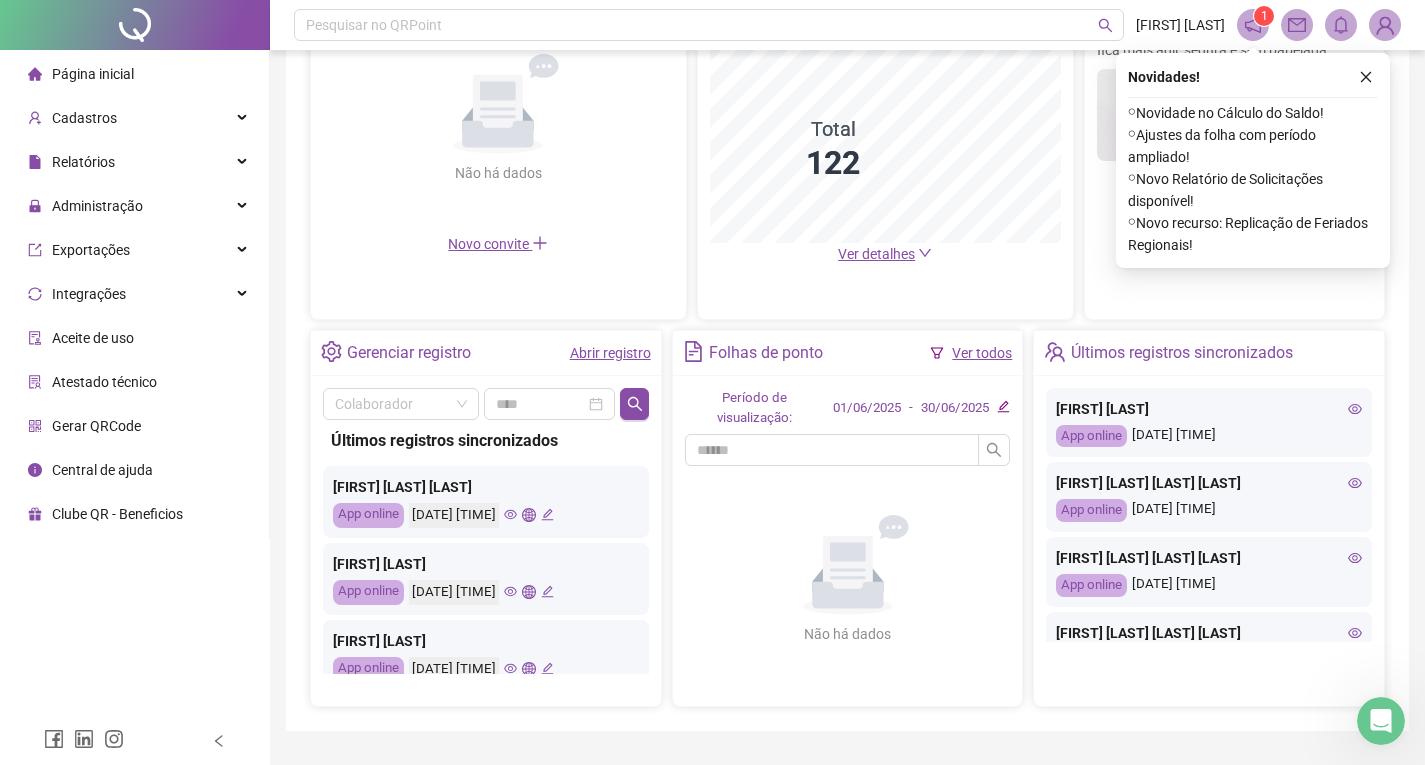 click 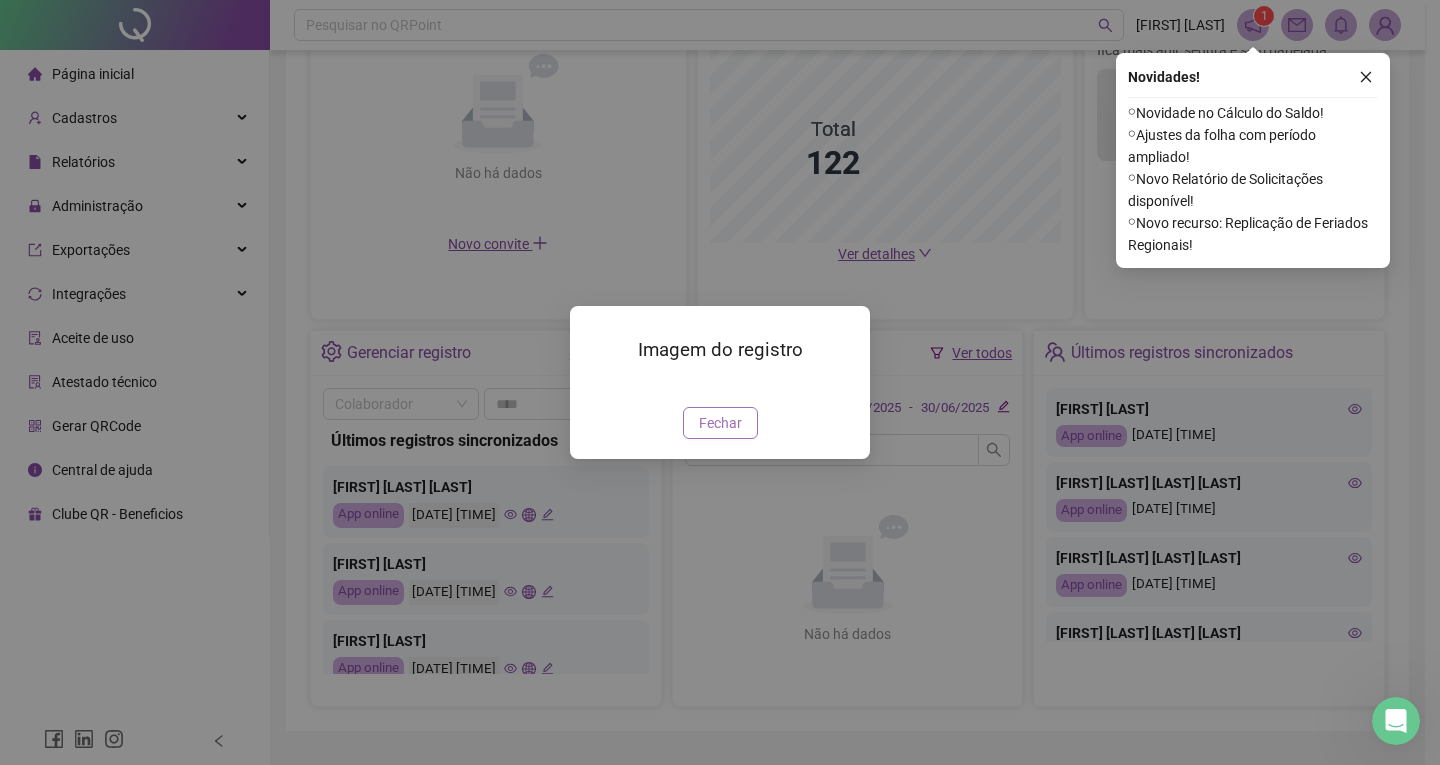 click on "Fechar" at bounding box center [720, 423] 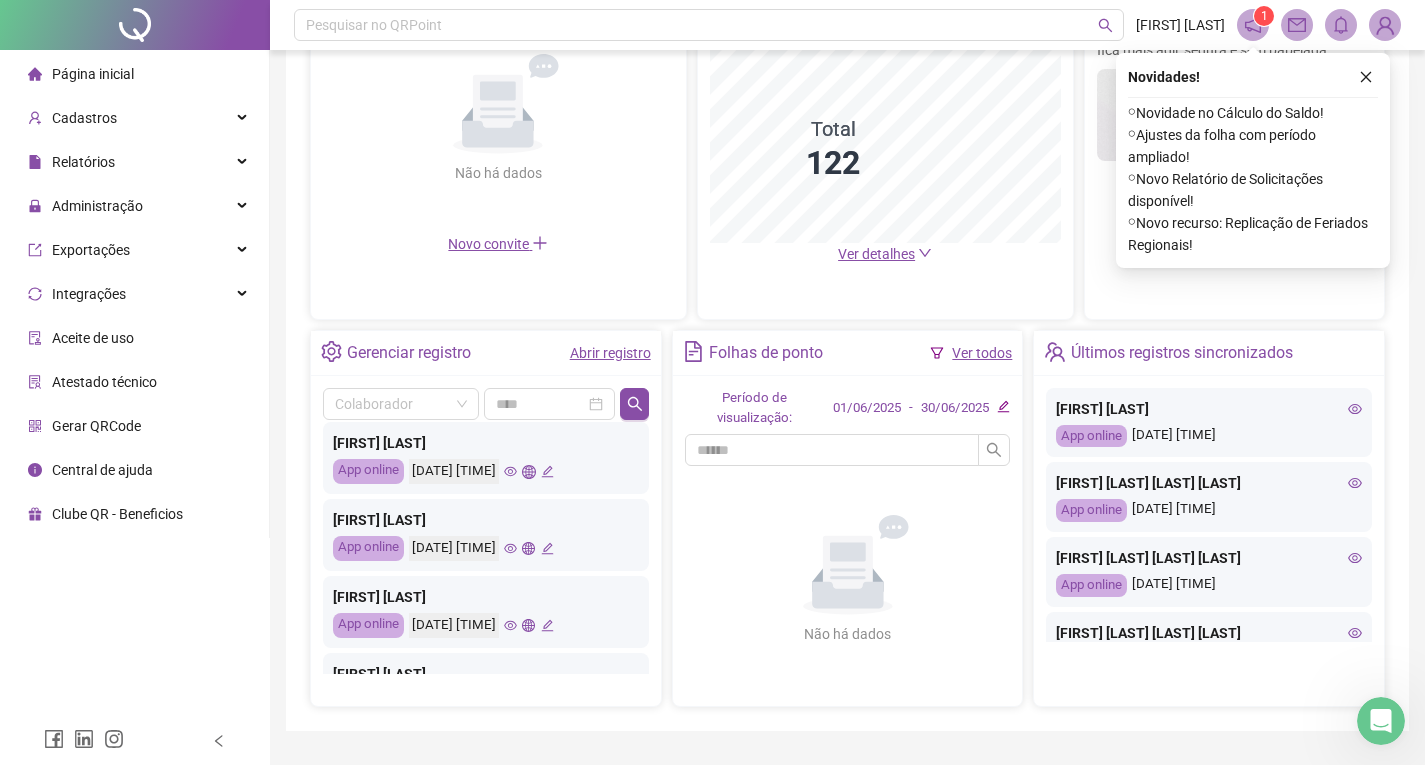 scroll, scrollTop: 400, scrollLeft: 0, axis: vertical 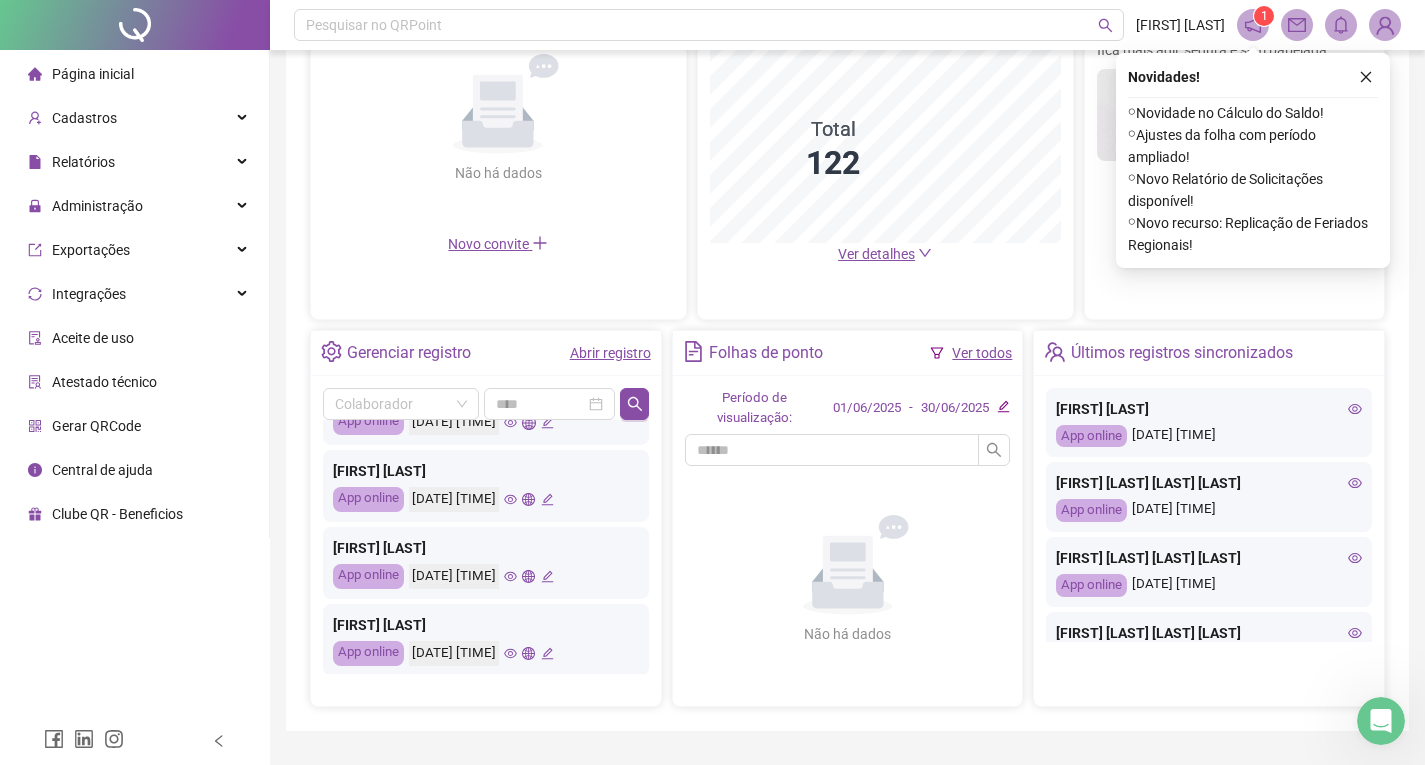 click 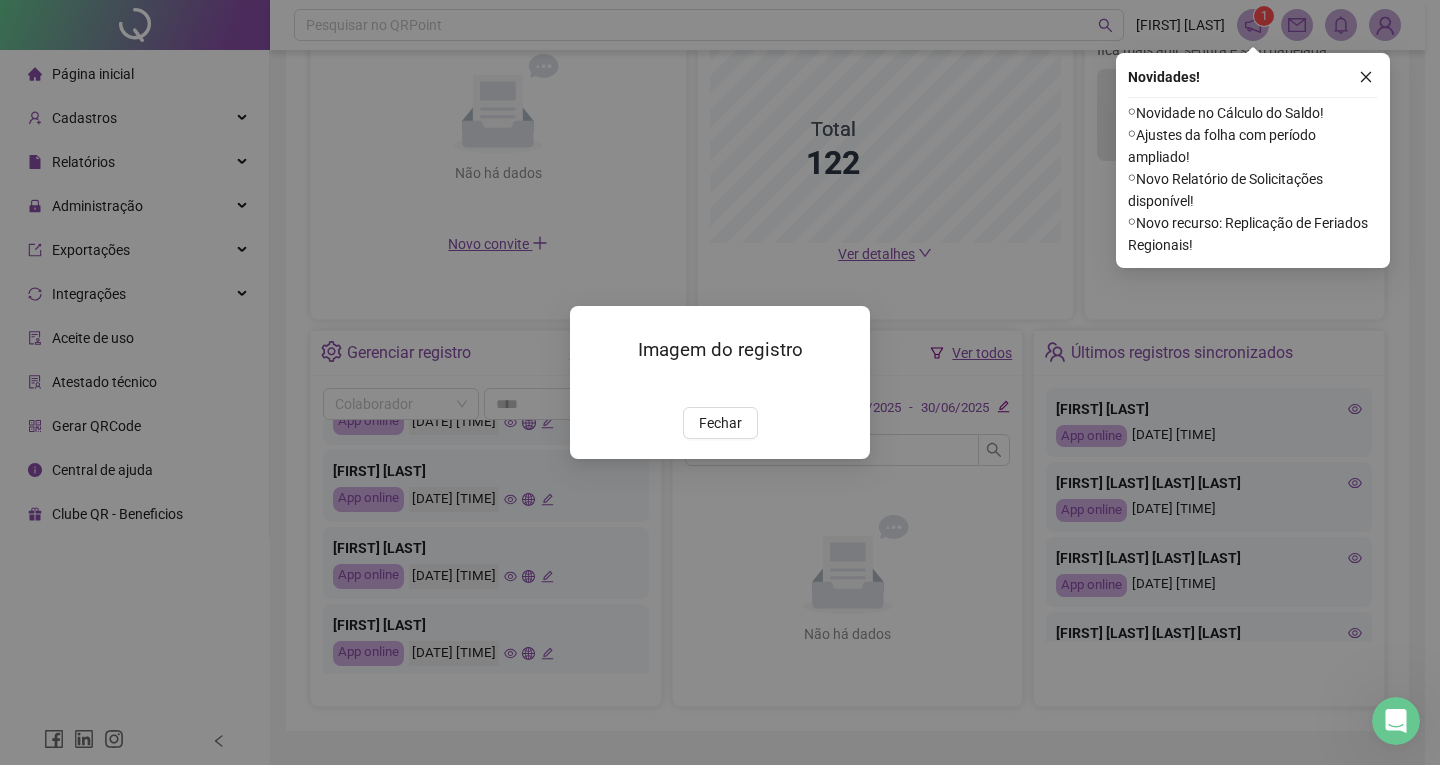 click at bounding box center [594, 386] 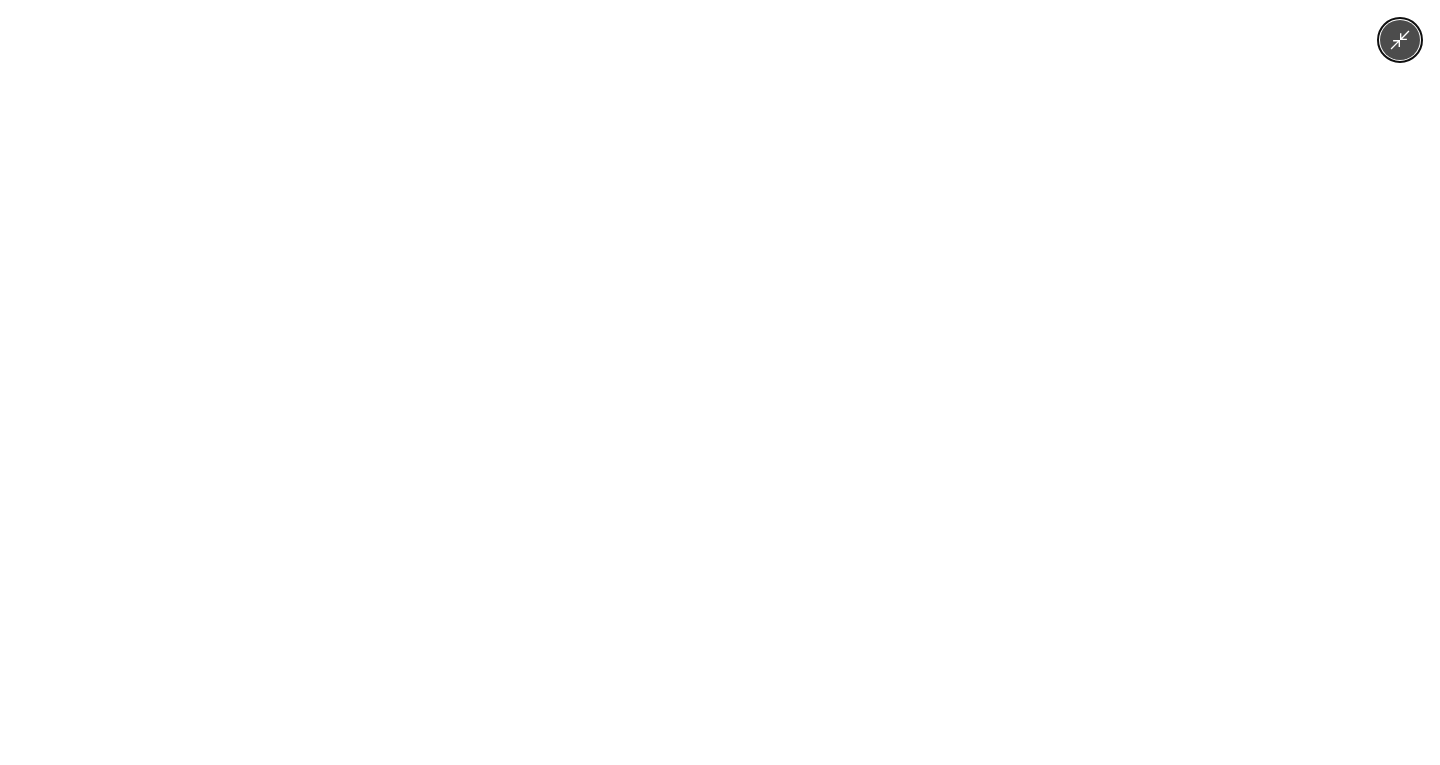 click at bounding box center [720, 382] 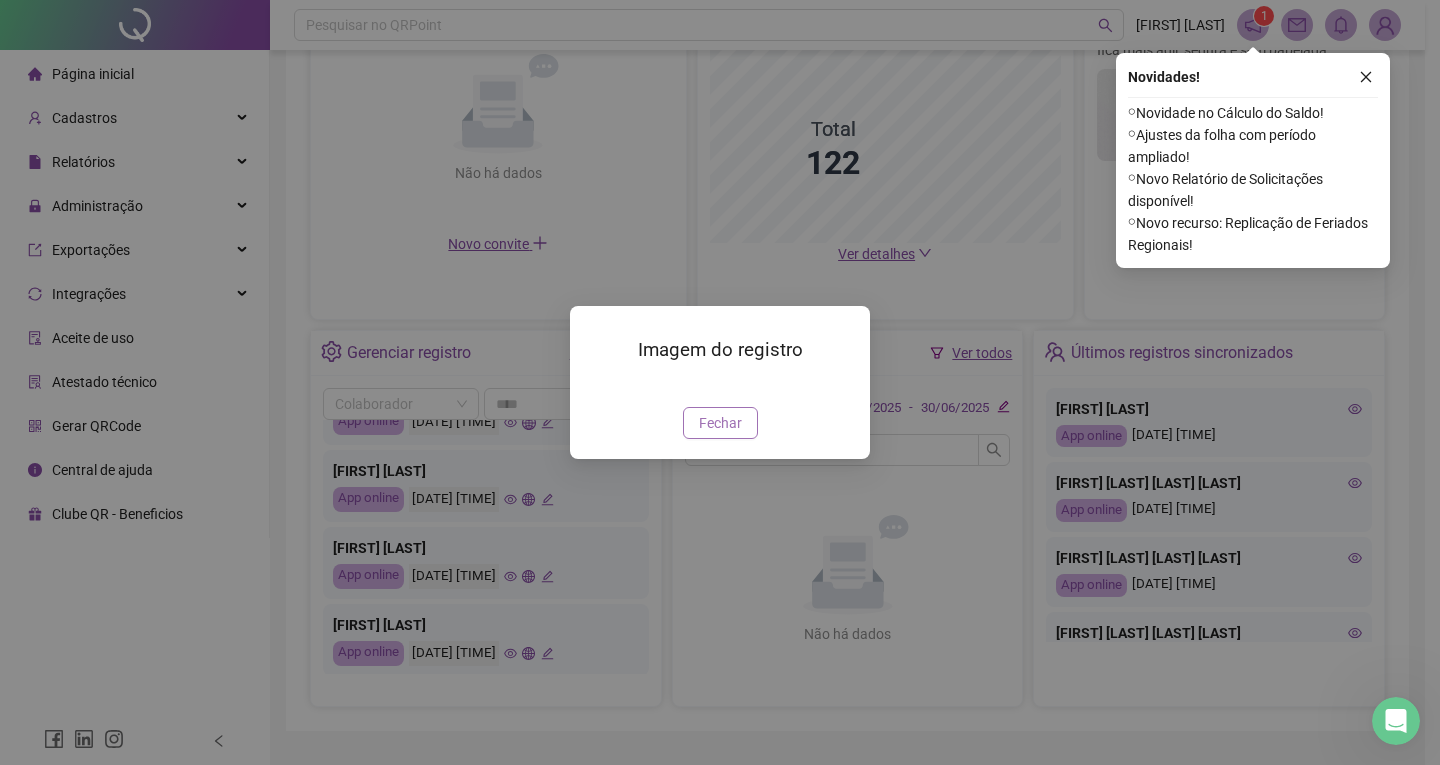 click on "Fechar" at bounding box center [720, 423] 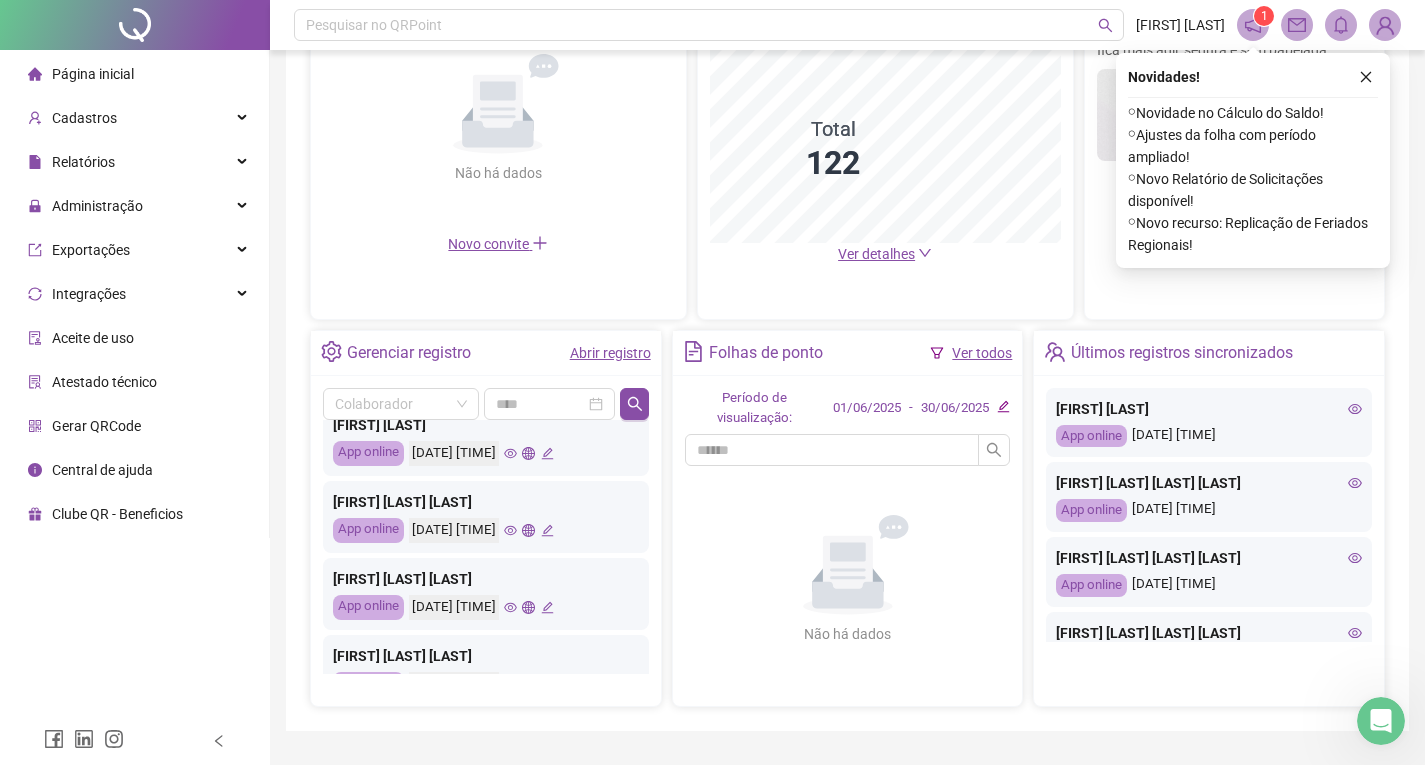 scroll, scrollTop: 700, scrollLeft: 0, axis: vertical 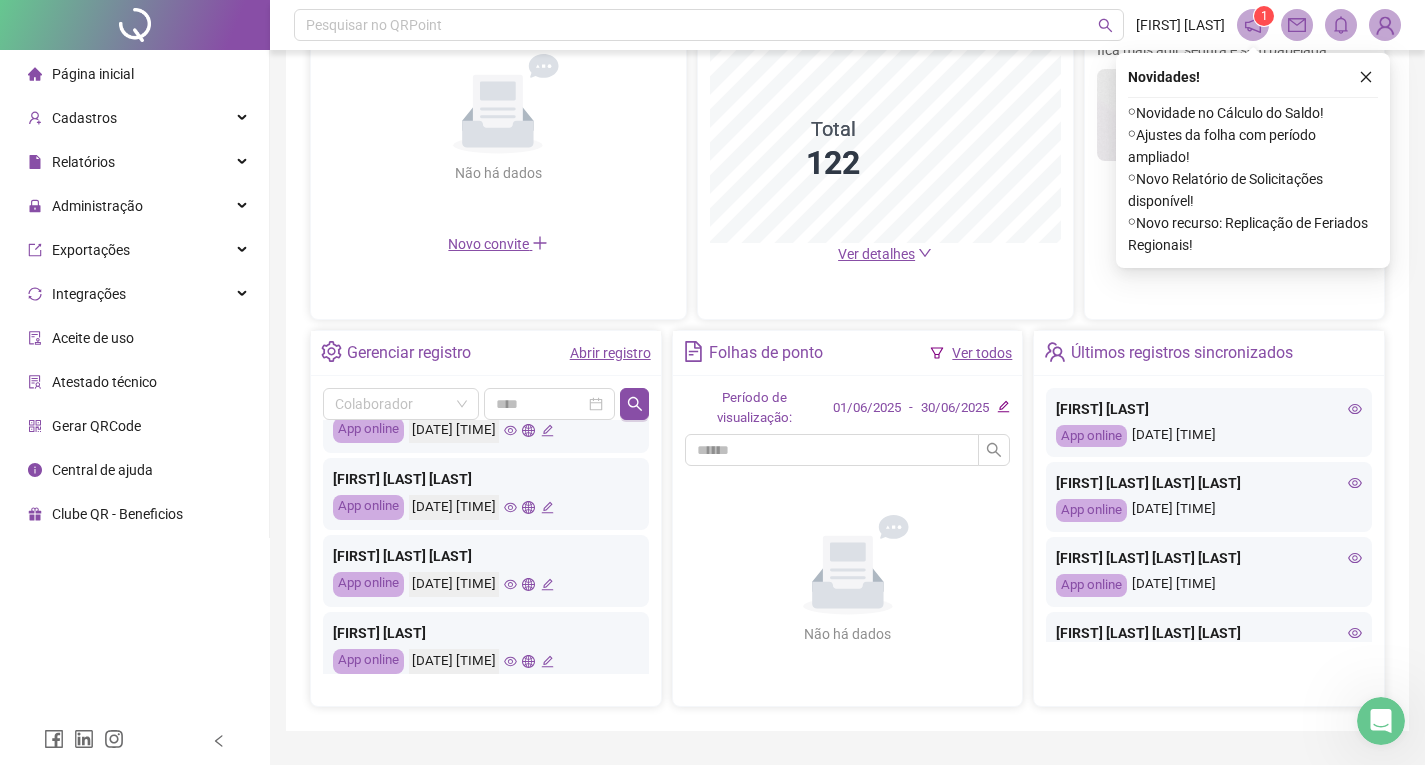click 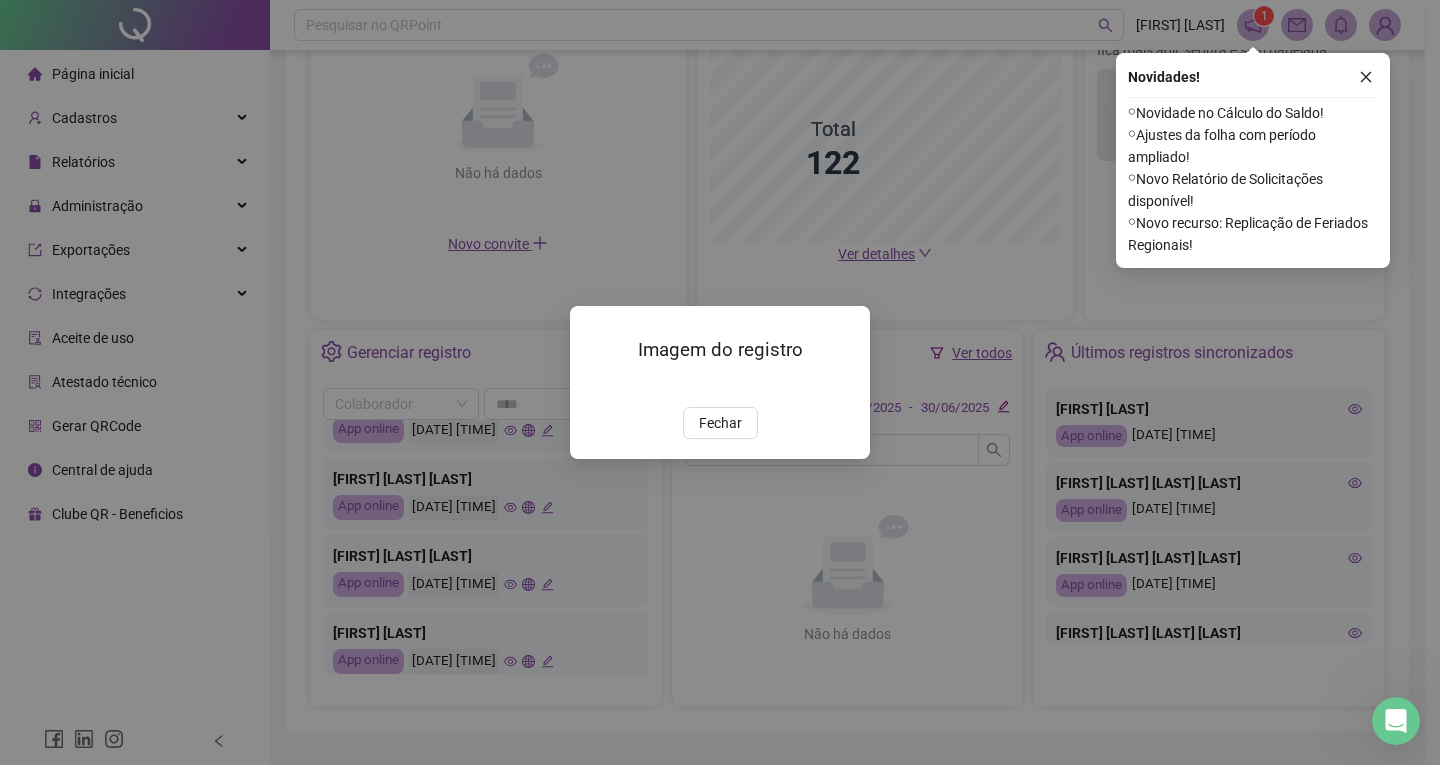 click at bounding box center (594, 386) 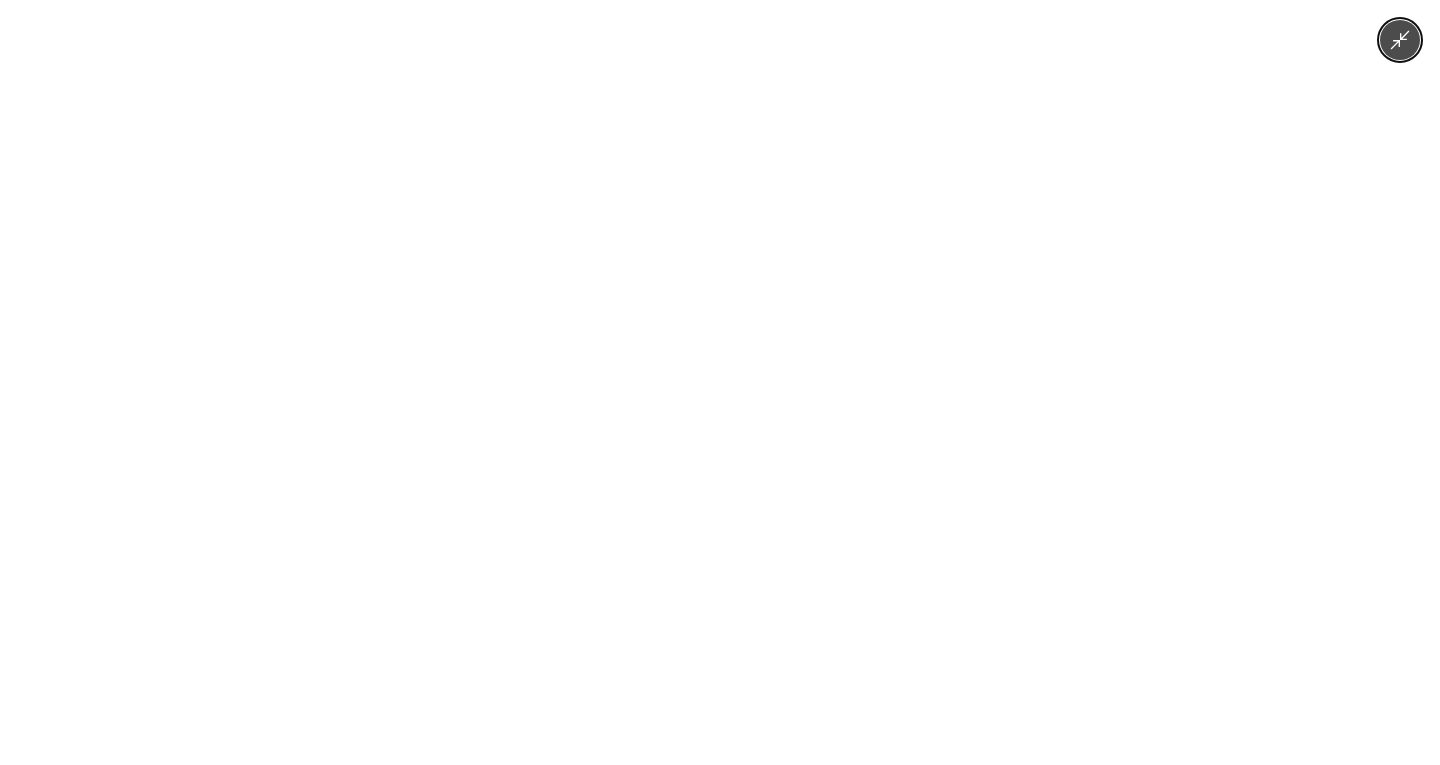 click at bounding box center [720, 382] 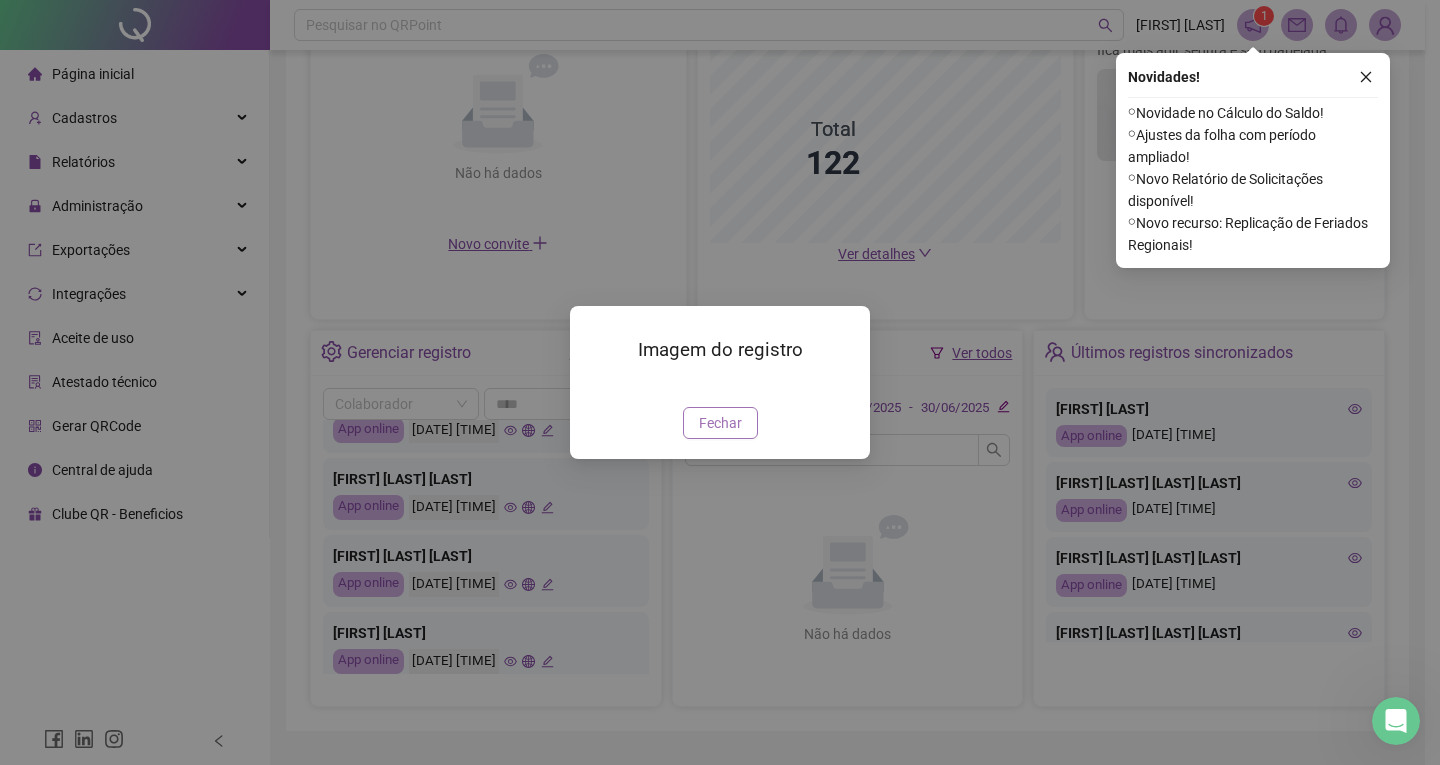 click on "Fechar" at bounding box center (720, 423) 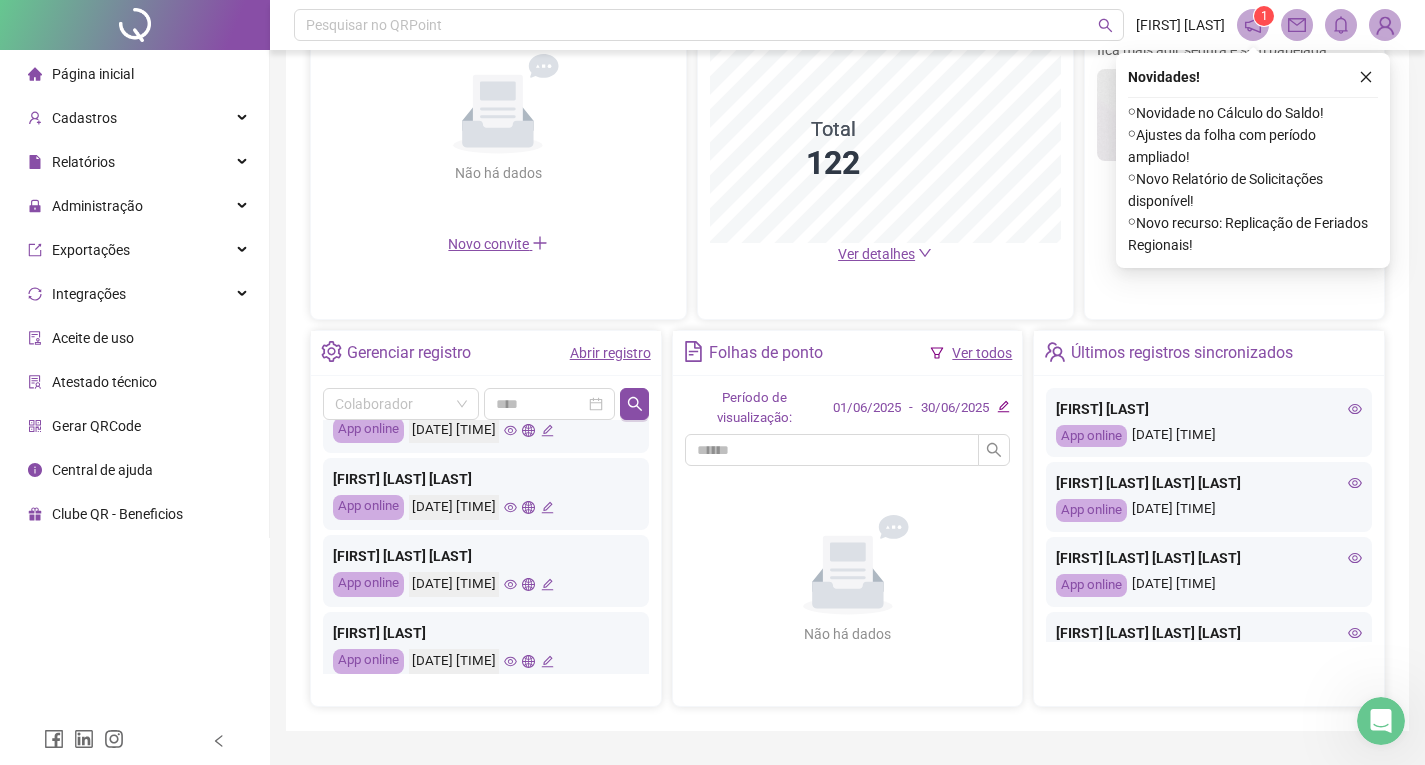 click 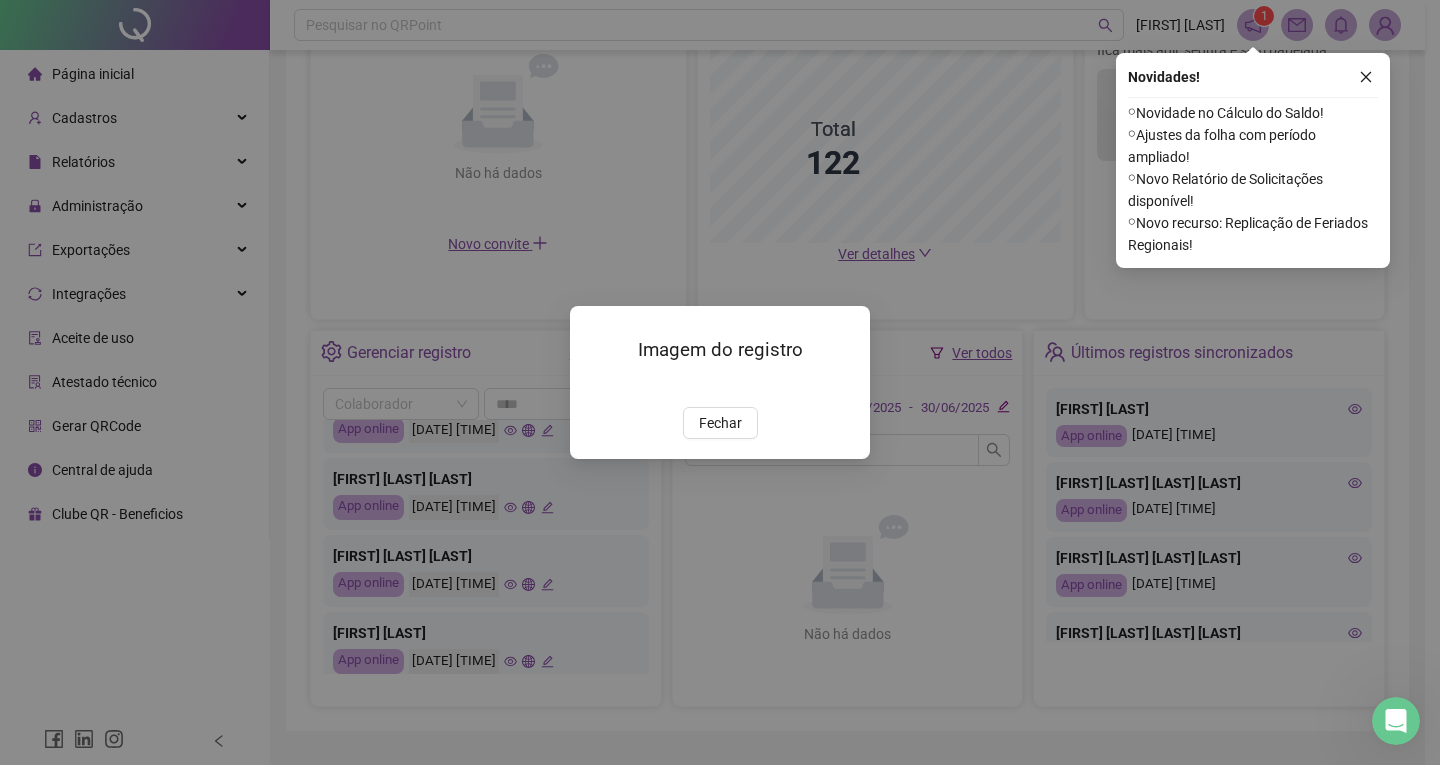 click at bounding box center [594, 386] 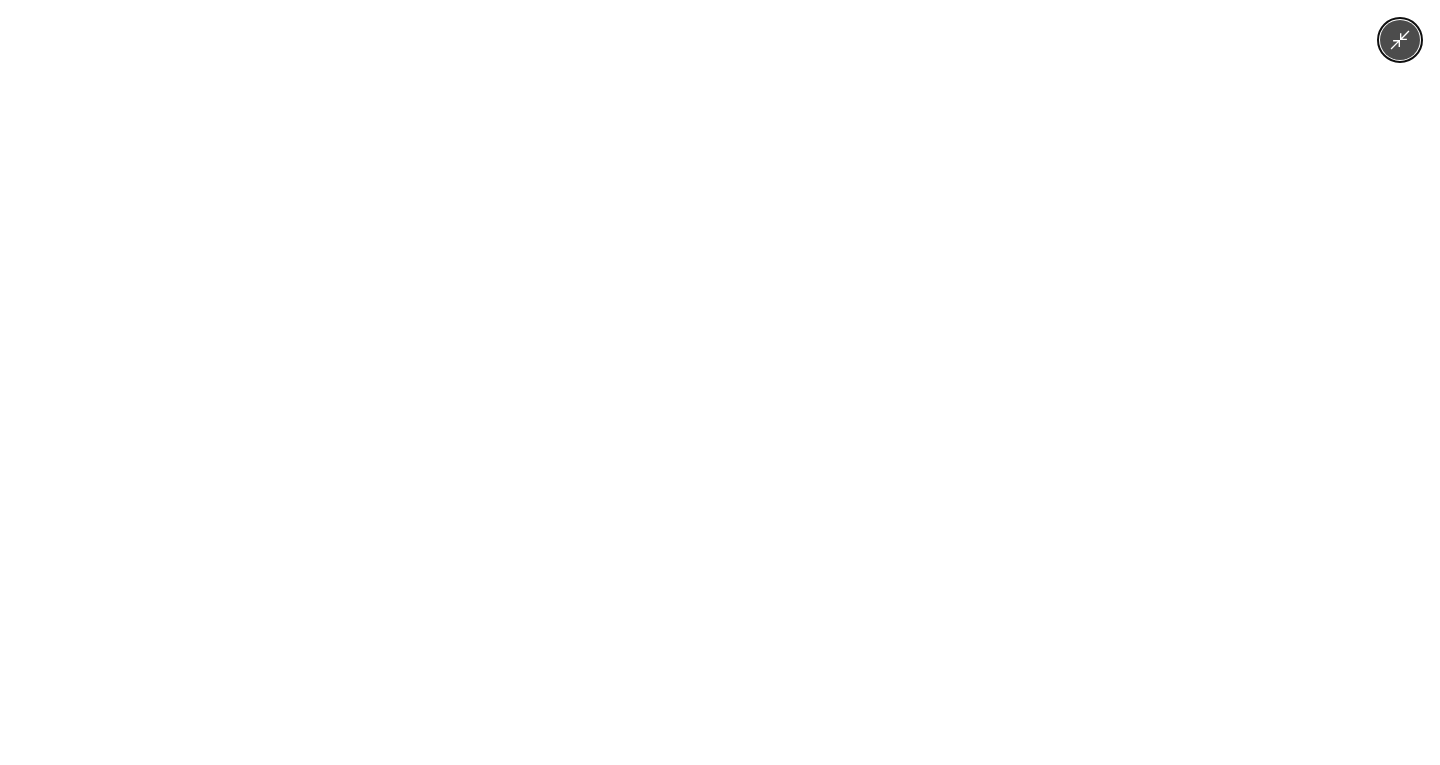 click at bounding box center (720, 382) 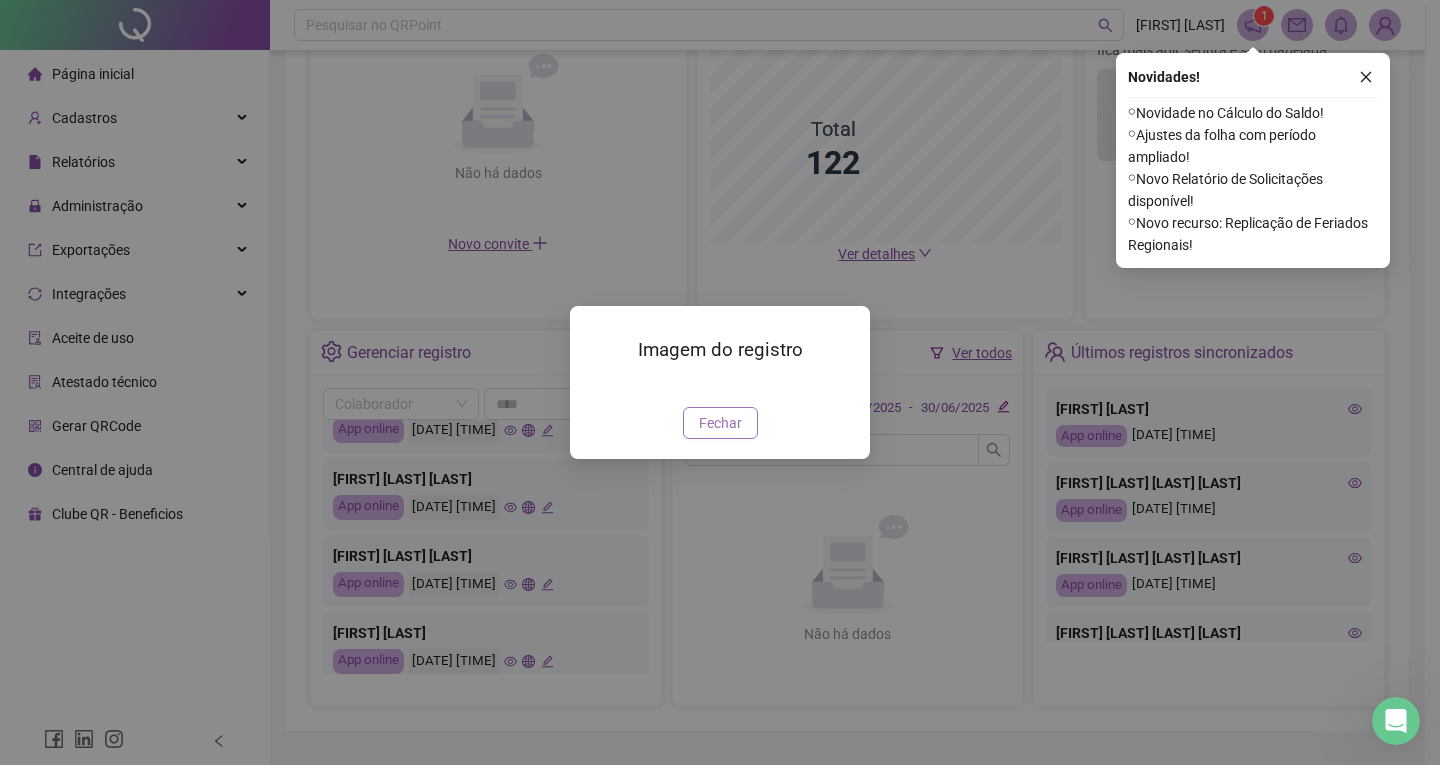 click on "Fechar" at bounding box center [720, 423] 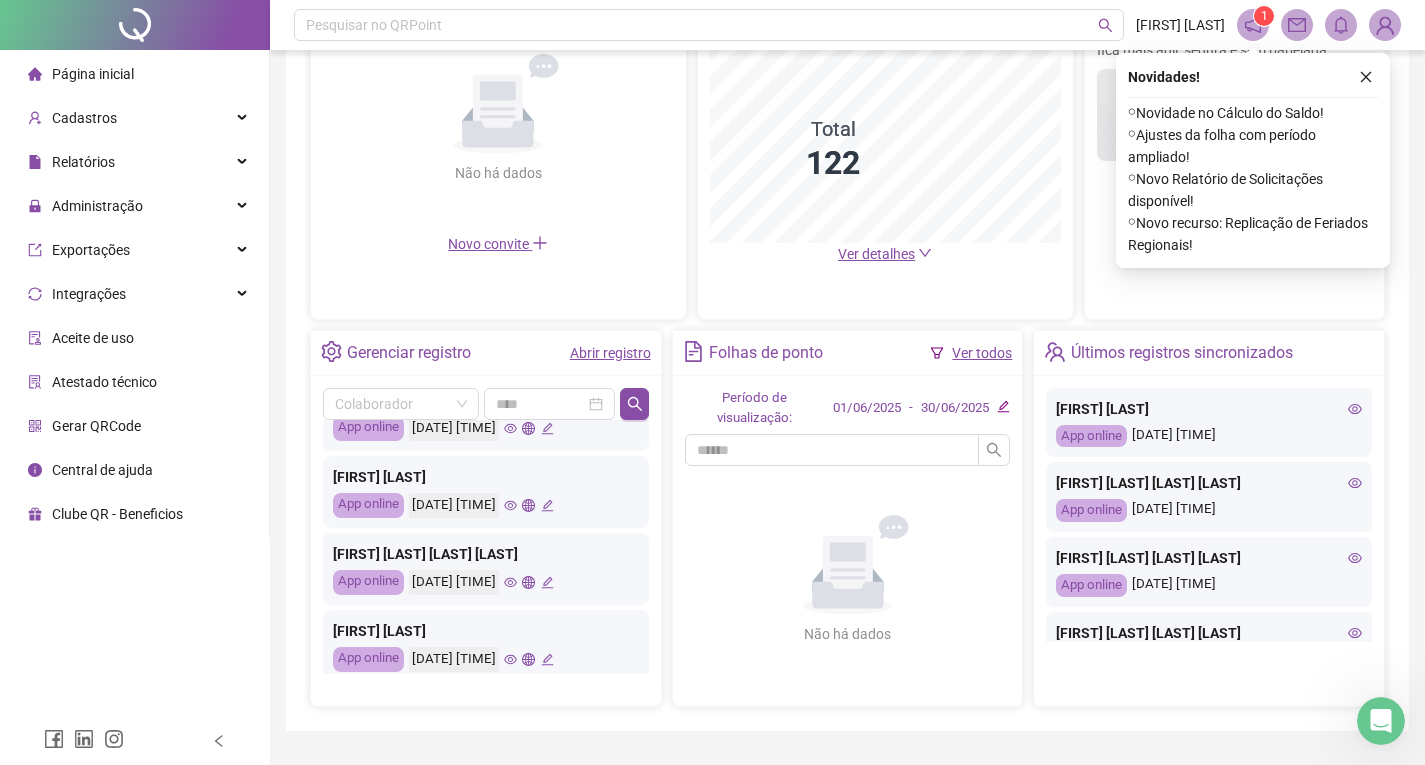 scroll, scrollTop: 941, scrollLeft: 0, axis: vertical 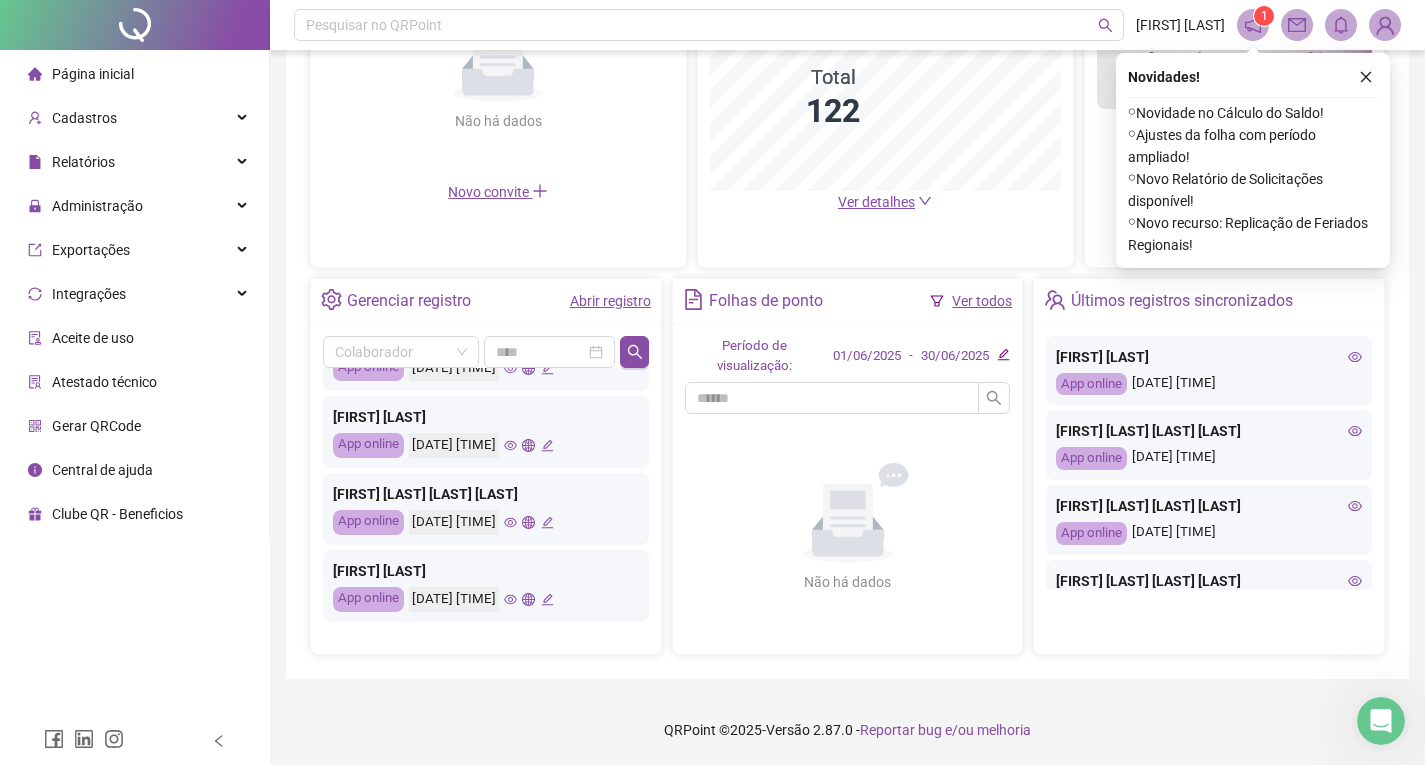 click 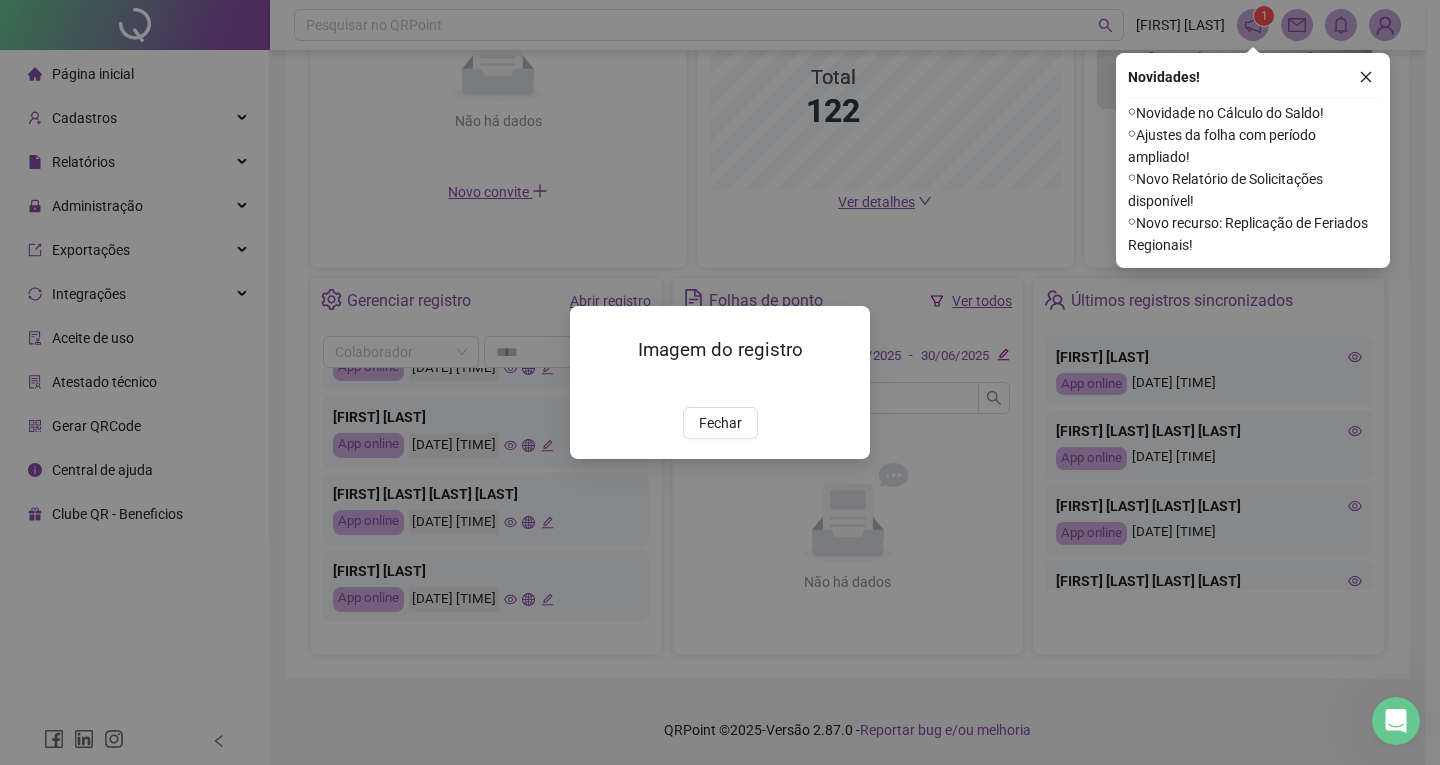 click at bounding box center (594, 386) 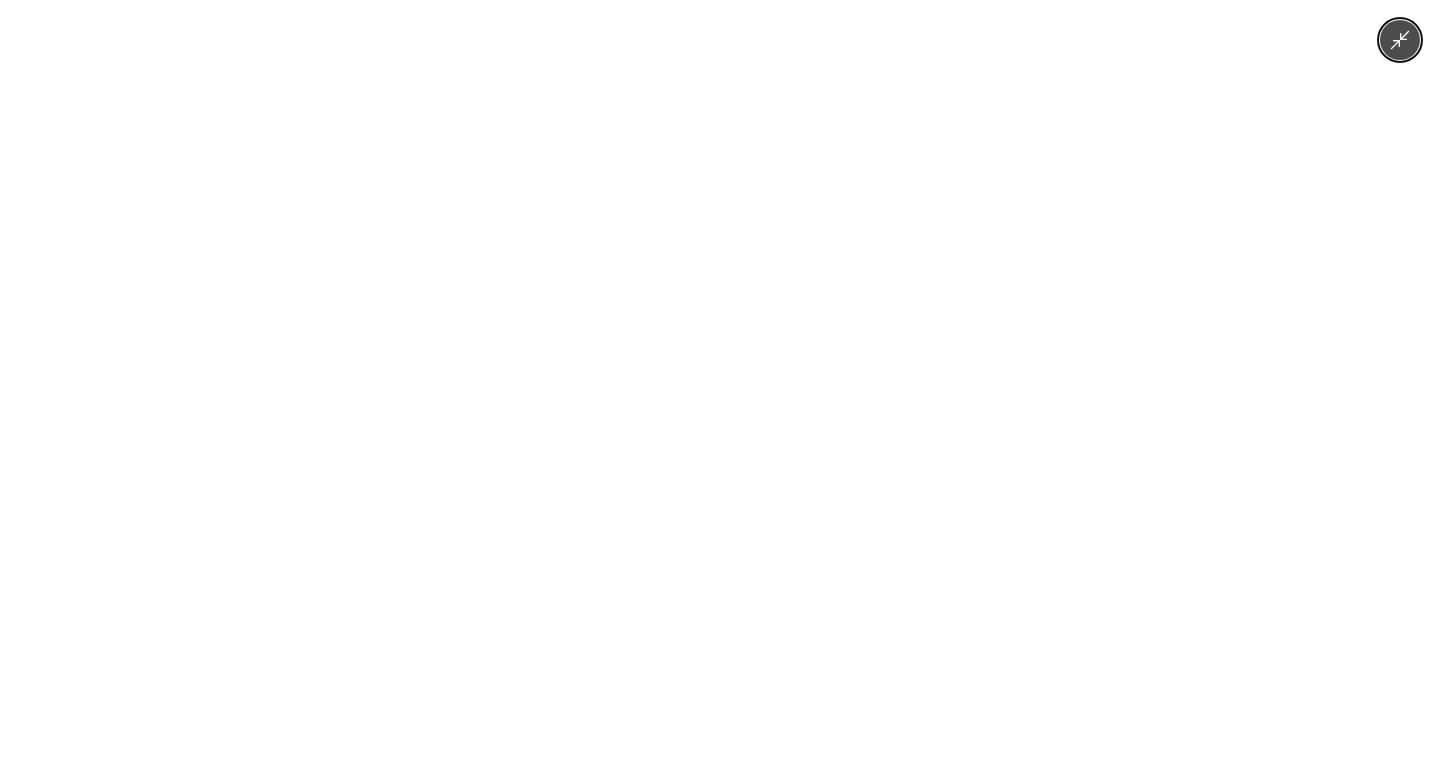 click at bounding box center [720, 382] 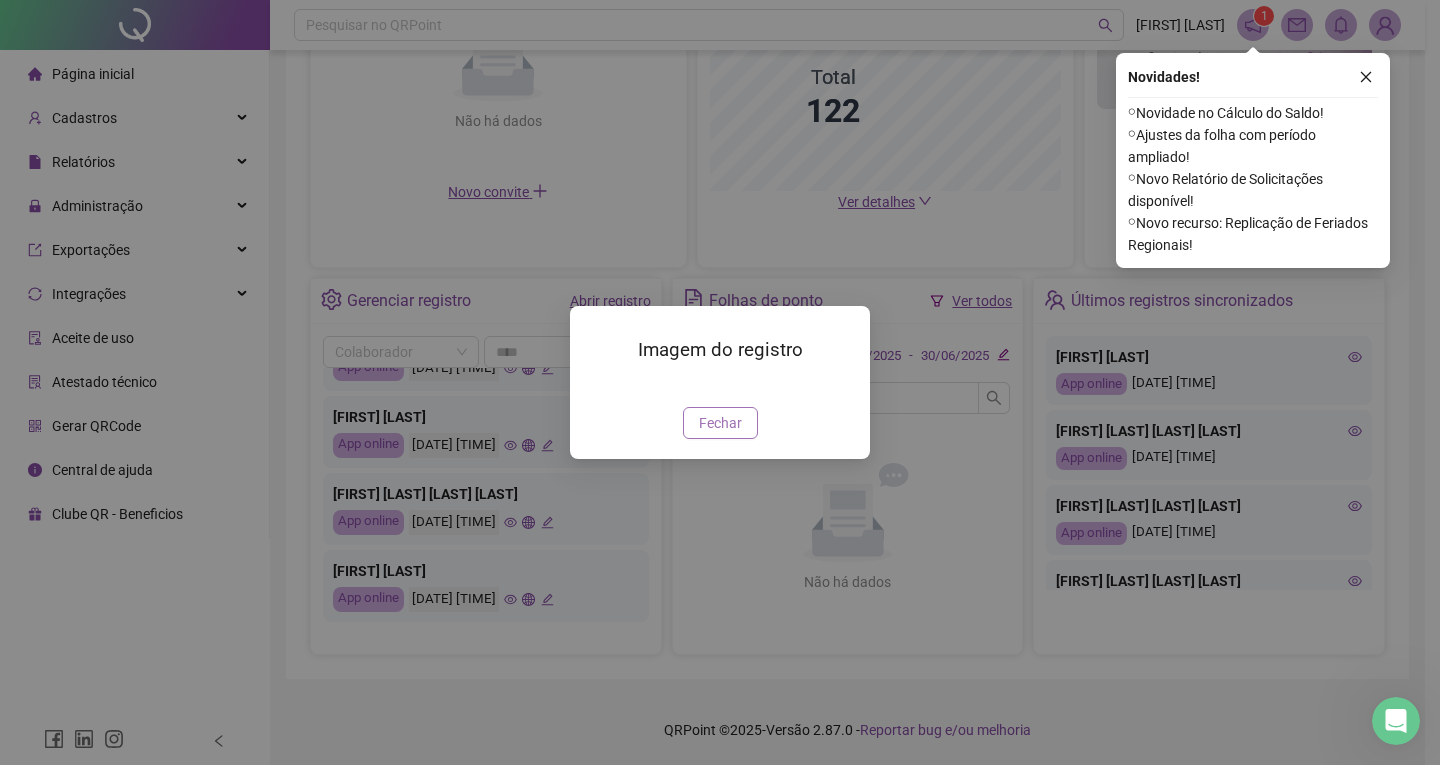 click on "Fechar" at bounding box center [720, 423] 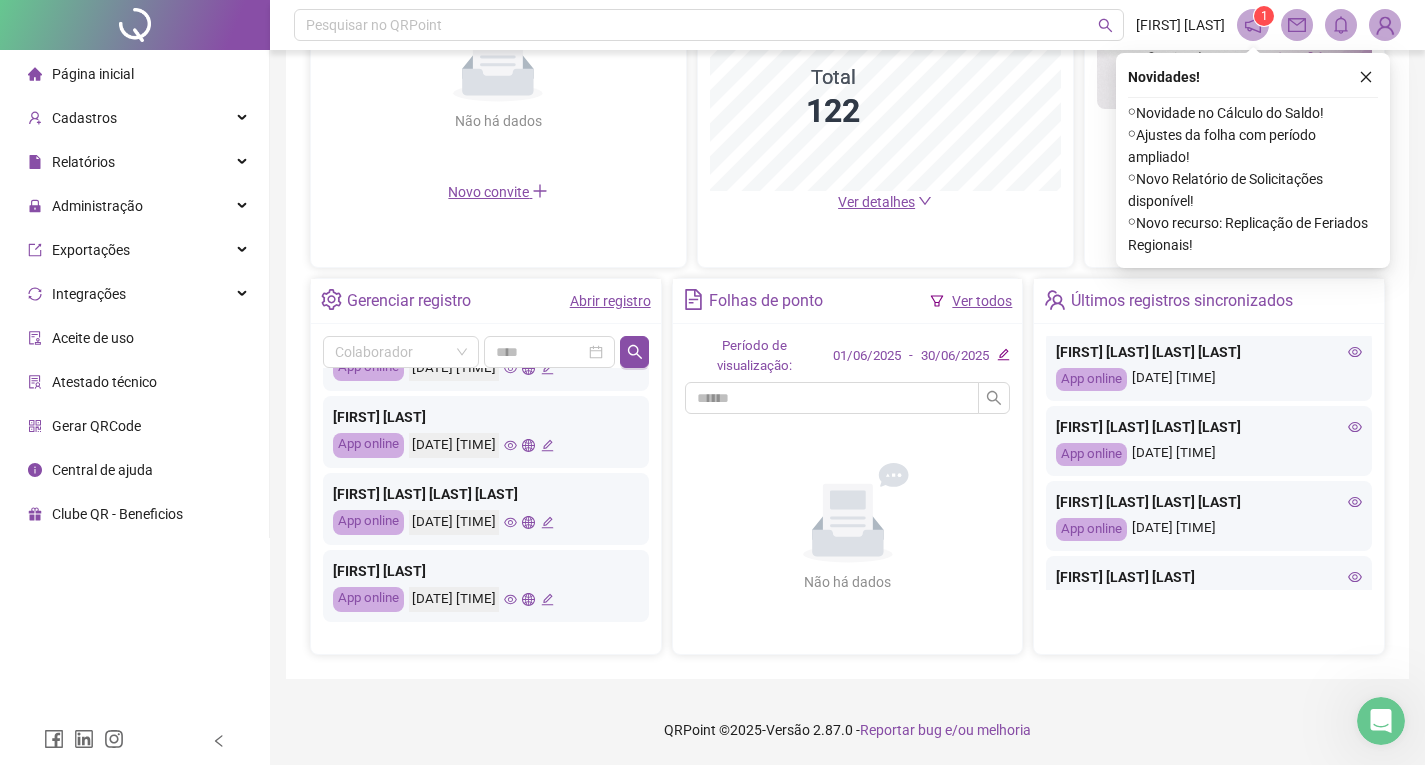 scroll, scrollTop: 200, scrollLeft: 0, axis: vertical 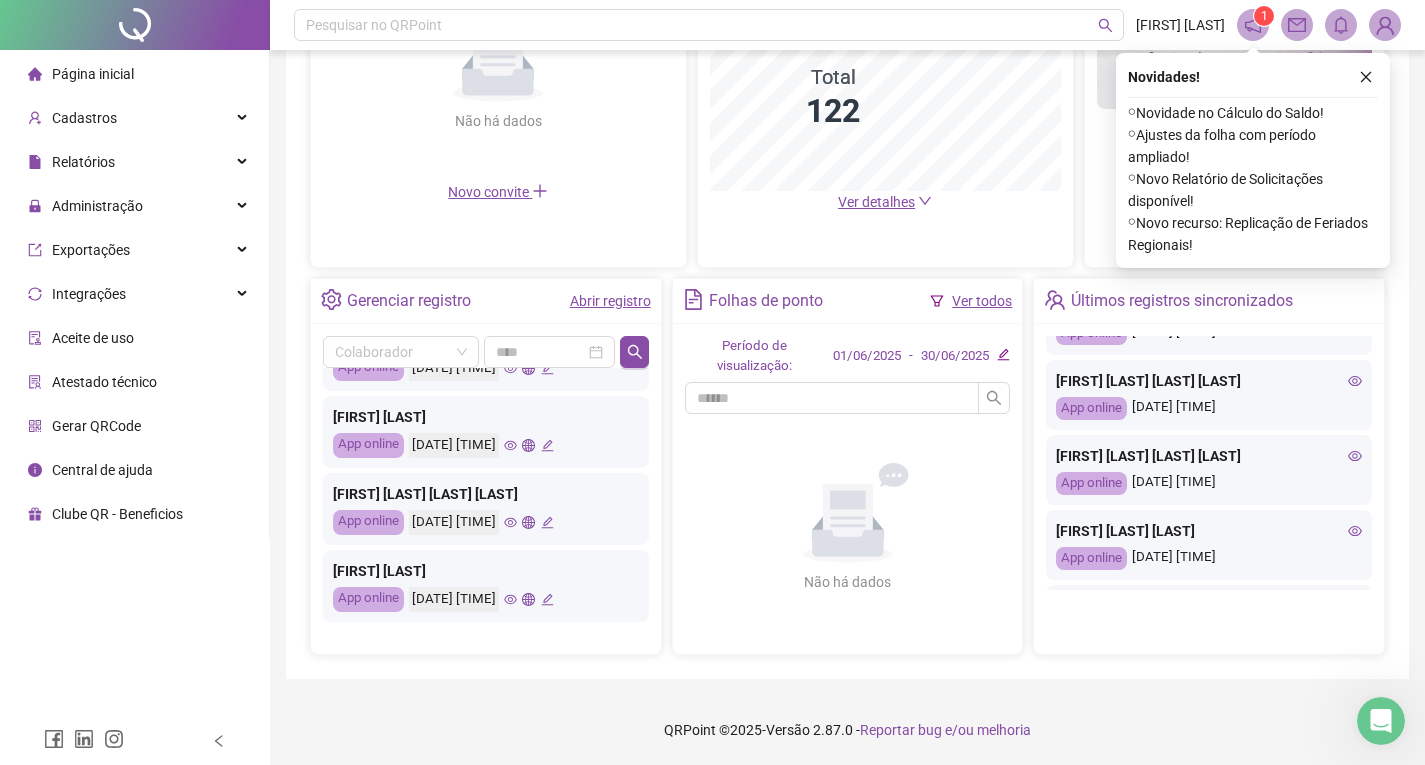 click 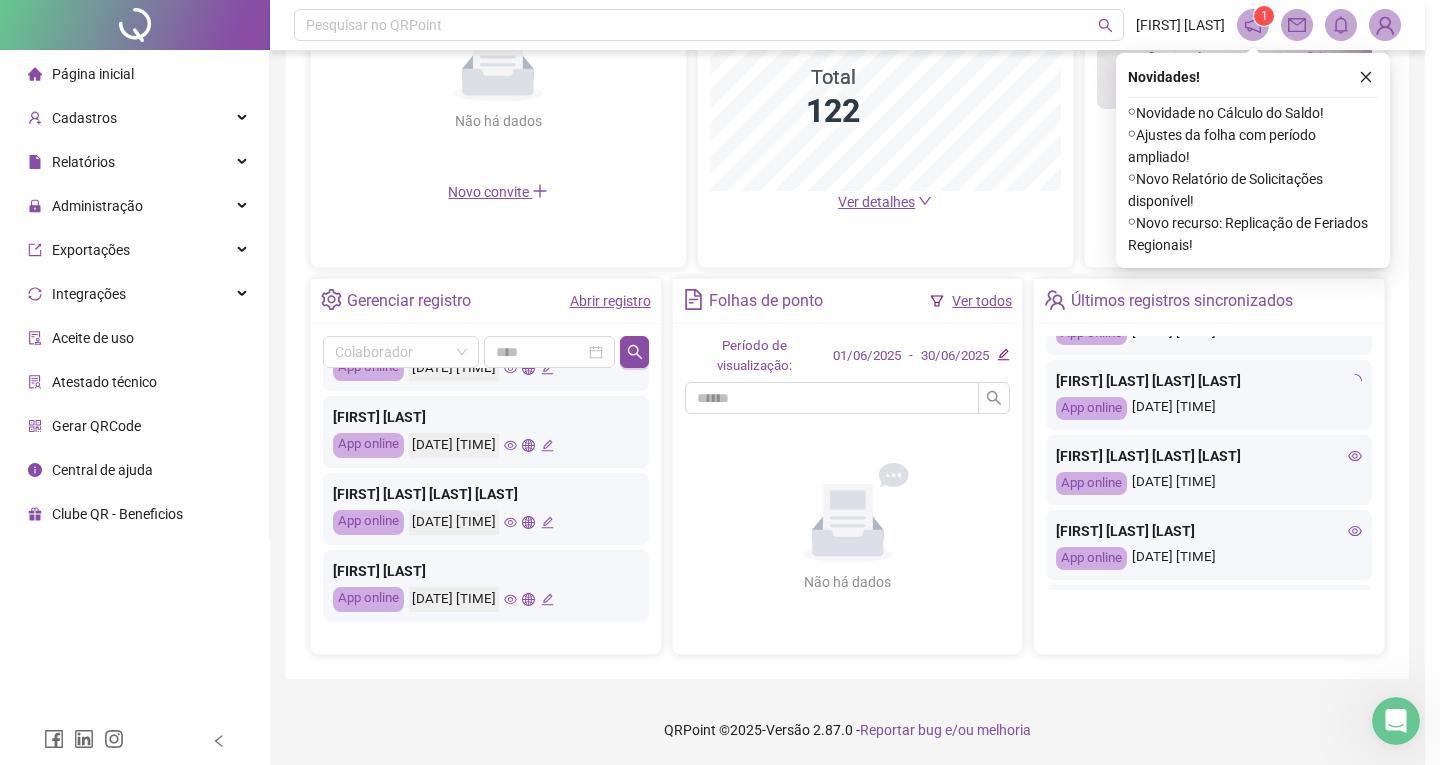 type on "**********" 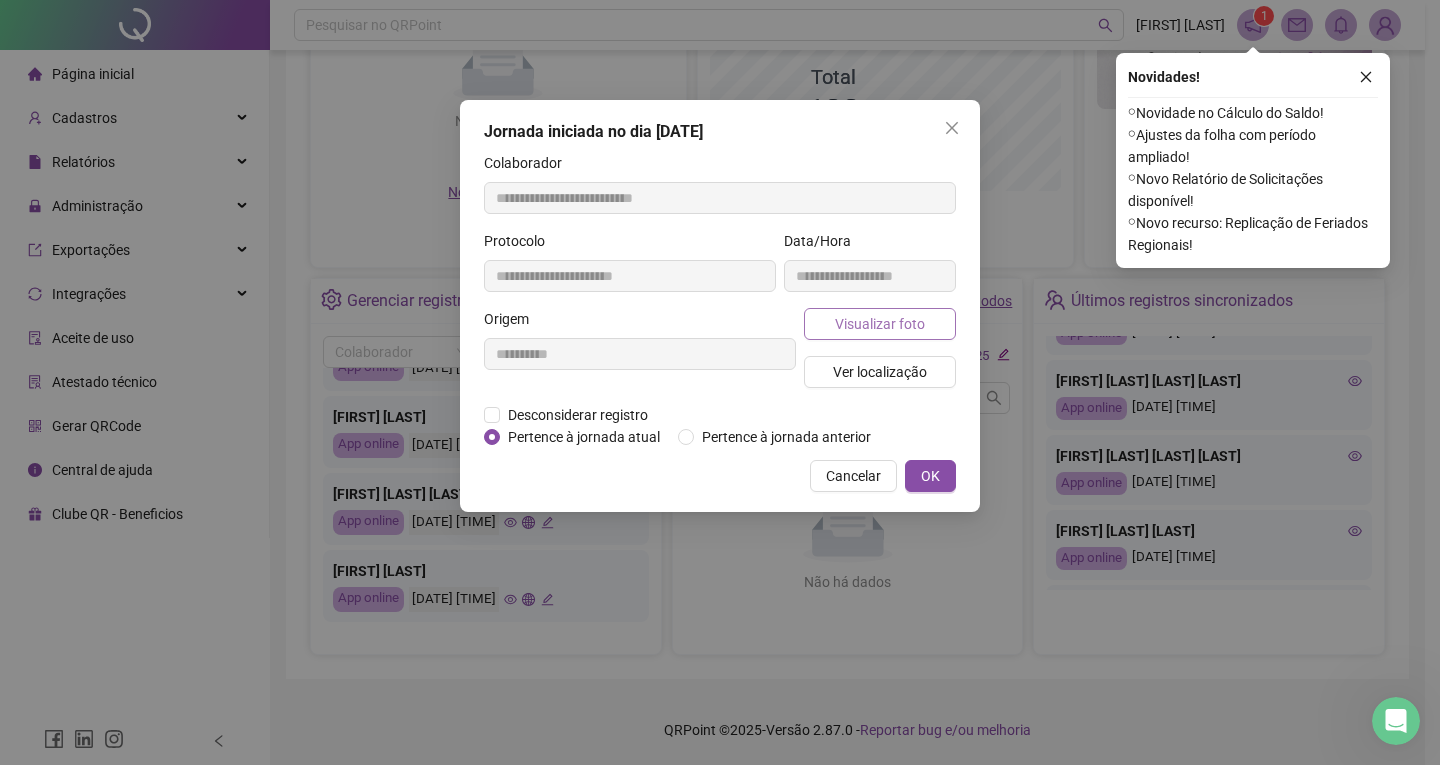 click on "Visualizar foto" at bounding box center [880, 324] 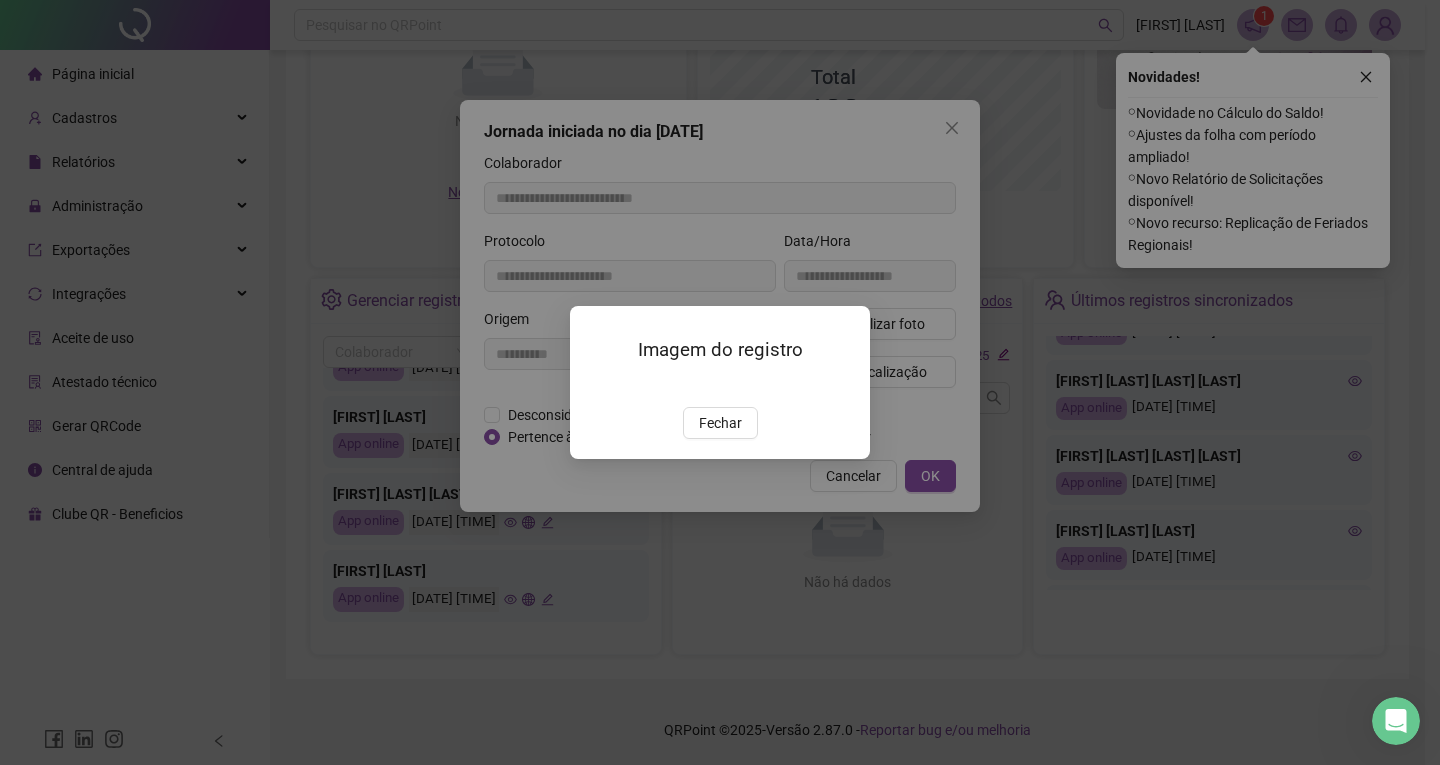 click at bounding box center [594, 386] 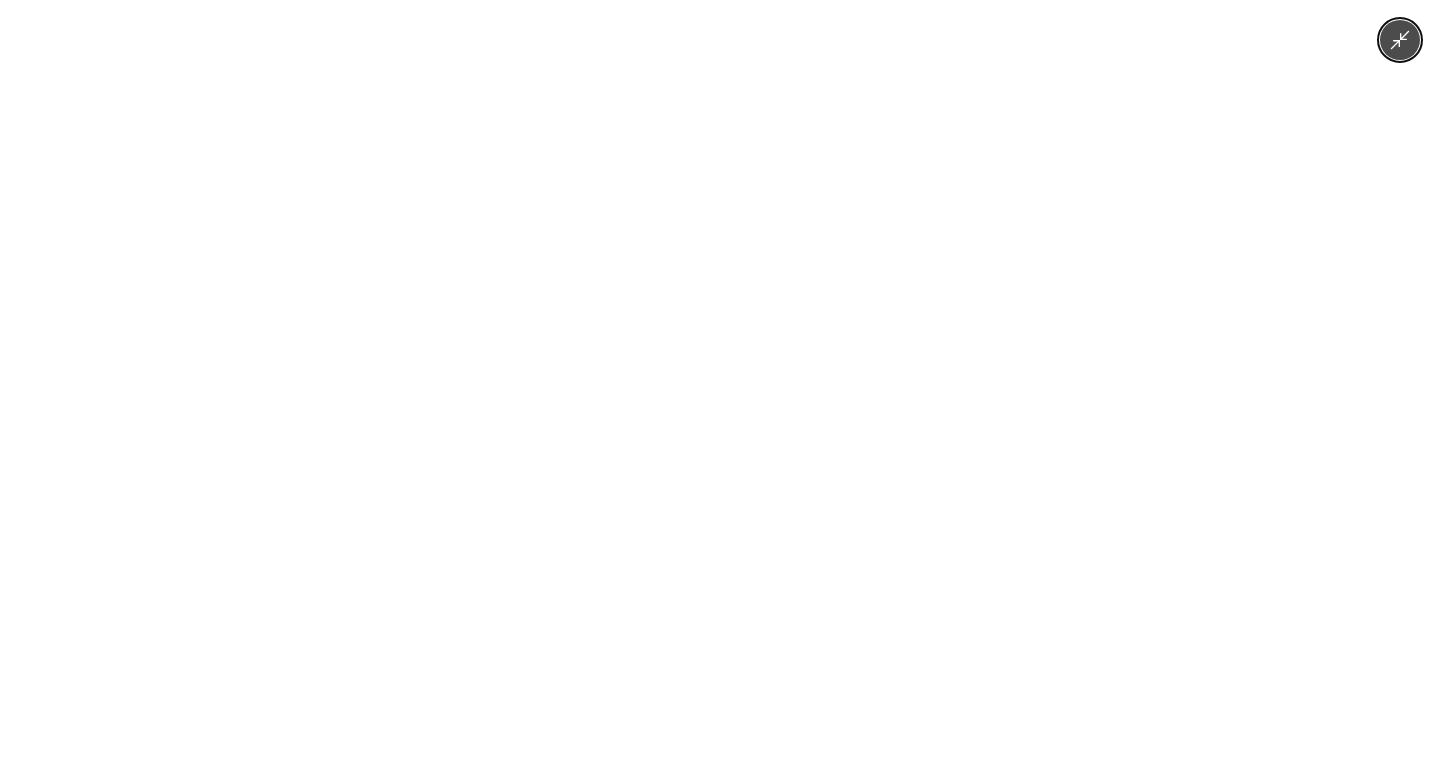 click at bounding box center (720, 382) 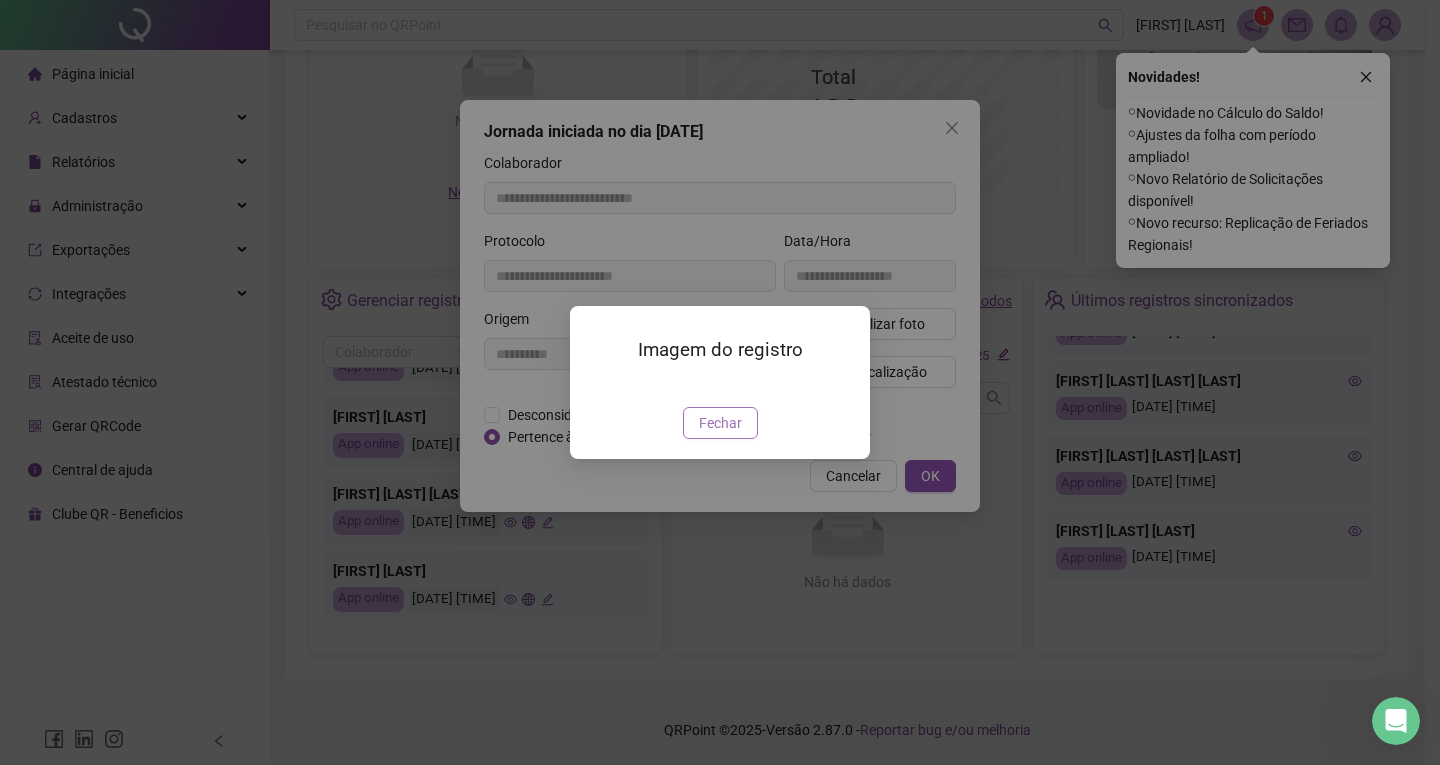 click on "Fechar" at bounding box center (720, 423) 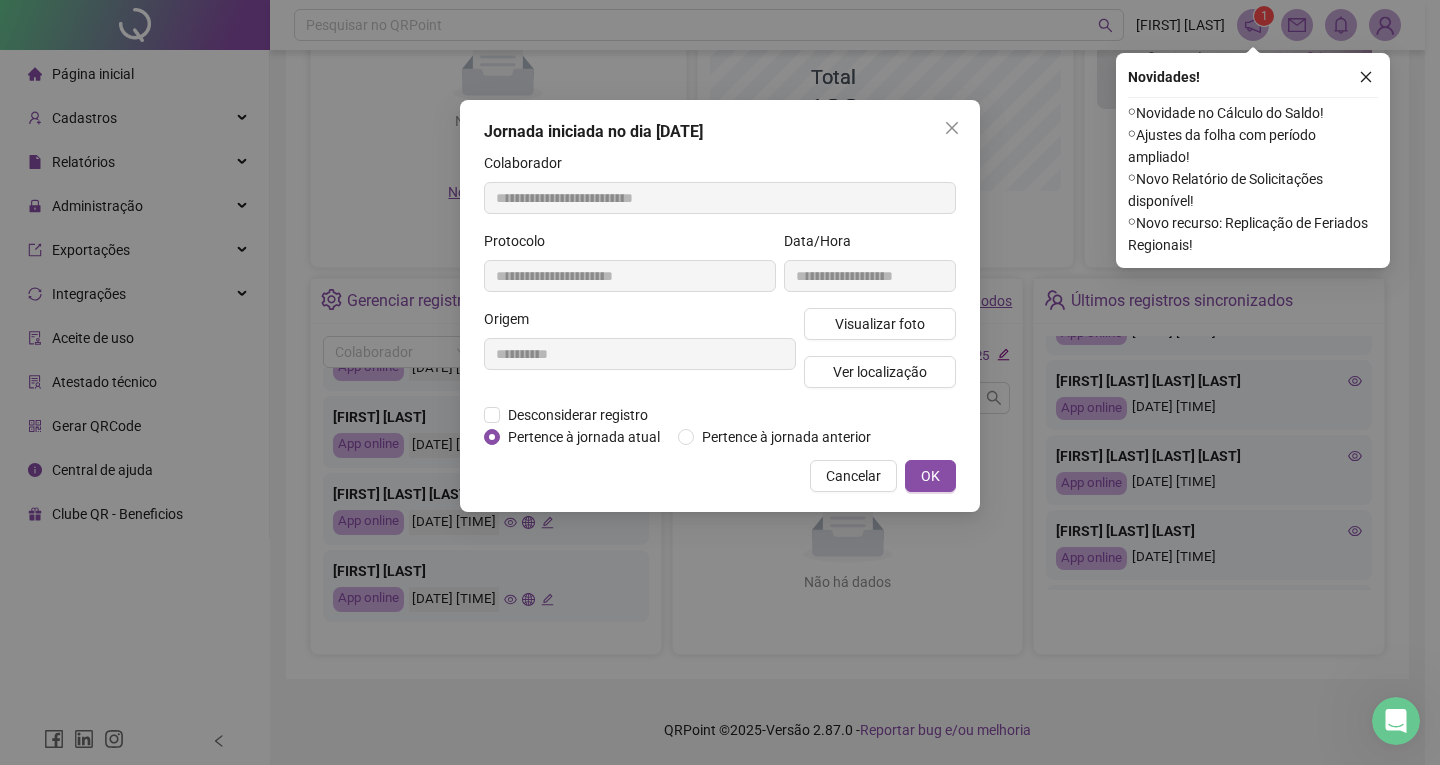 click on "OK" at bounding box center [930, 476] 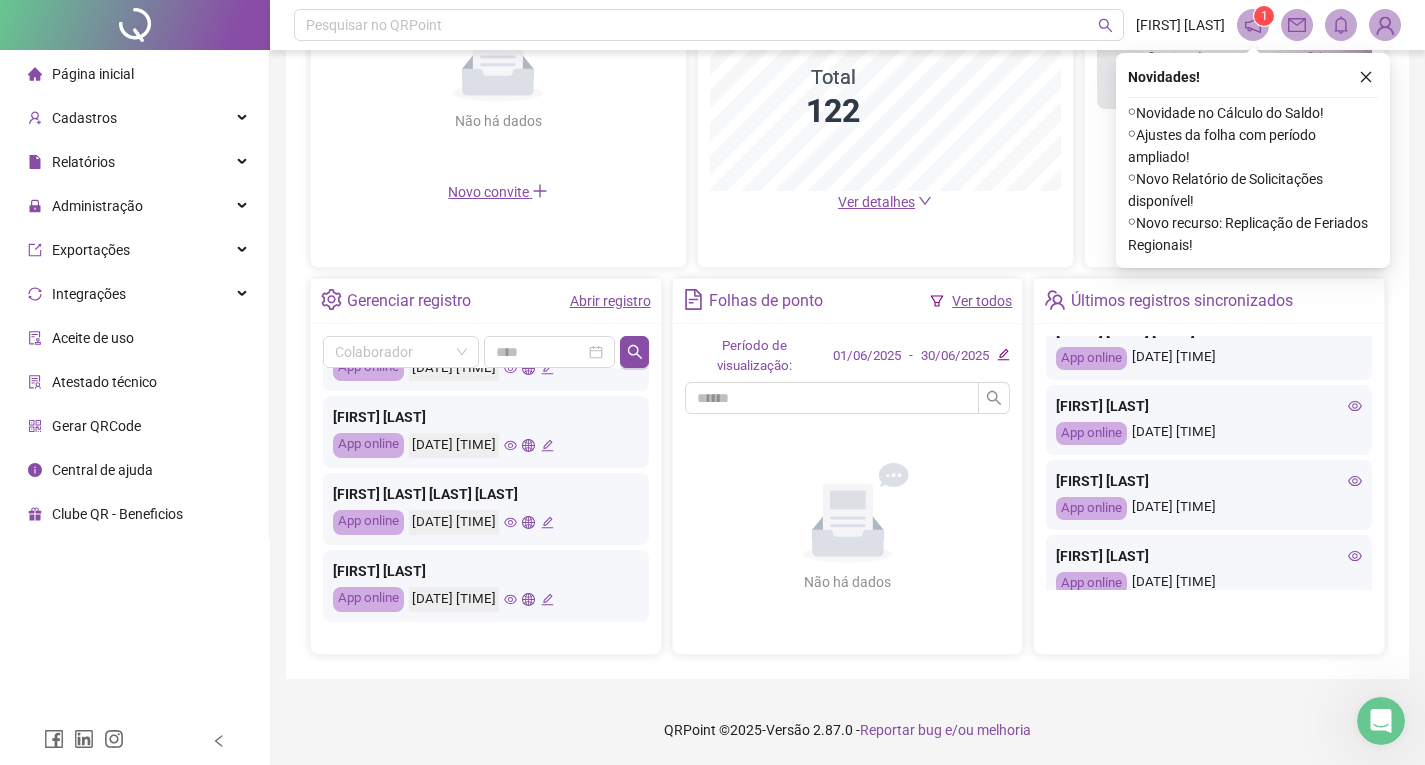 scroll, scrollTop: 500, scrollLeft: 0, axis: vertical 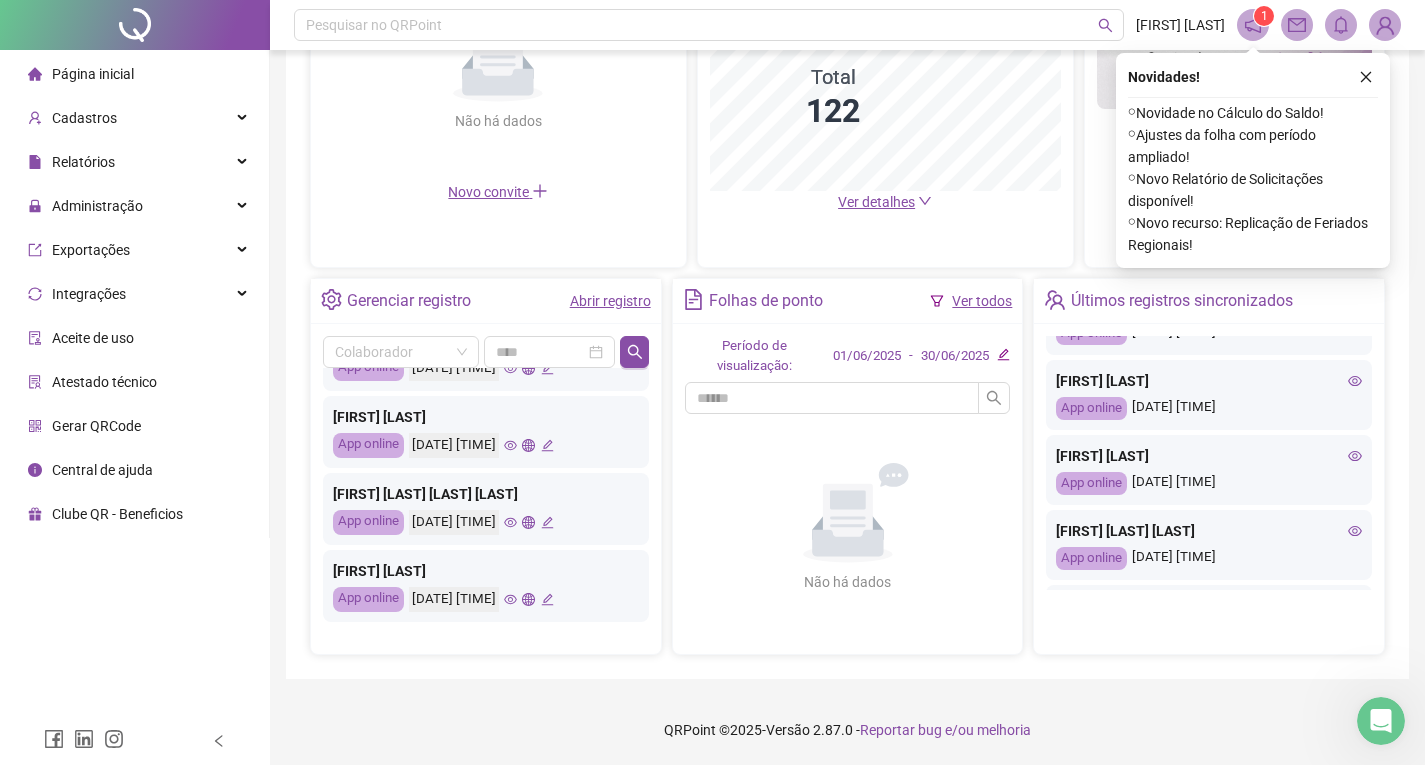 click 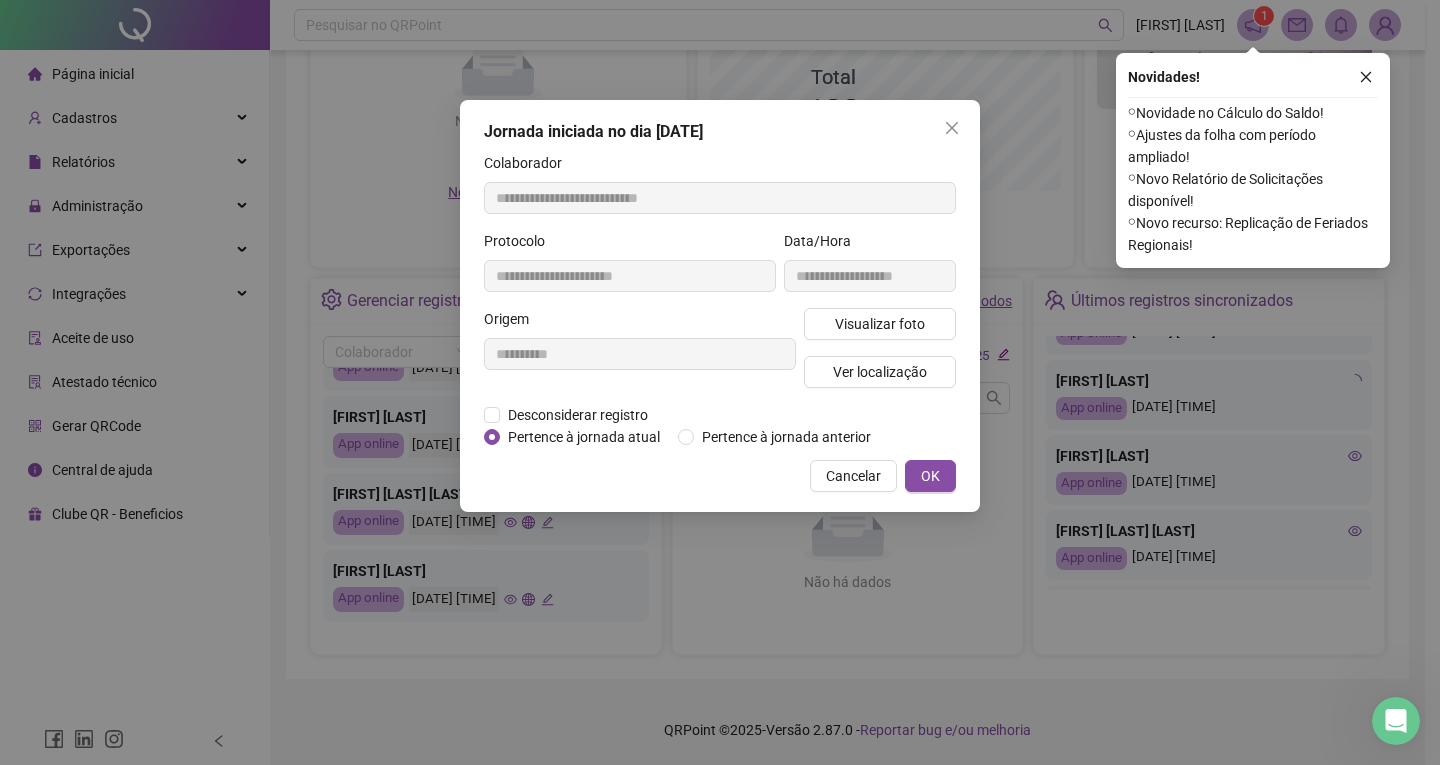 type on "**********" 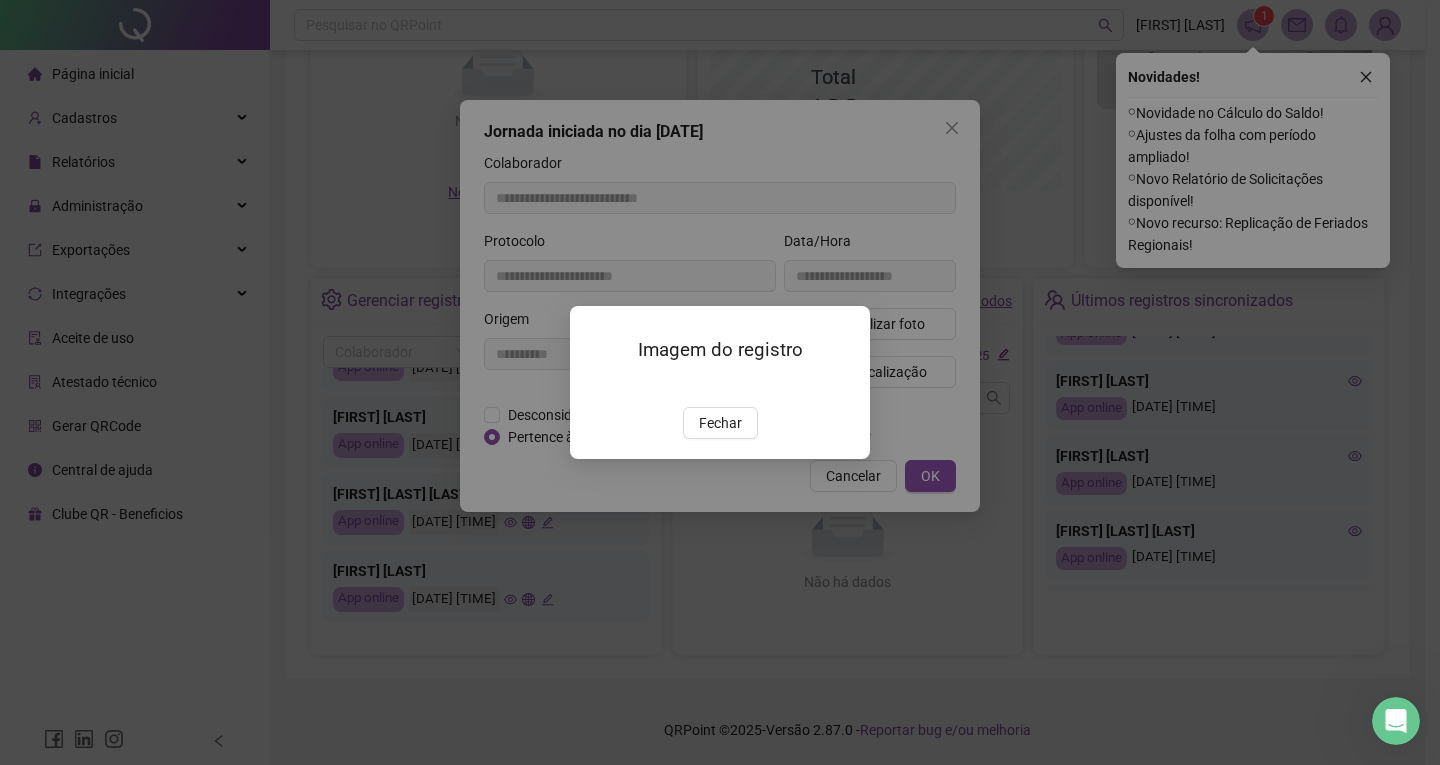 click at bounding box center [594, 386] 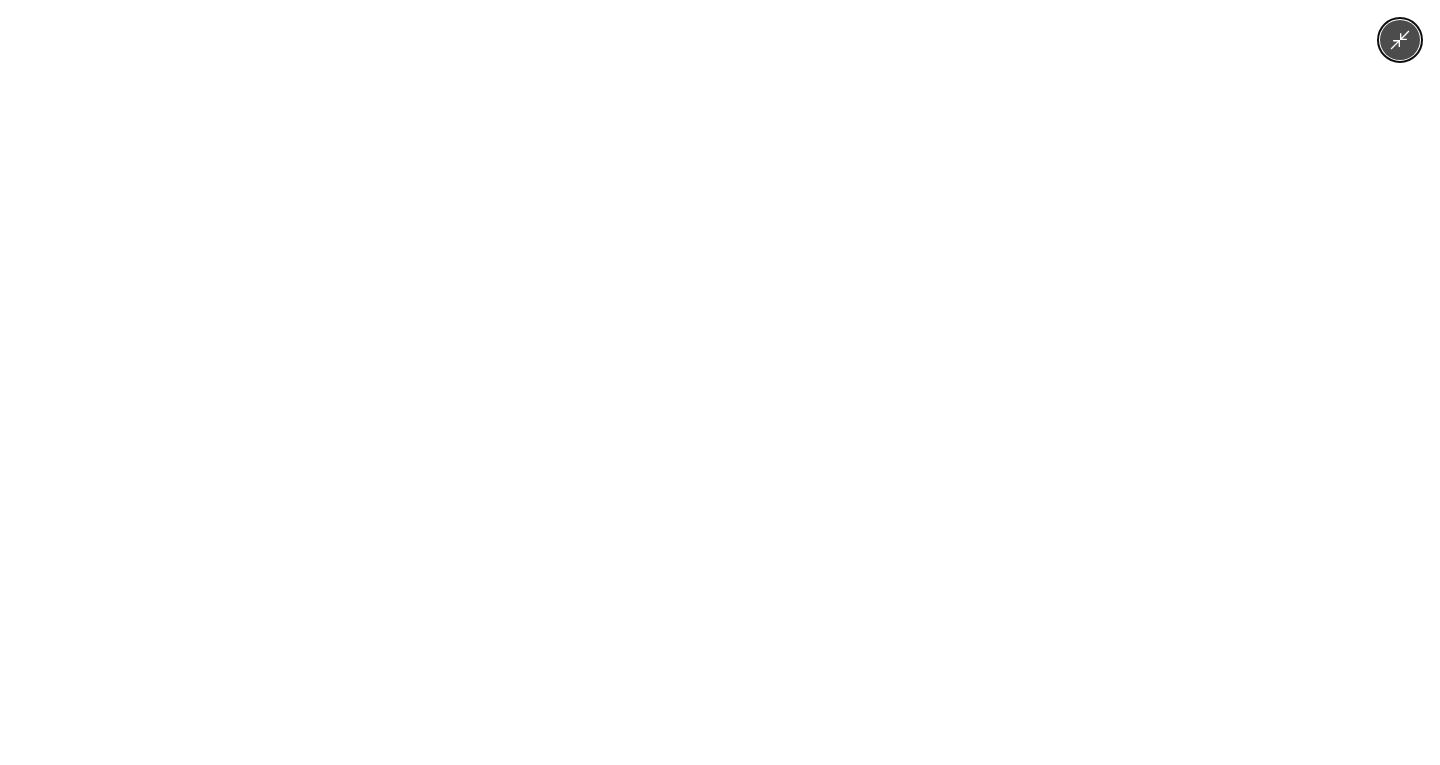 click at bounding box center [720, 382] 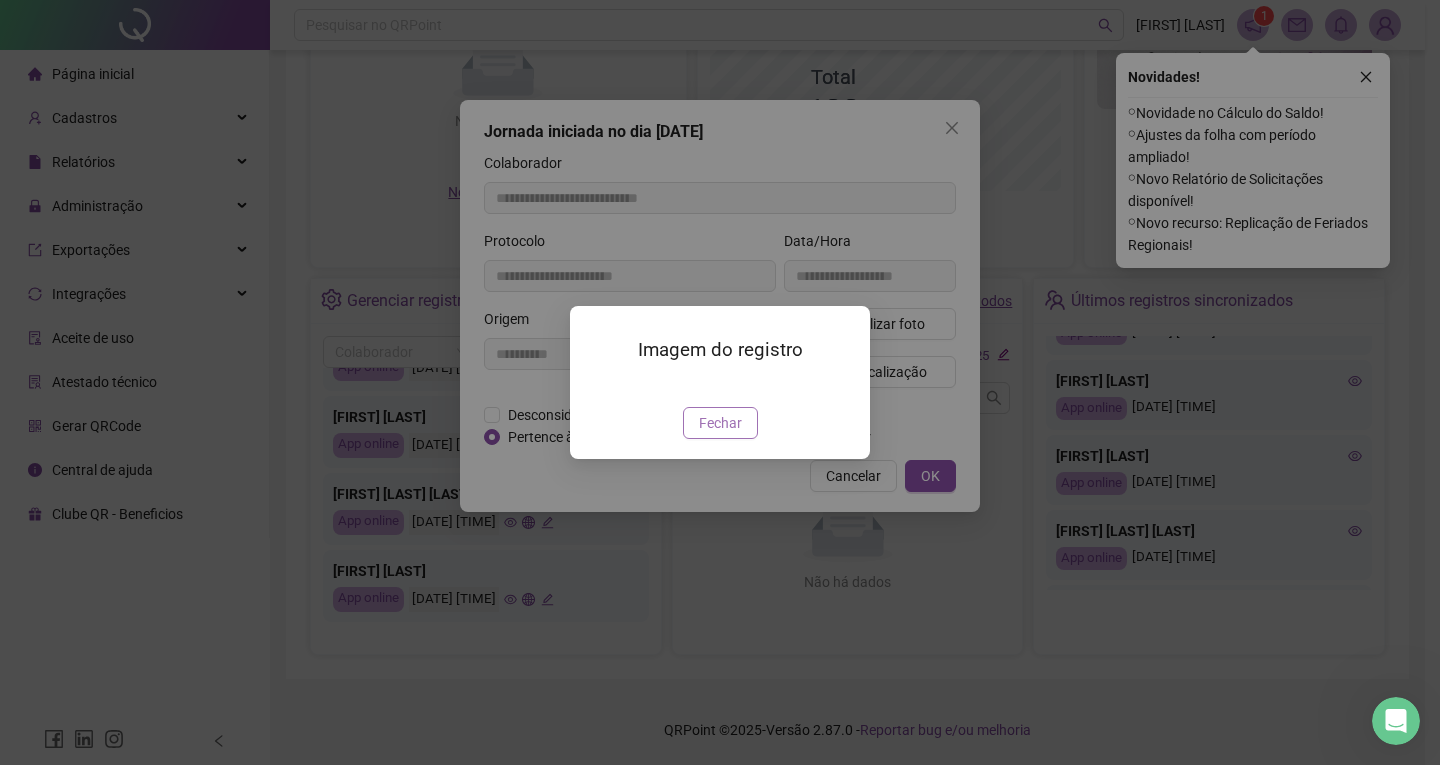 click on "Fechar" at bounding box center (720, 423) 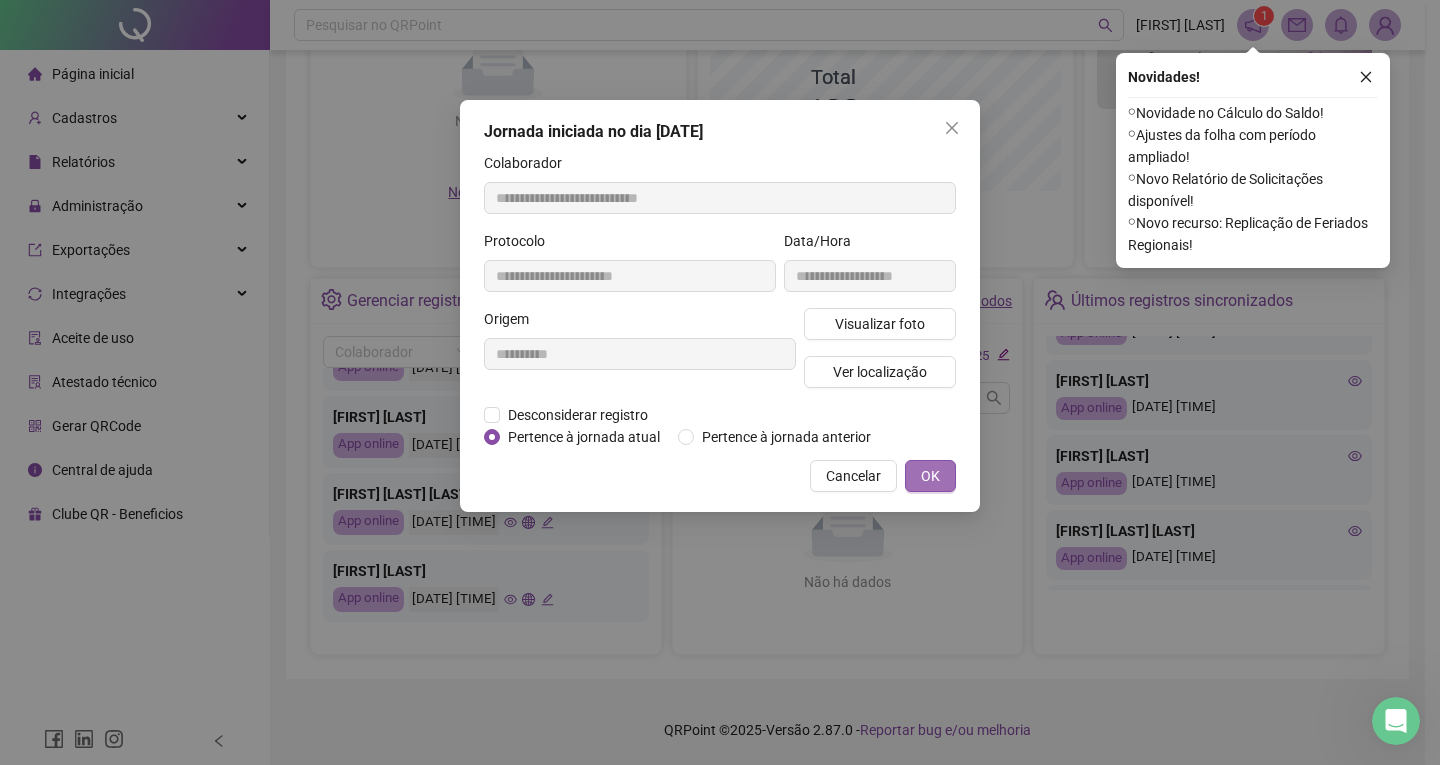 click on "OK" at bounding box center [930, 476] 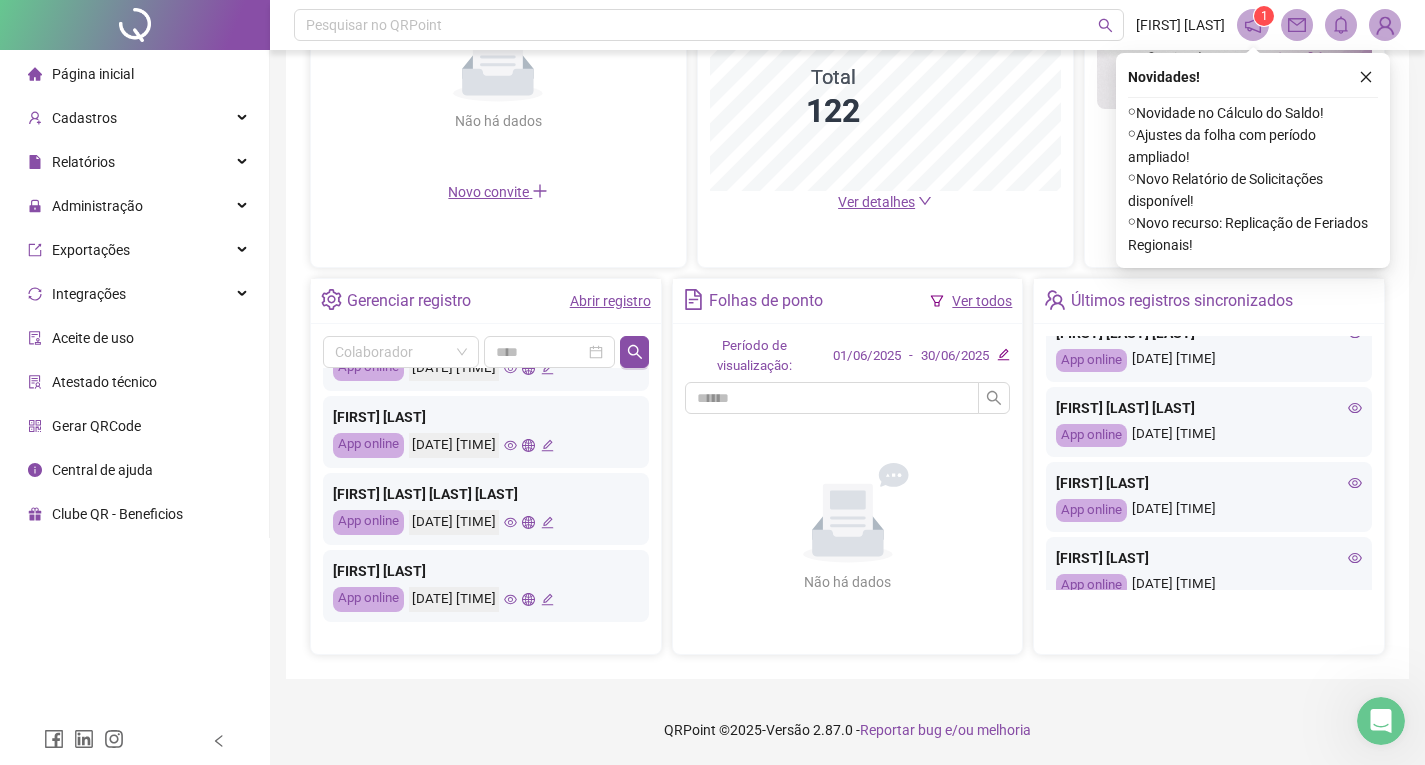 scroll, scrollTop: 700, scrollLeft: 0, axis: vertical 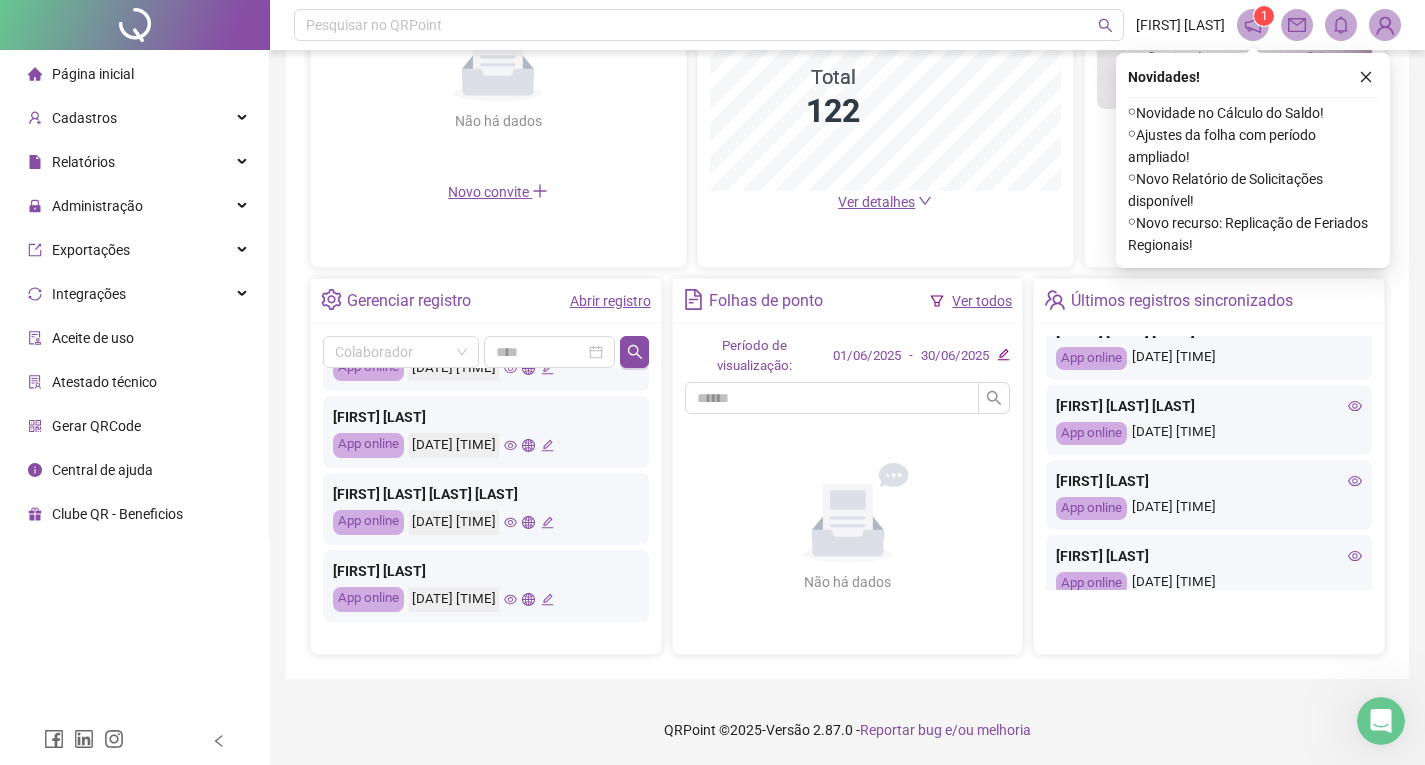 click 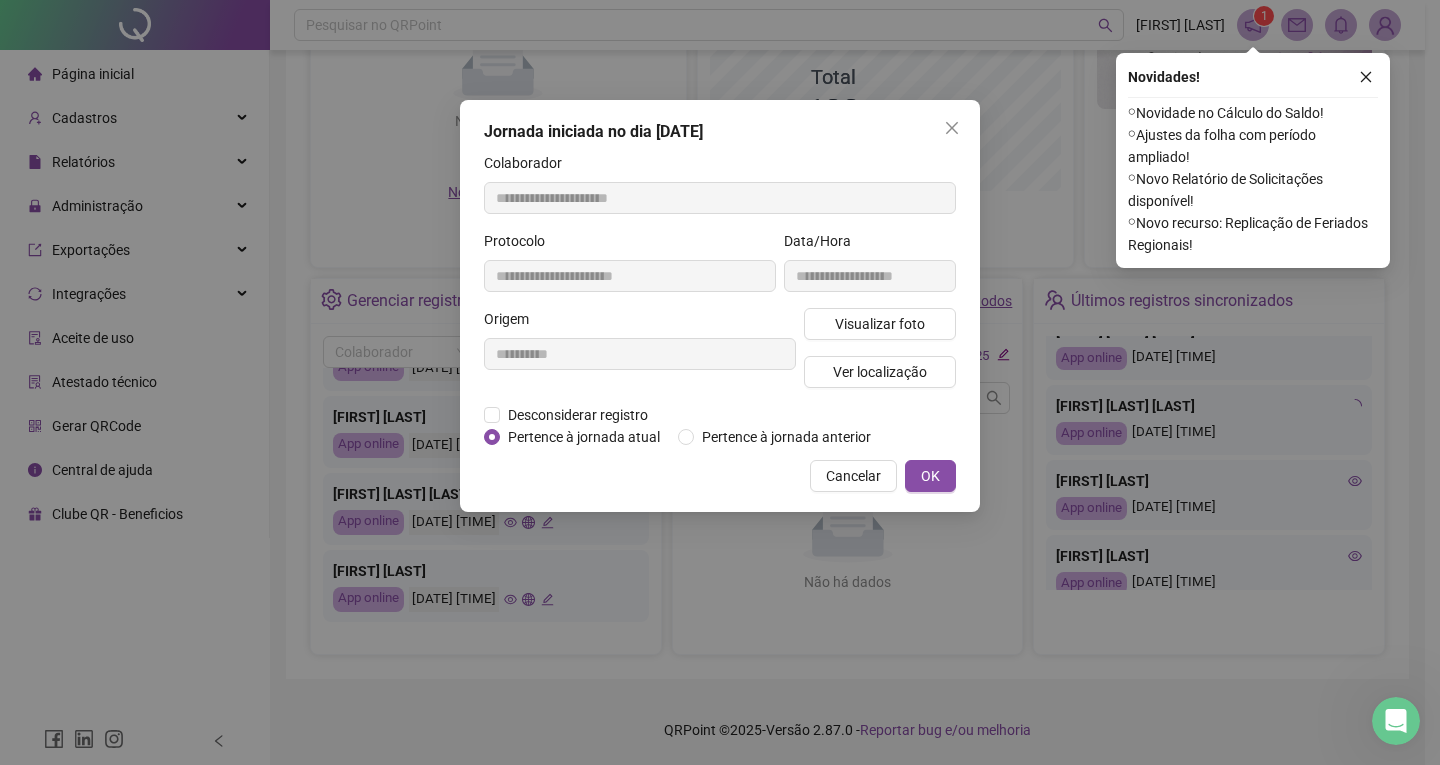 type on "**********" 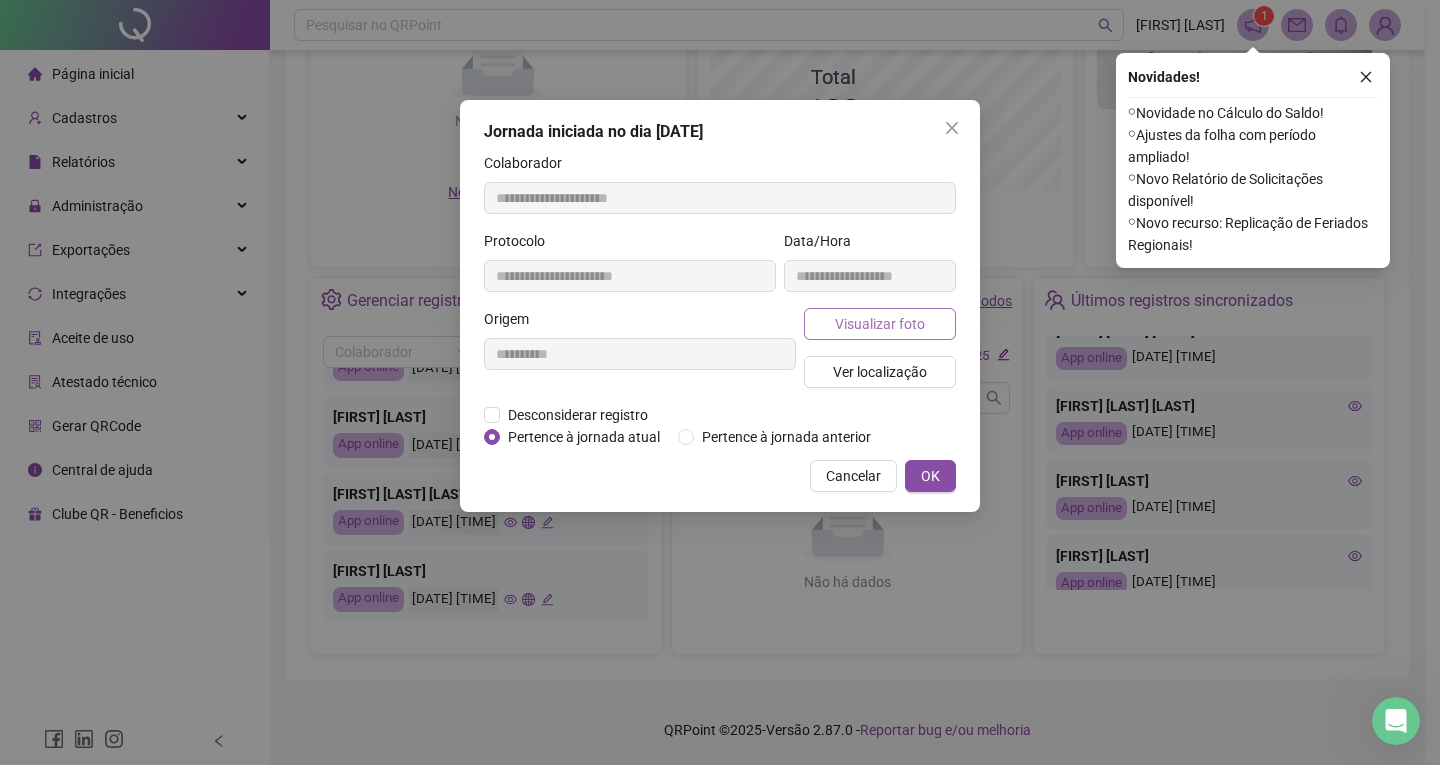 click on "Visualizar foto" at bounding box center (880, 324) 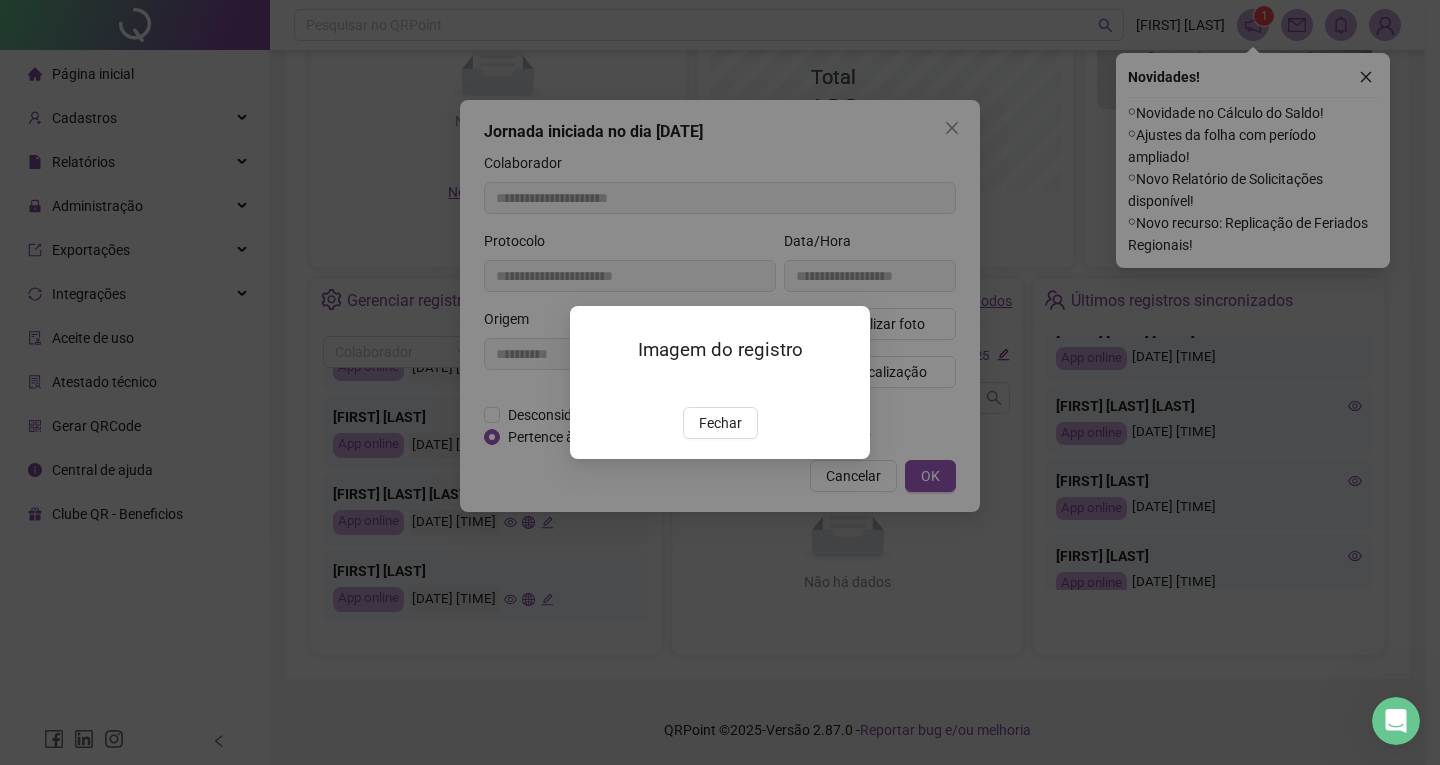 click at bounding box center (594, 386) 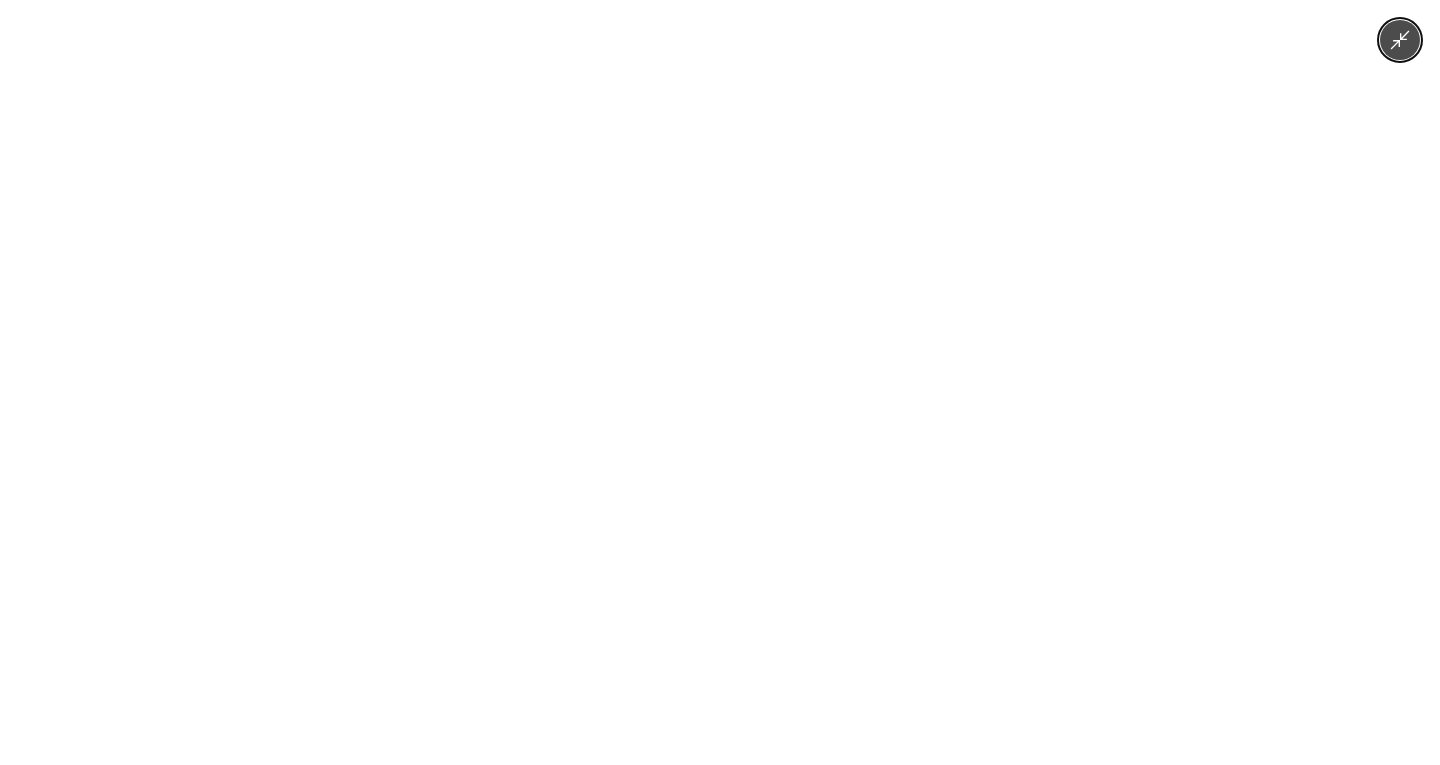 click at bounding box center (720, 382) 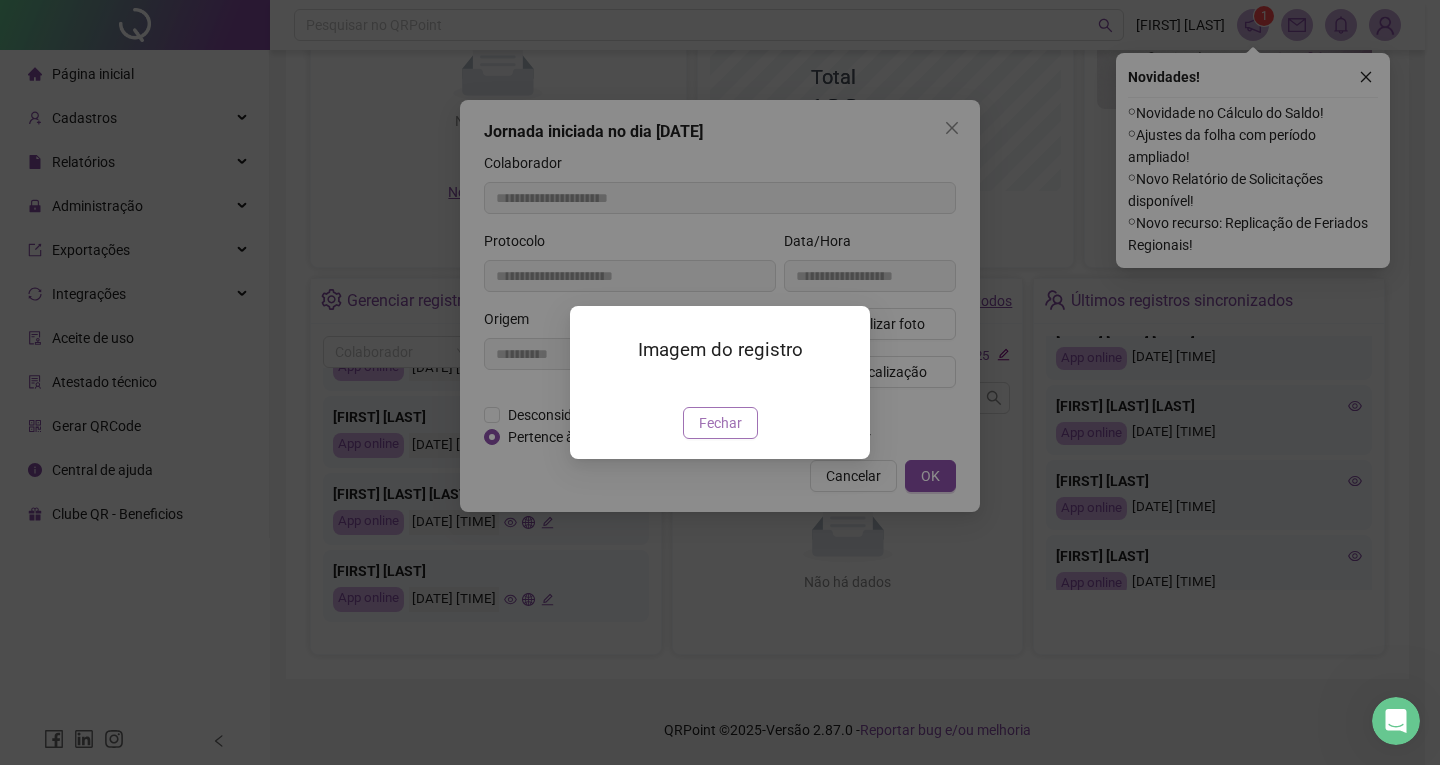 click on "Fechar" at bounding box center (720, 423) 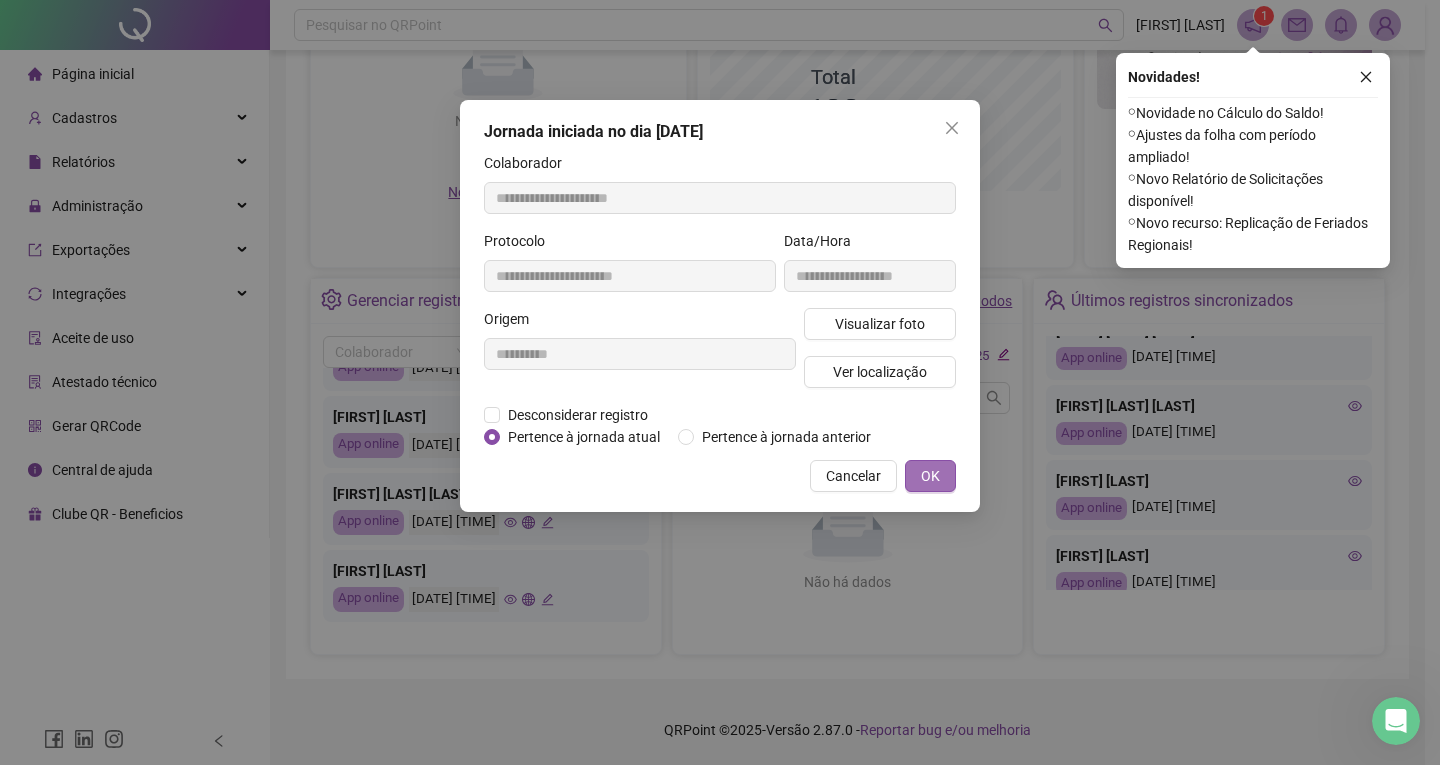 click on "OK" at bounding box center (930, 476) 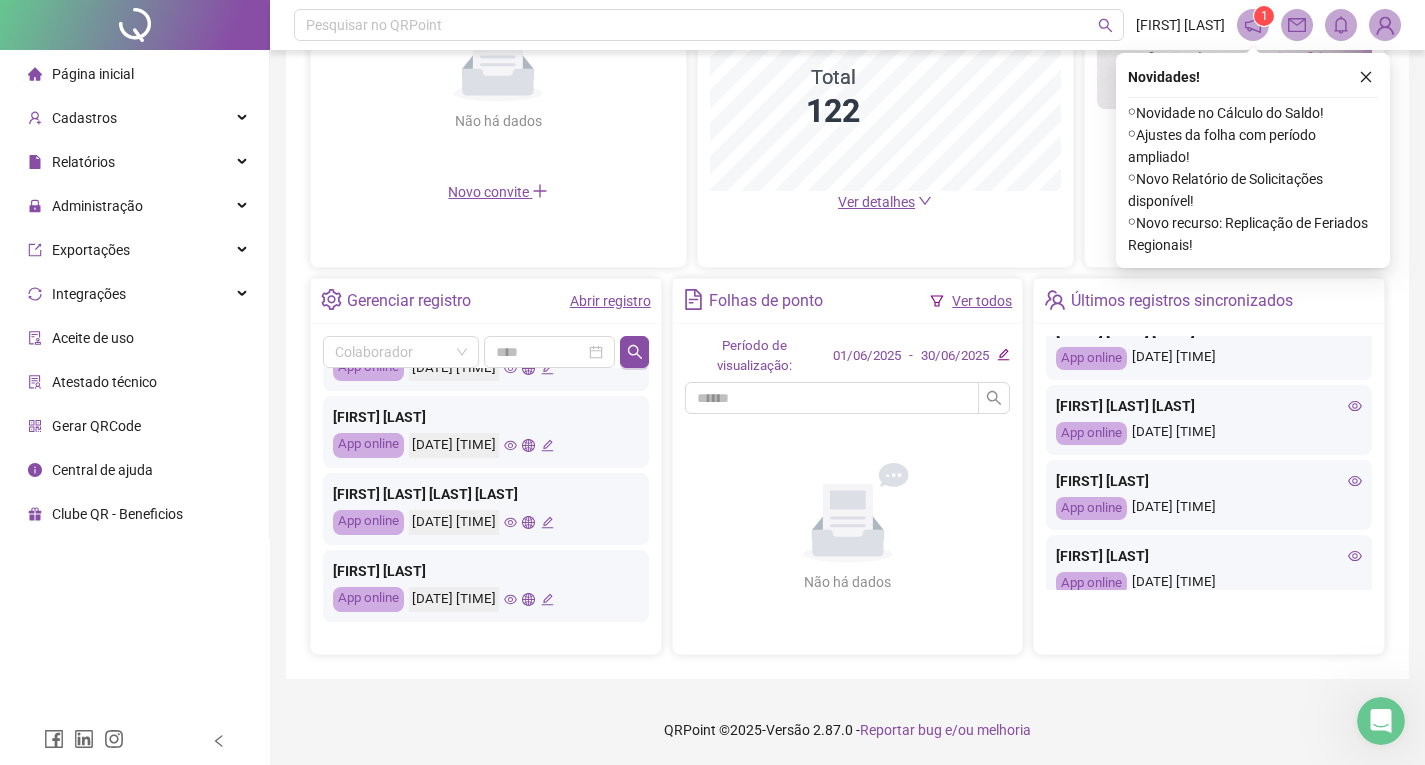 click 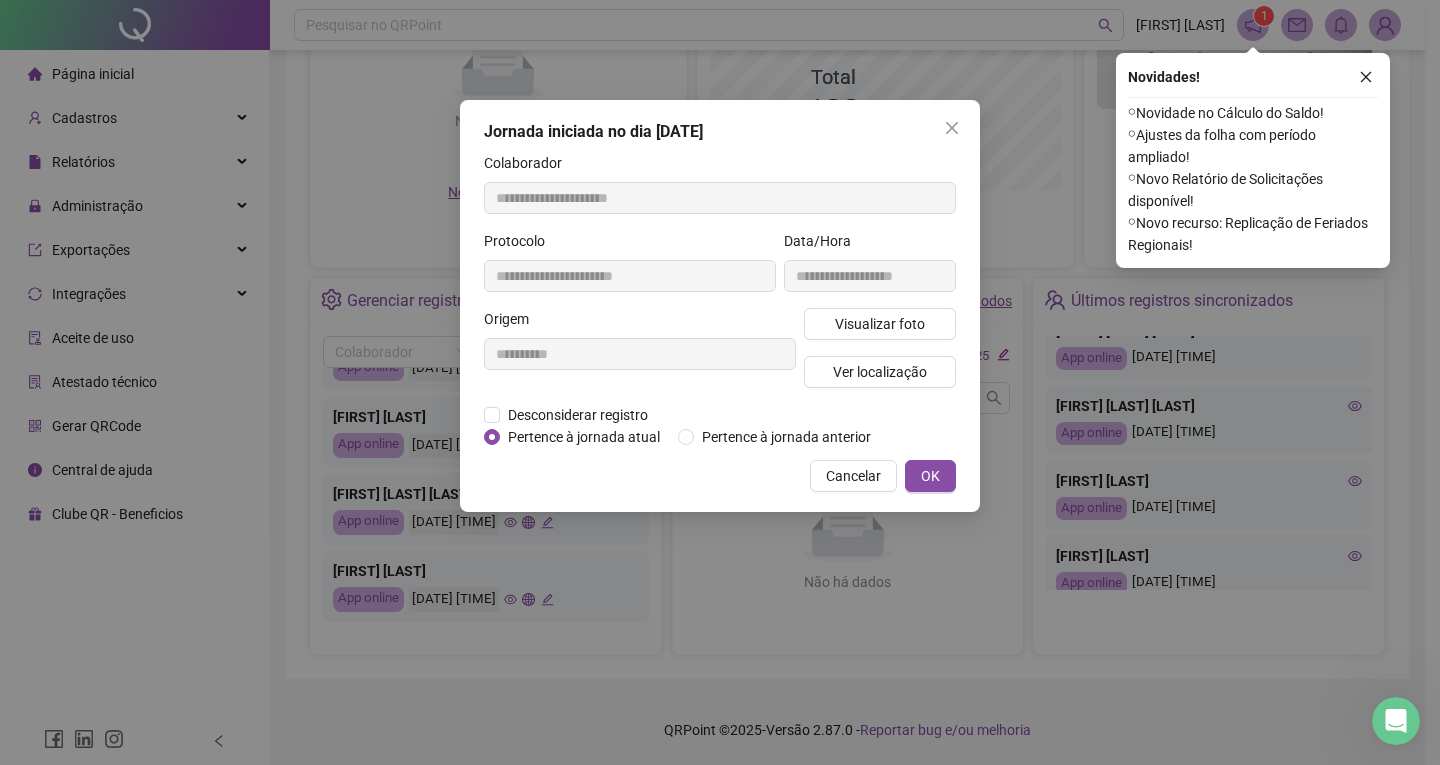 click on "**********" at bounding box center [720, 306] 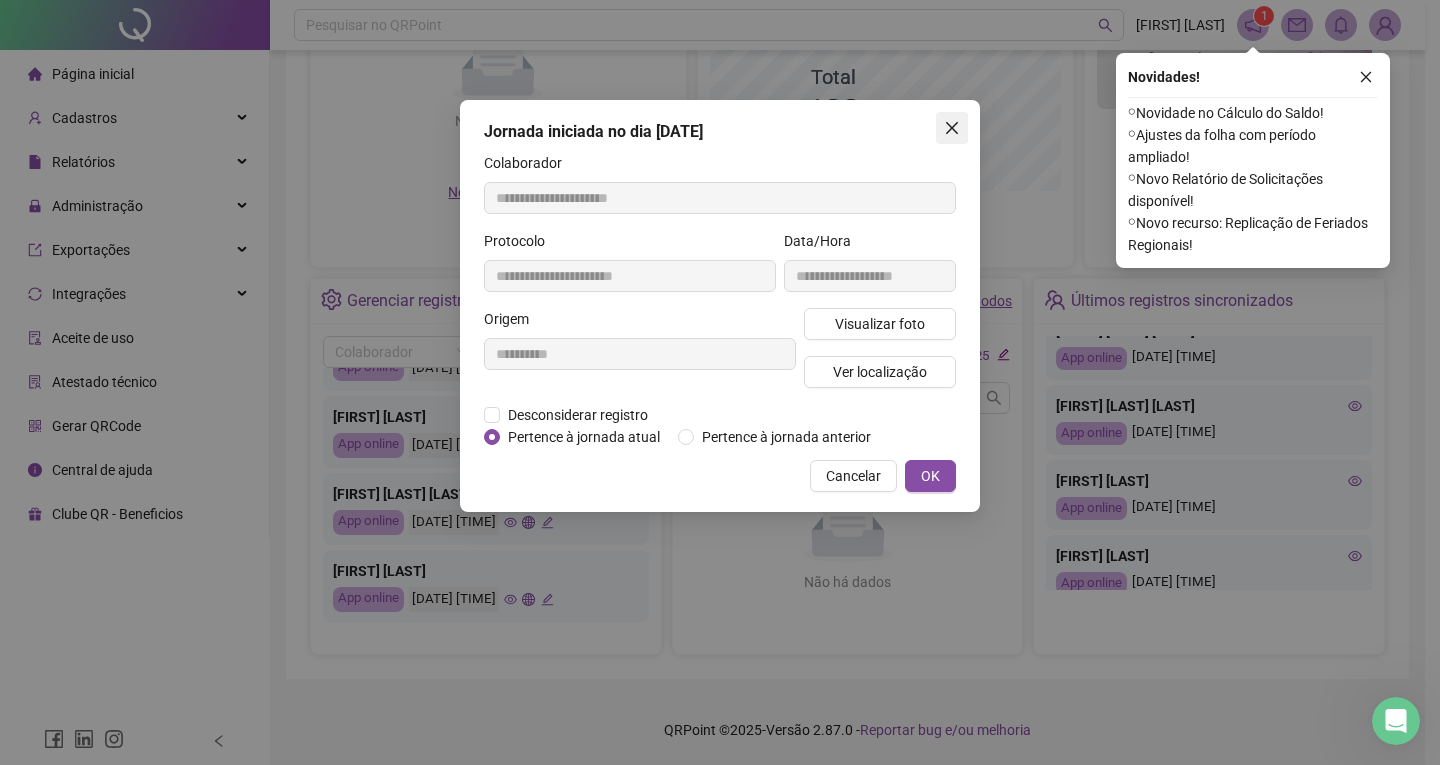 click 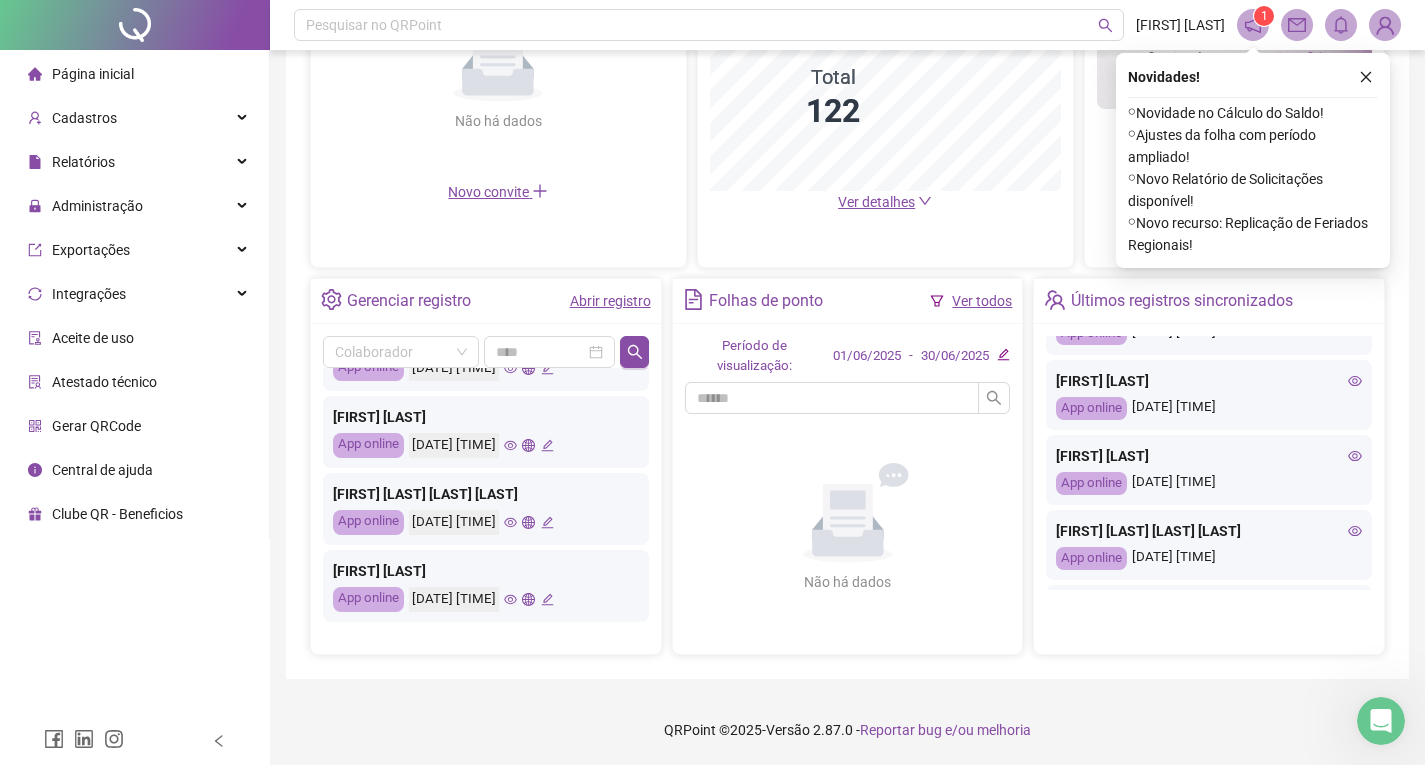scroll, scrollTop: 865, scrollLeft: 0, axis: vertical 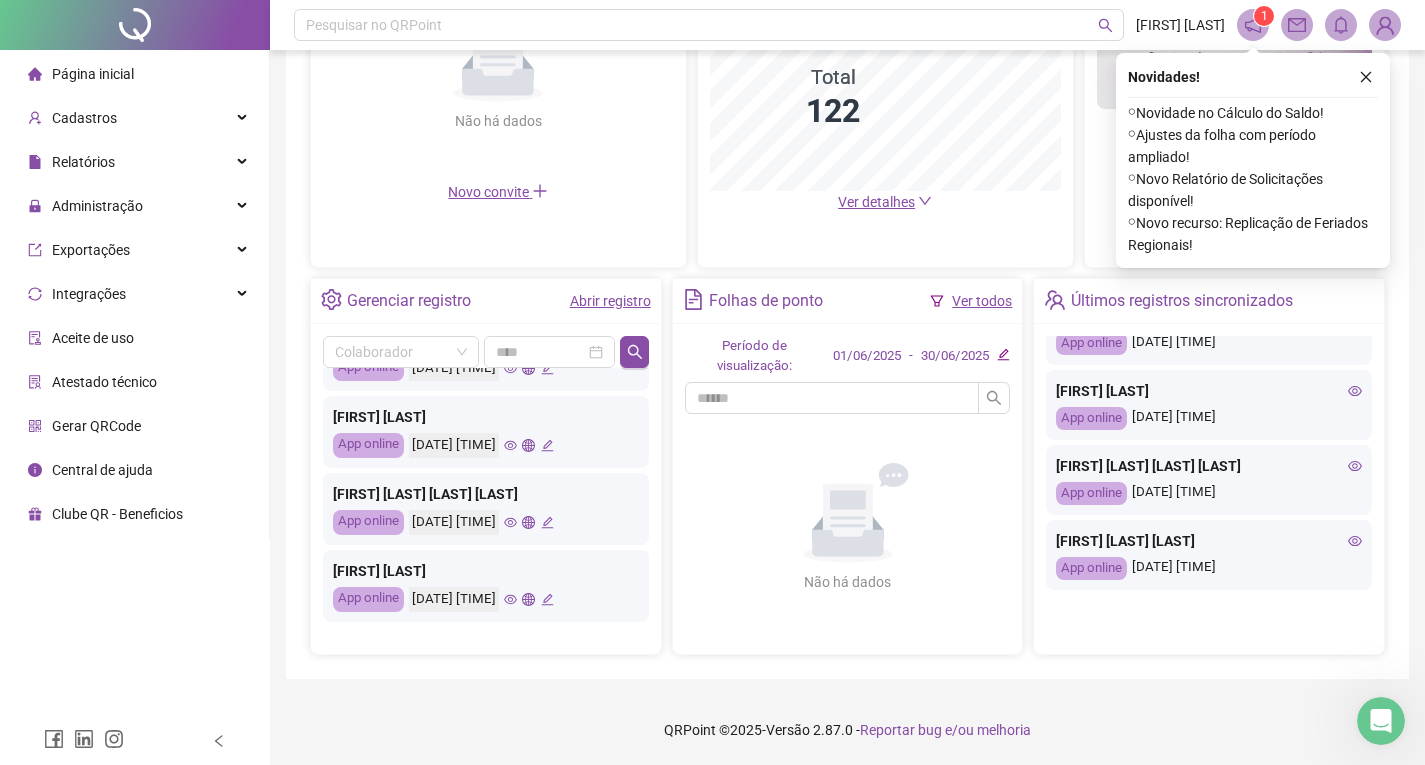 click 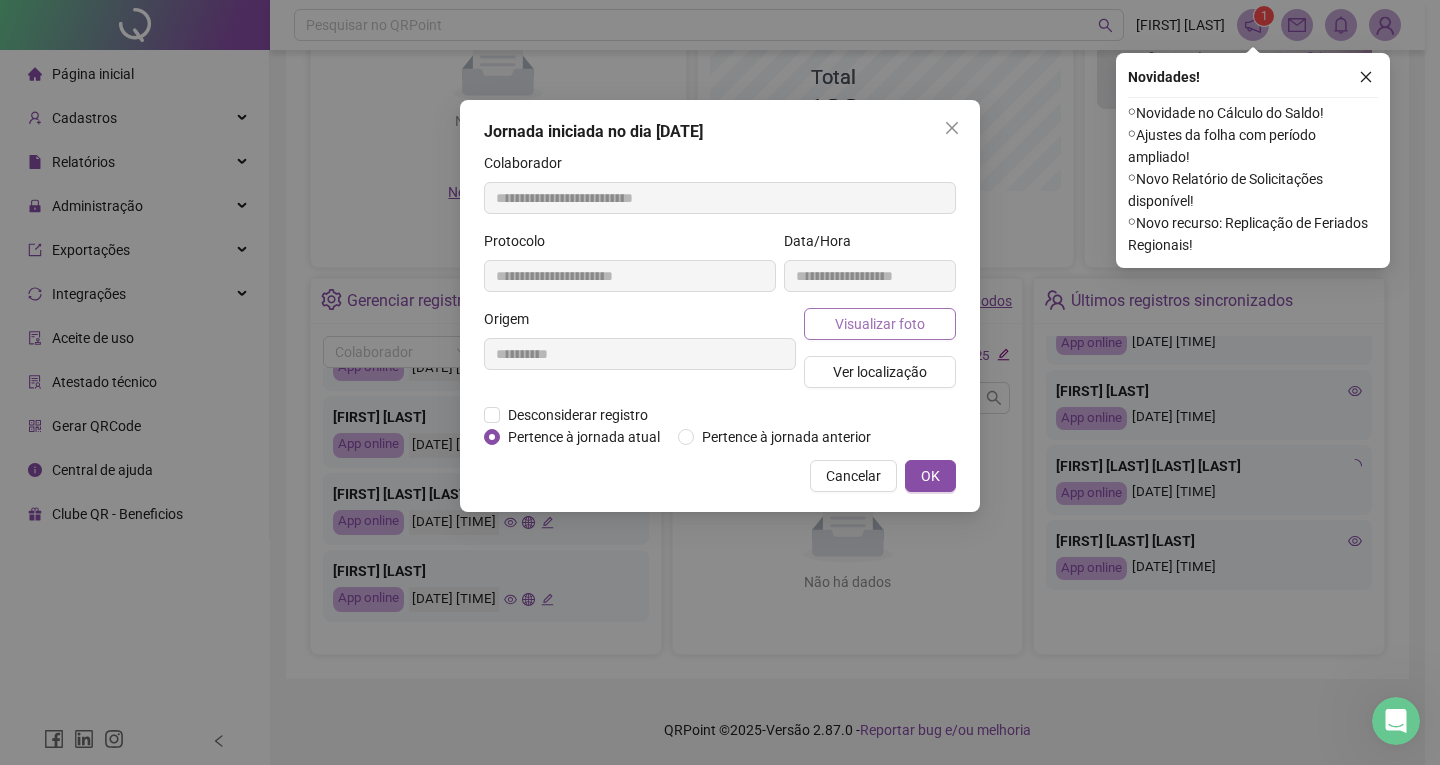 type on "**********" 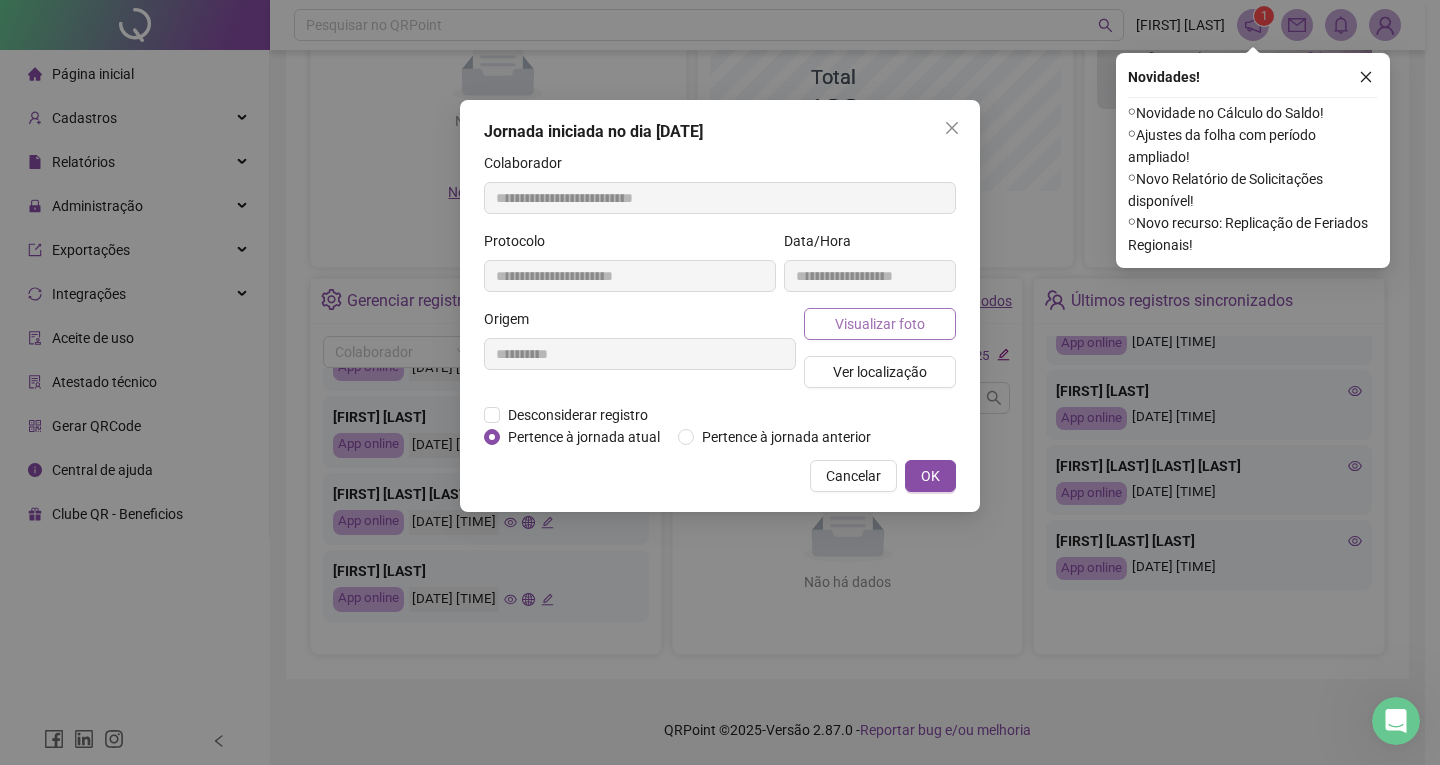 click on "Visualizar foto" at bounding box center (880, 324) 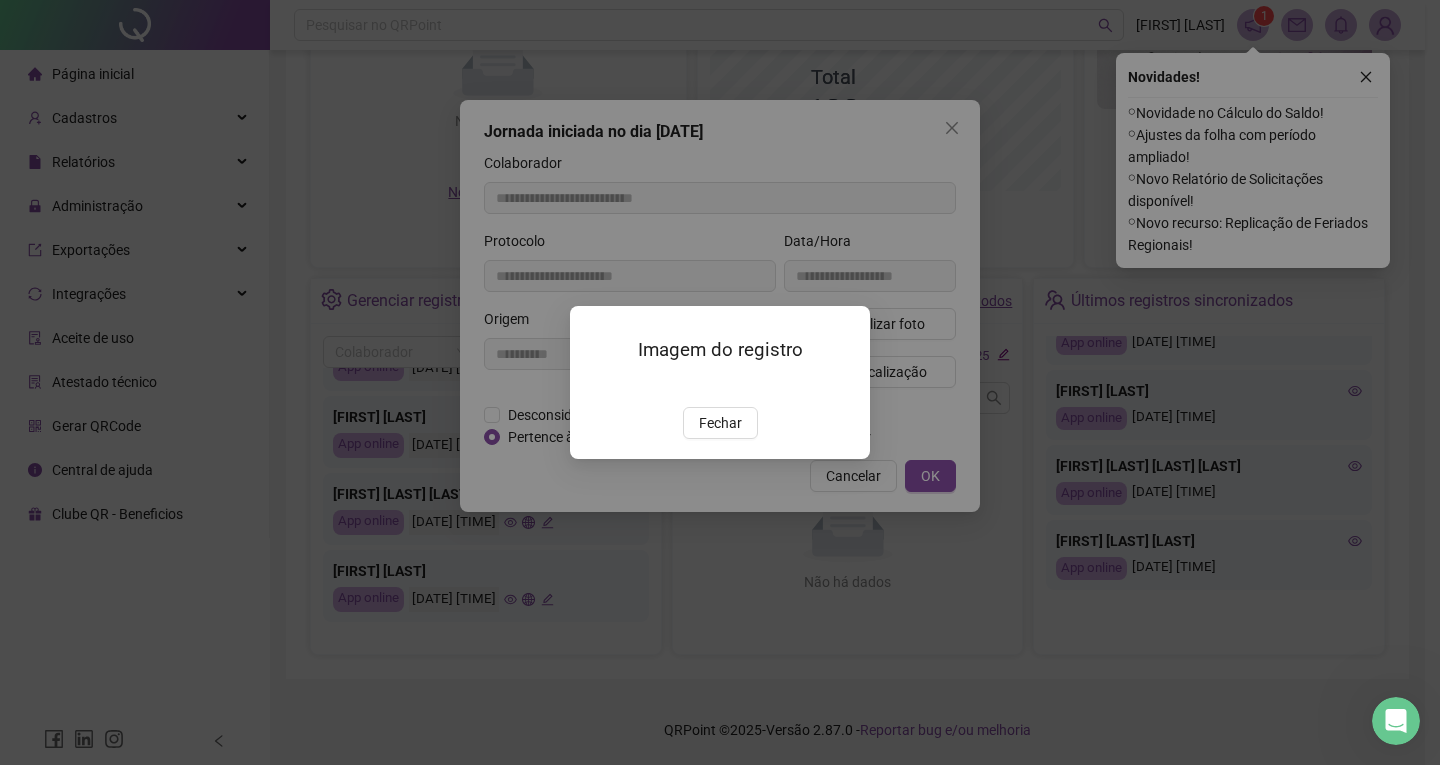 click at bounding box center [594, 386] 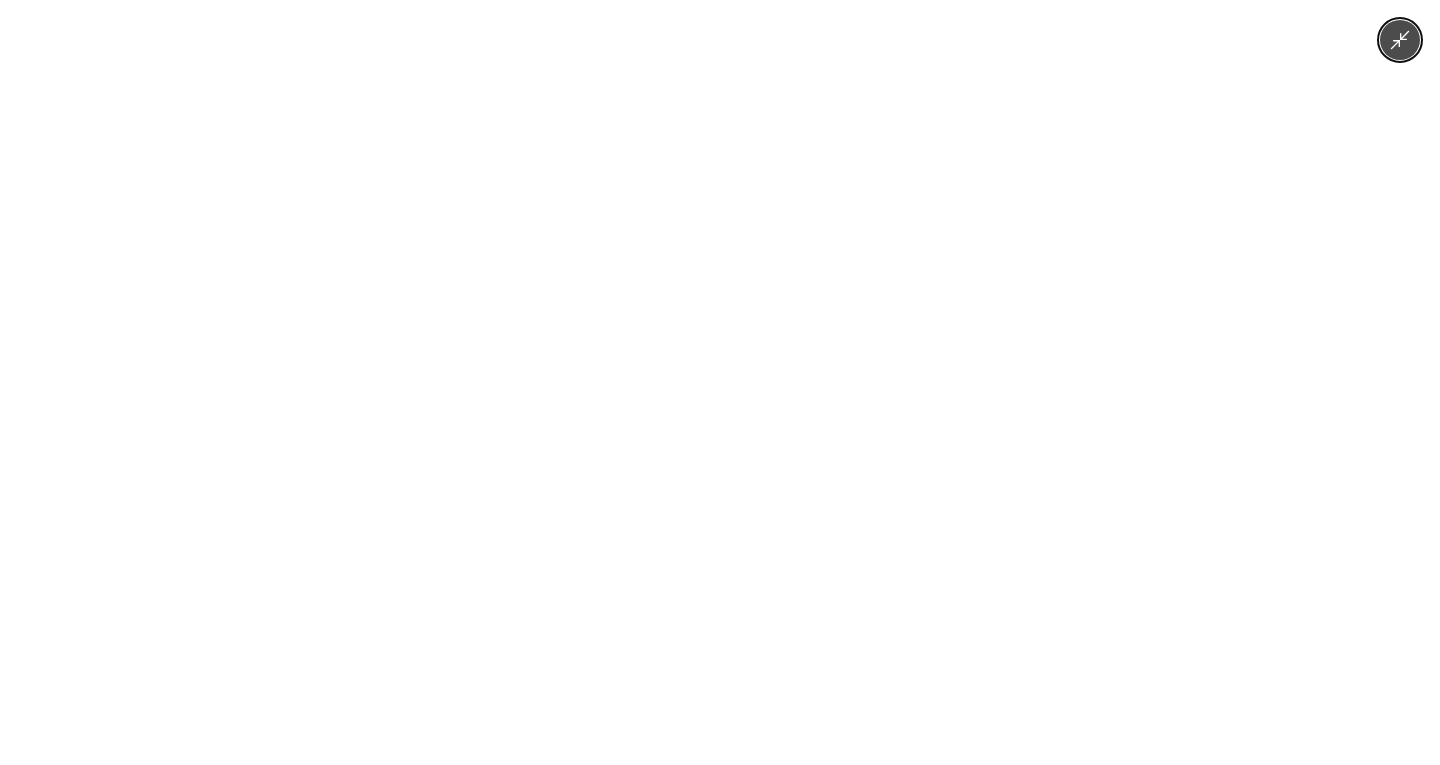 click at bounding box center (720, 382) 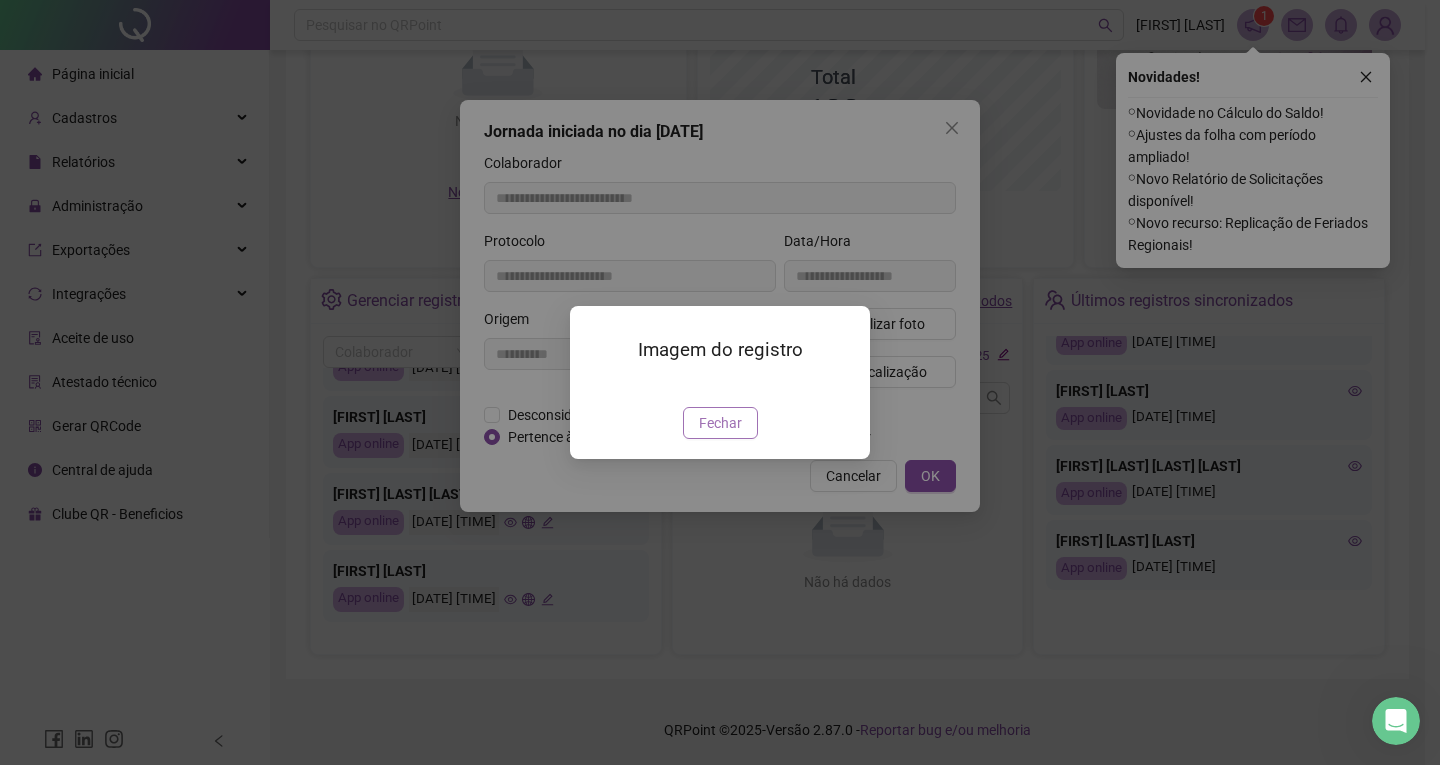 click on "Fechar" at bounding box center [720, 423] 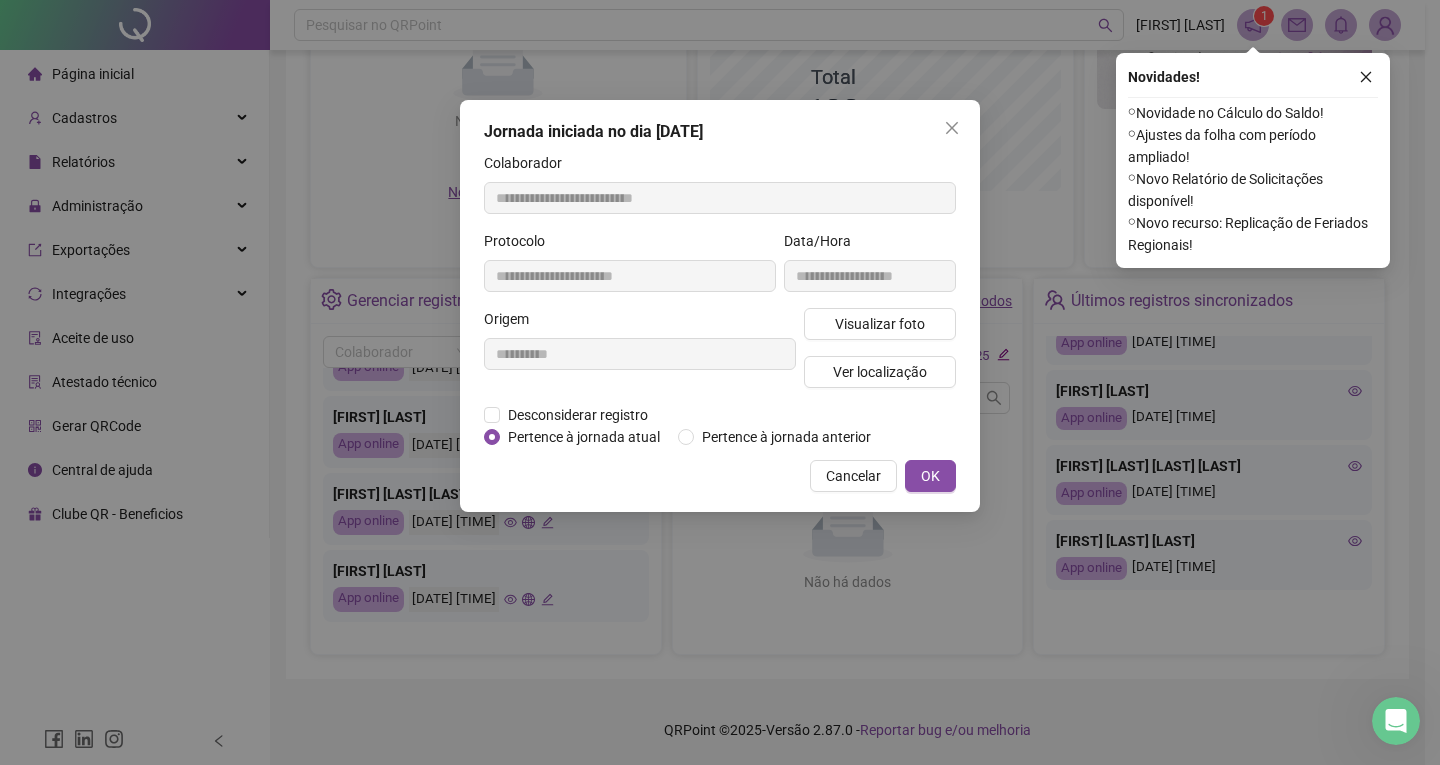 click on "OK" at bounding box center [930, 476] 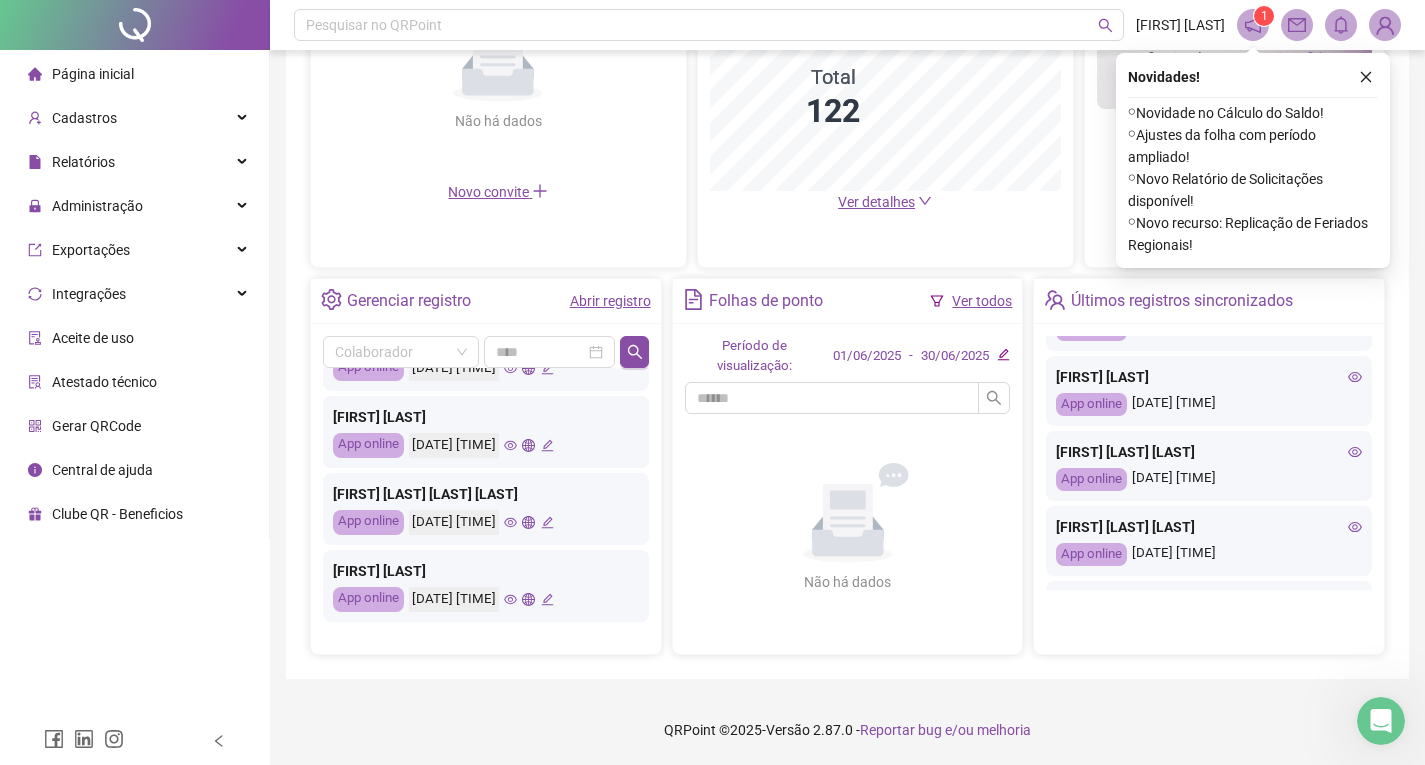 scroll, scrollTop: 565, scrollLeft: 0, axis: vertical 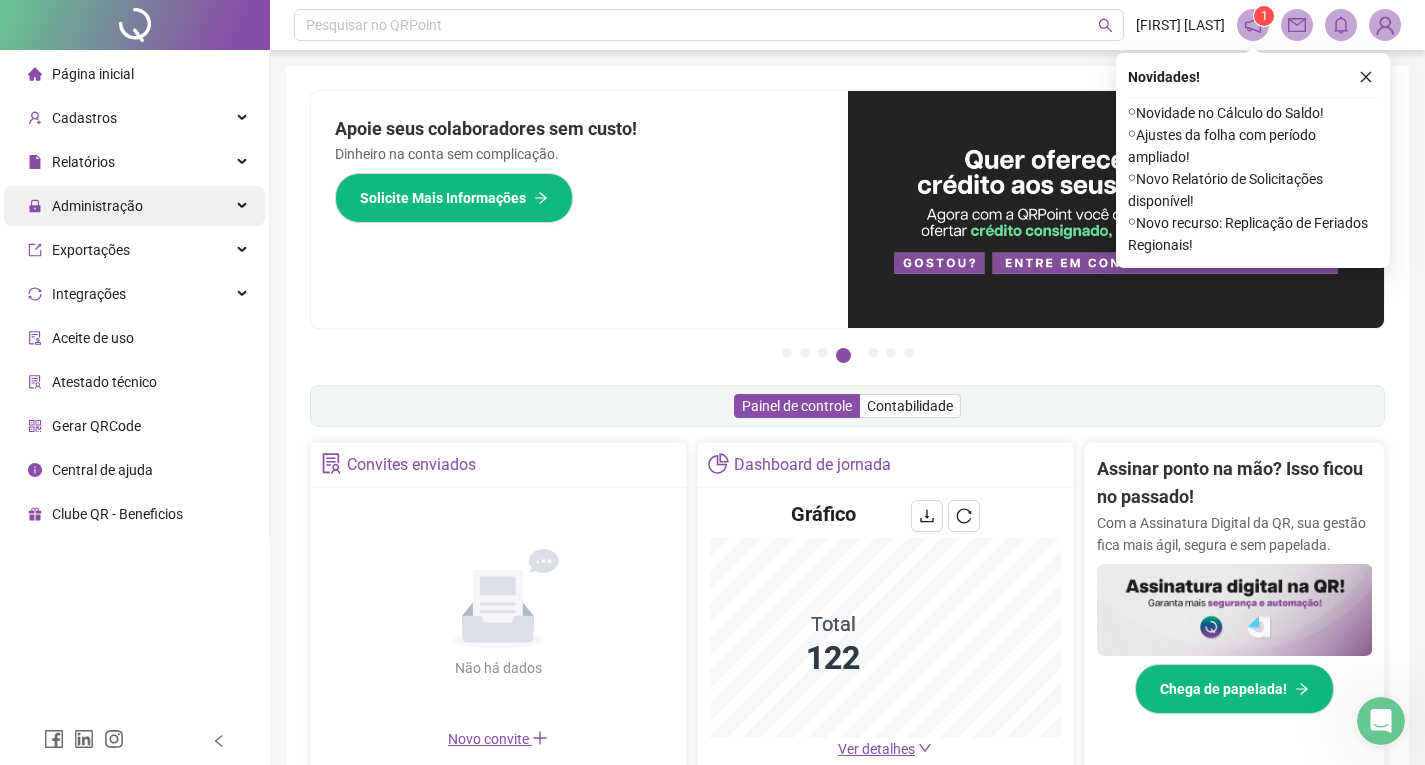 click on "Administração" at bounding box center [85, 206] 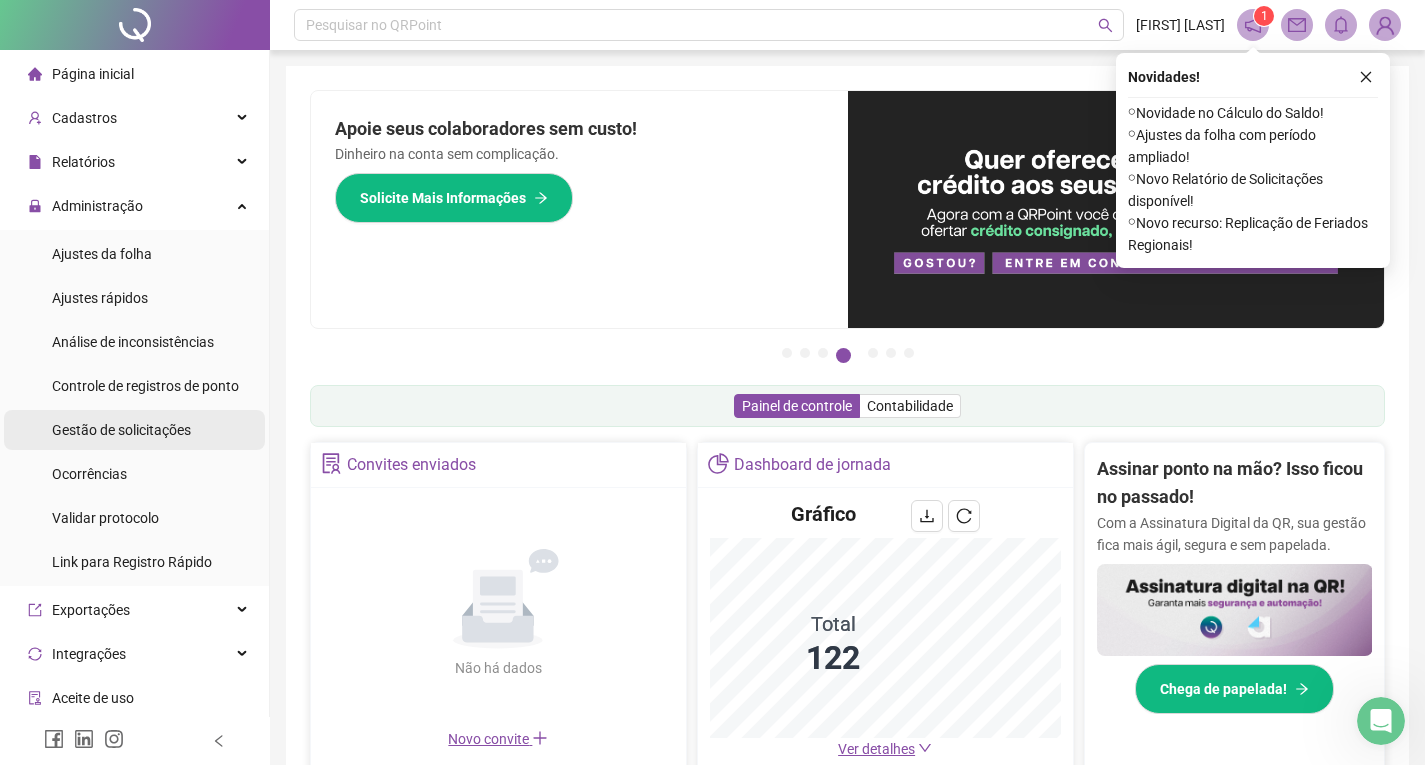 click on "Gestão de solicitações" at bounding box center [121, 430] 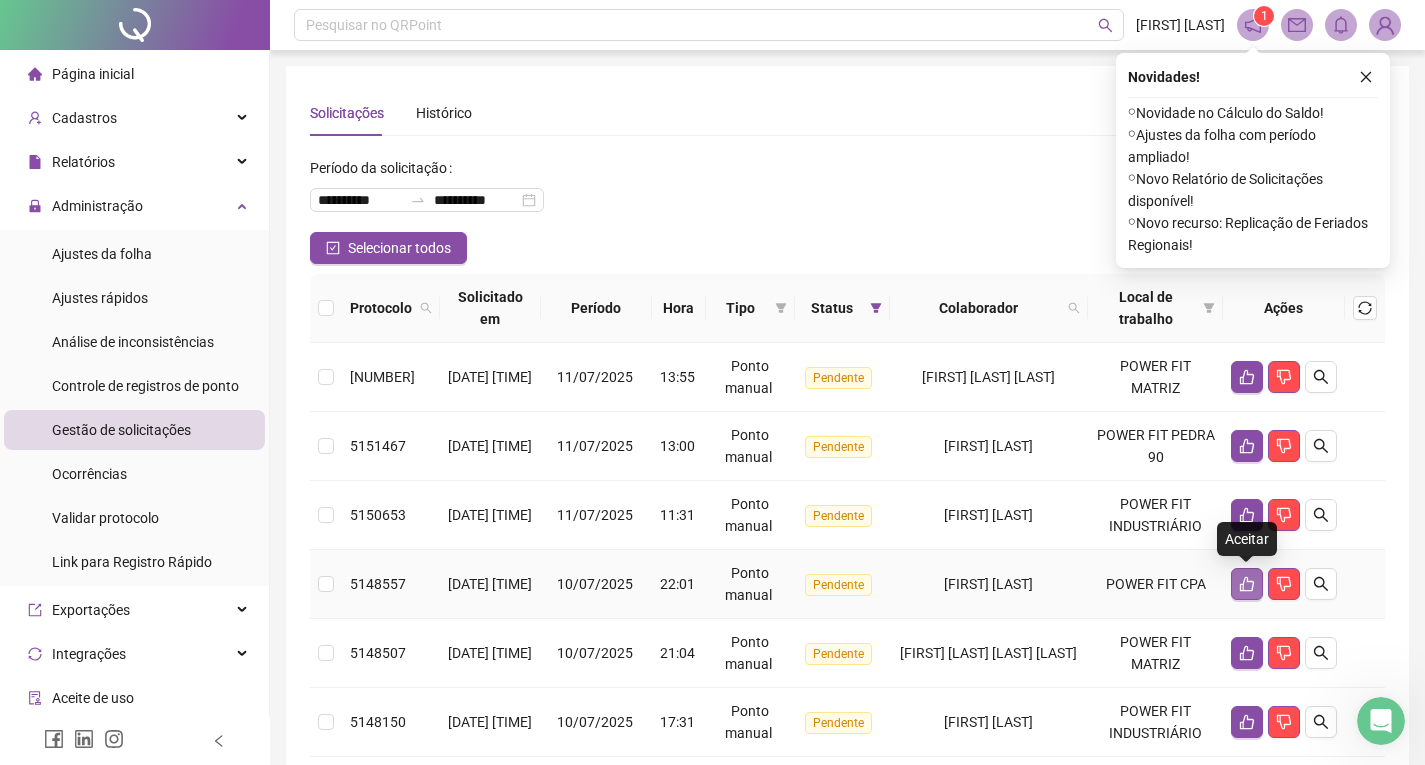 click at bounding box center [1247, 584] 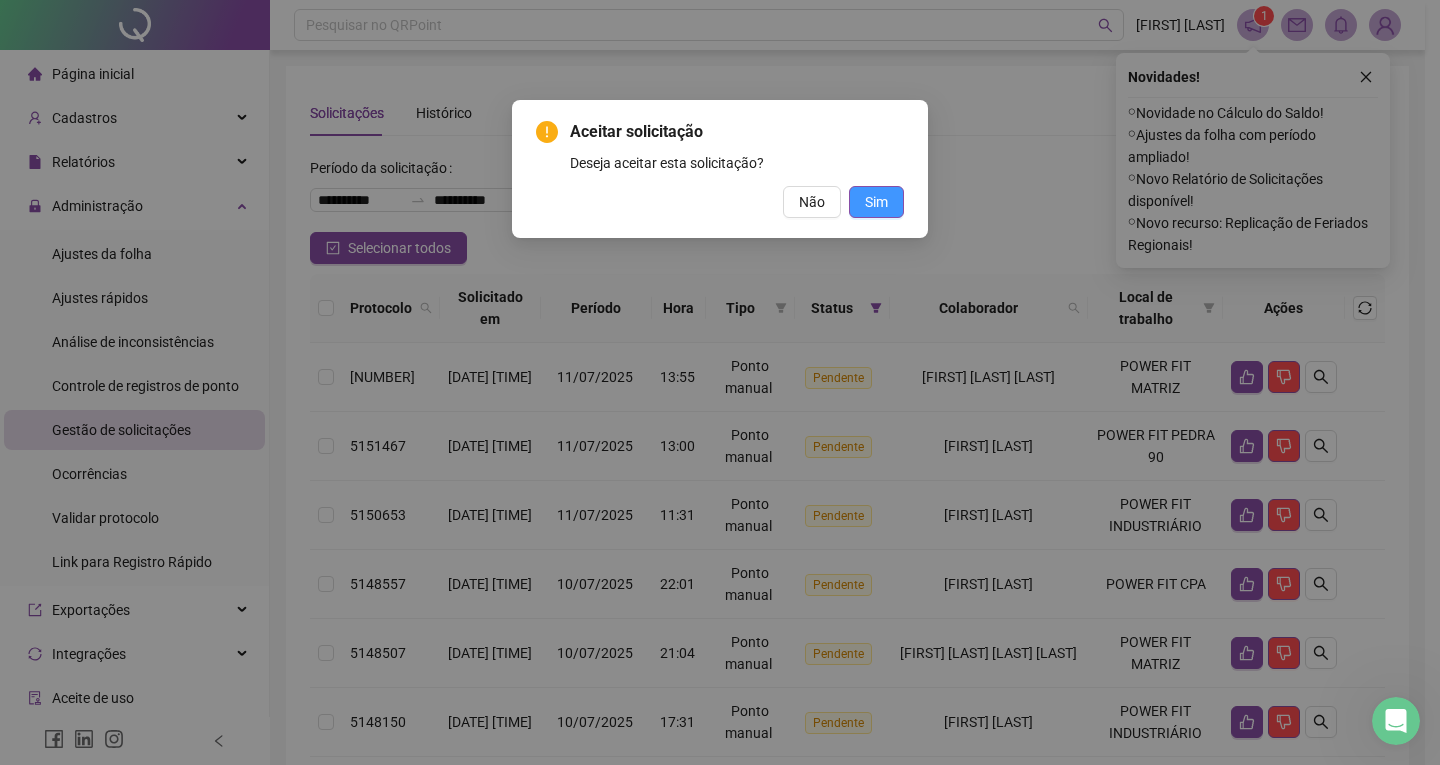 click on "Sim" at bounding box center [876, 202] 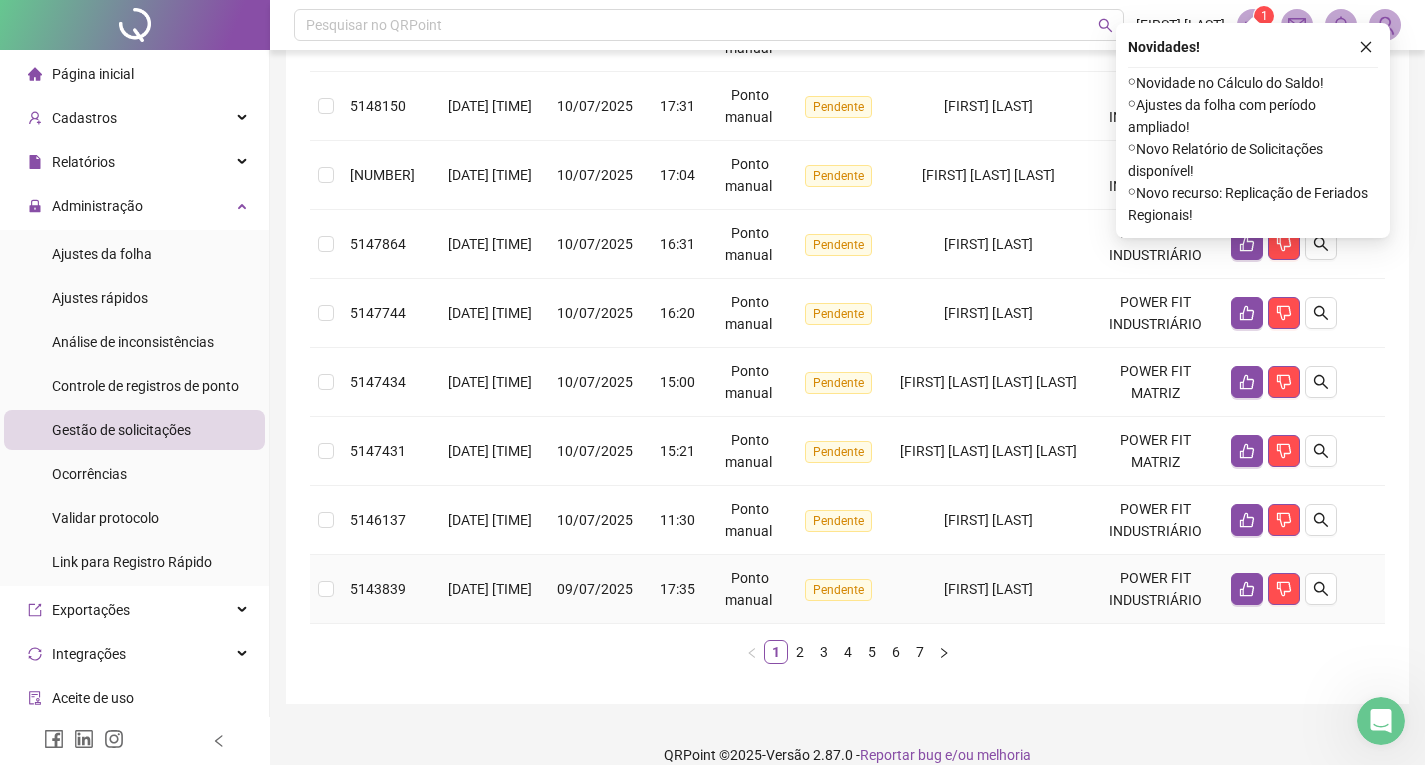 scroll, scrollTop: 572, scrollLeft: 0, axis: vertical 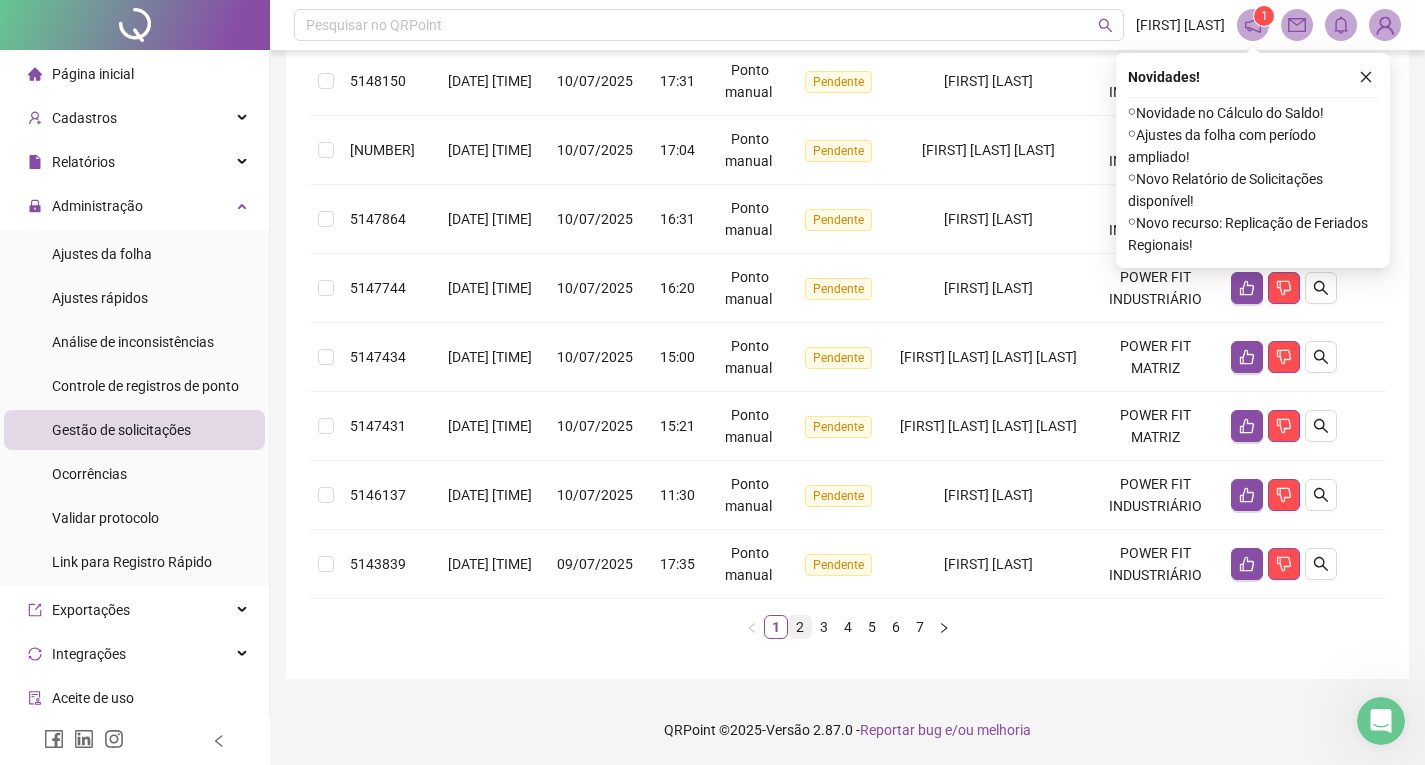 click on "2" at bounding box center (800, 627) 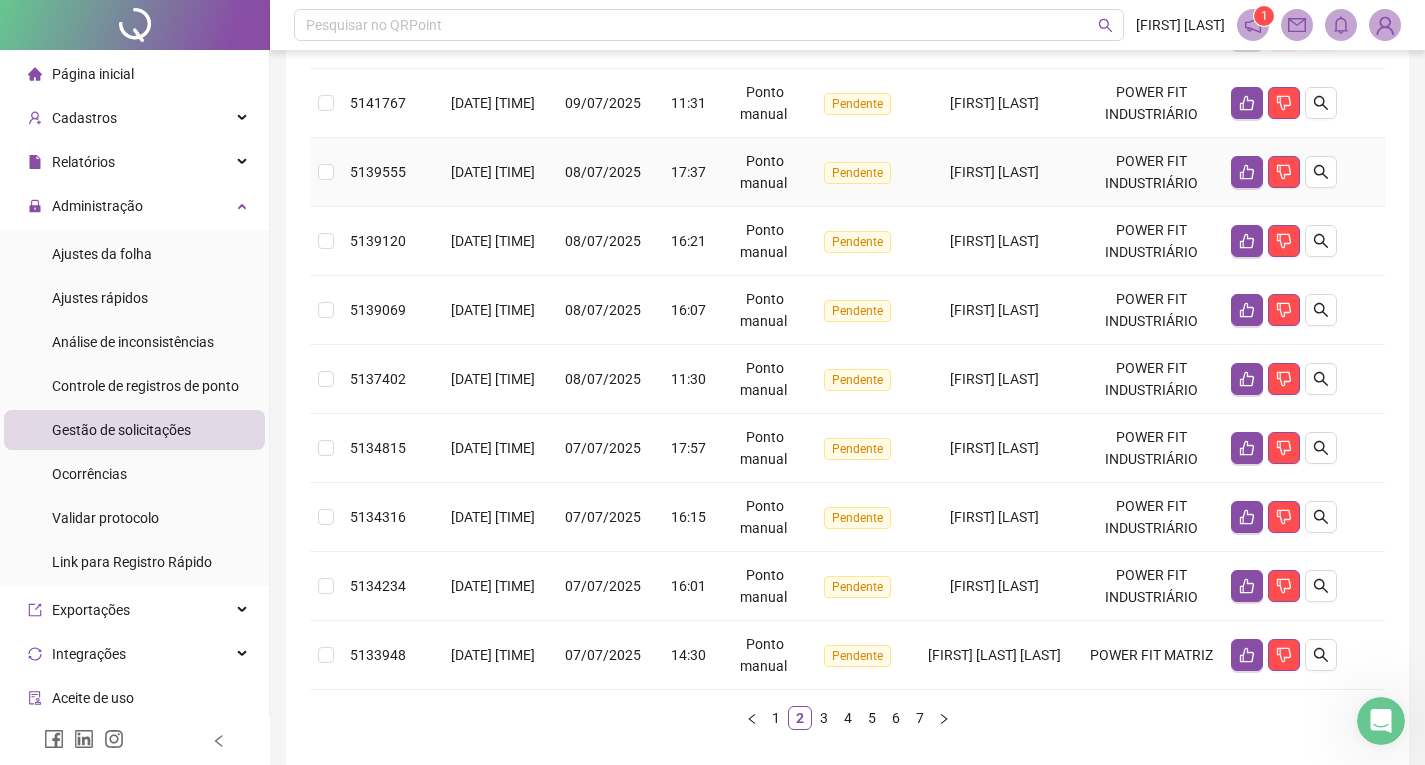 scroll, scrollTop: 572, scrollLeft: 0, axis: vertical 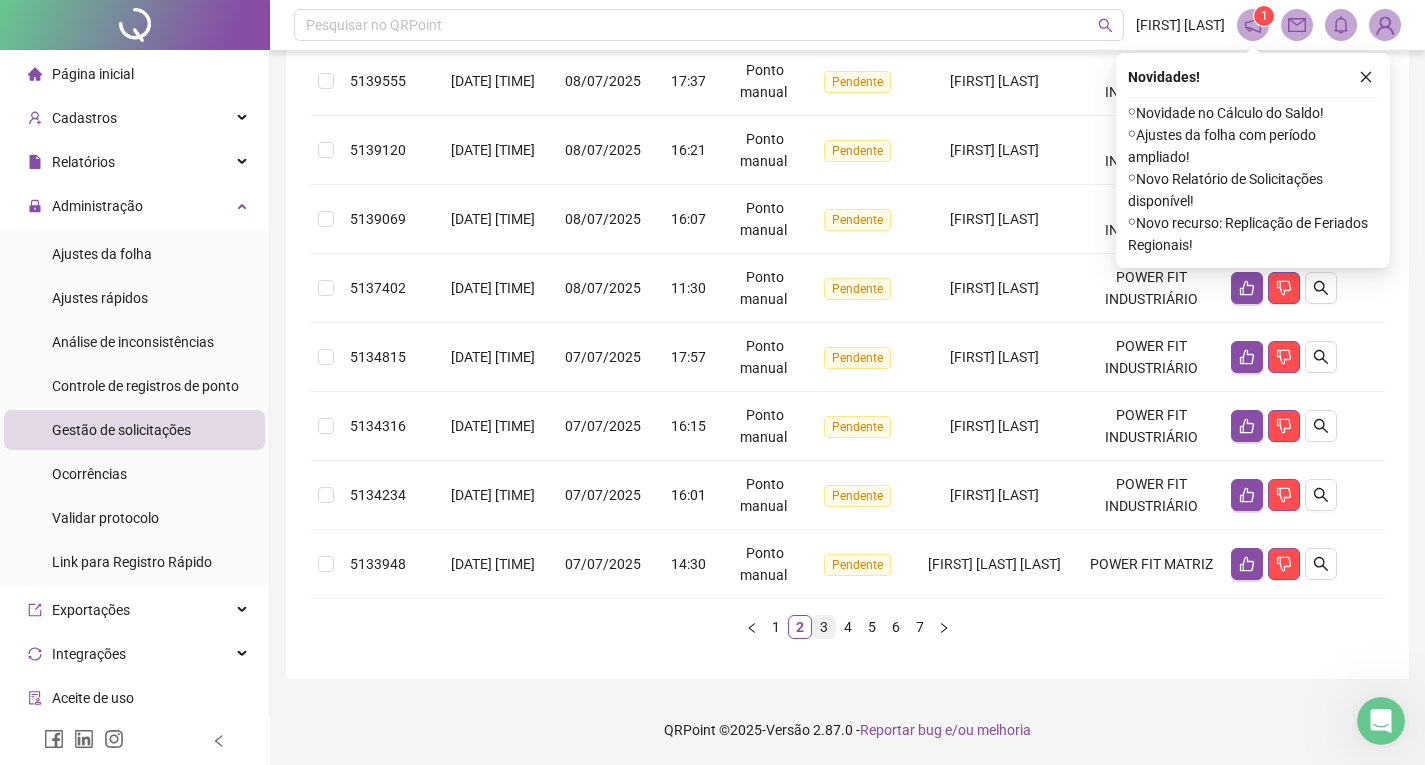 click on "3" at bounding box center [824, 627] 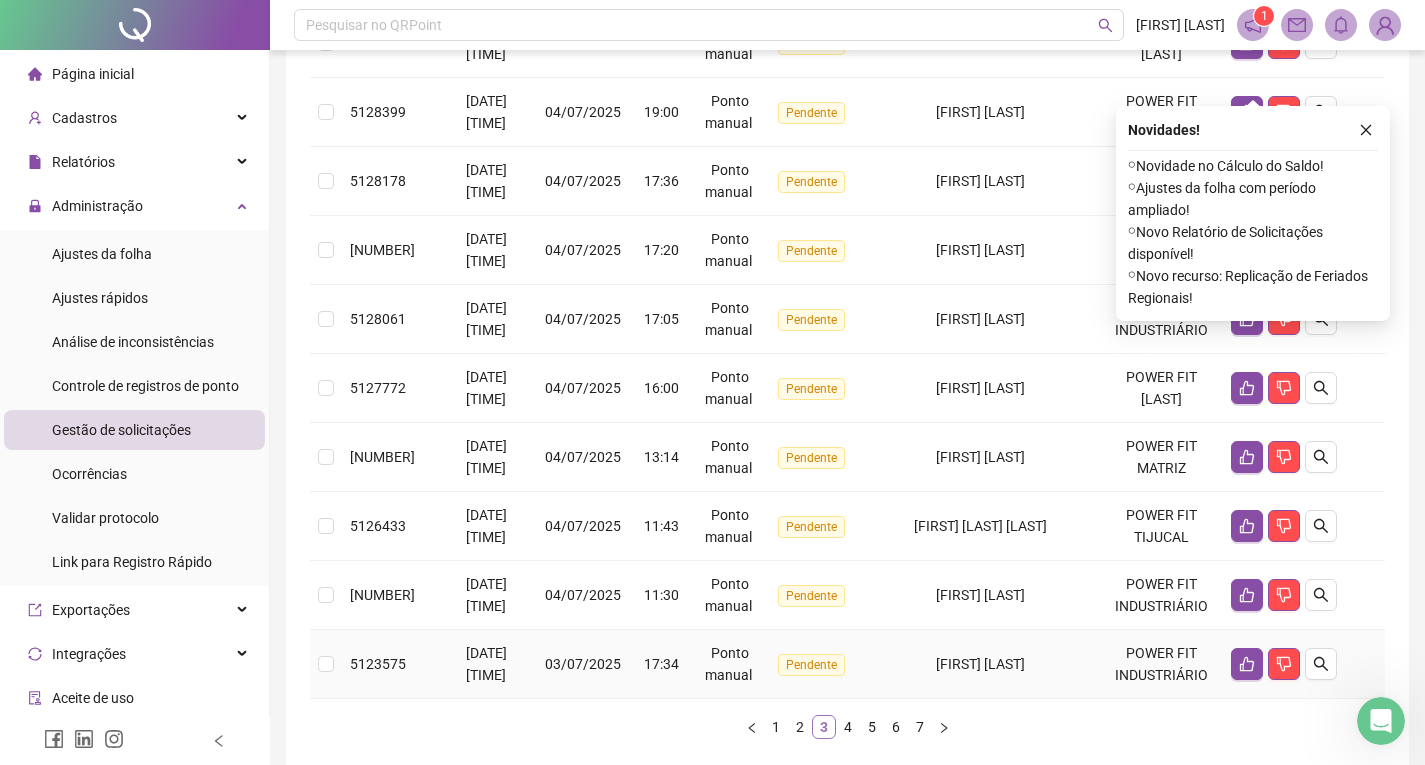 scroll, scrollTop: 572, scrollLeft: 0, axis: vertical 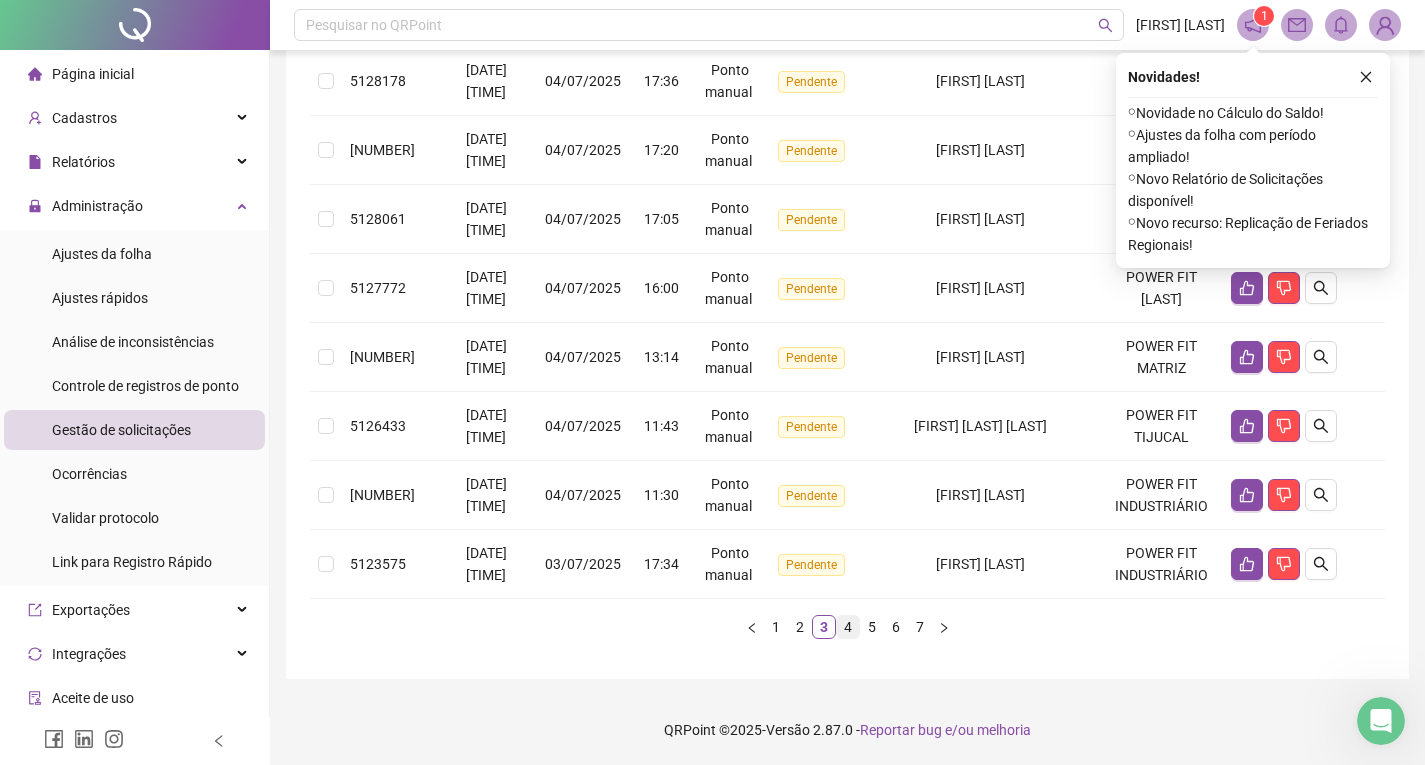 click on "4" at bounding box center (848, 627) 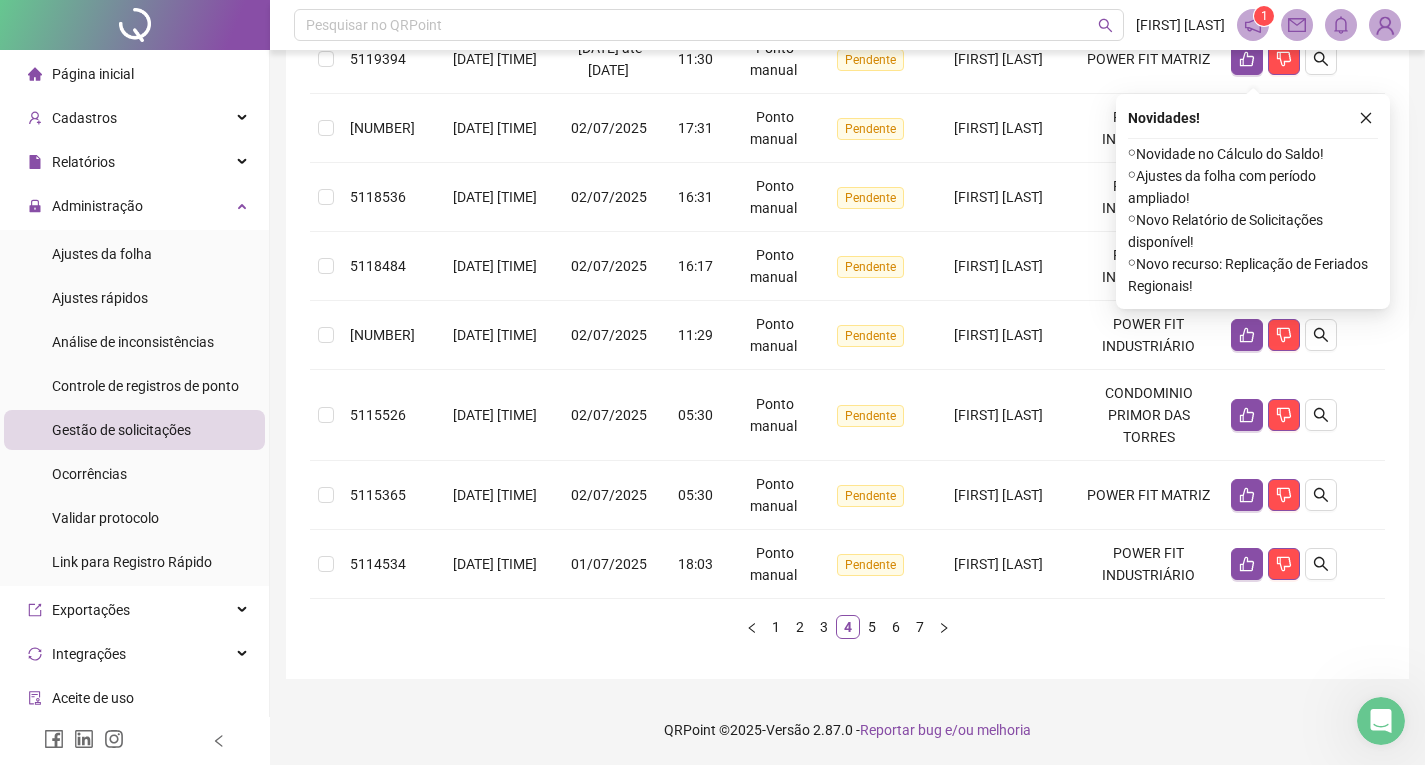 scroll, scrollTop: 616, scrollLeft: 0, axis: vertical 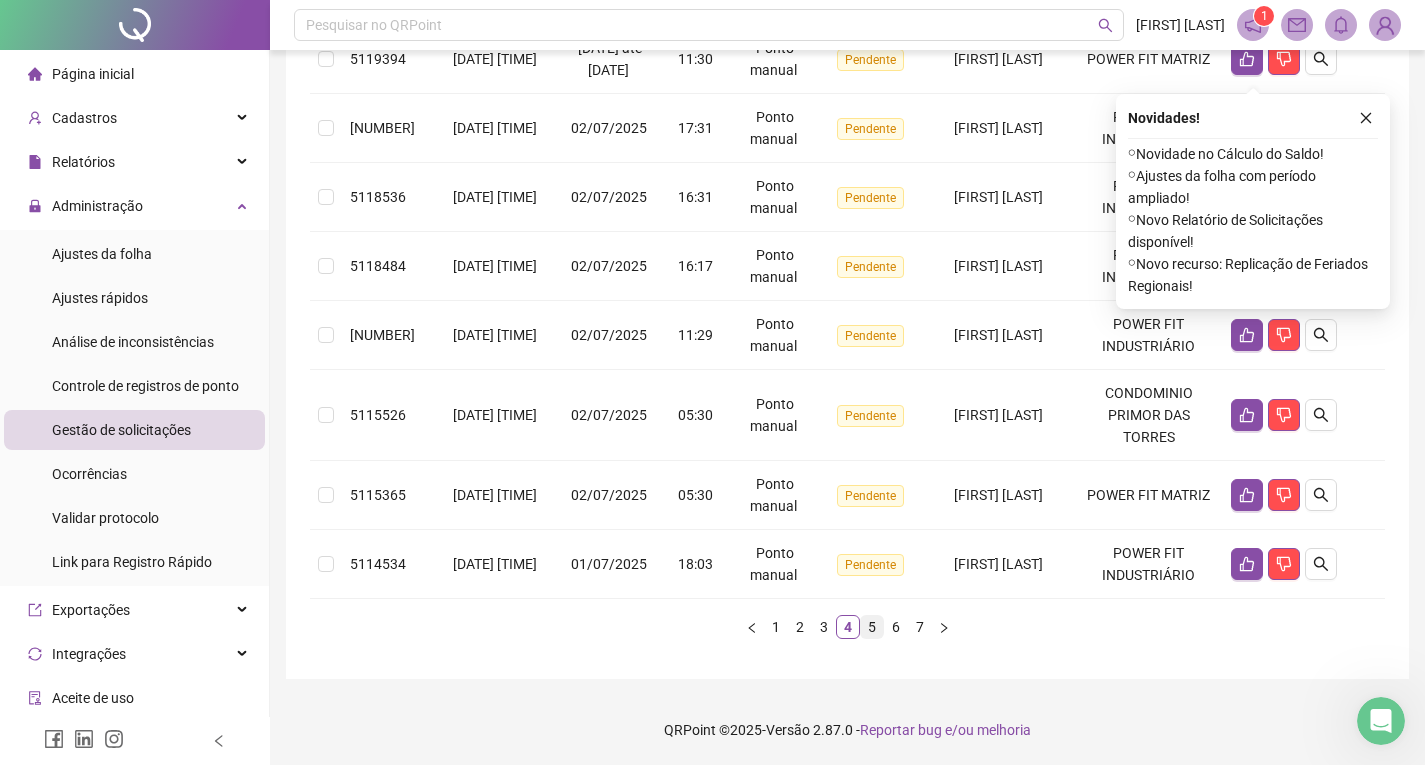 click on "5" at bounding box center (872, 627) 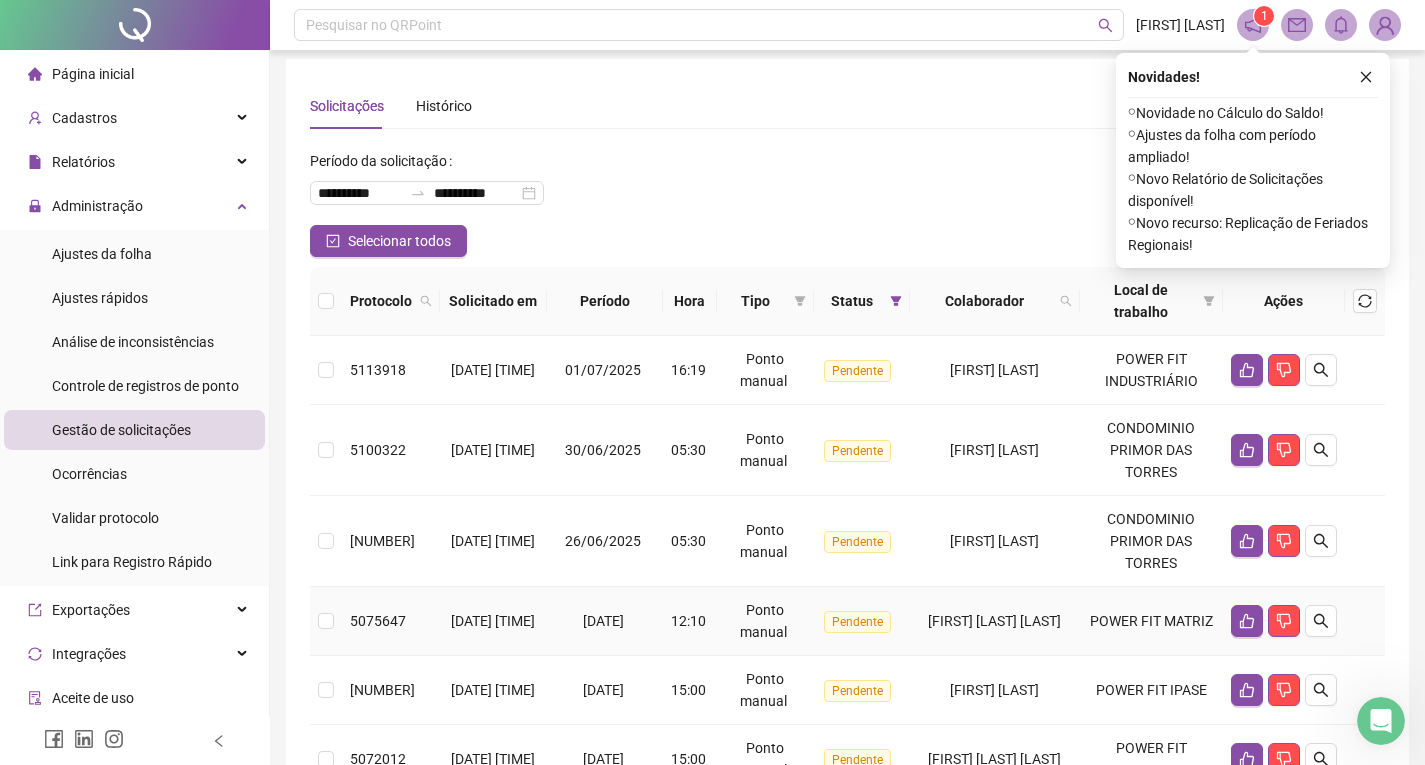 scroll, scrollTop: 0, scrollLeft: 0, axis: both 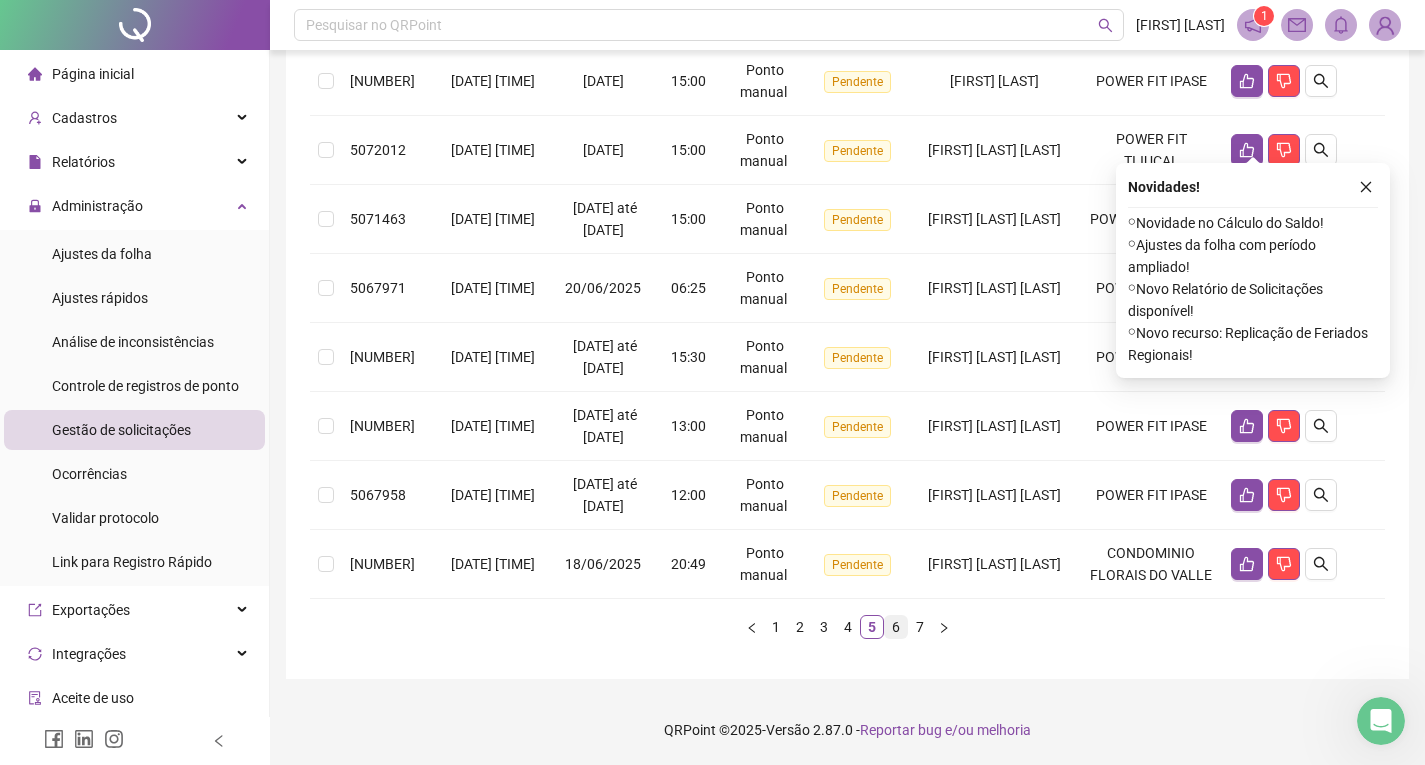 click on "6" at bounding box center [896, 627] 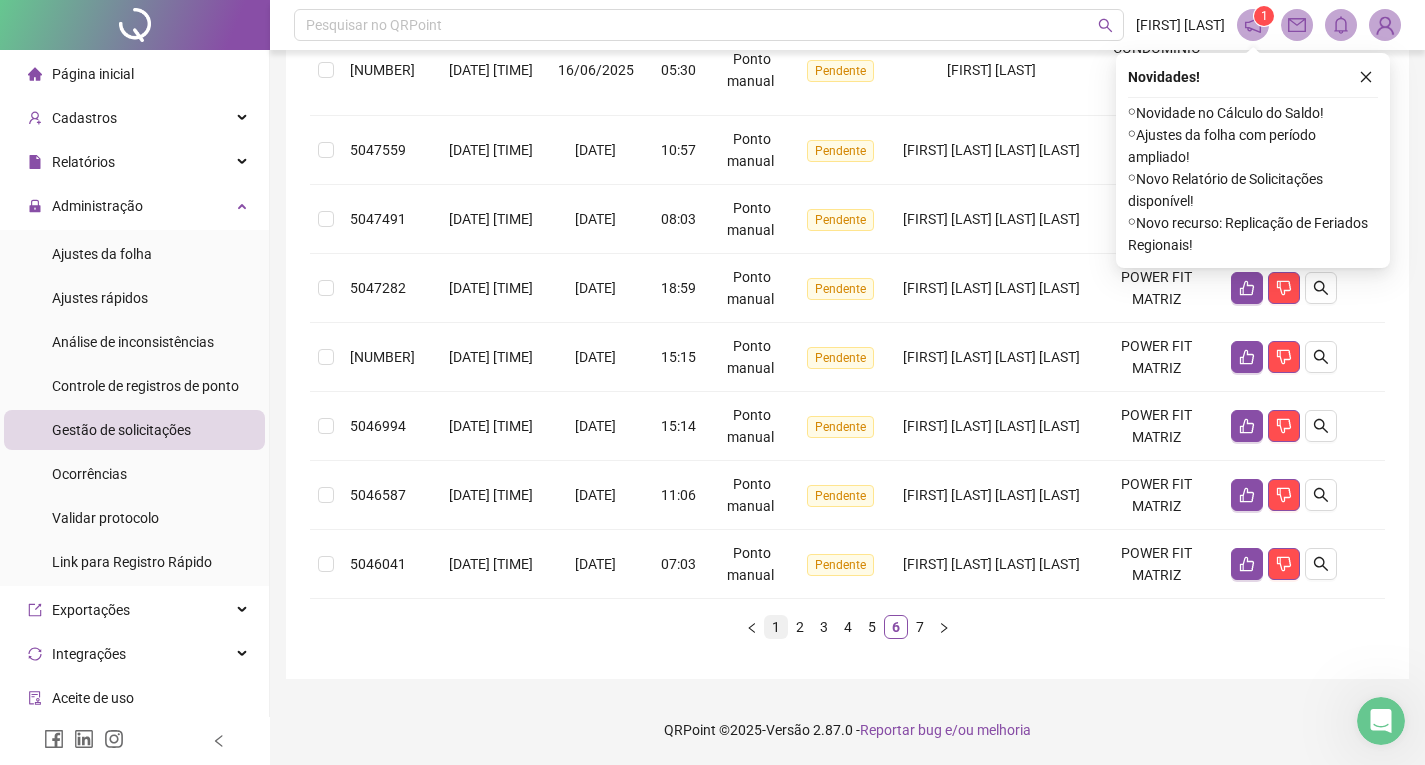 click on "1" at bounding box center [776, 627] 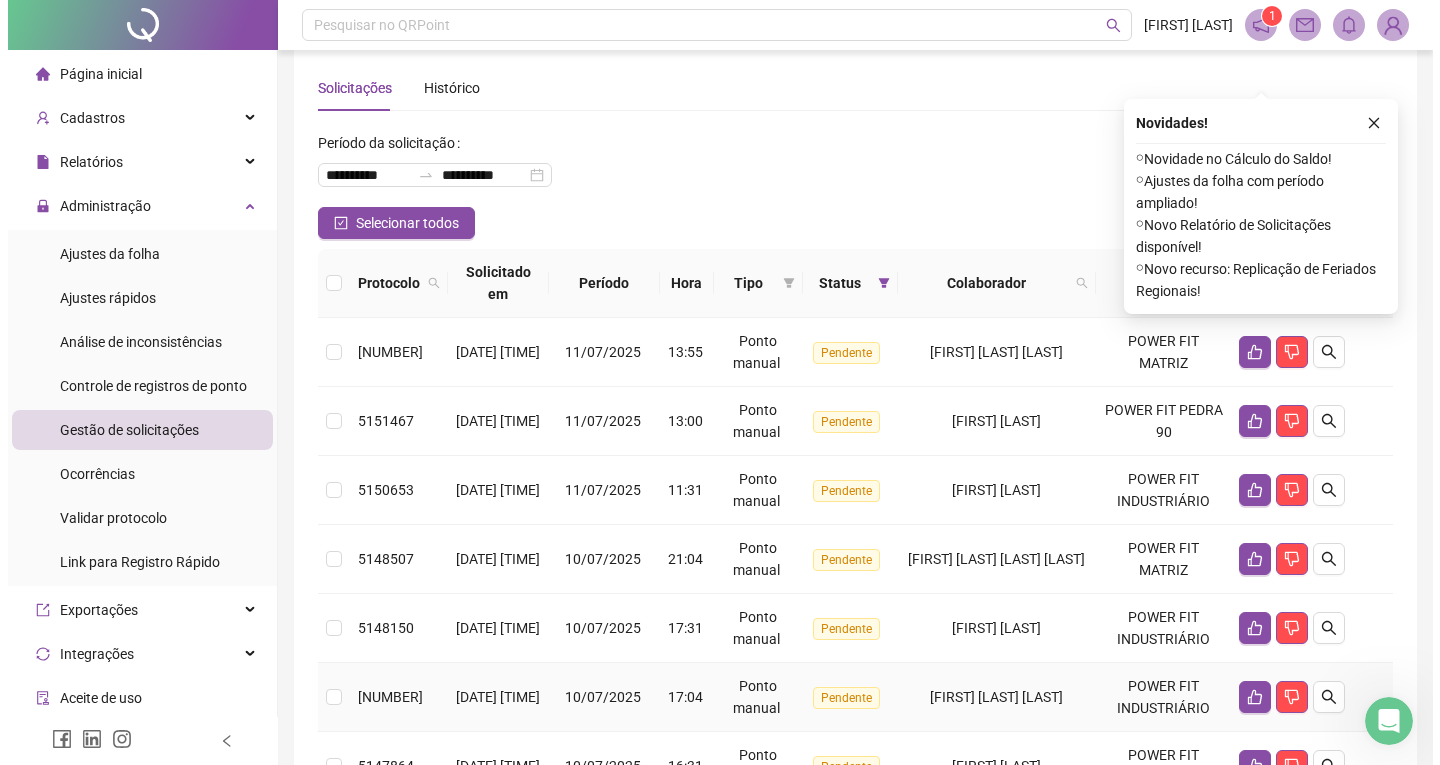 scroll, scrollTop: 0, scrollLeft: 0, axis: both 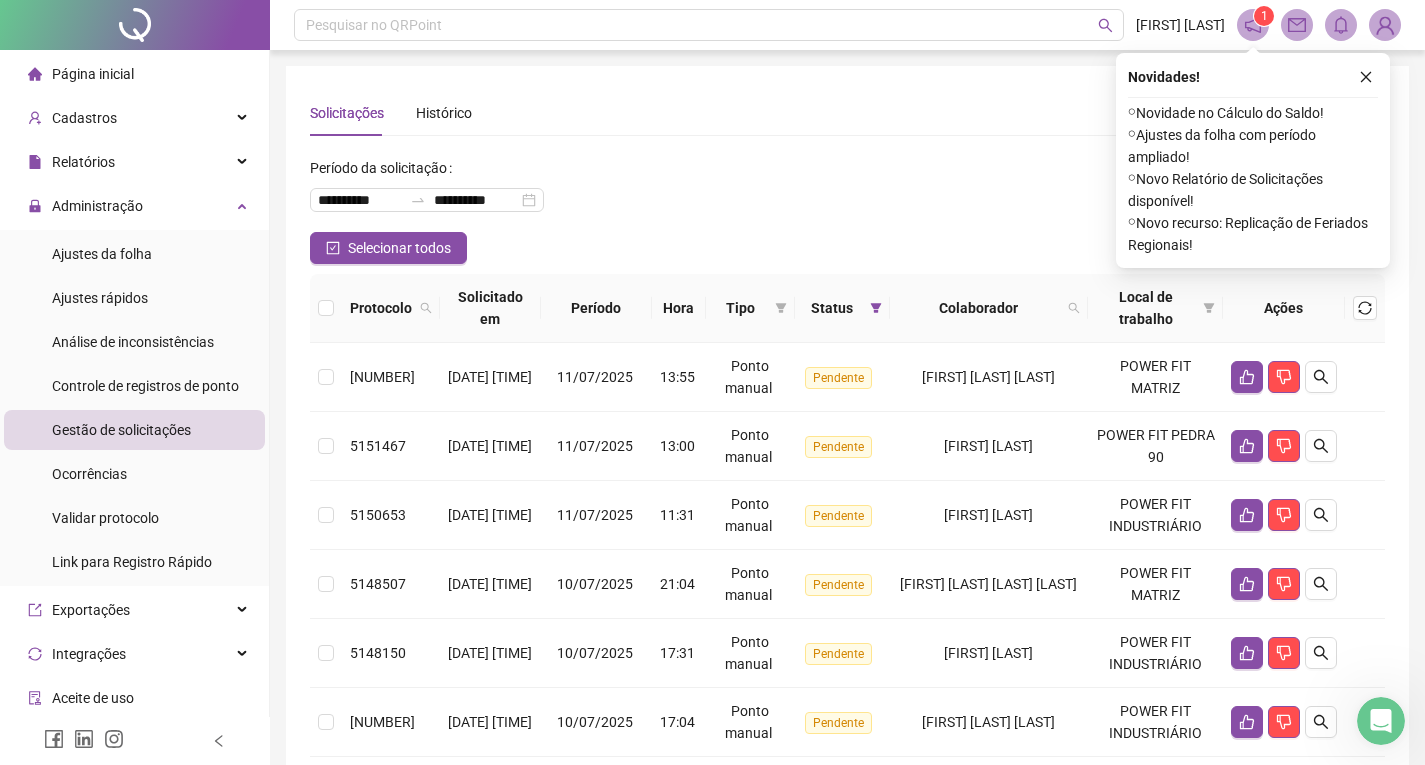 click on "Página inicial" at bounding box center [81, 74] 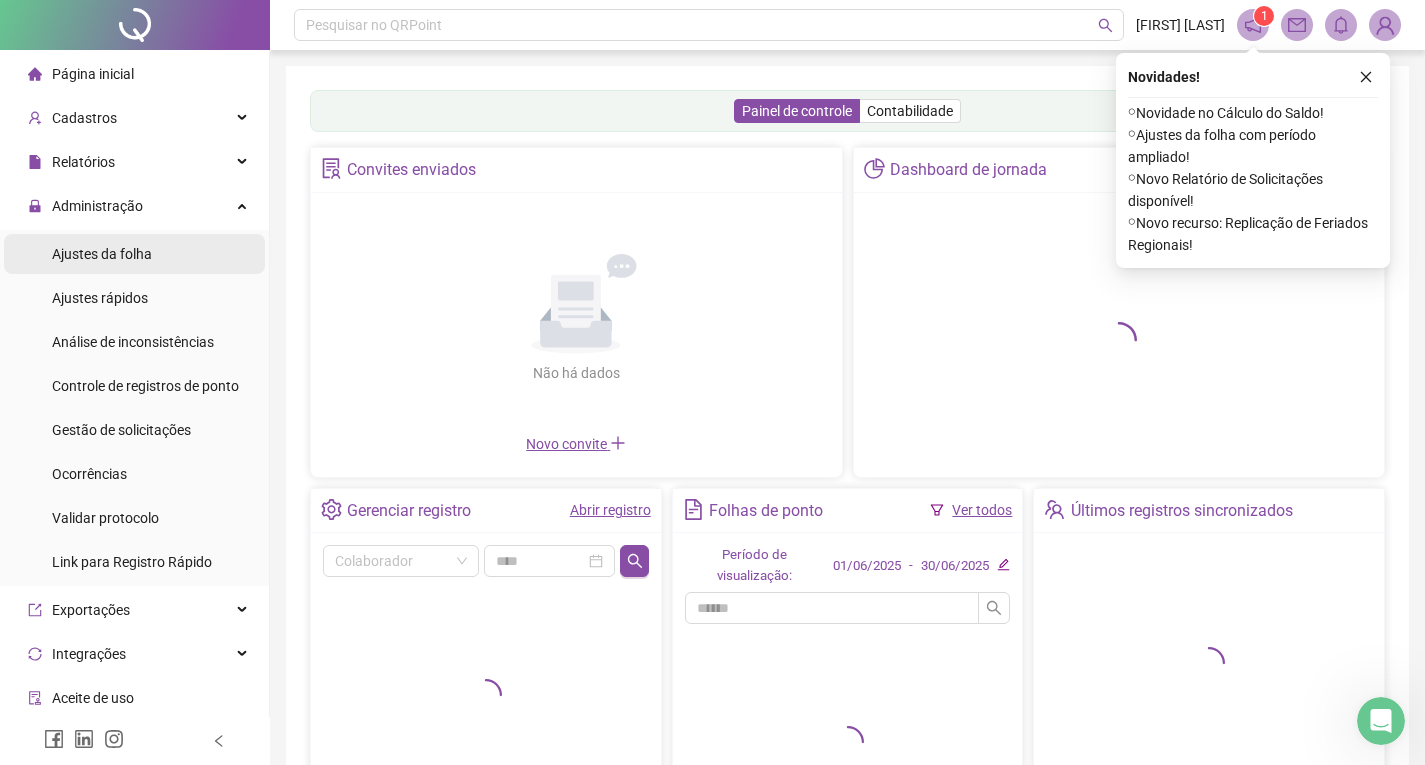 click on "Ajustes da folha" at bounding box center (102, 254) 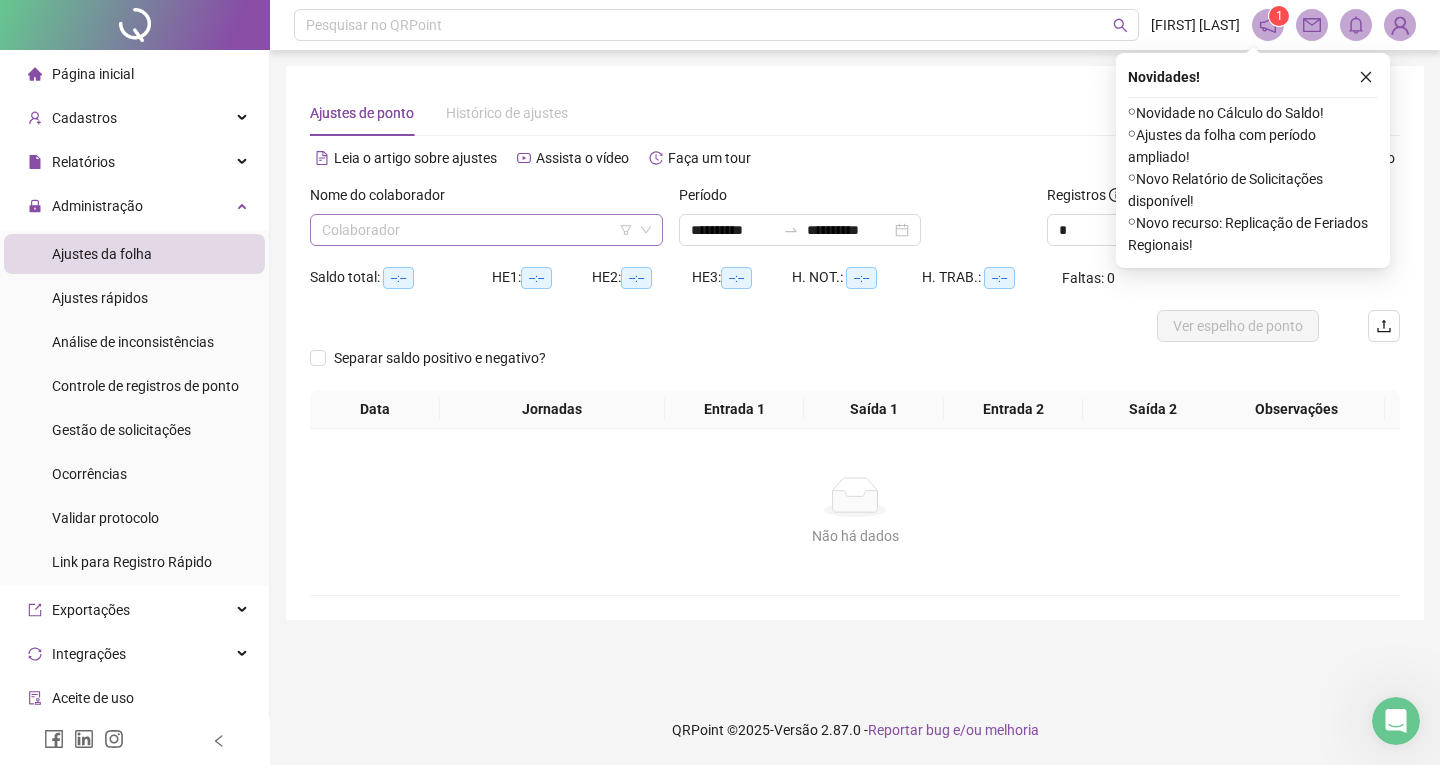 click at bounding box center [480, 230] 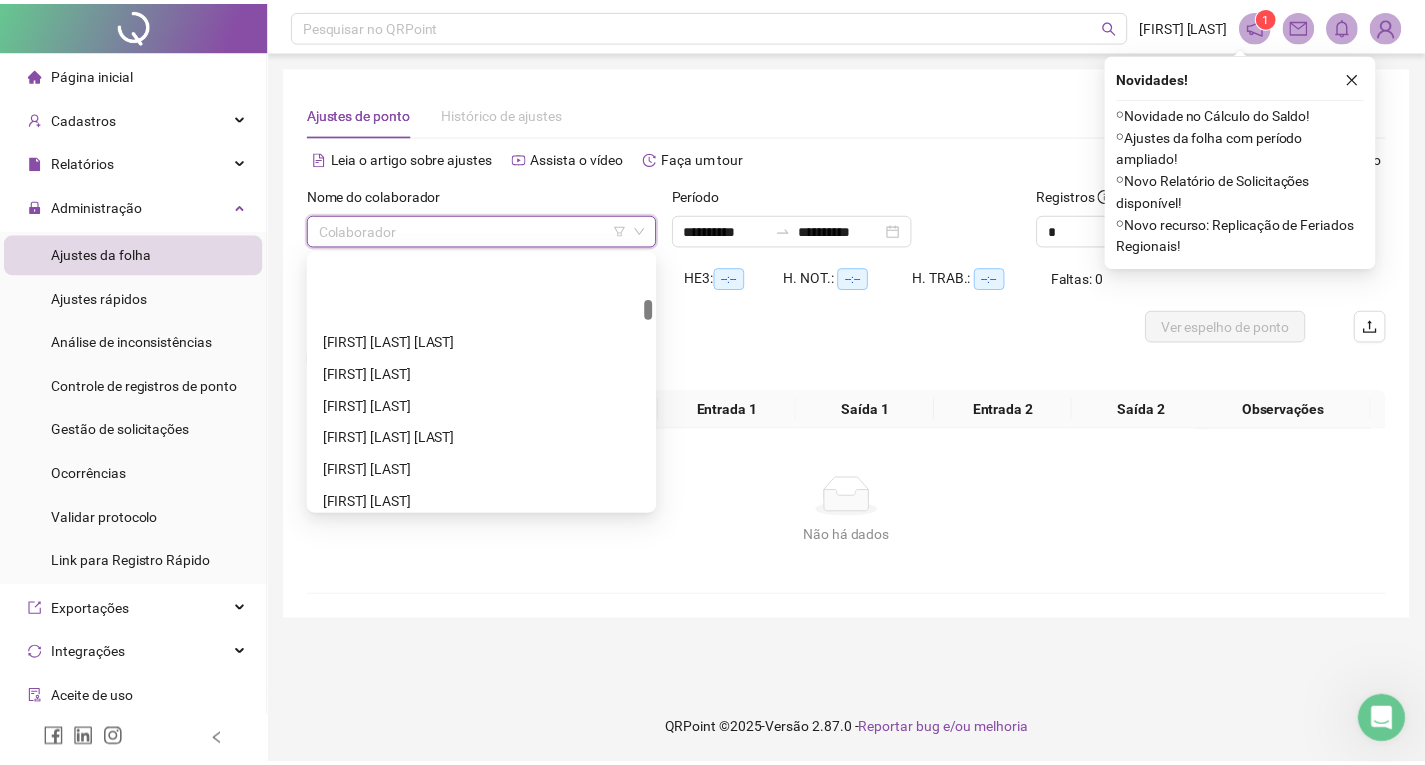 scroll, scrollTop: 700, scrollLeft: 0, axis: vertical 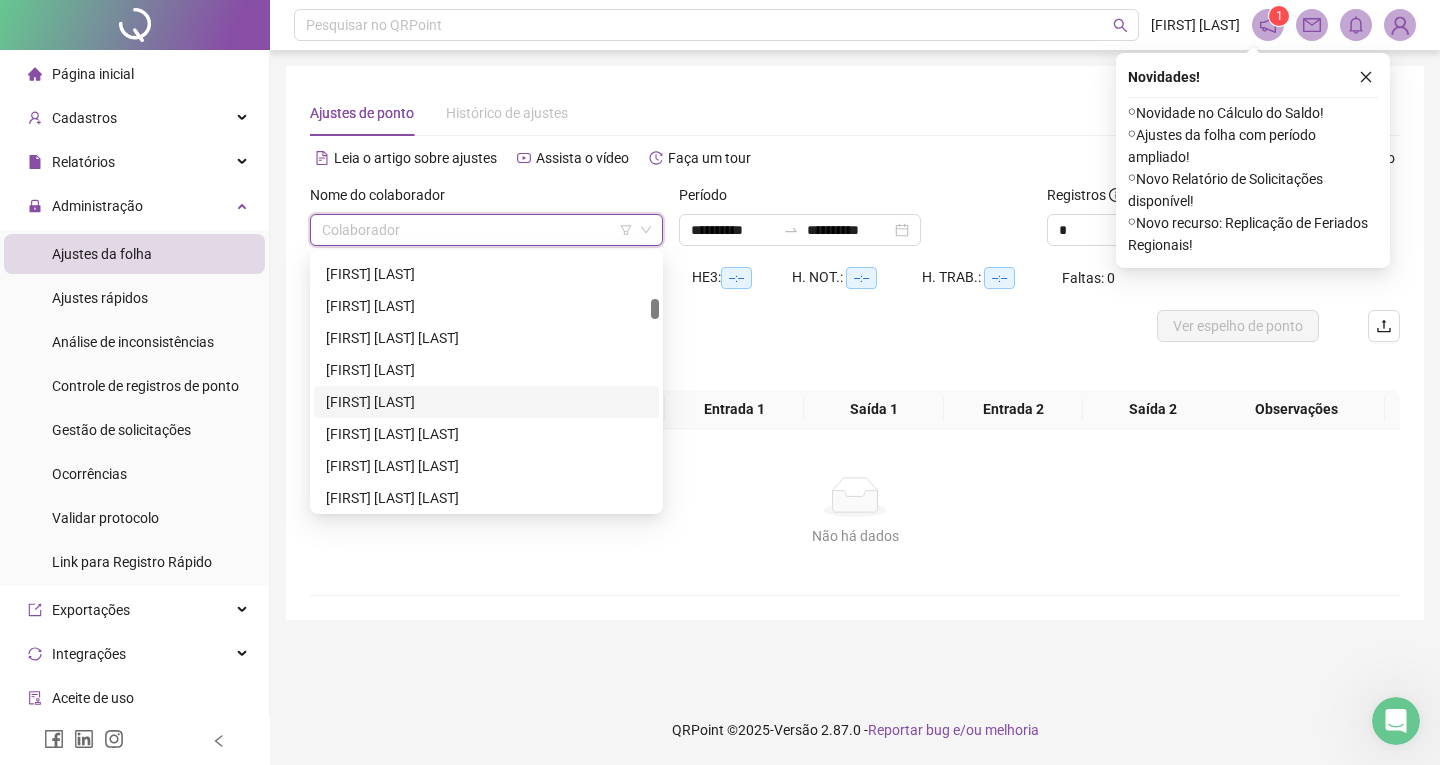 click on "[FIRST] [LAST]" at bounding box center (486, 402) 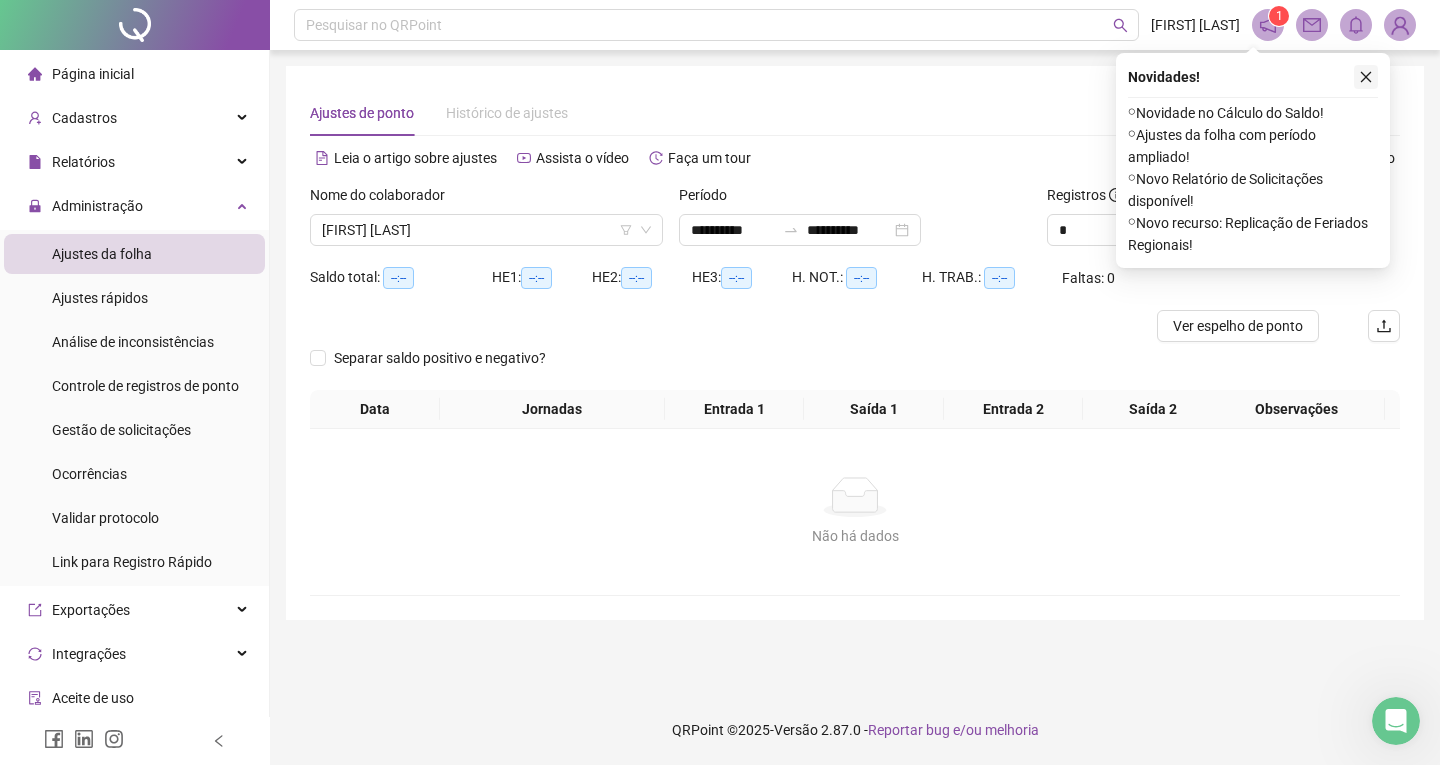 click 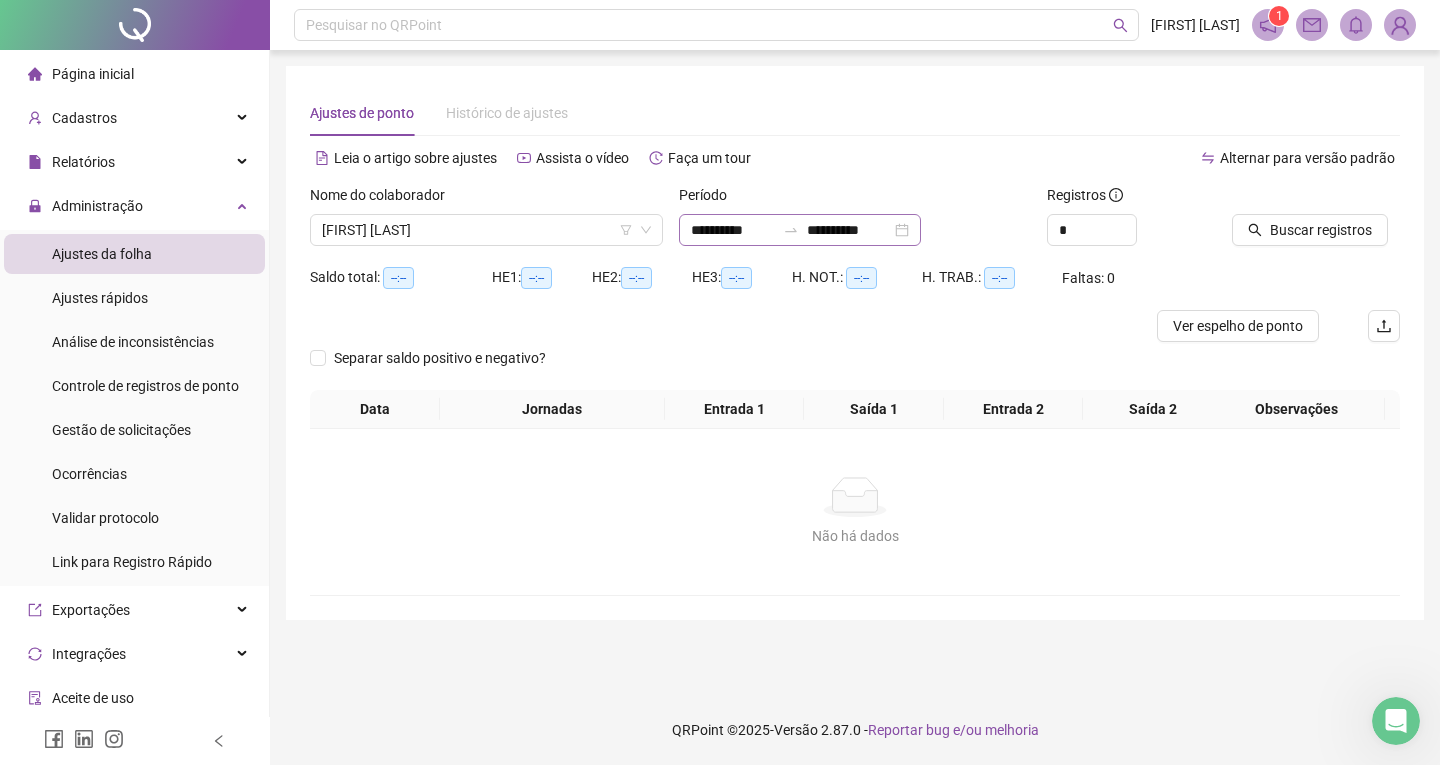 click on "**********" at bounding box center (800, 230) 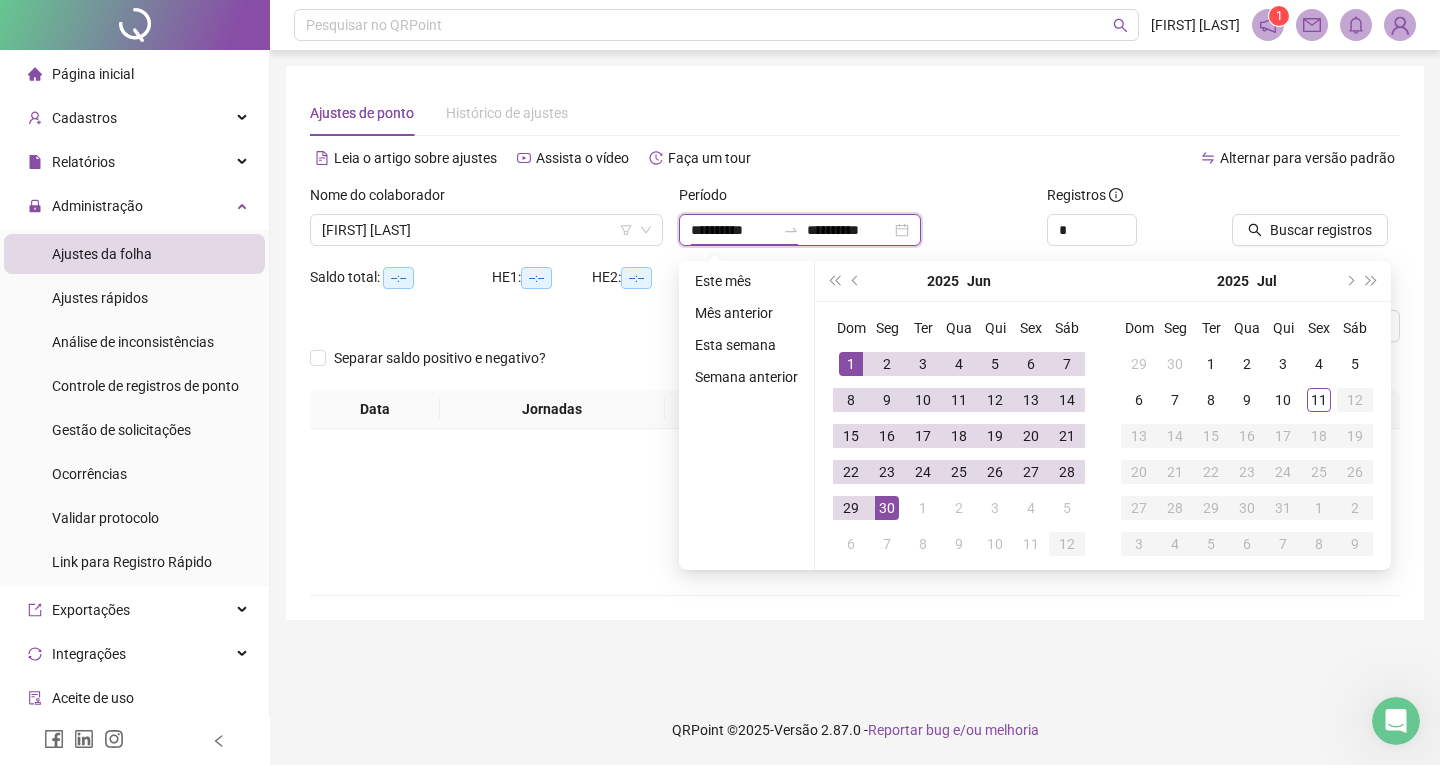 click on "**********" at bounding box center (849, 230) 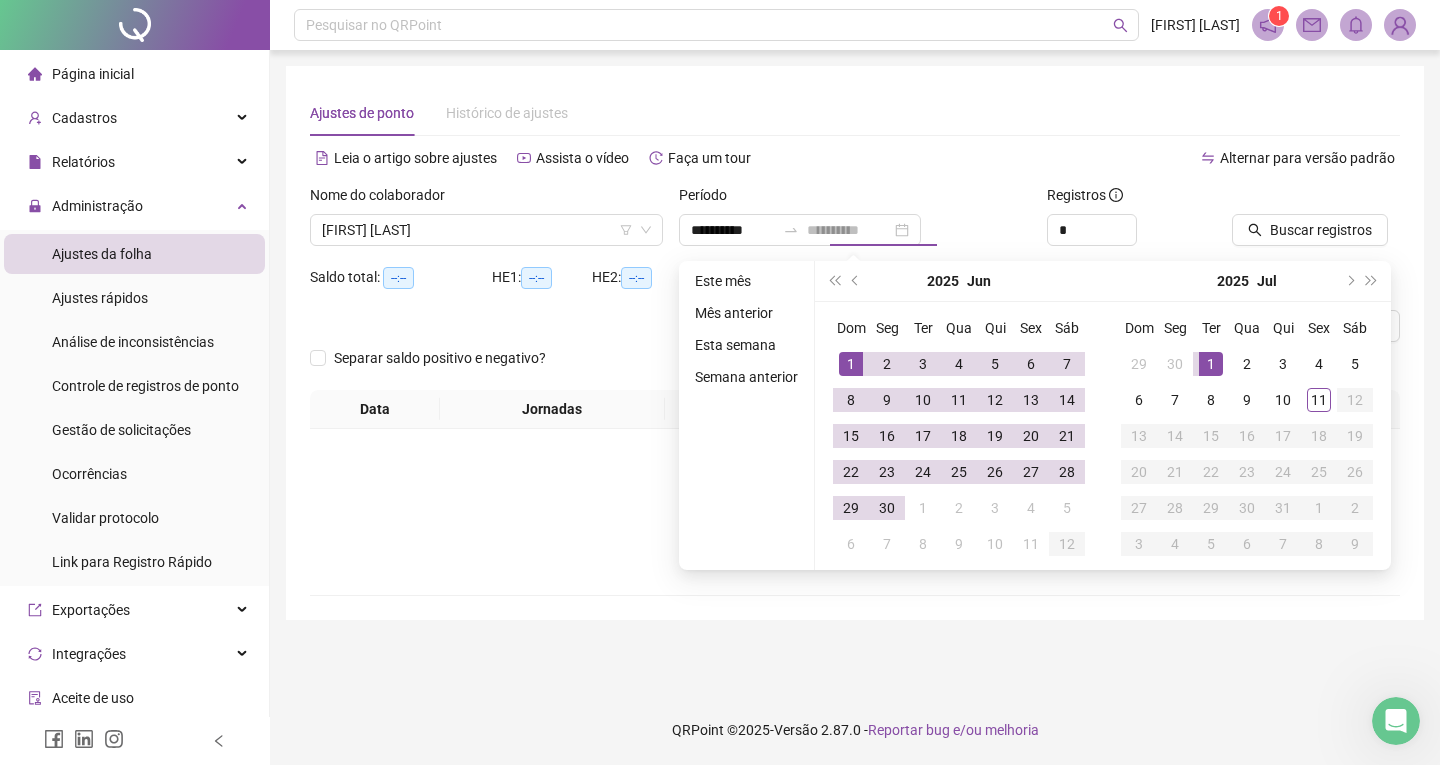 click on "1" at bounding box center (1211, 364) 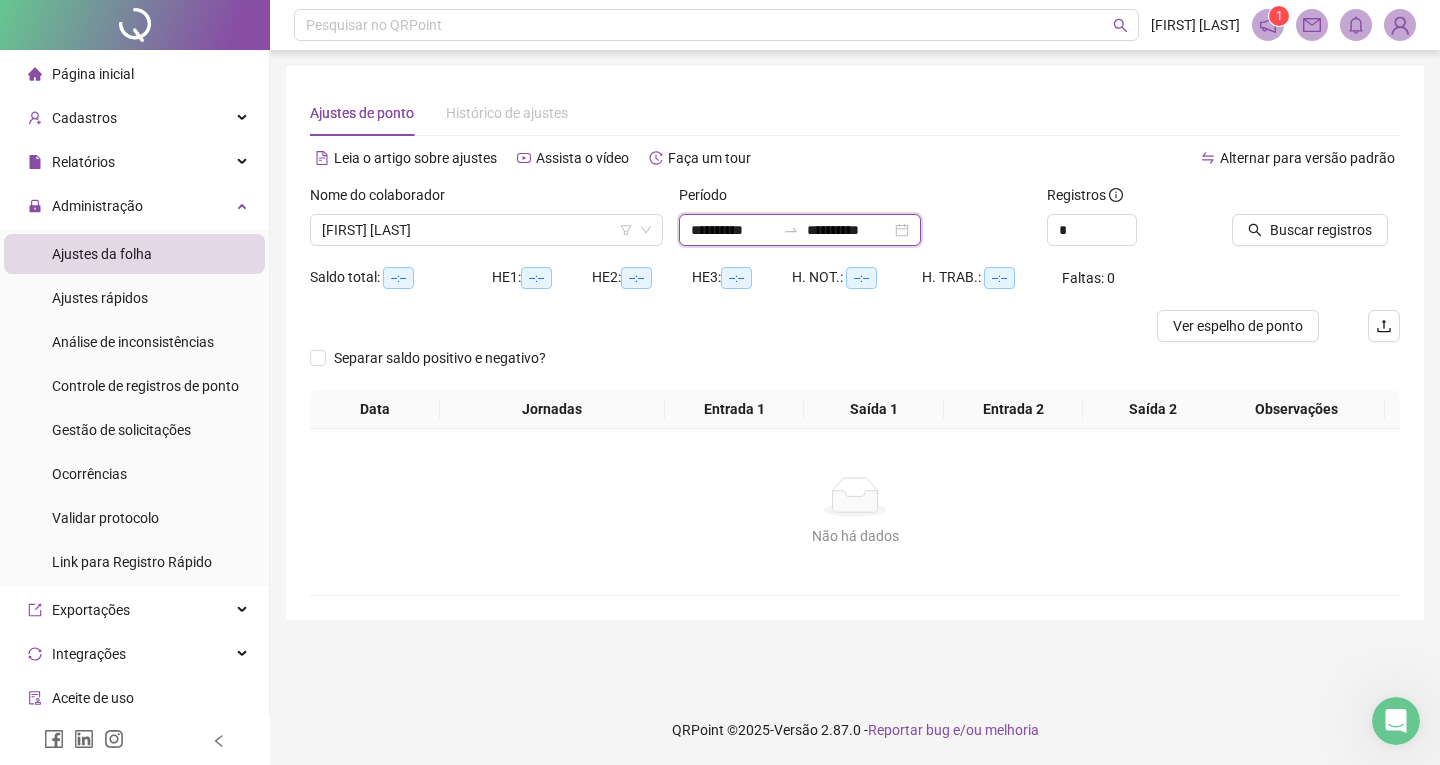 click on "**********" at bounding box center (849, 230) 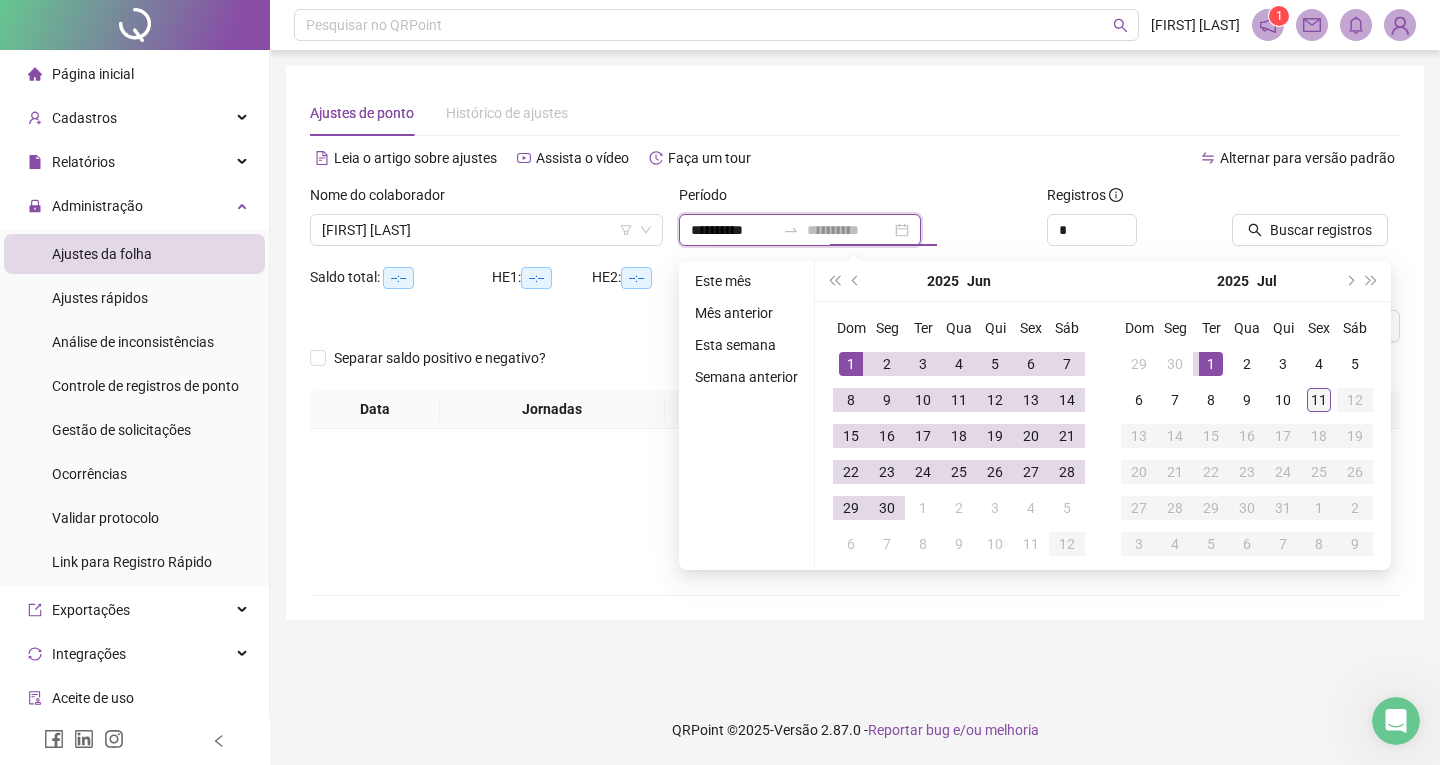 type on "**********" 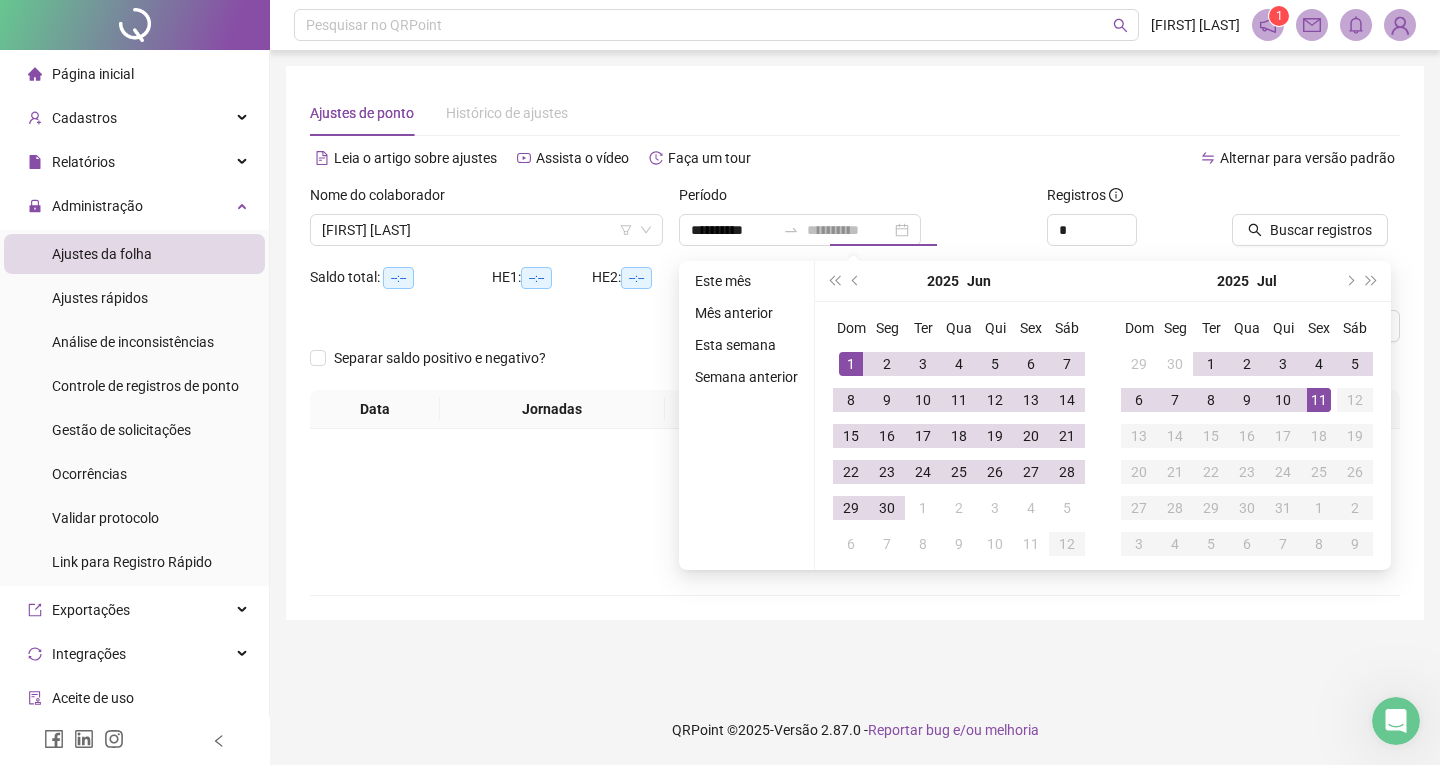 click on "11" at bounding box center [1319, 400] 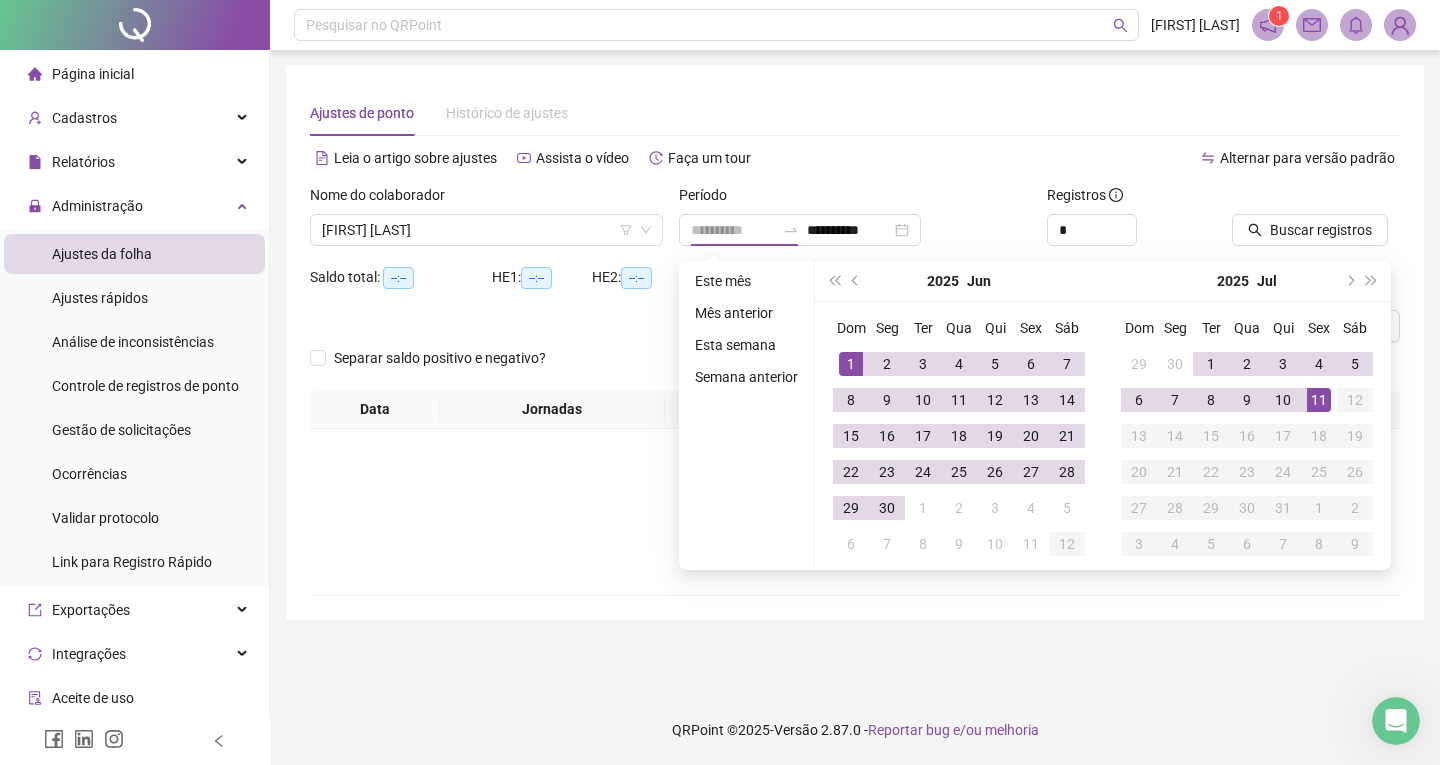 click on "11" at bounding box center [1319, 400] 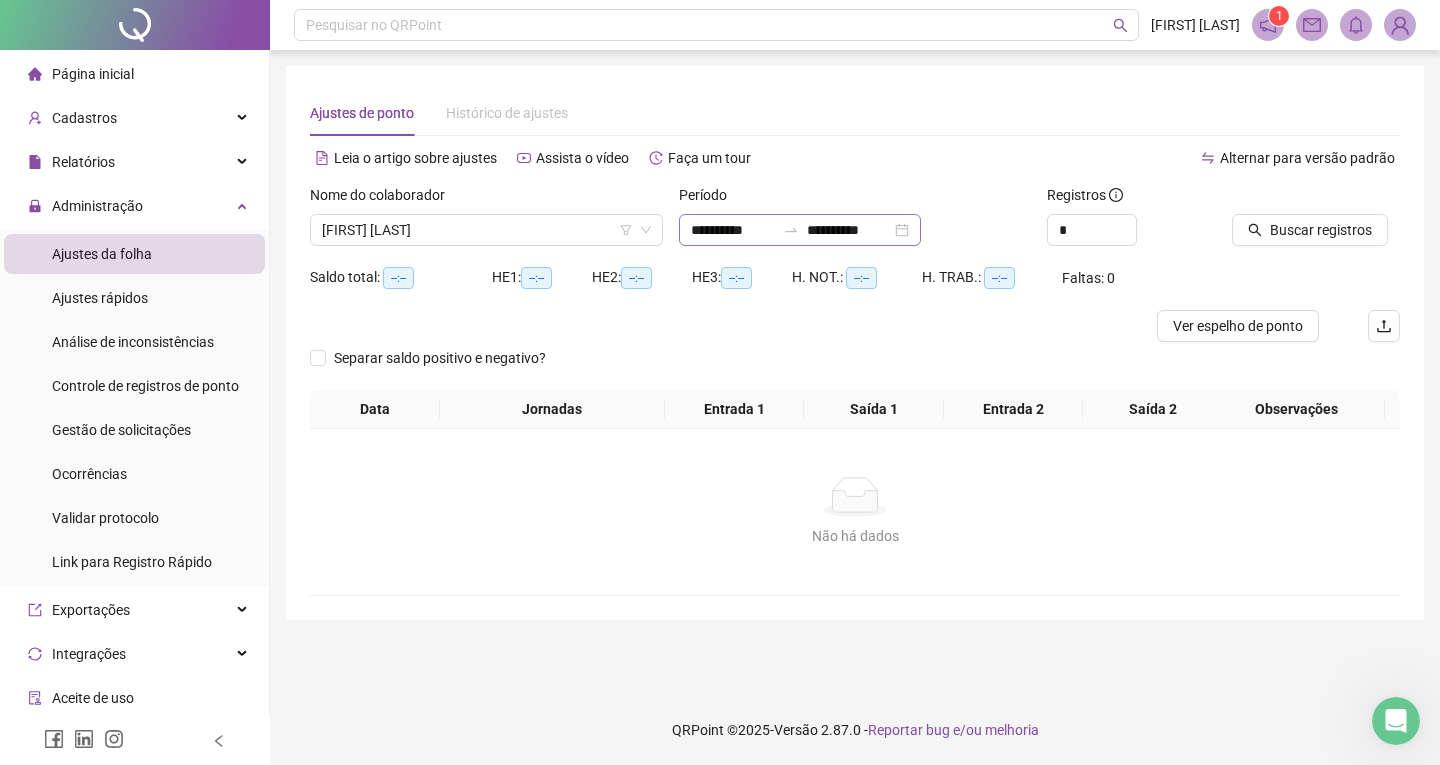 click on "**********" at bounding box center (800, 230) 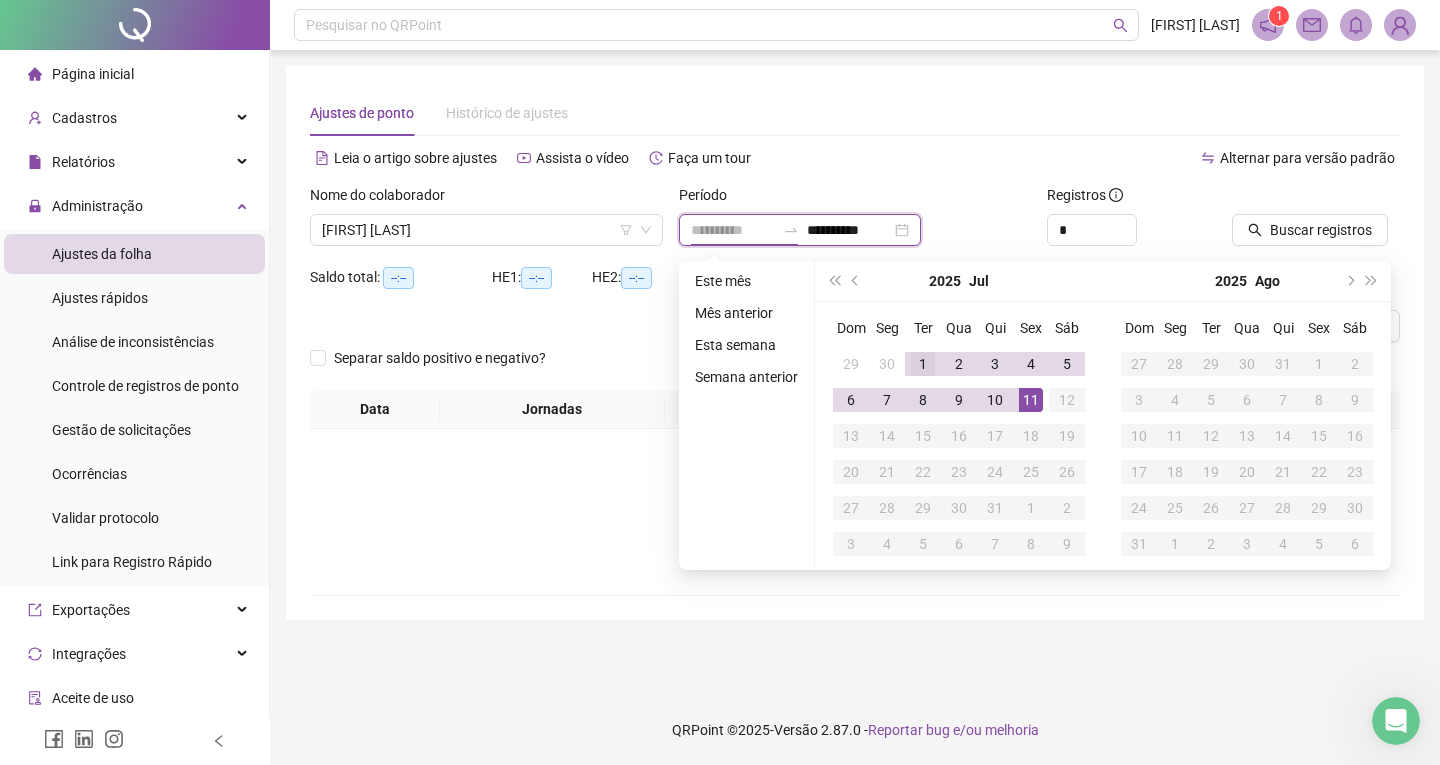 type on "**********" 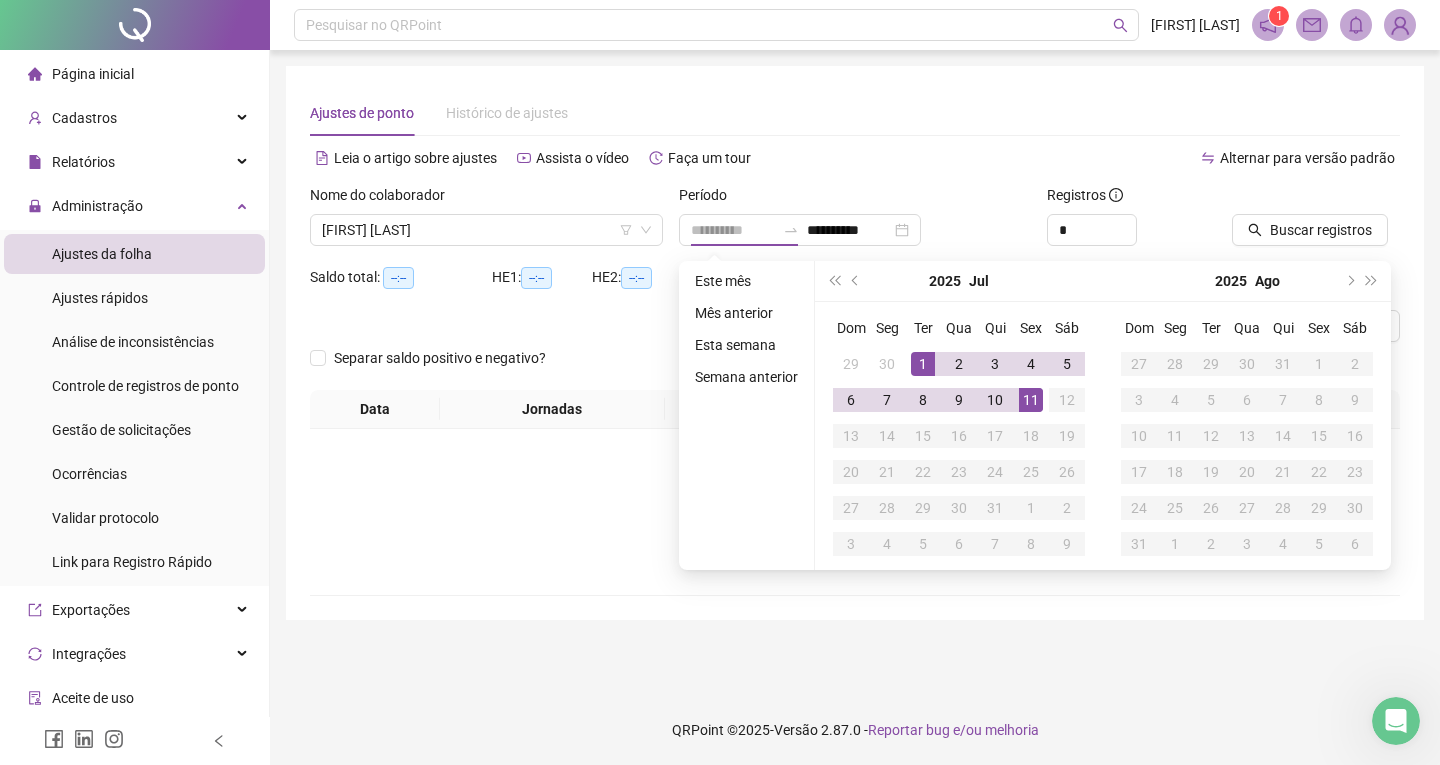 click on "1" at bounding box center [923, 364] 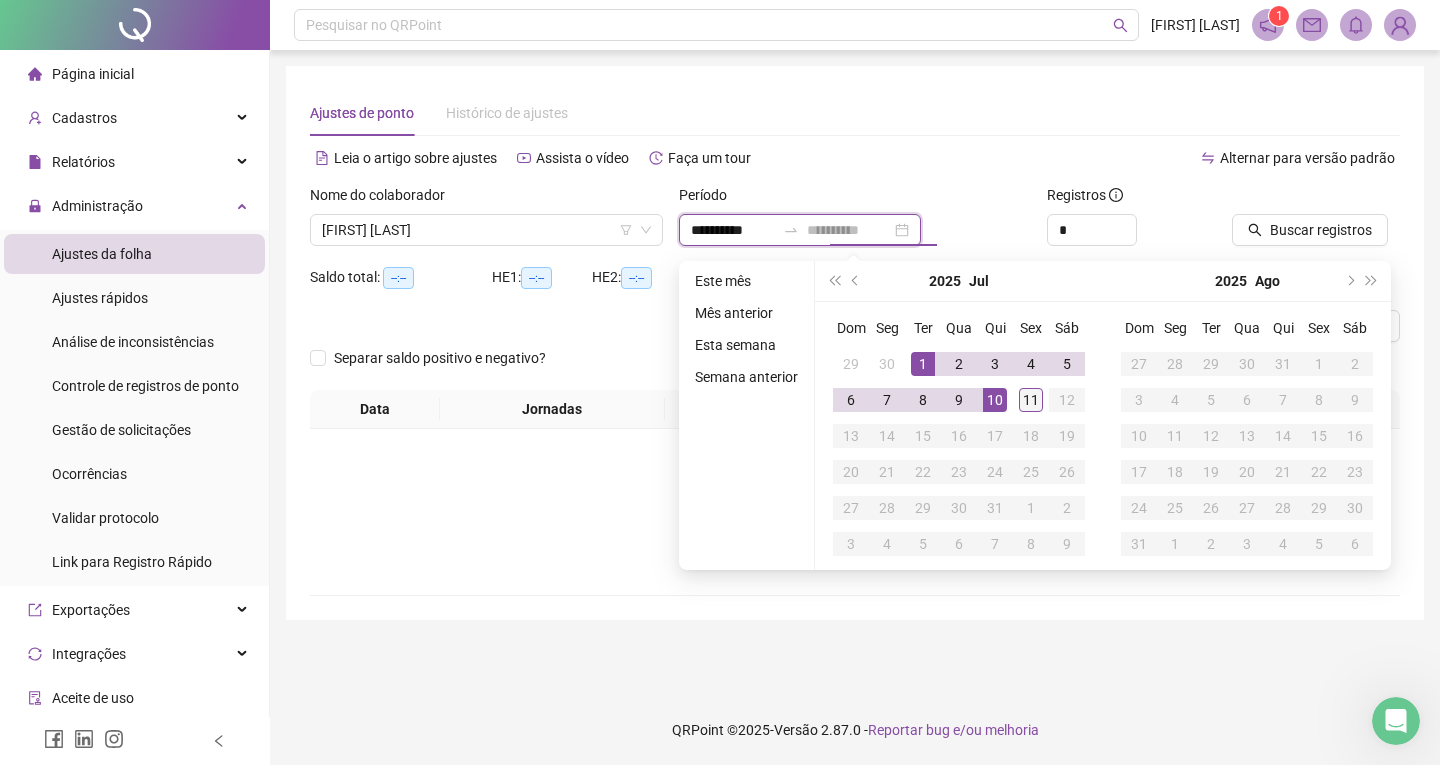 type on "**********" 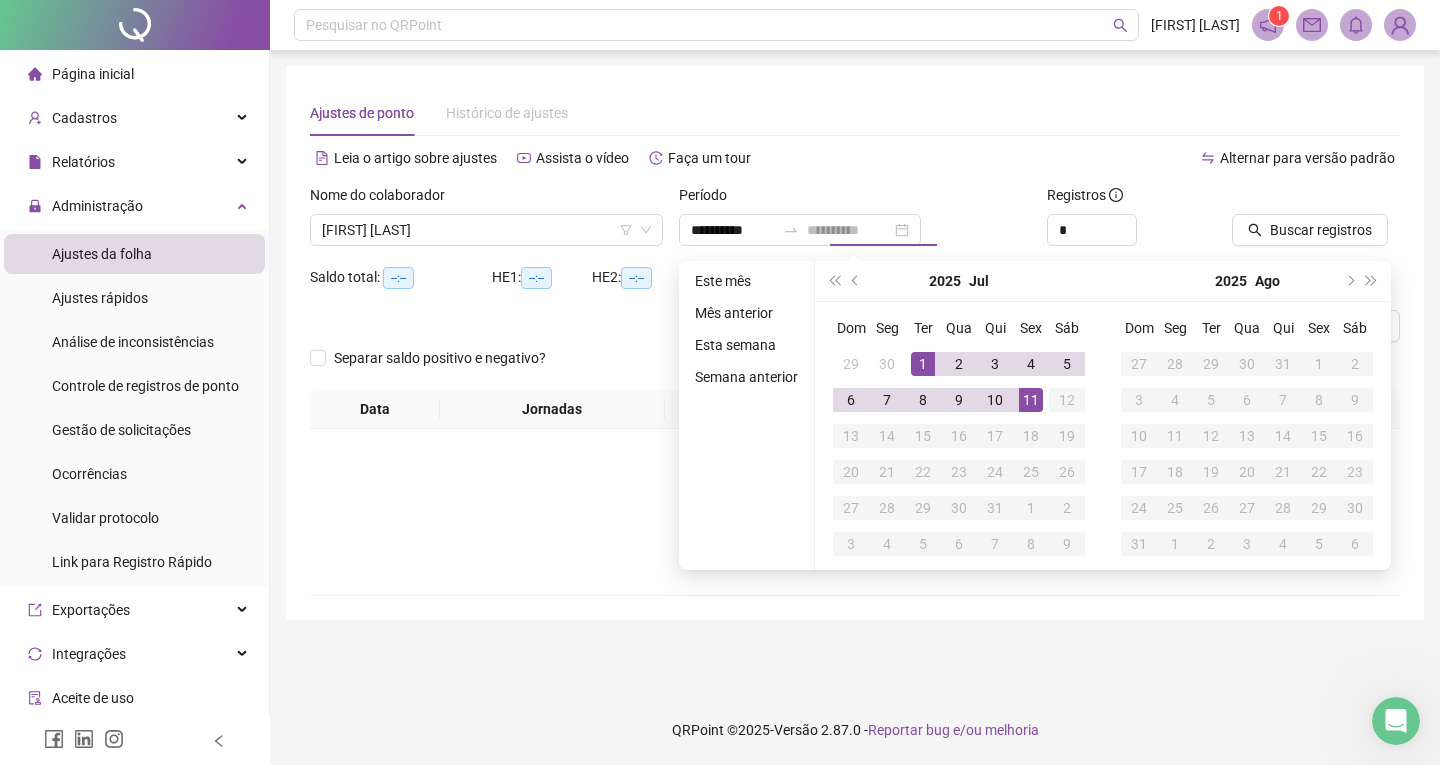 click on "11" at bounding box center [1031, 400] 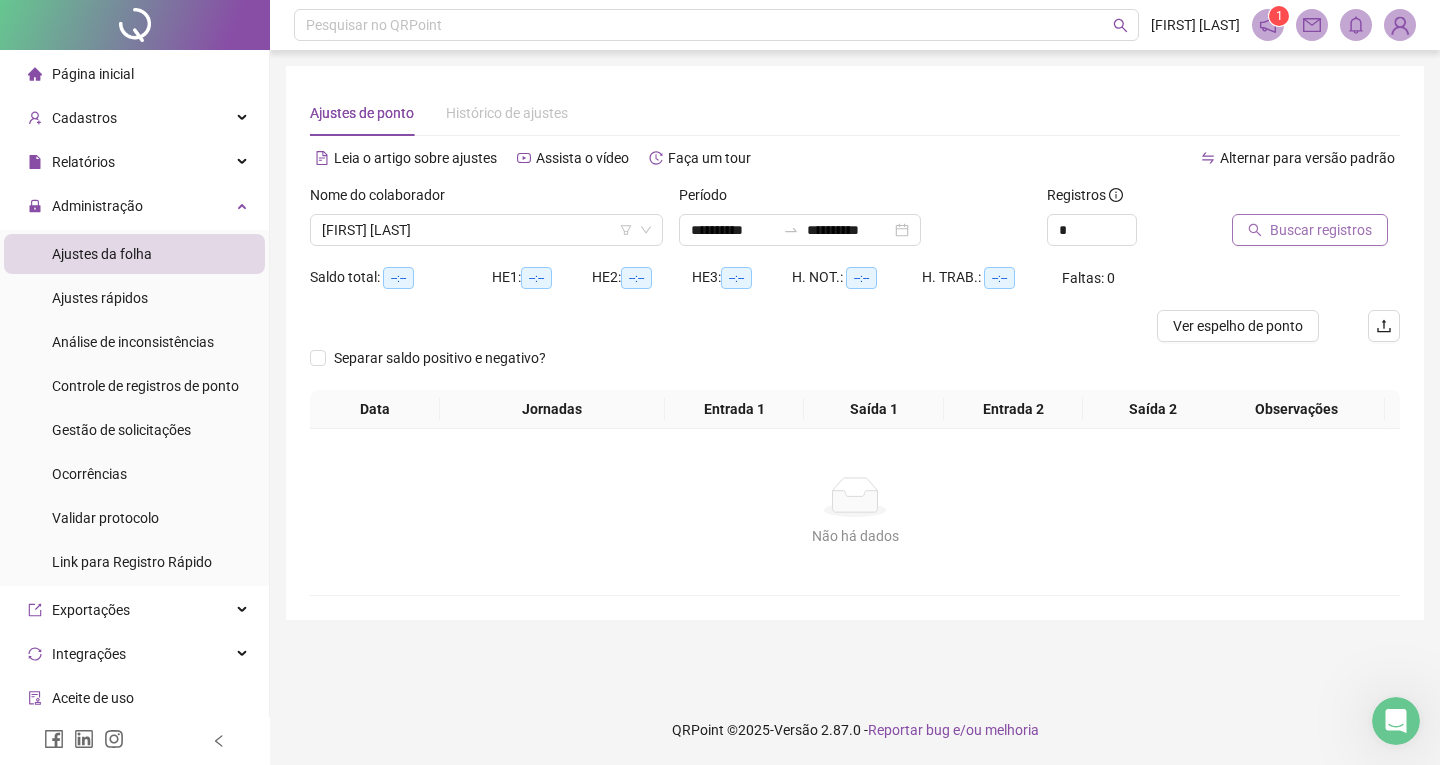 click on "Buscar registros" at bounding box center (1310, 230) 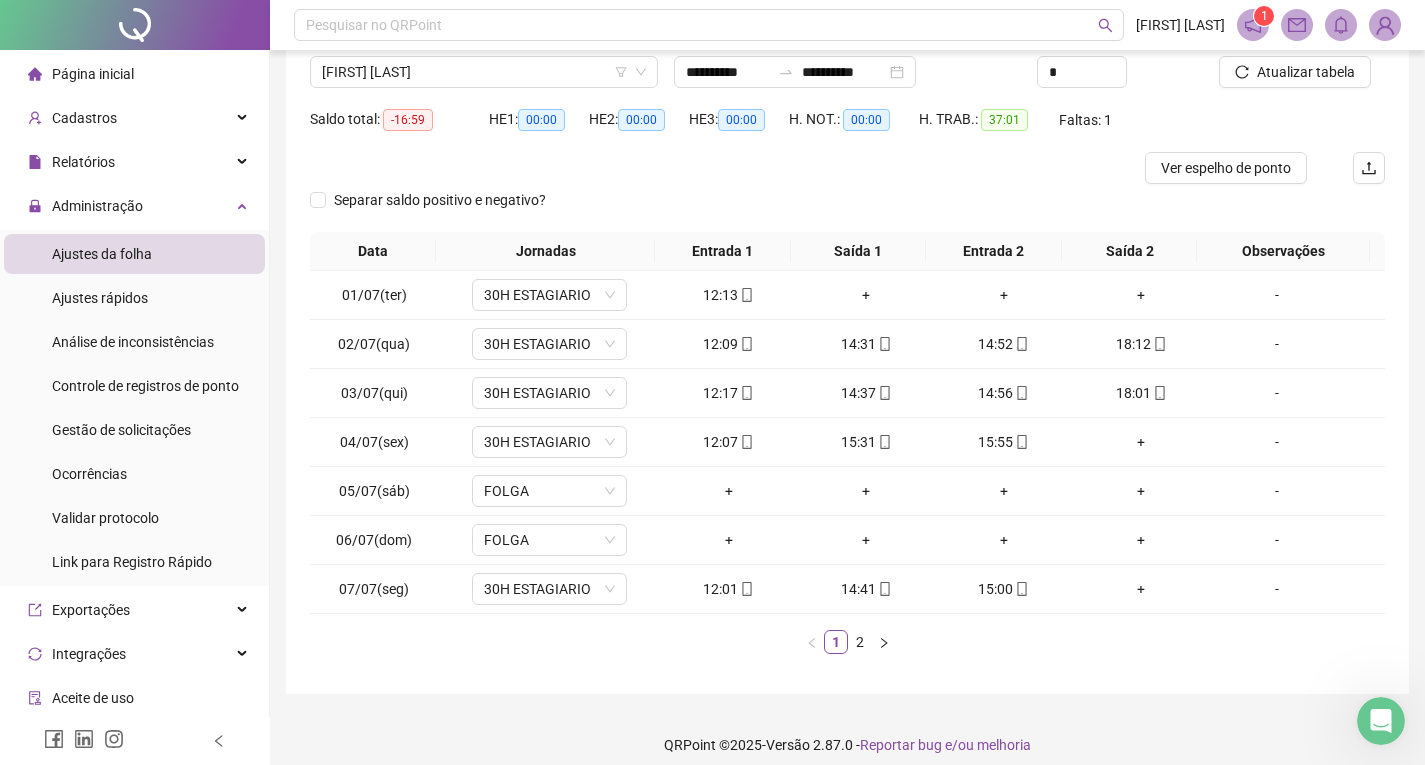 scroll, scrollTop: 173, scrollLeft: 0, axis: vertical 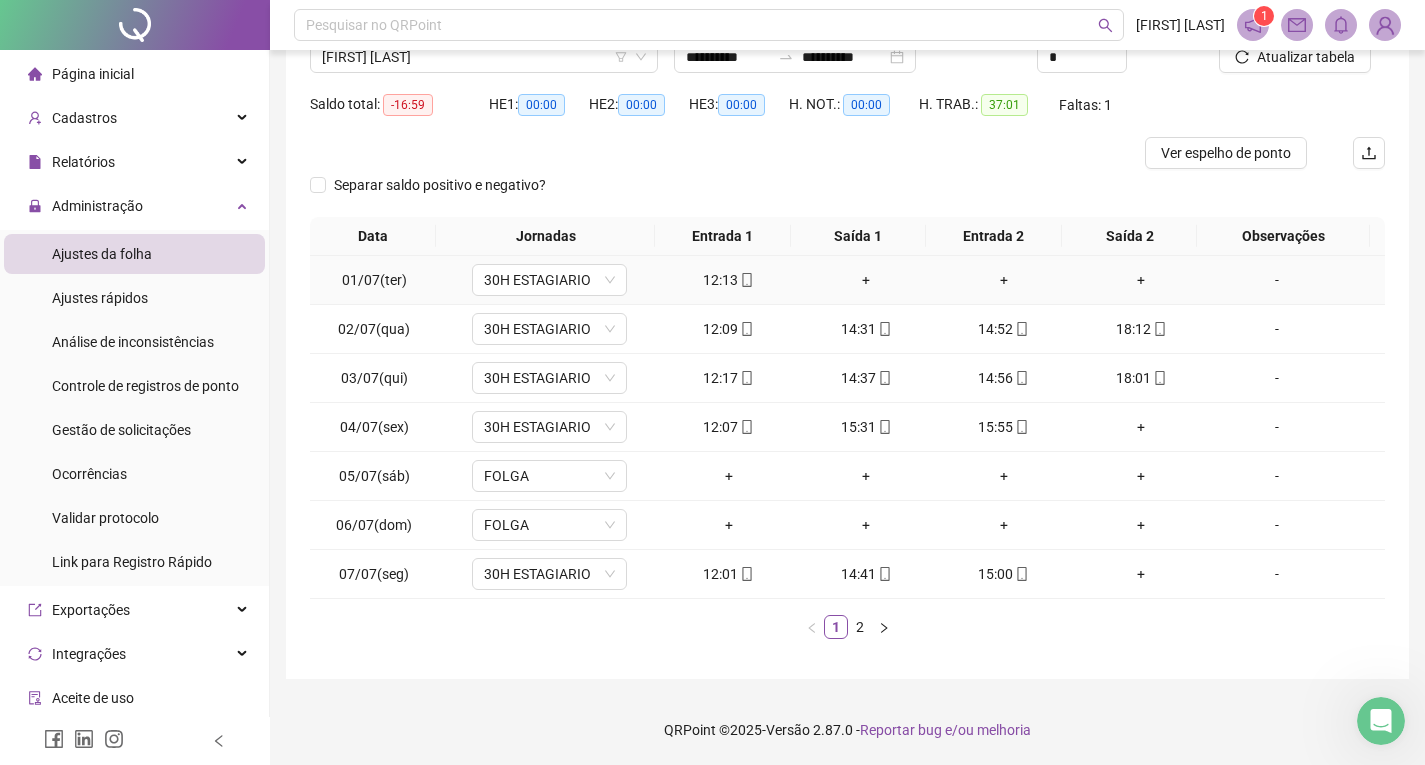 click on "+" at bounding box center [866, 280] 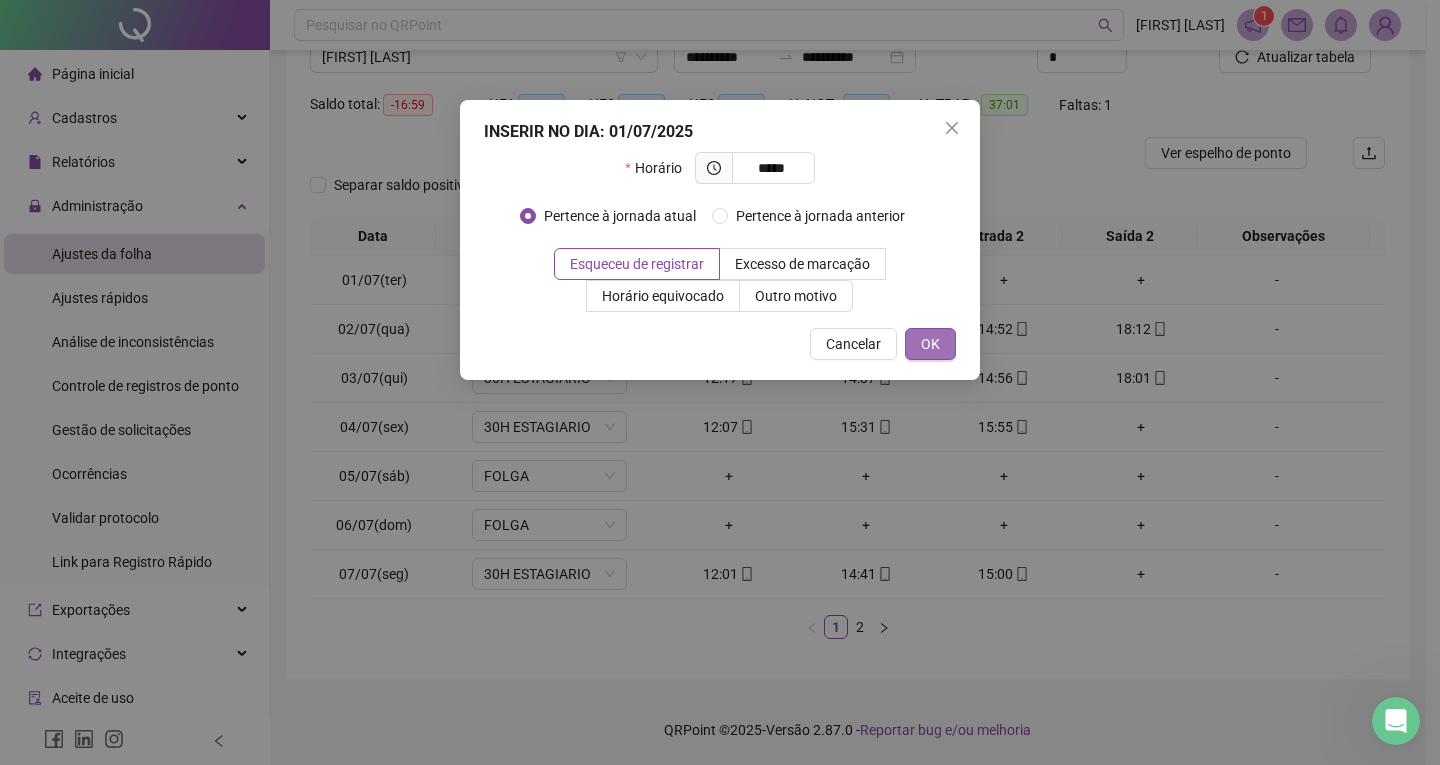 type on "*****" 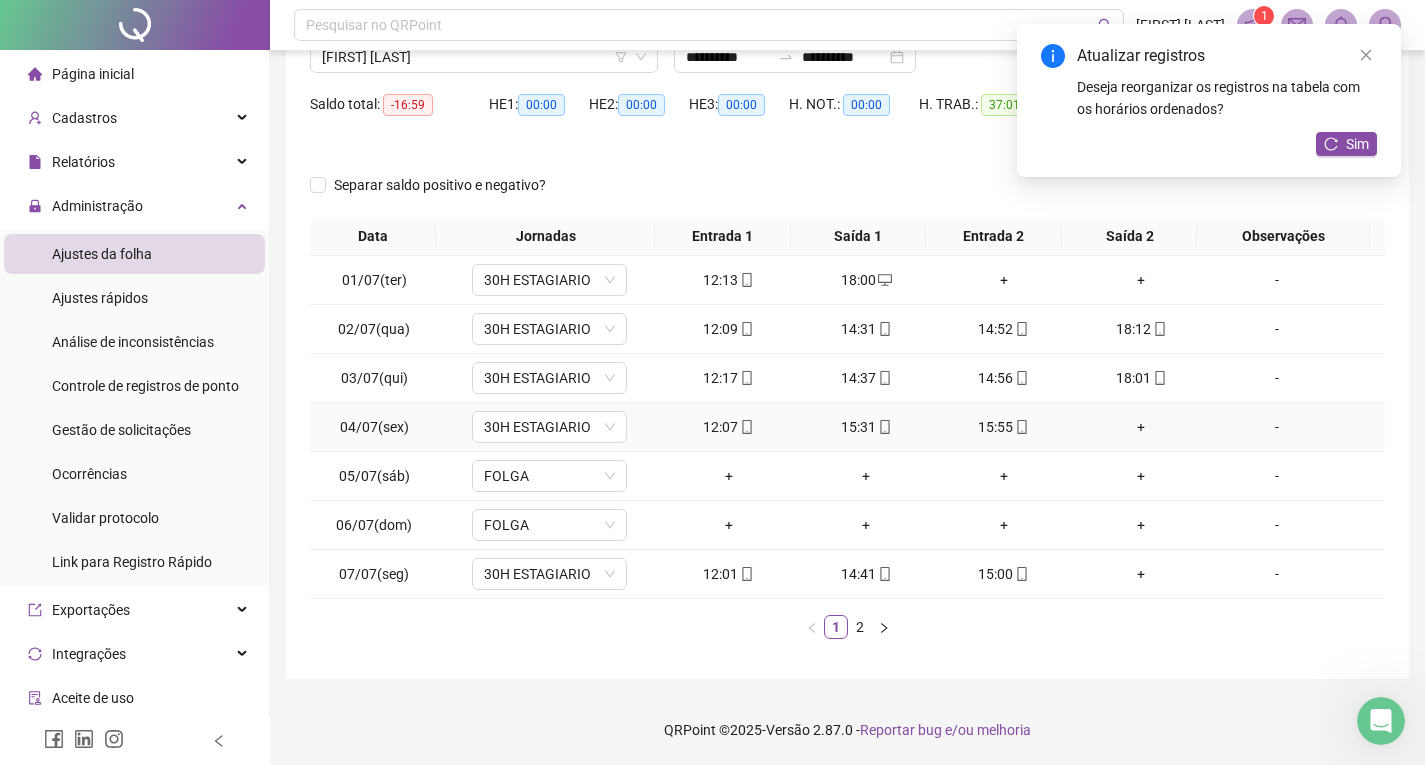 click on "+" at bounding box center (1142, 427) 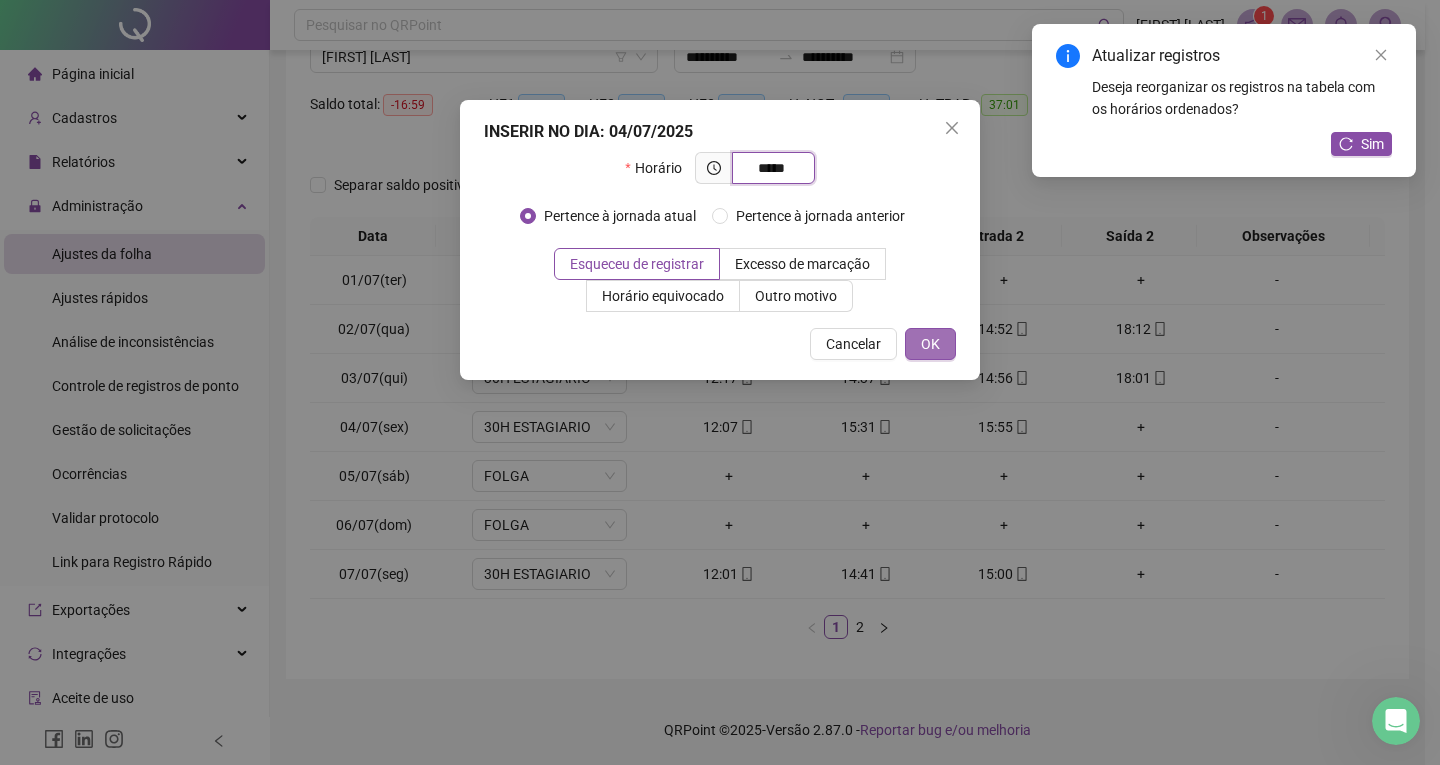 type on "*****" 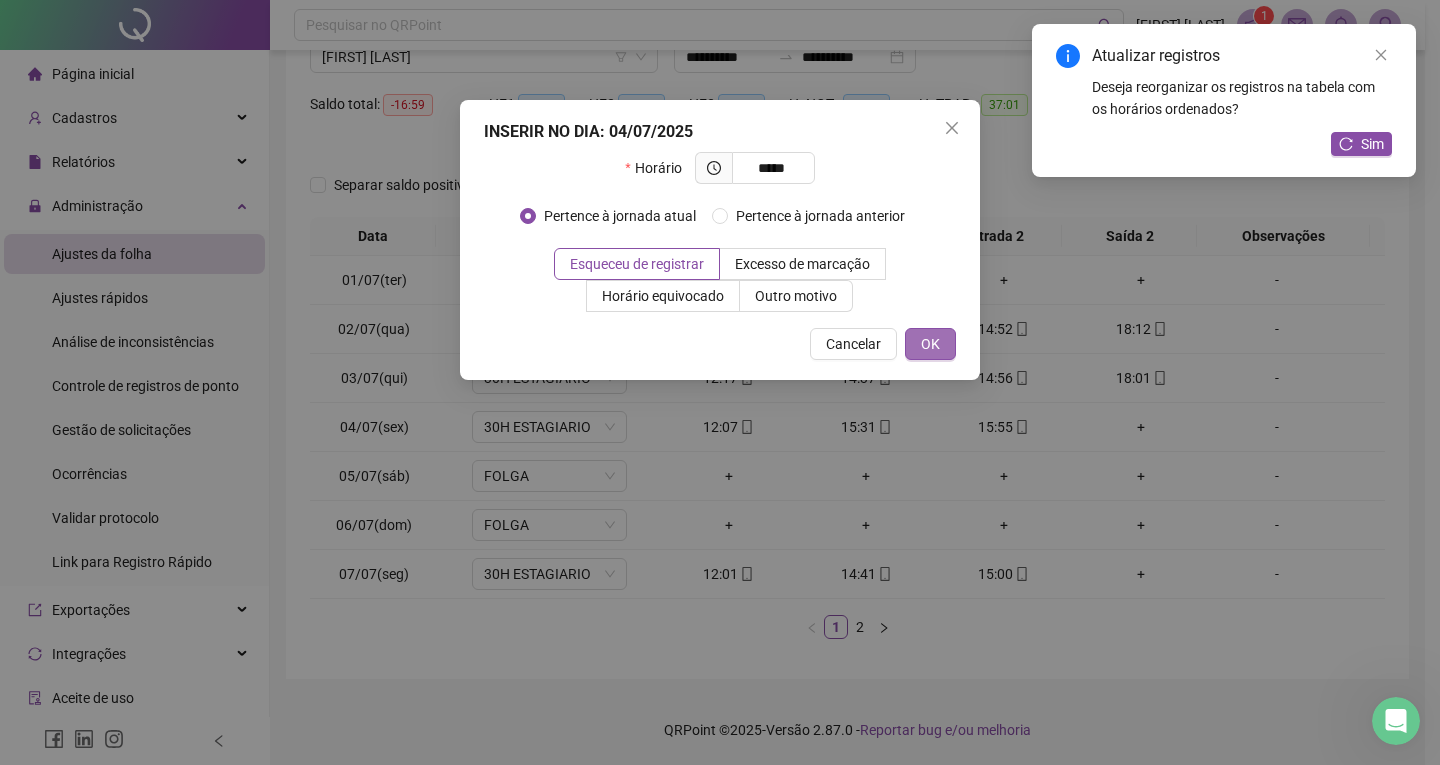 click on "OK" at bounding box center [930, 344] 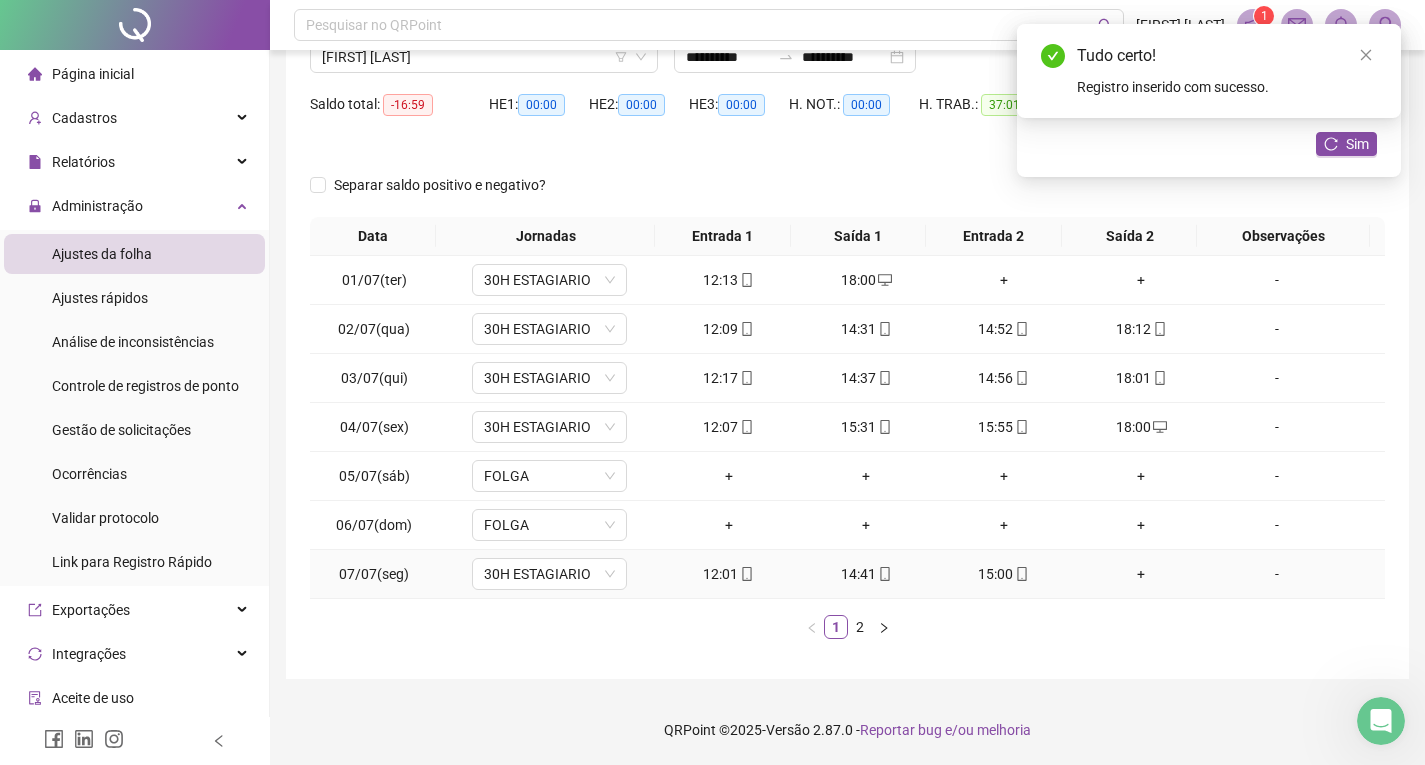 click on "+" at bounding box center [1142, 574] 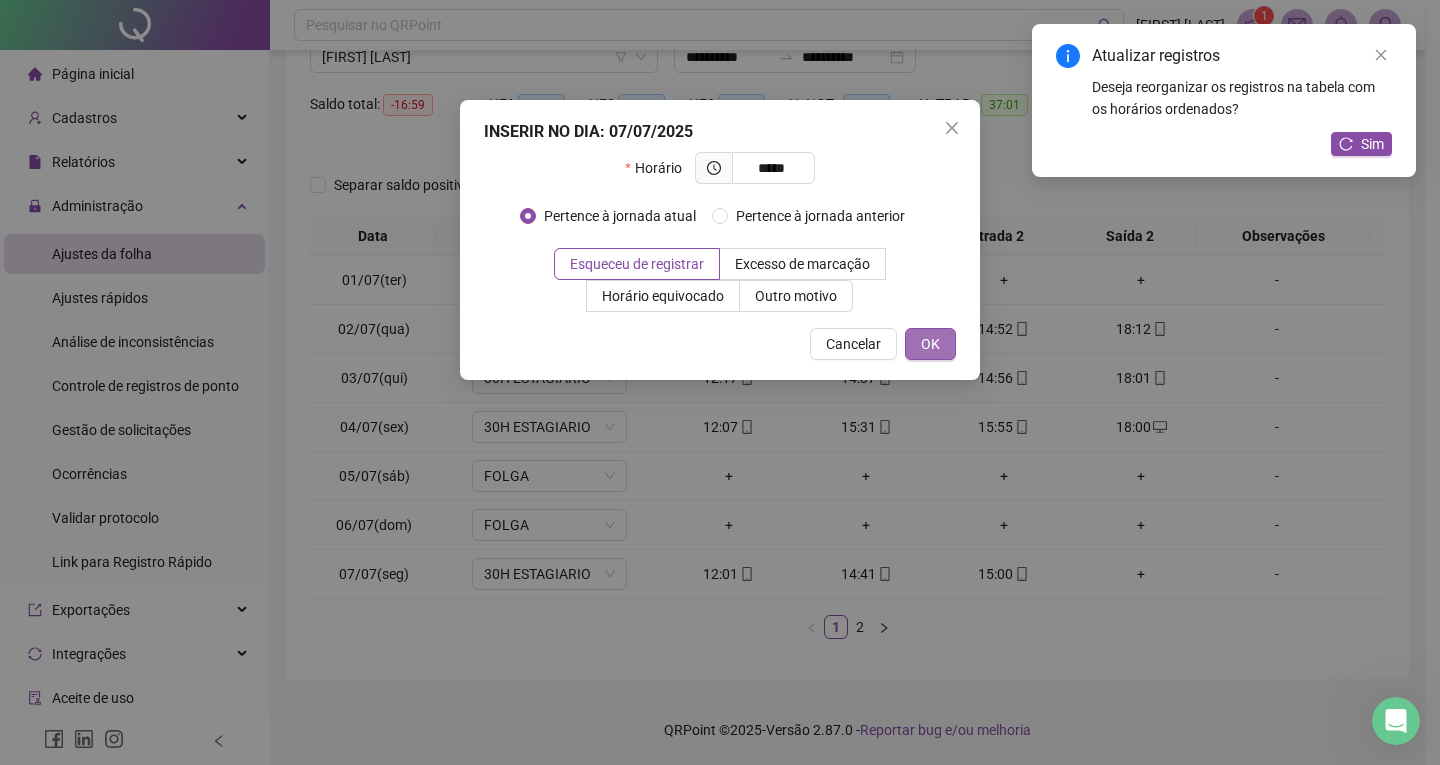 type on "*****" 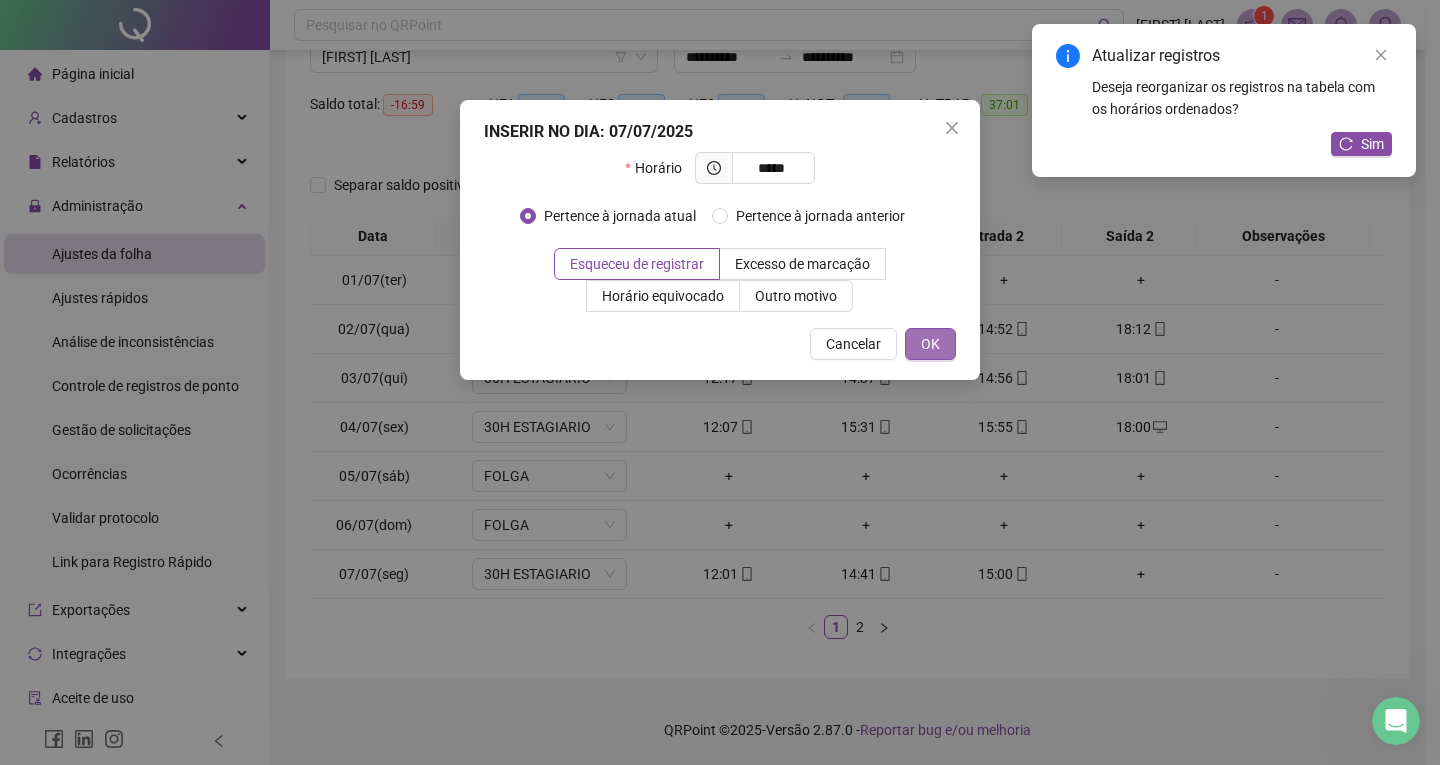click on "OK" at bounding box center (930, 344) 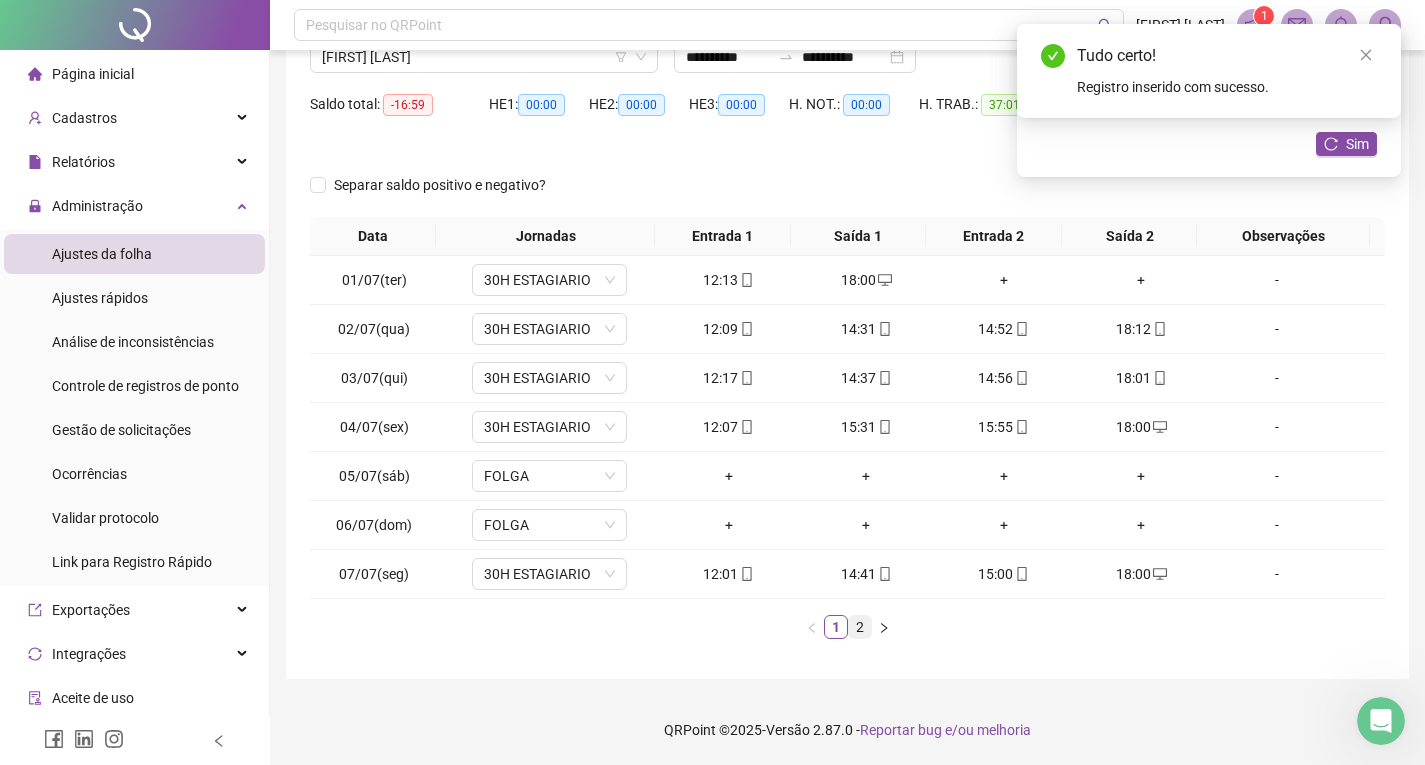 click on "2" at bounding box center (860, 627) 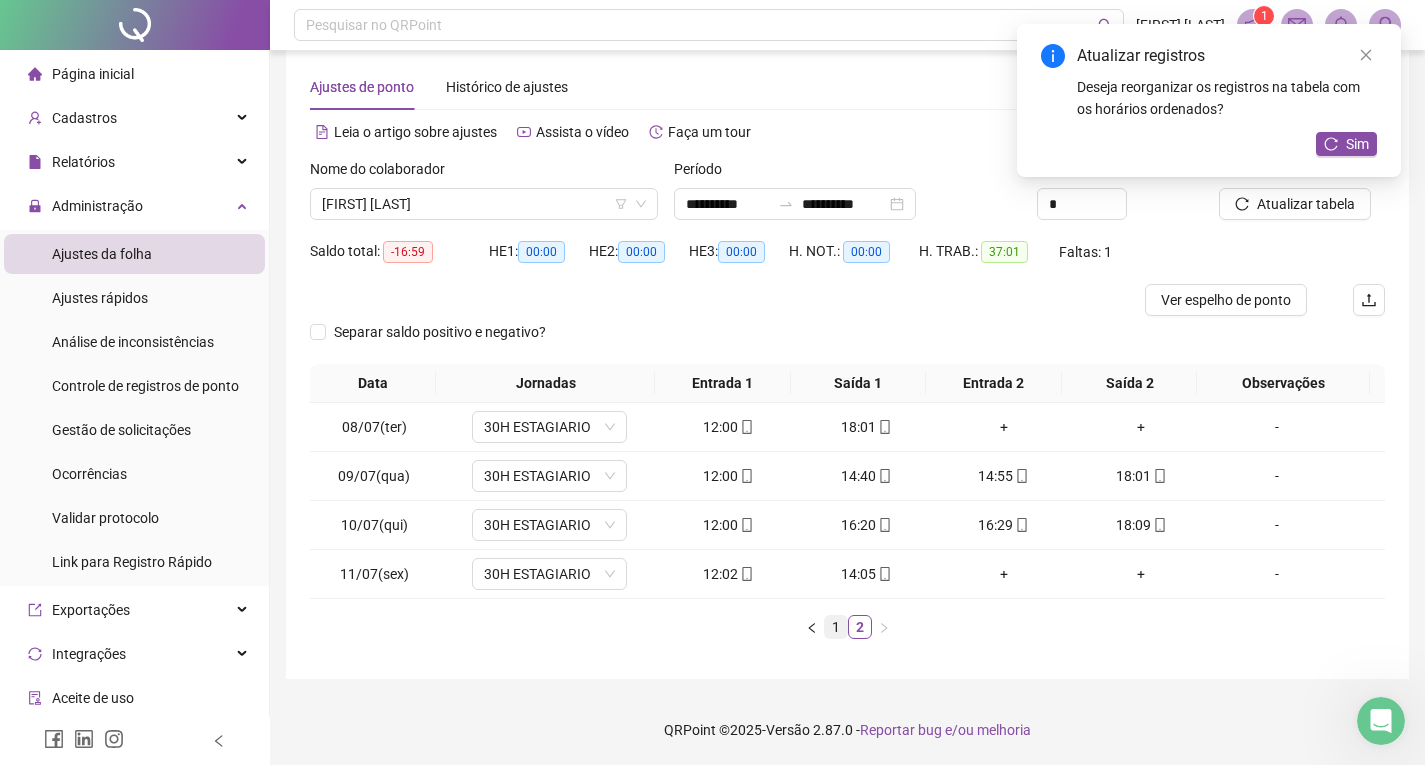 click on "1" at bounding box center [836, 627] 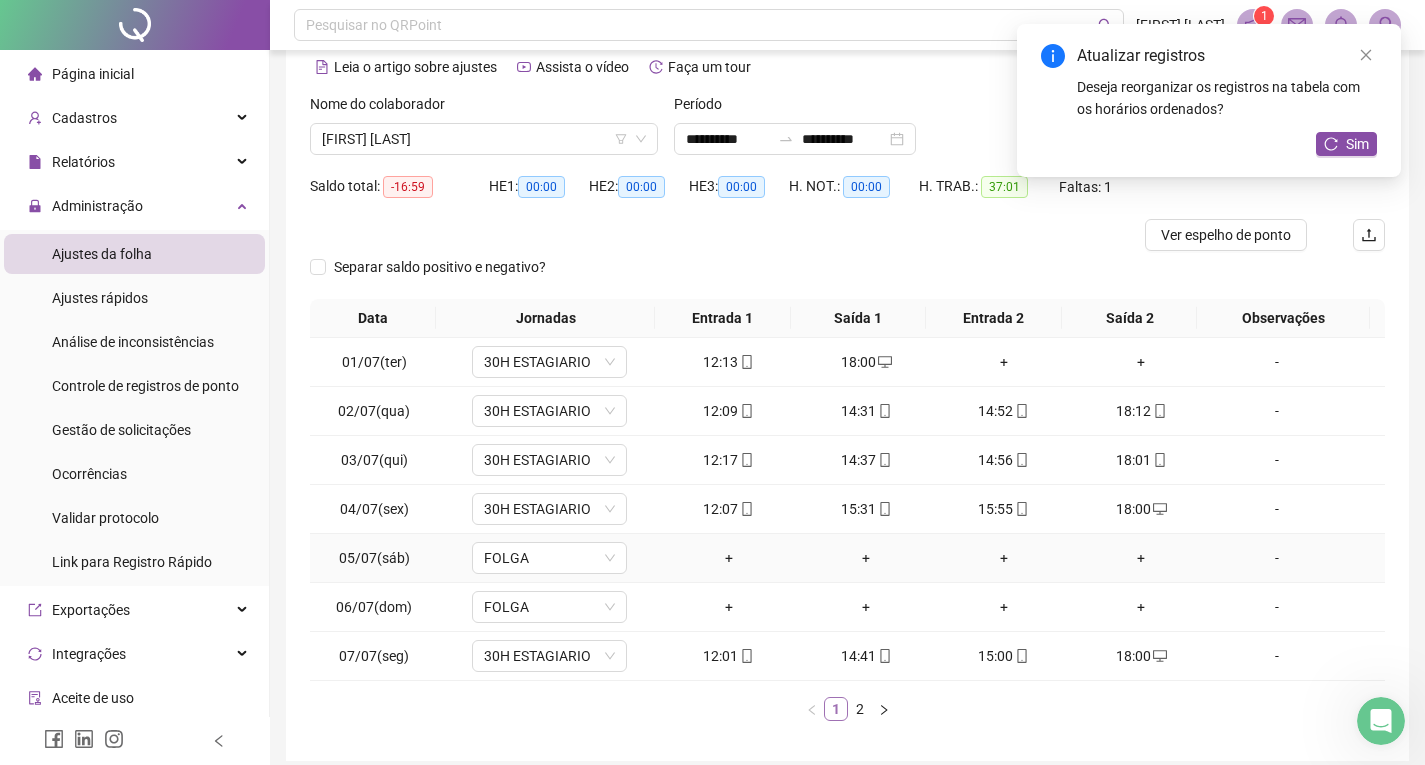 scroll, scrollTop: 126, scrollLeft: 0, axis: vertical 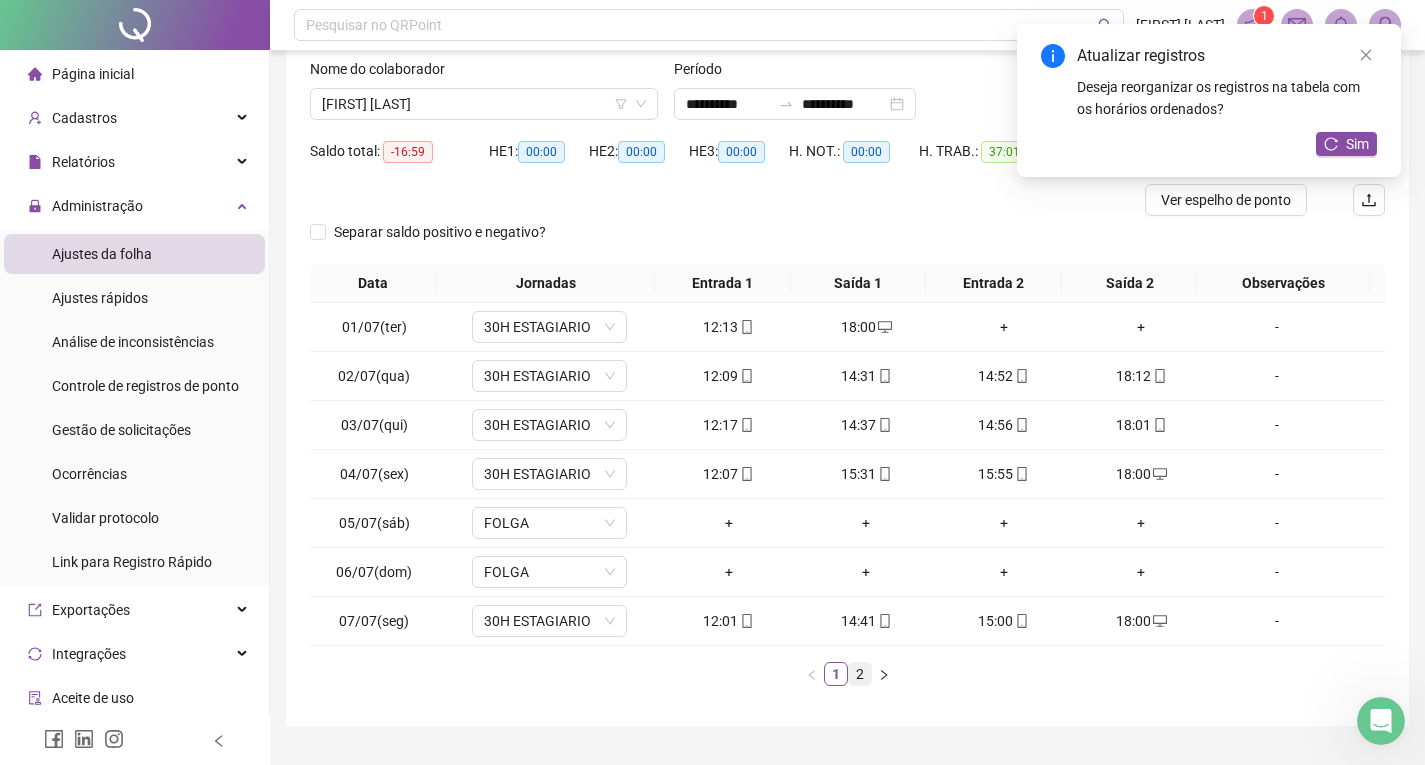 click on "2" at bounding box center (860, 674) 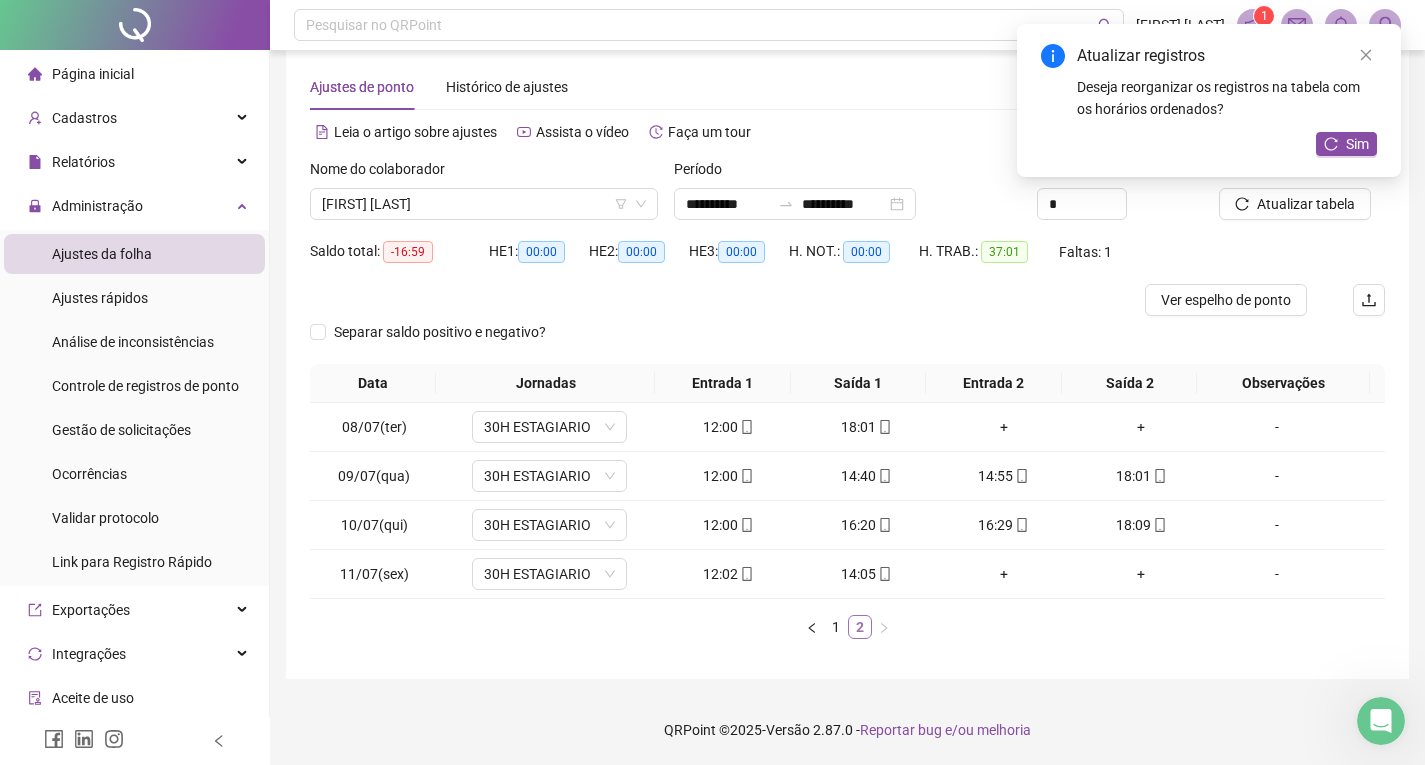 scroll, scrollTop: 26, scrollLeft: 0, axis: vertical 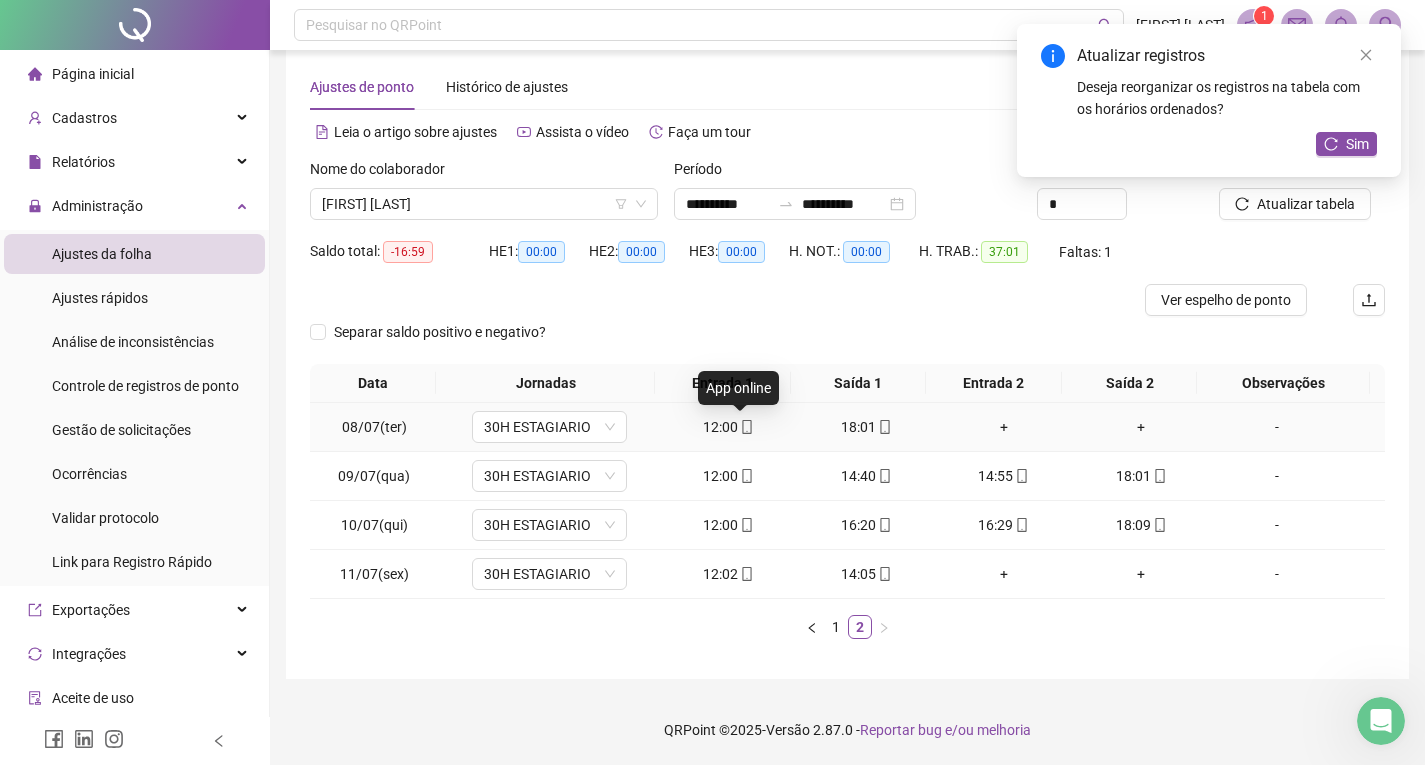 click 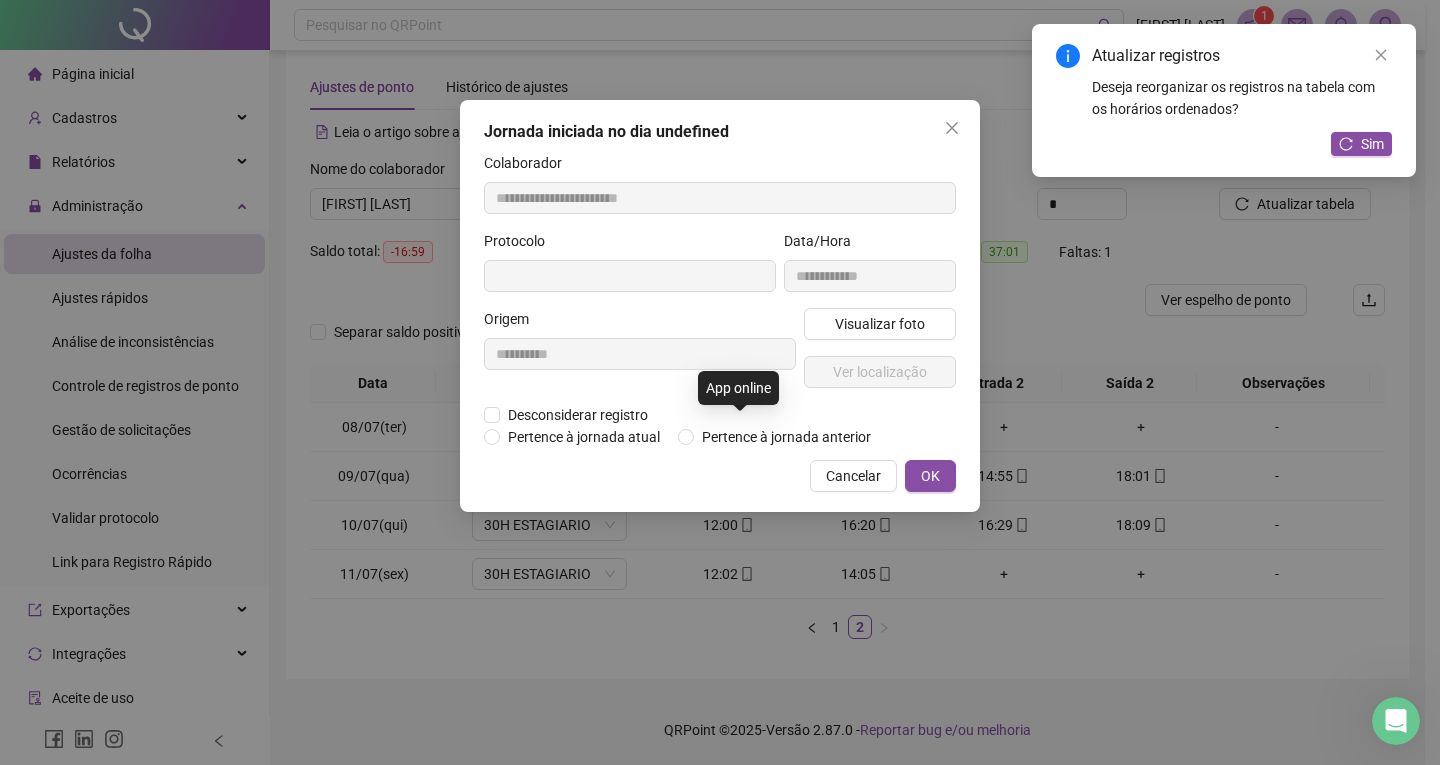 type on "**********" 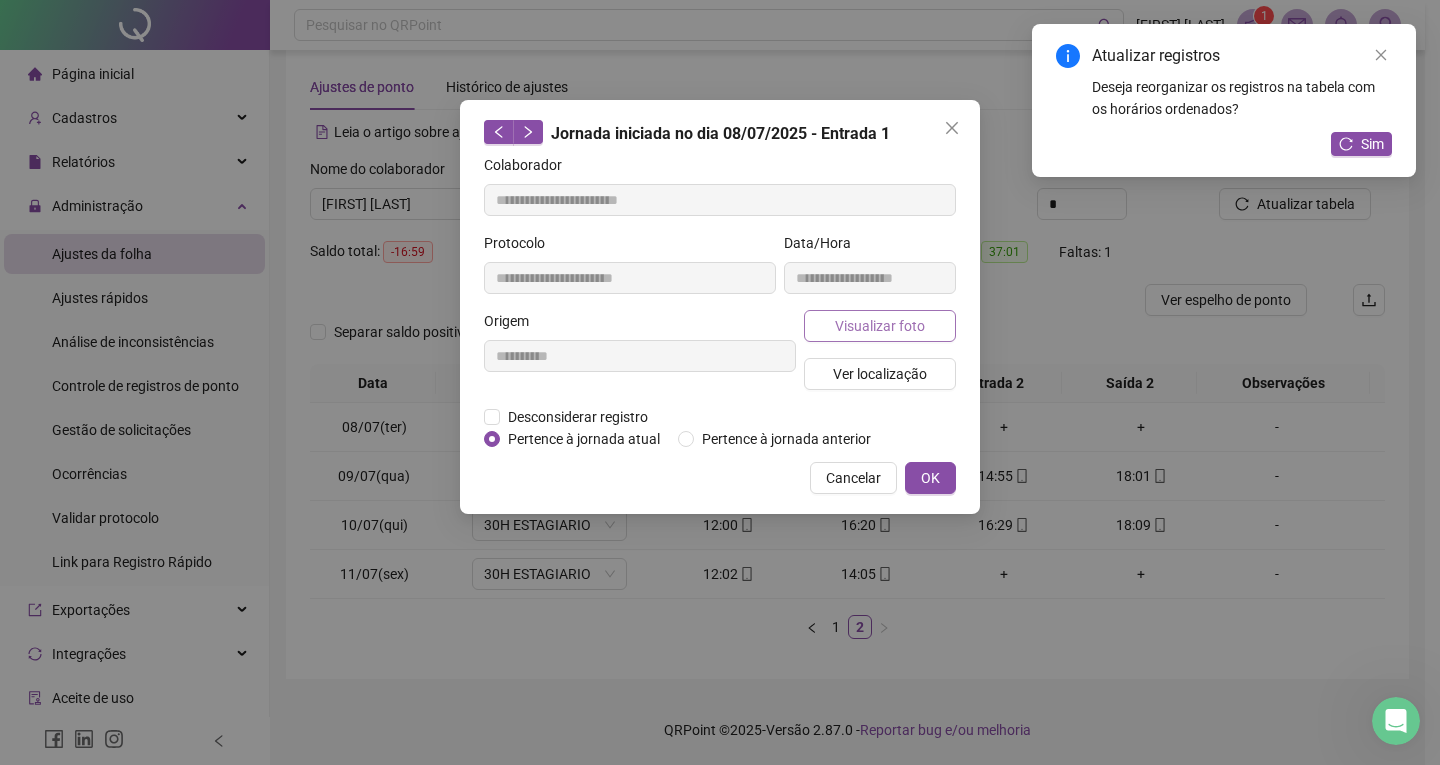 click on "Visualizar foto" at bounding box center [880, 326] 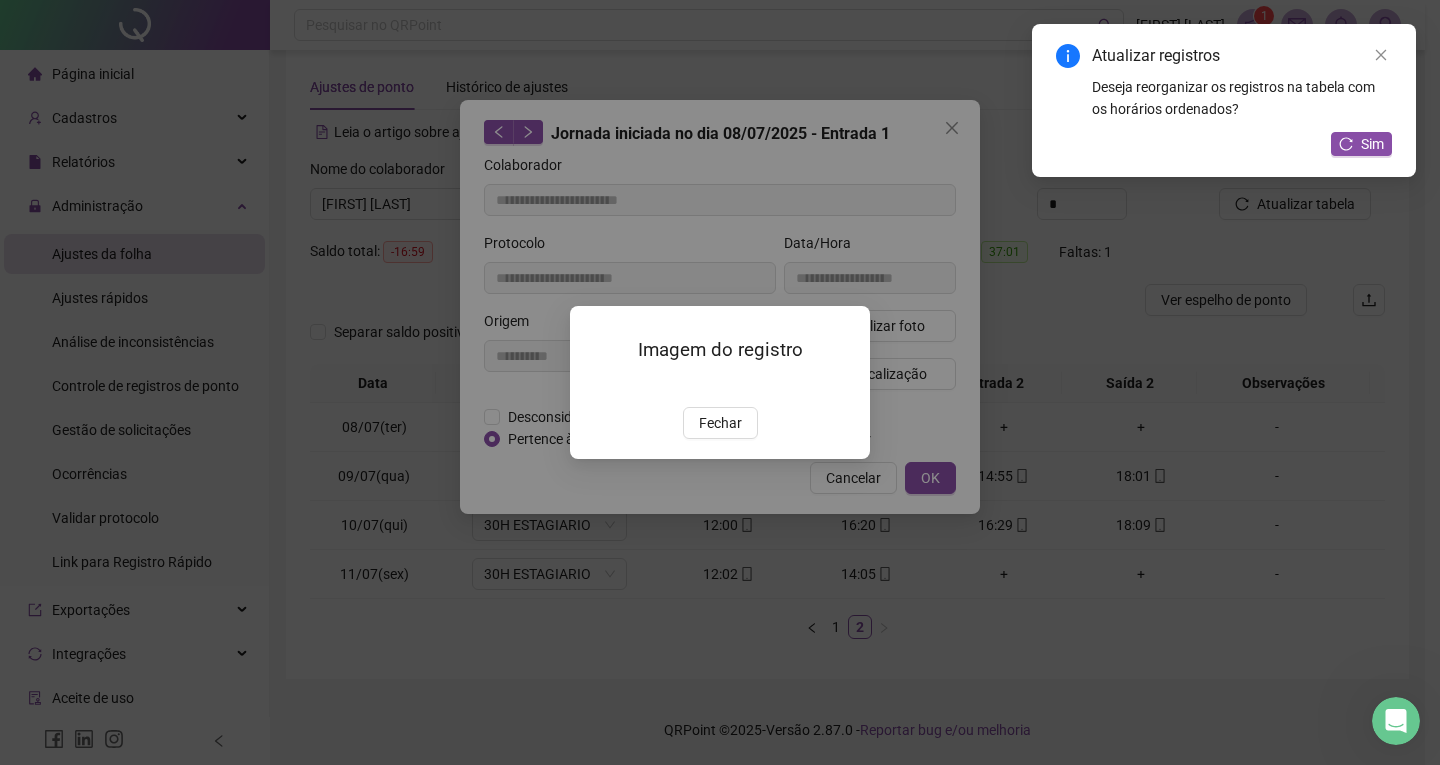click at bounding box center [594, 386] 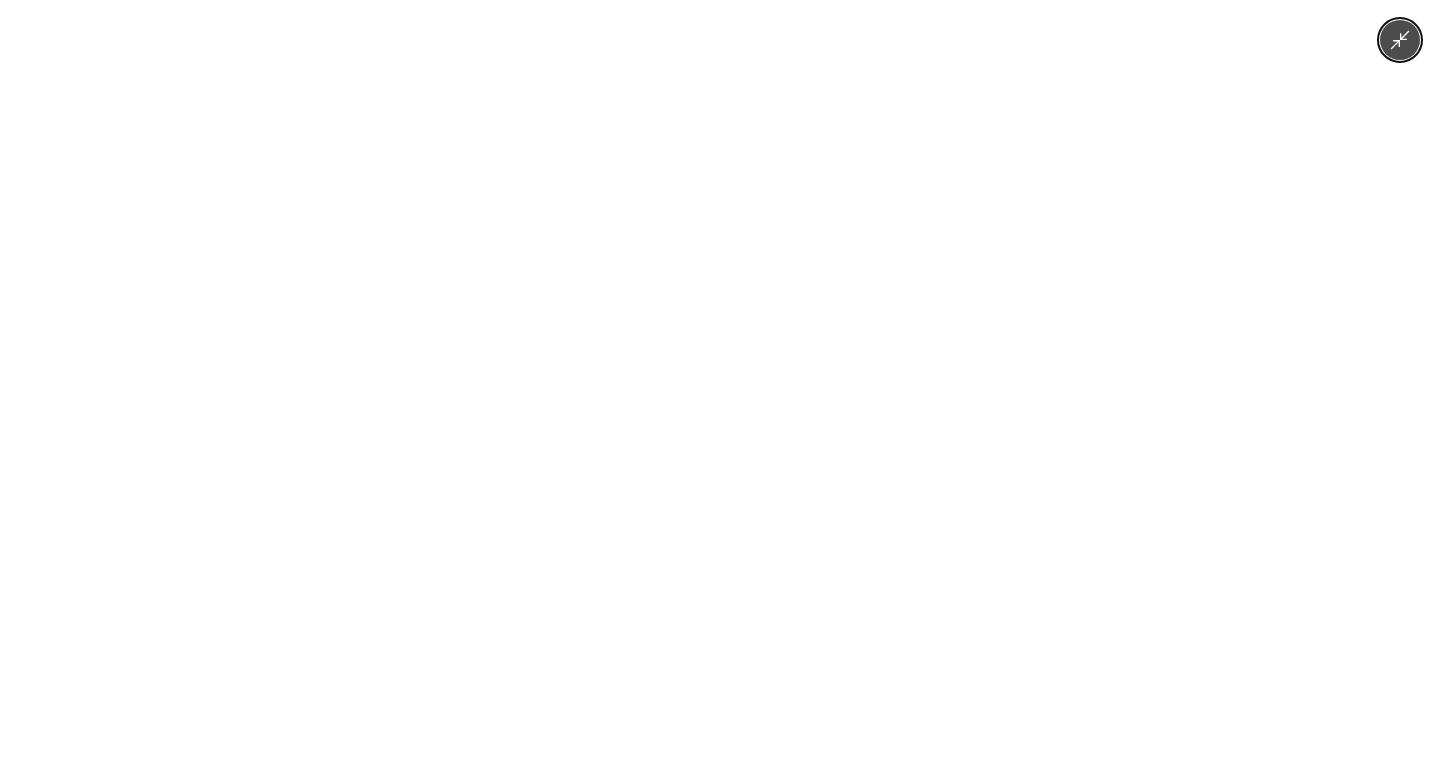 click at bounding box center (720, 382) 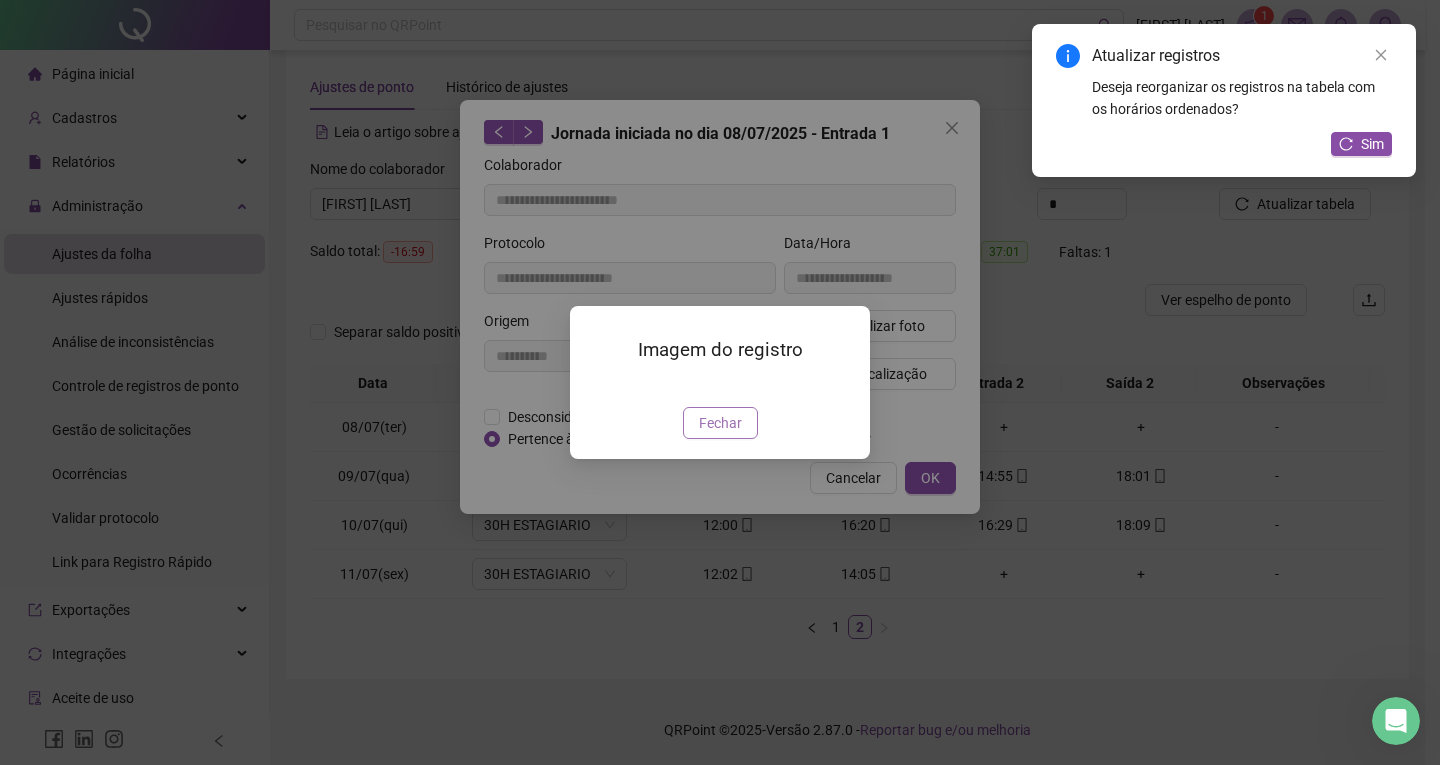 click on "Fechar" at bounding box center [720, 423] 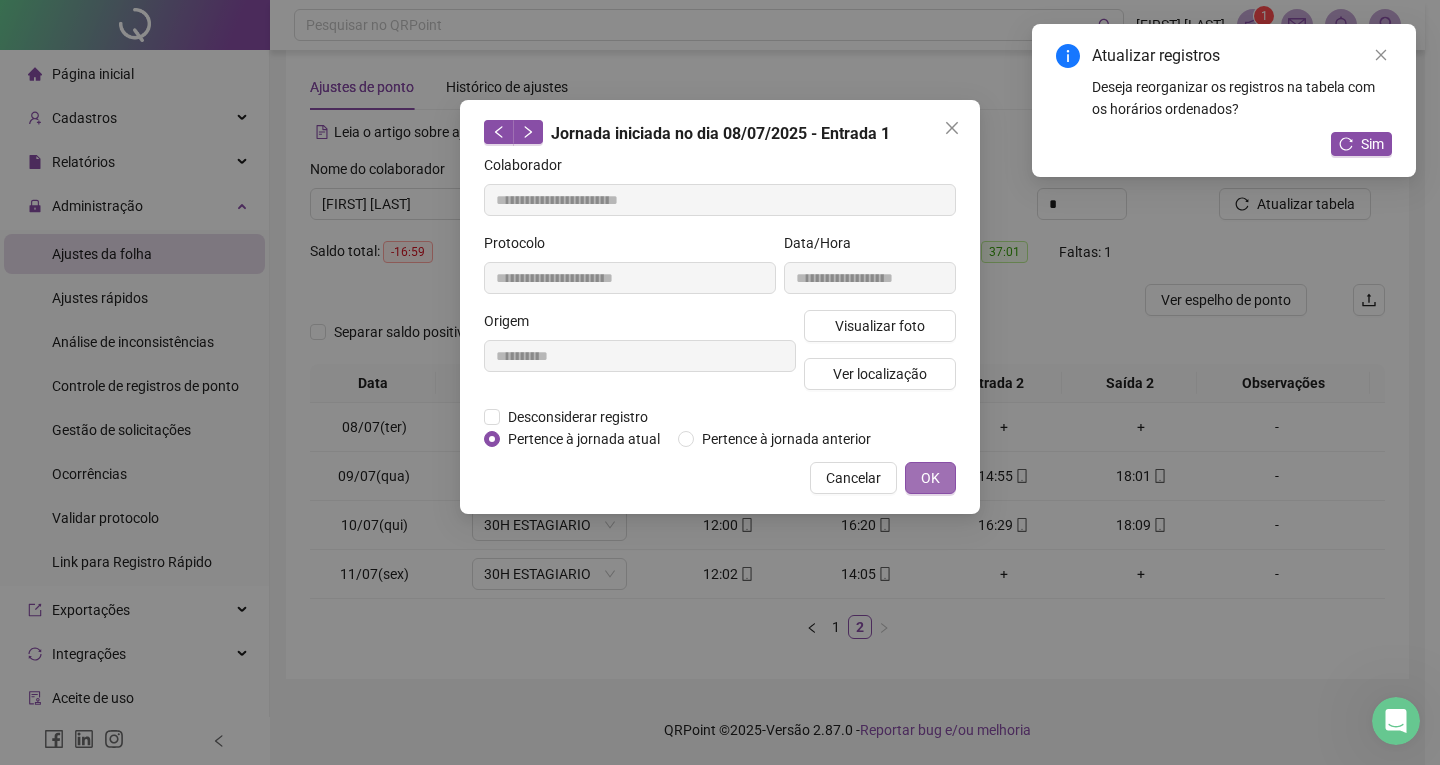 click on "OK" at bounding box center [930, 478] 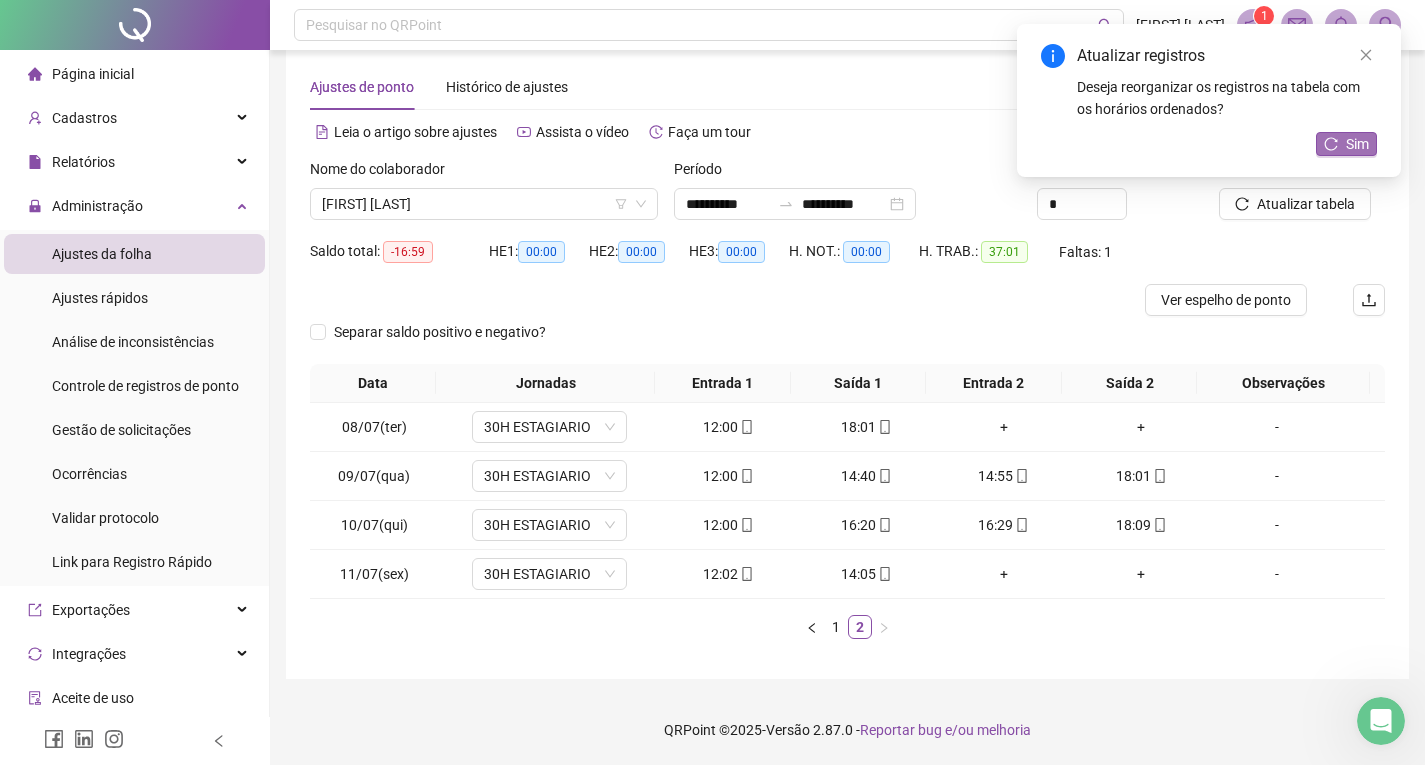 click on "Sim" at bounding box center [1357, 144] 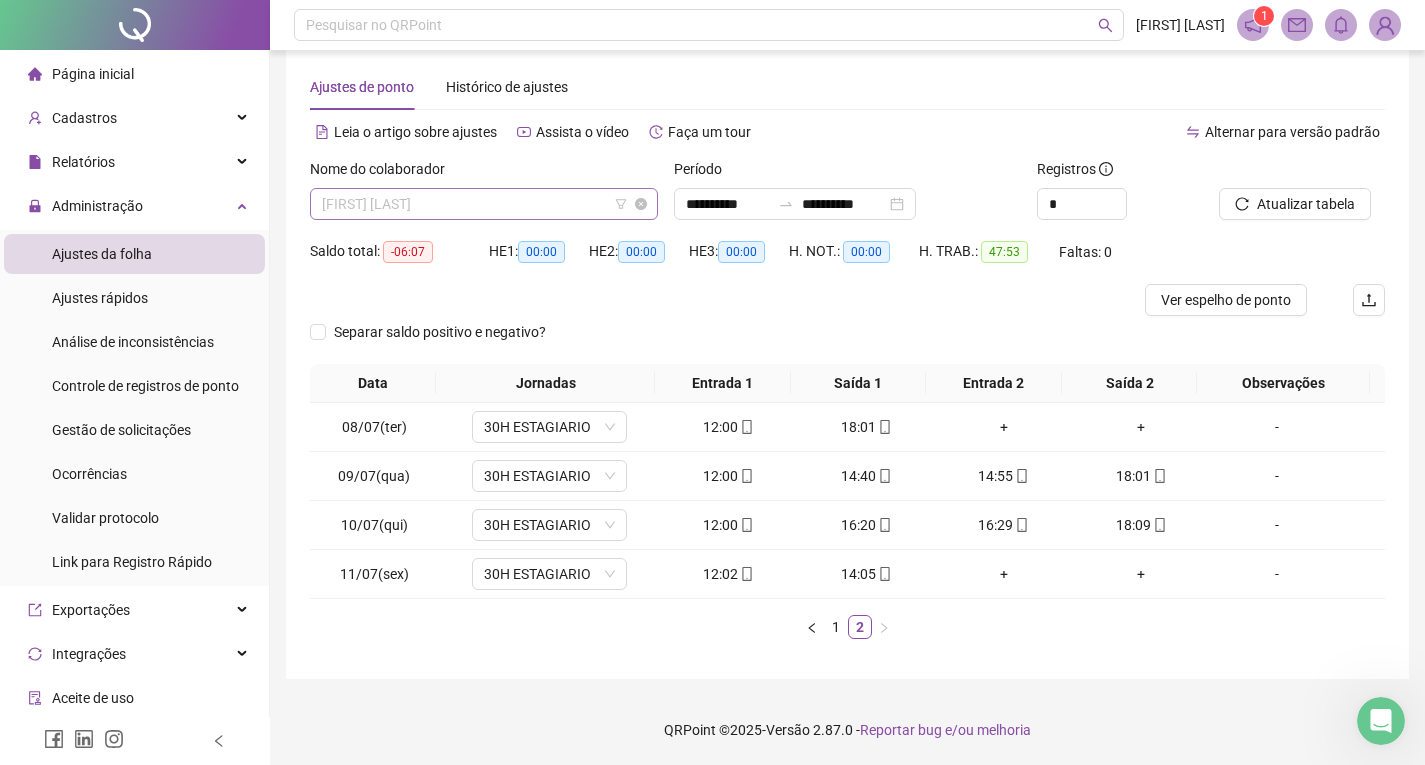 click on "[FIRST] [LAST]" at bounding box center [484, 204] 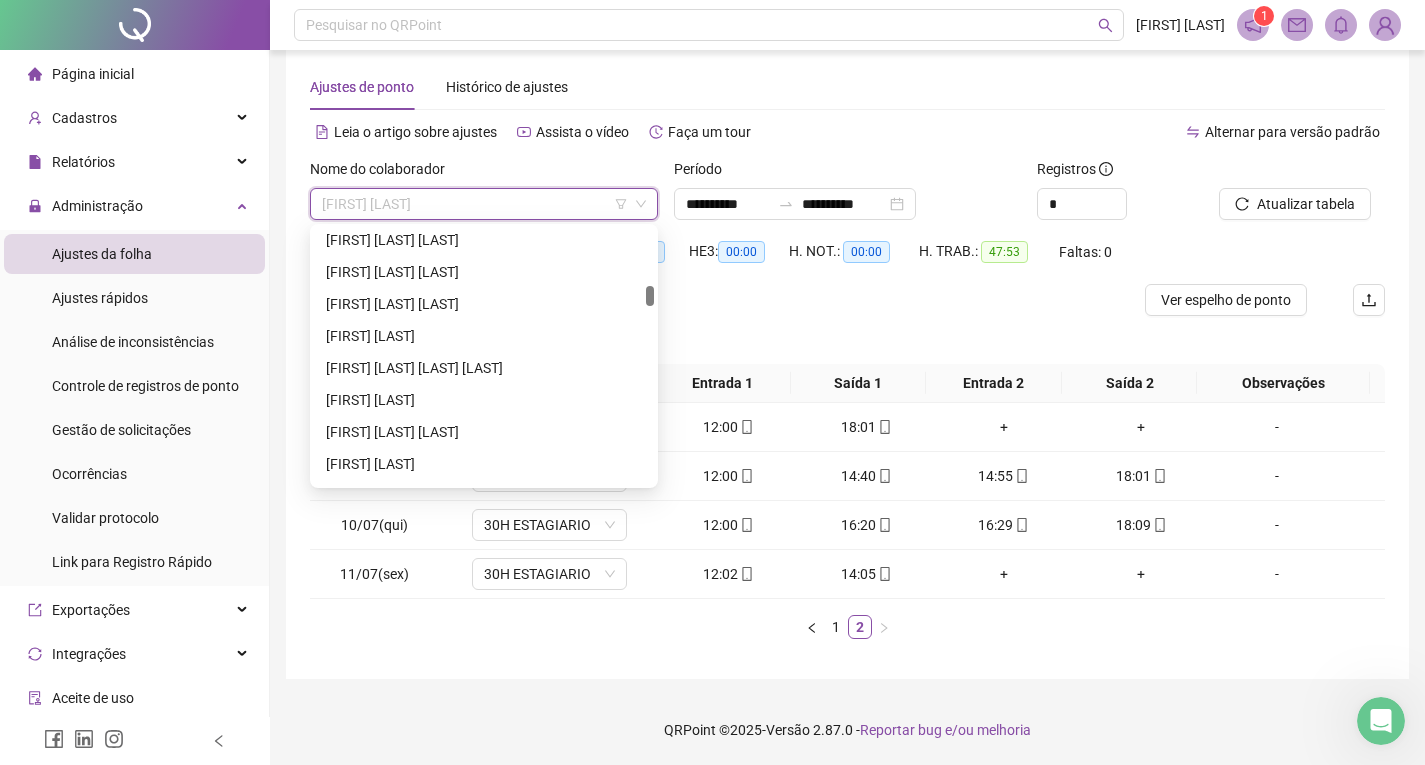 scroll, scrollTop: 700, scrollLeft: 0, axis: vertical 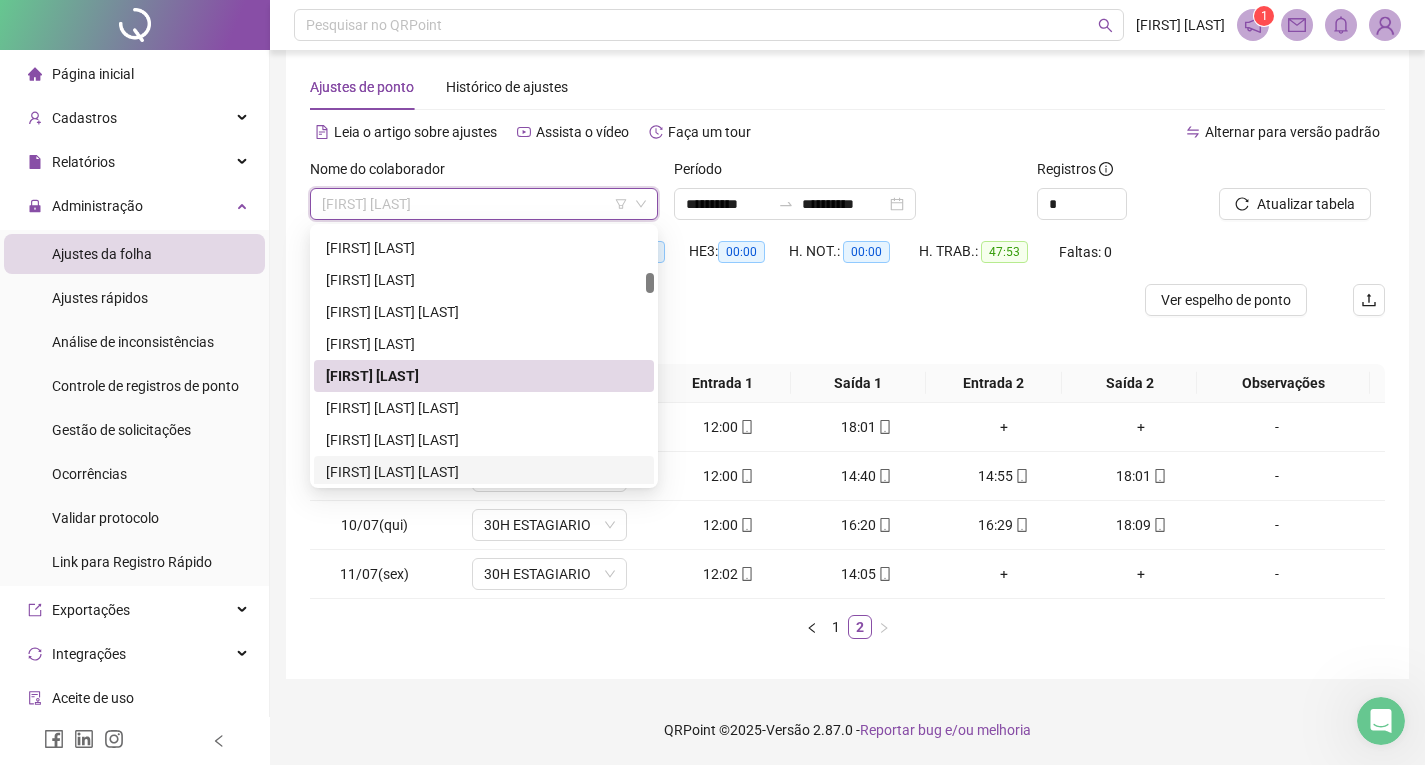 click on "[FIRST] [LAST] [LAST]" at bounding box center (484, 472) 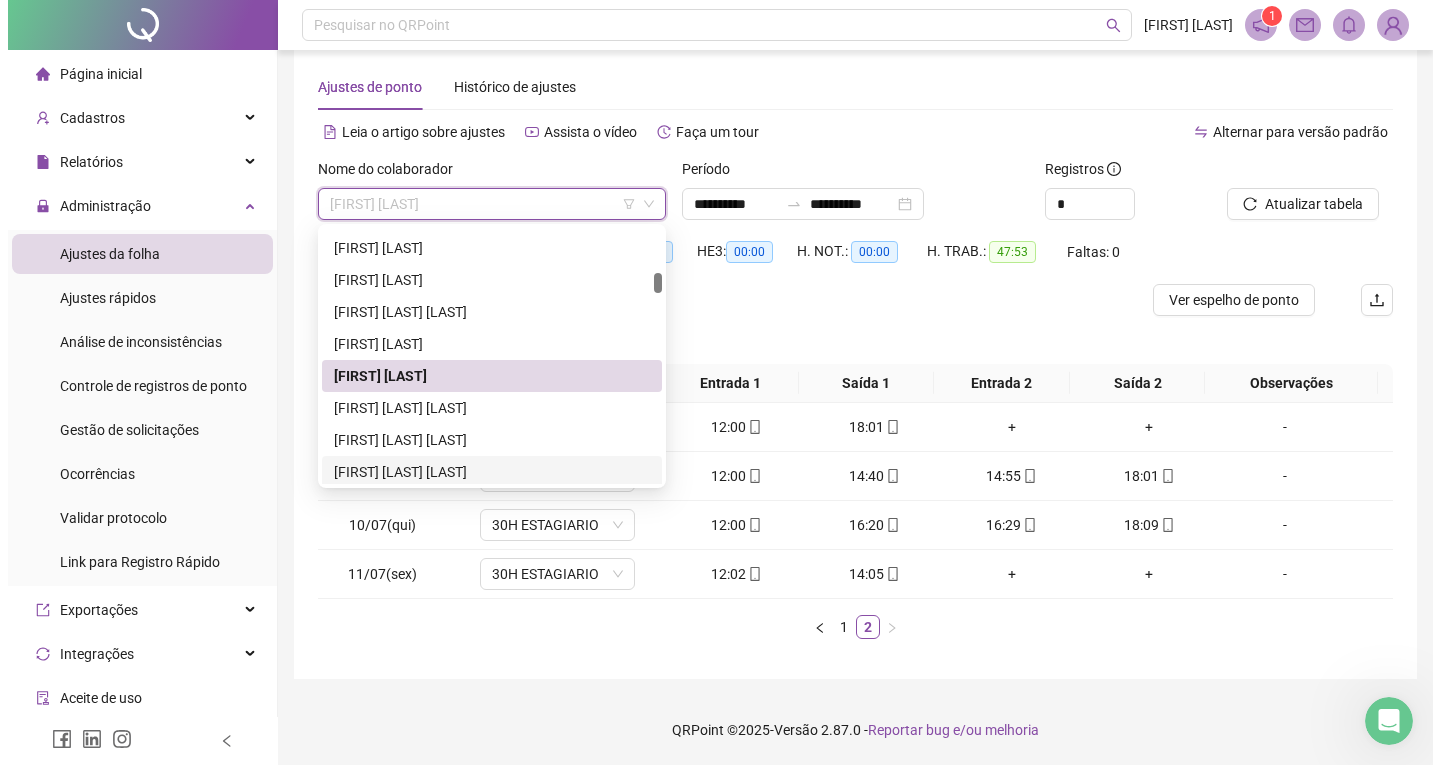 scroll, scrollTop: 0, scrollLeft: 0, axis: both 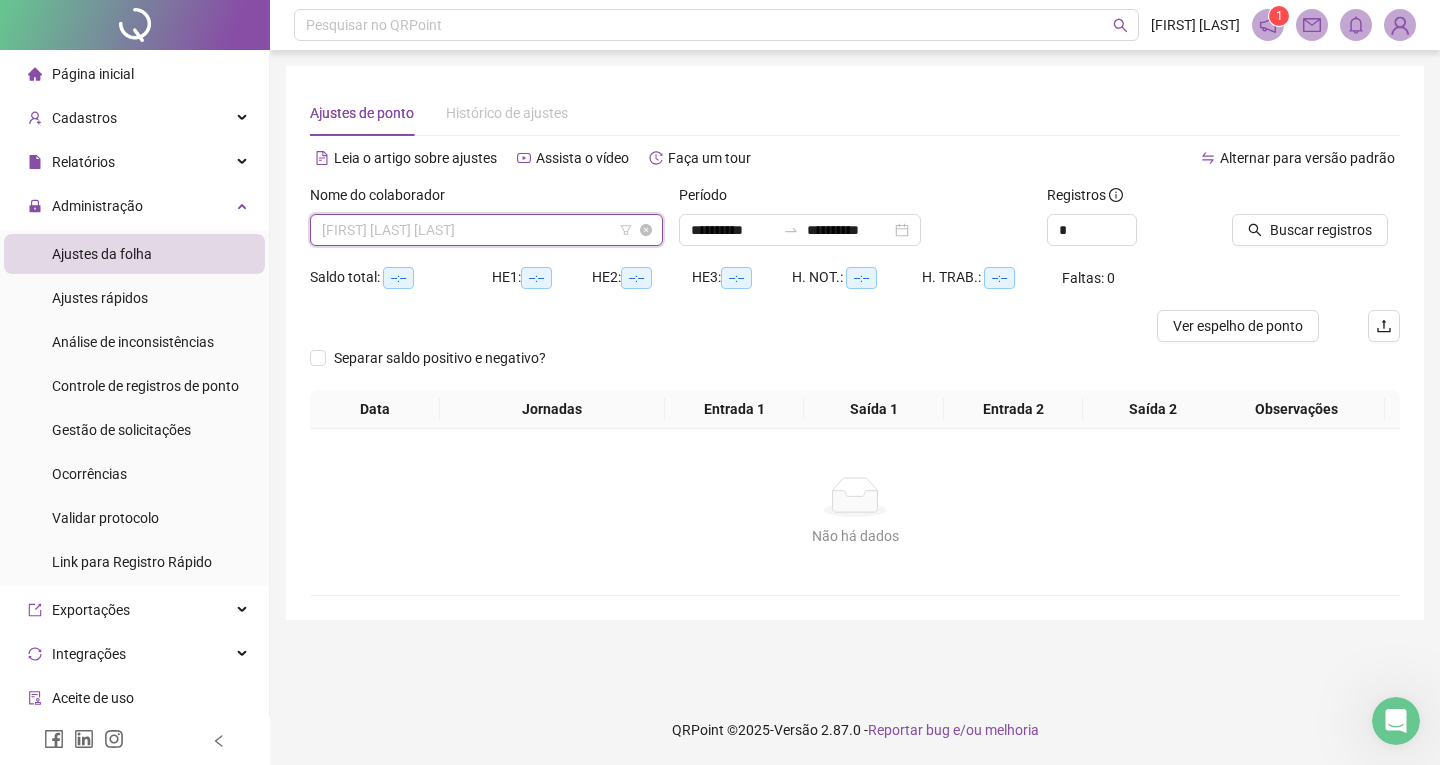 click on "[FIRST] [LAST] [LAST]" at bounding box center (486, 230) 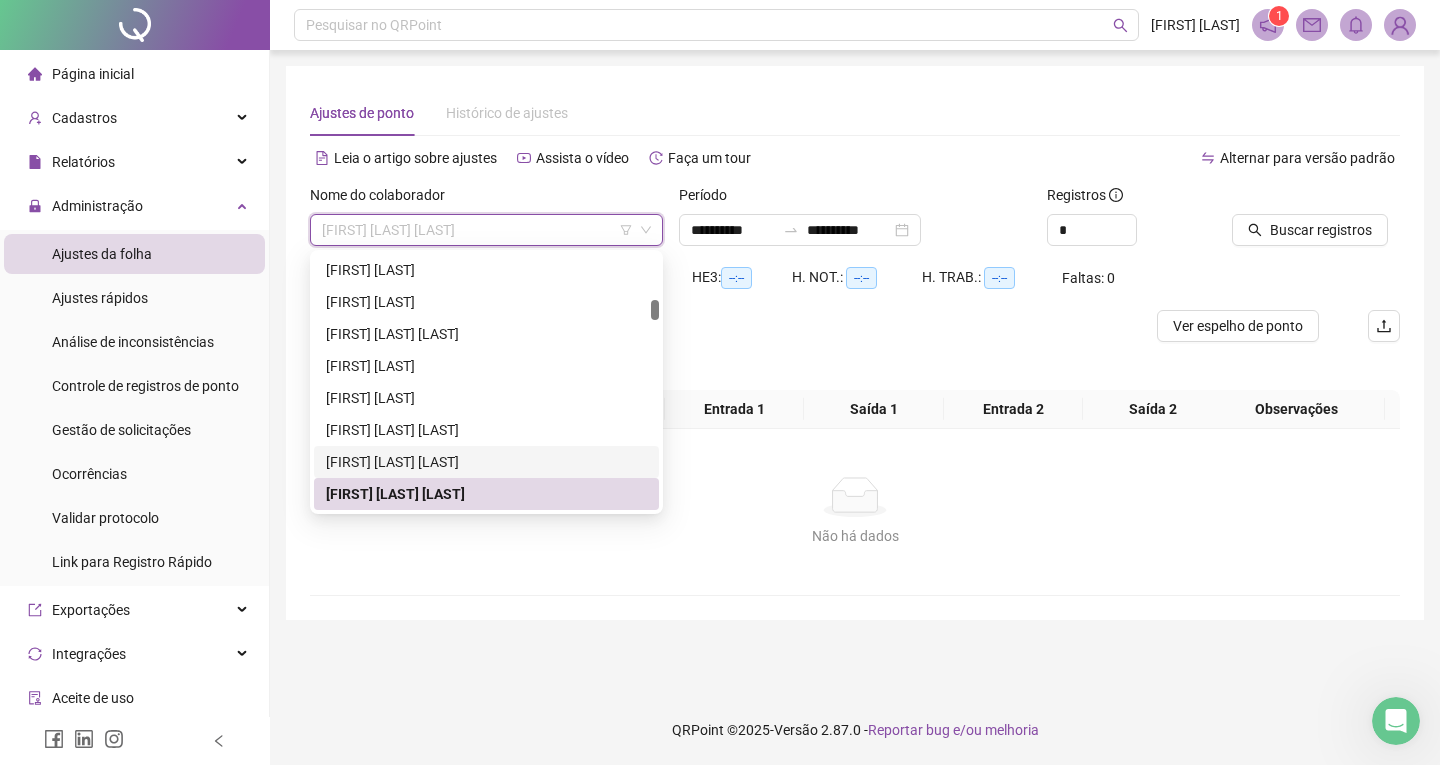 click on "[FIRST] [LAST] [LAST]" at bounding box center (486, 462) 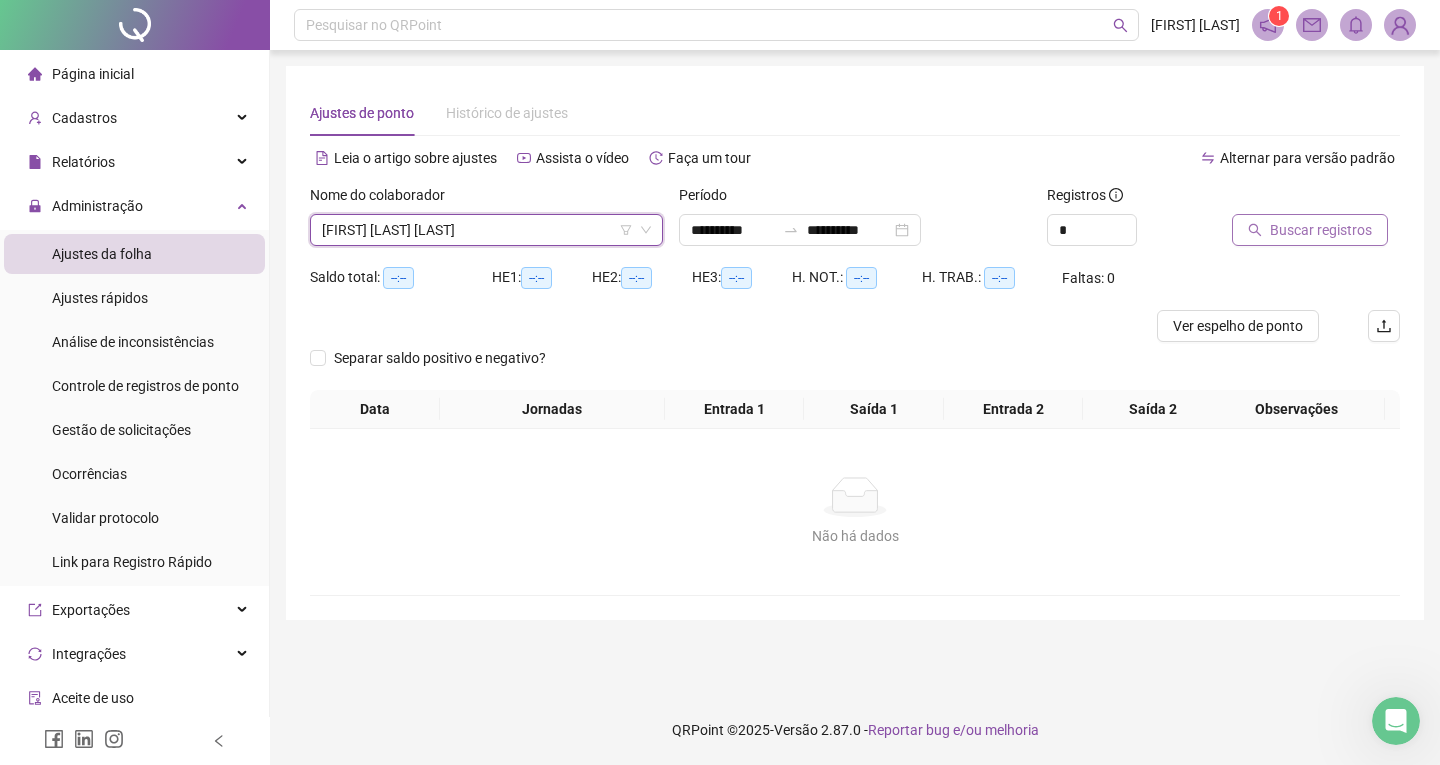 click on "Buscar registros" at bounding box center [1321, 230] 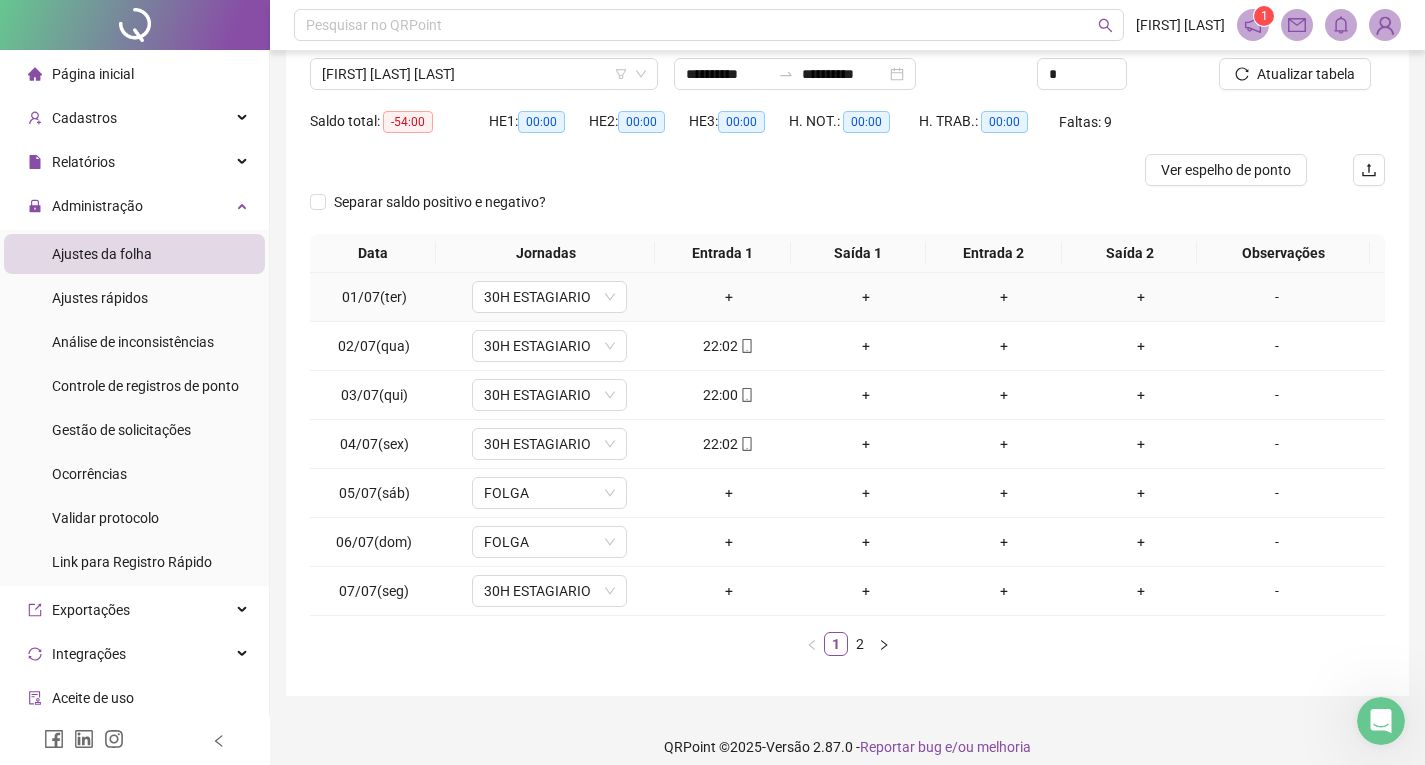 scroll, scrollTop: 173, scrollLeft: 0, axis: vertical 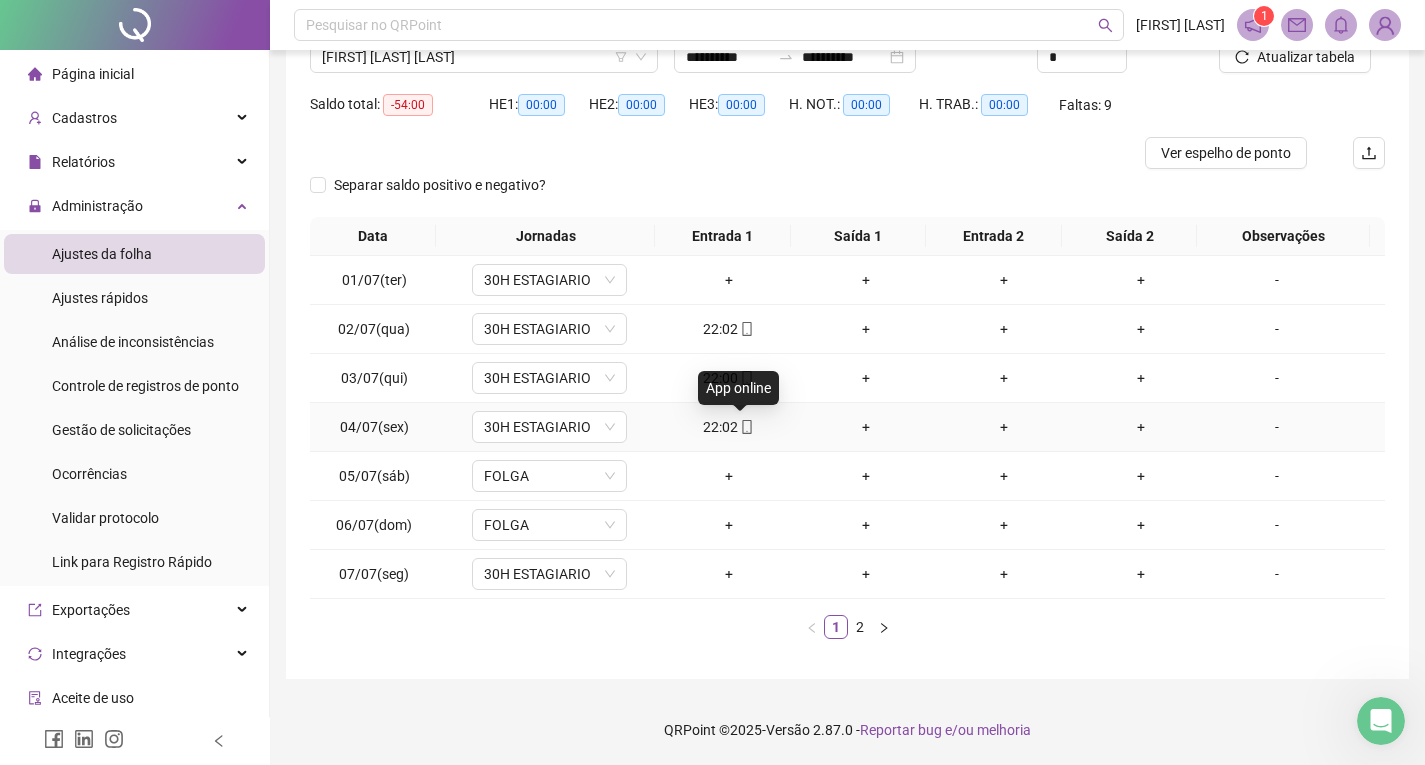 click 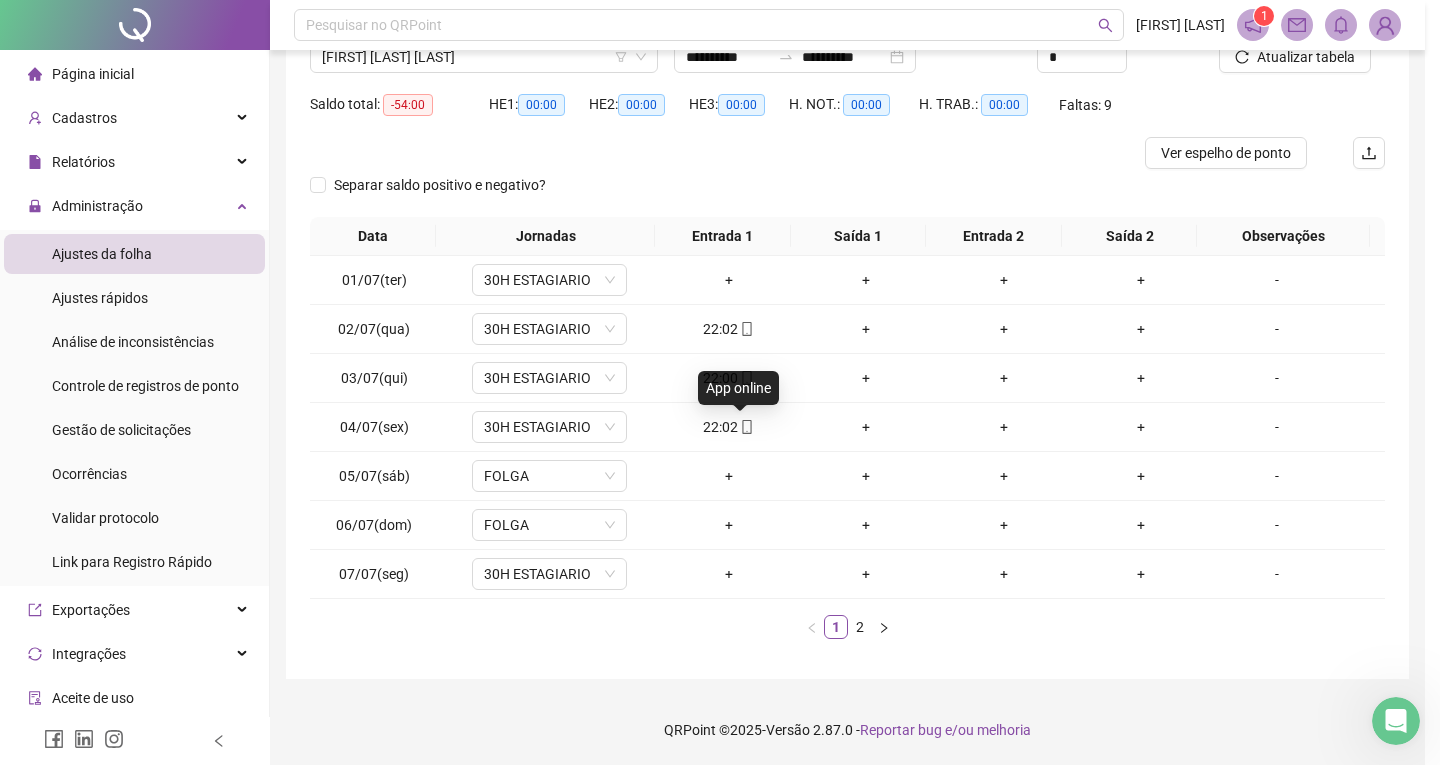 type on "**********" 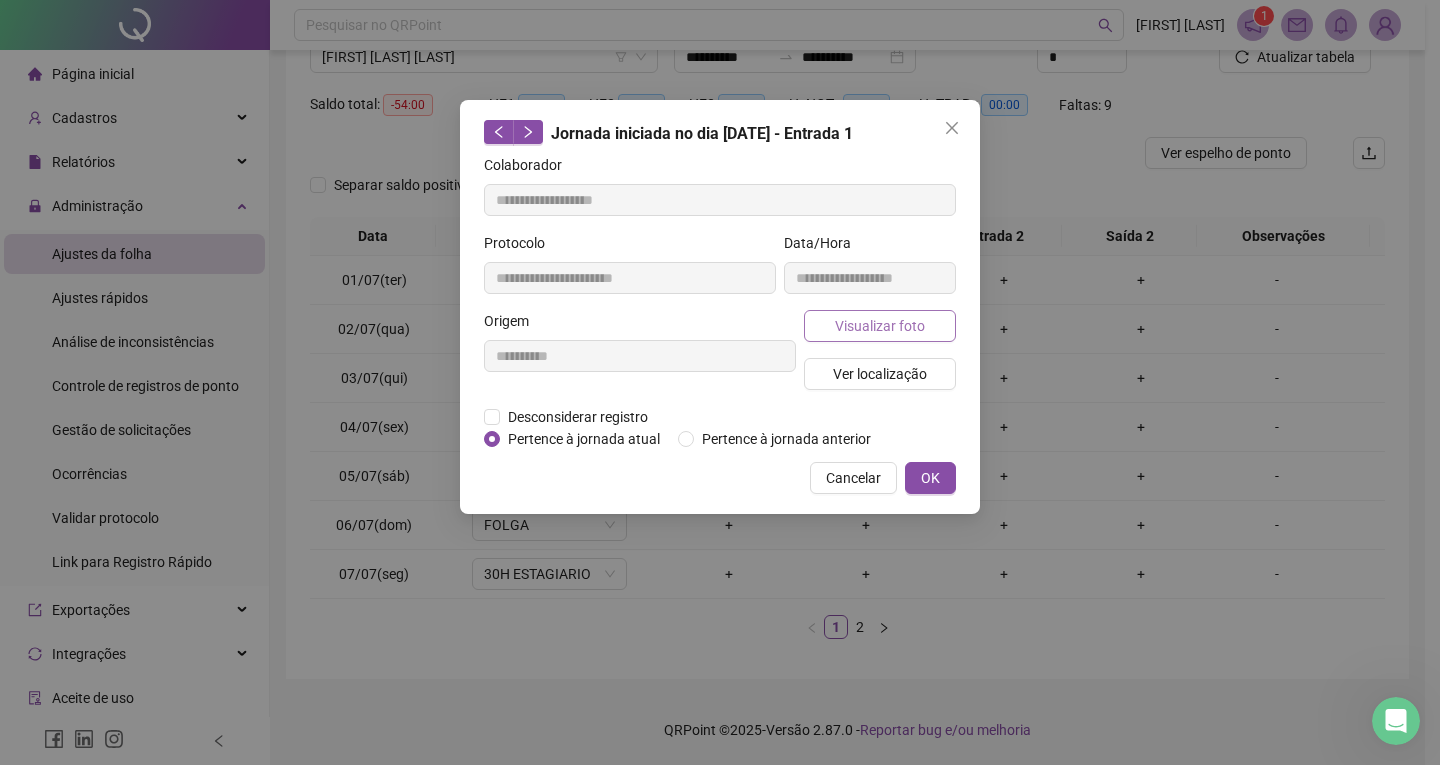 click on "Visualizar foto" at bounding box center [880, 326] 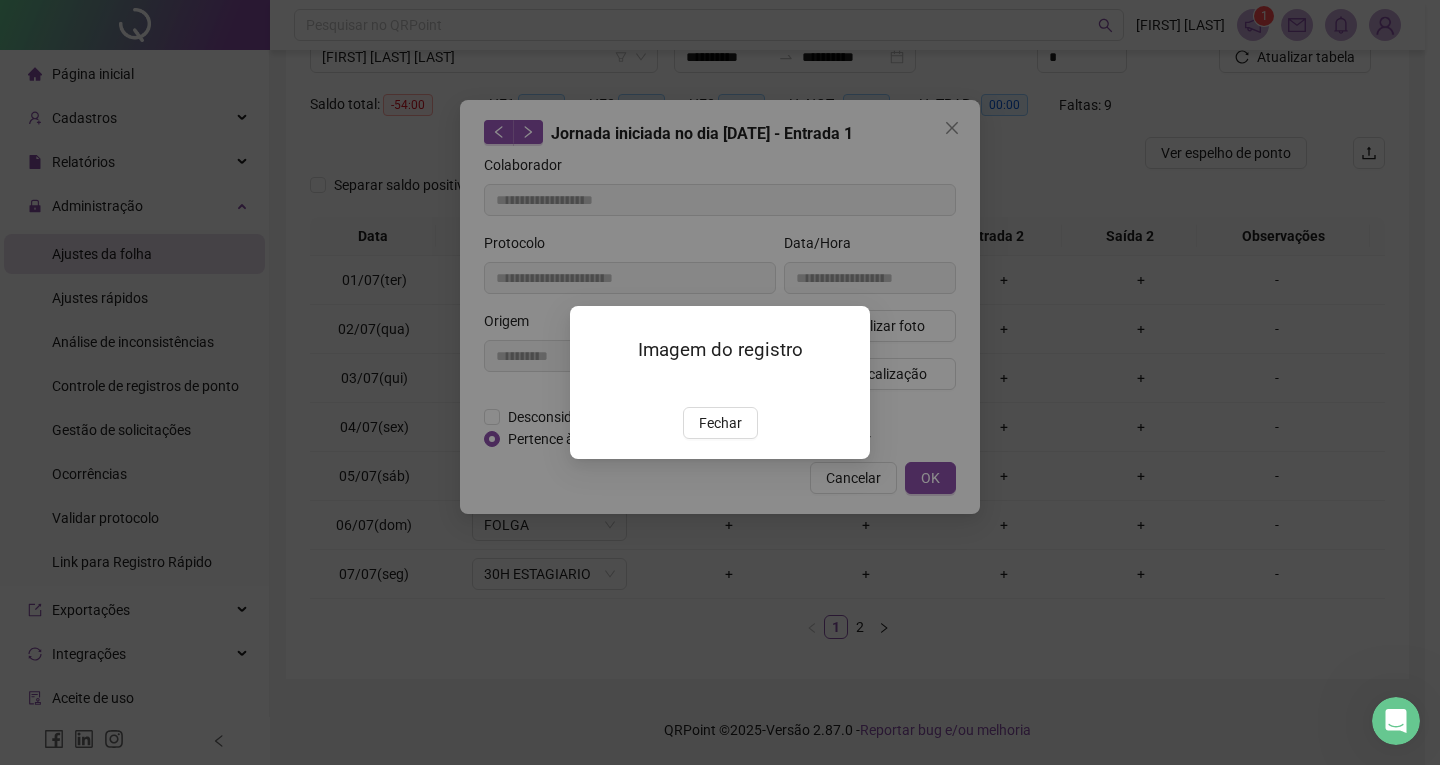 click at bounding box center (594, 386) 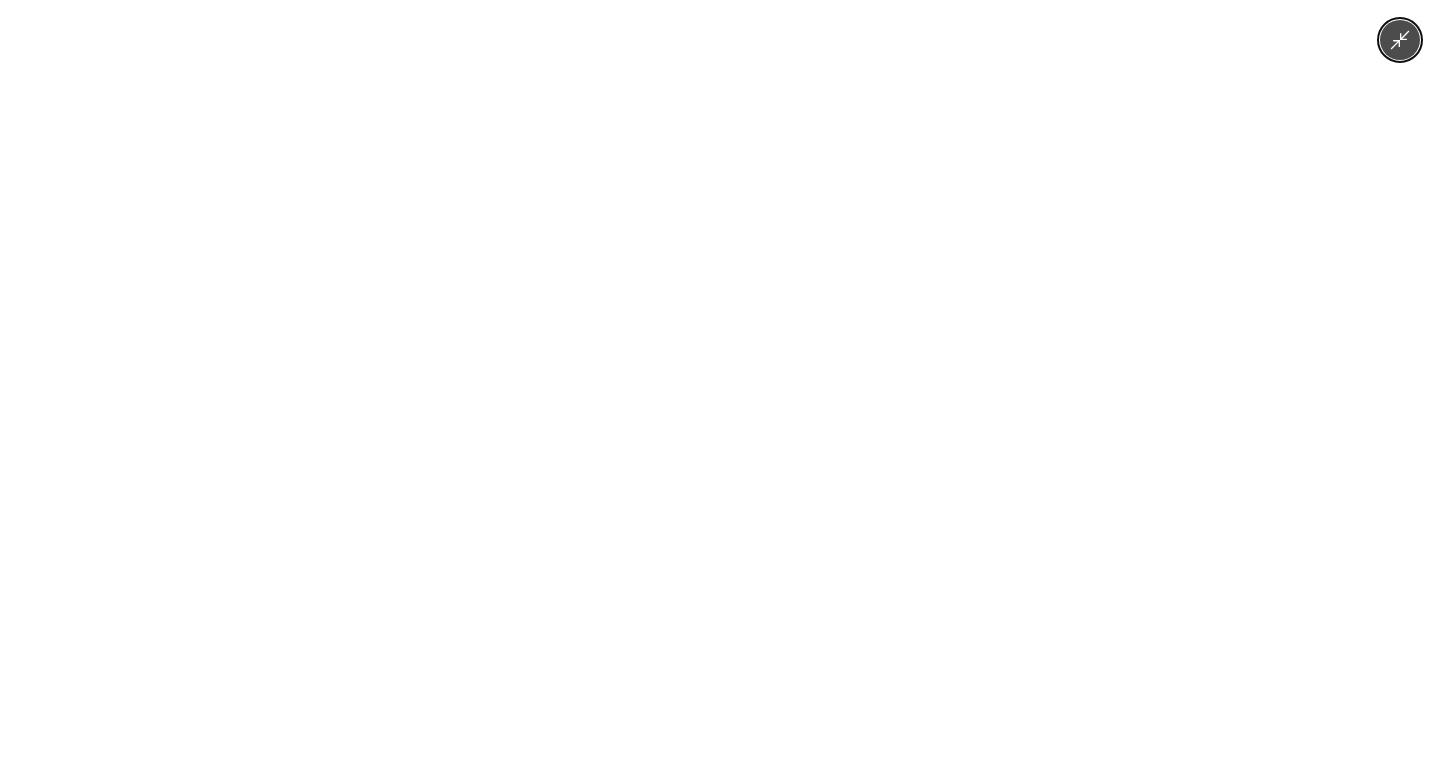click at bounding box center (720, 382) 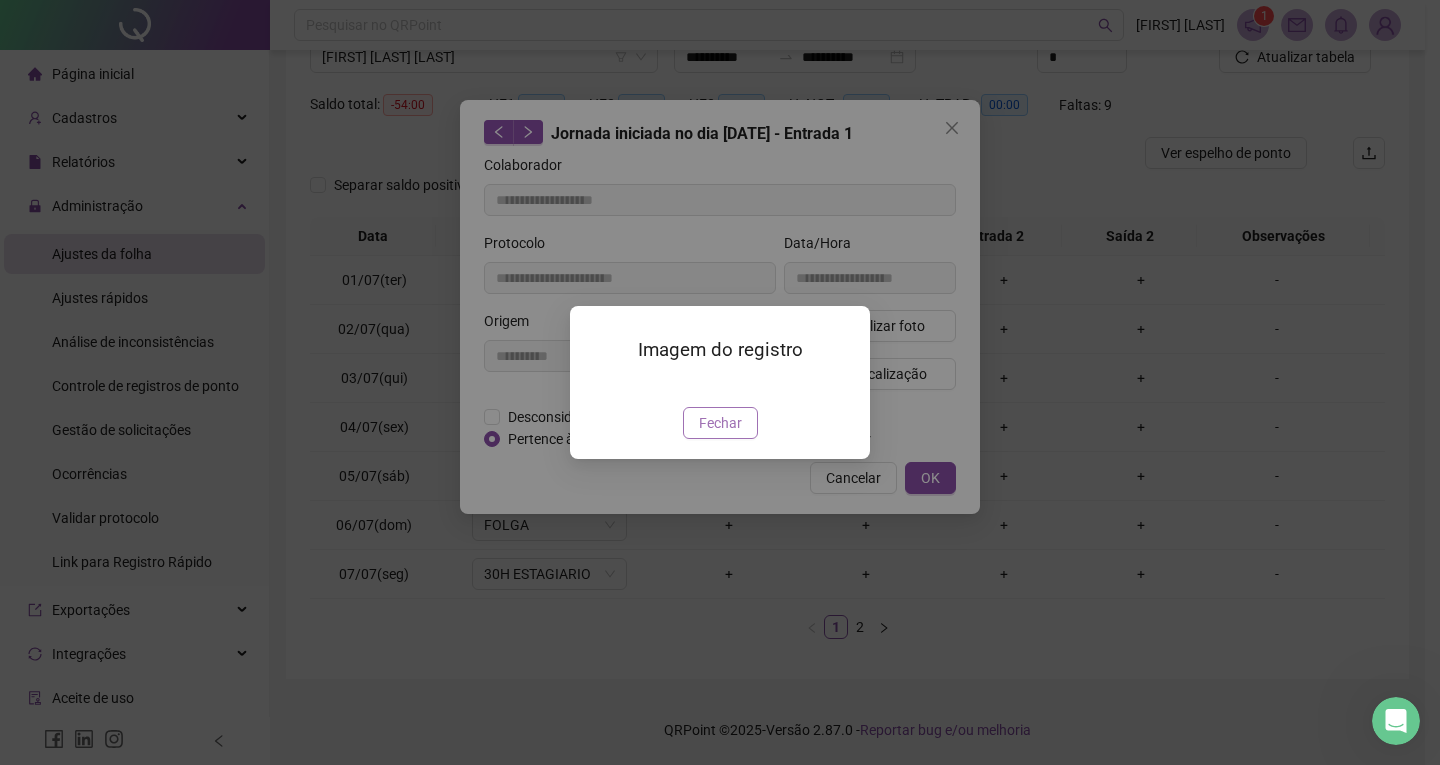click on "Fechar" at bounding box center [720, 423] 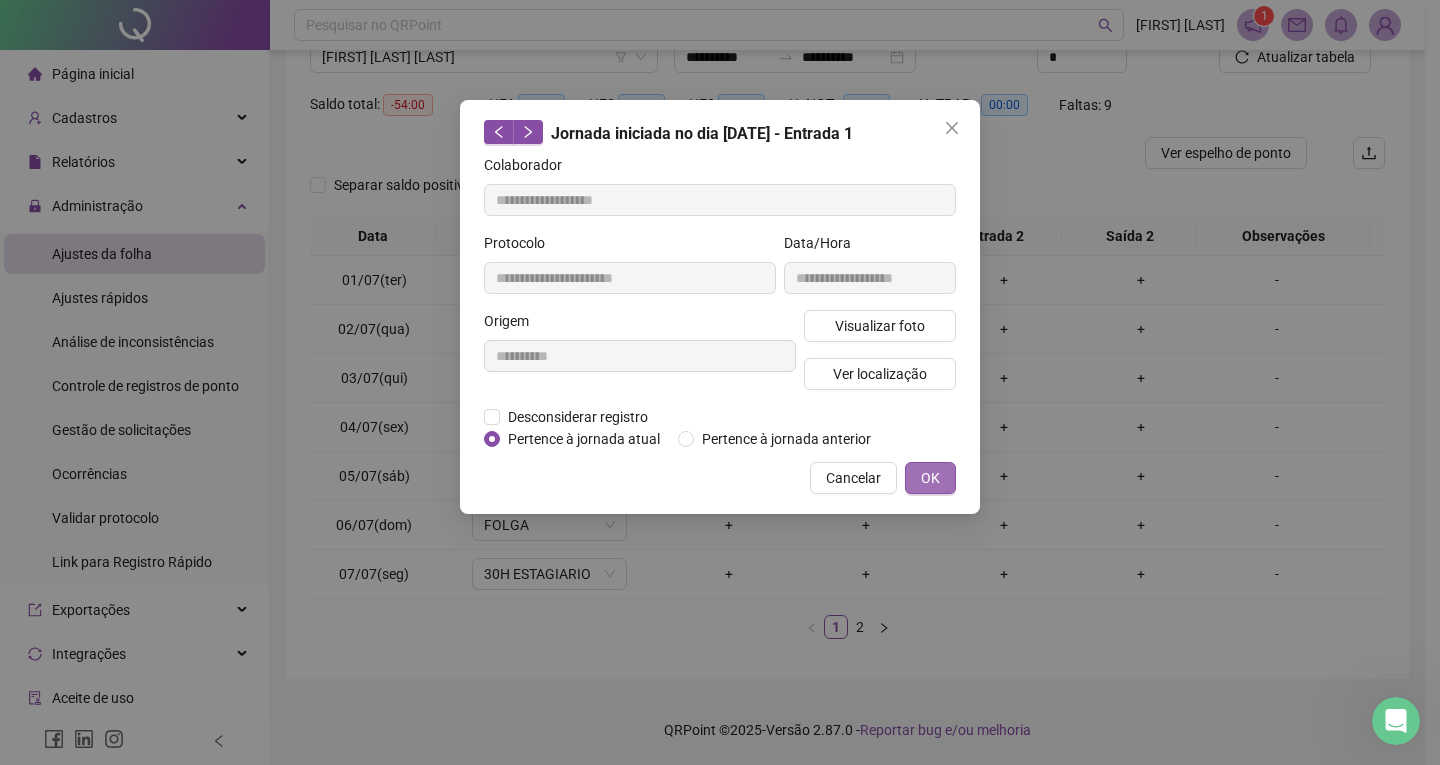 click on "OK" at bounding box center (930, 478) 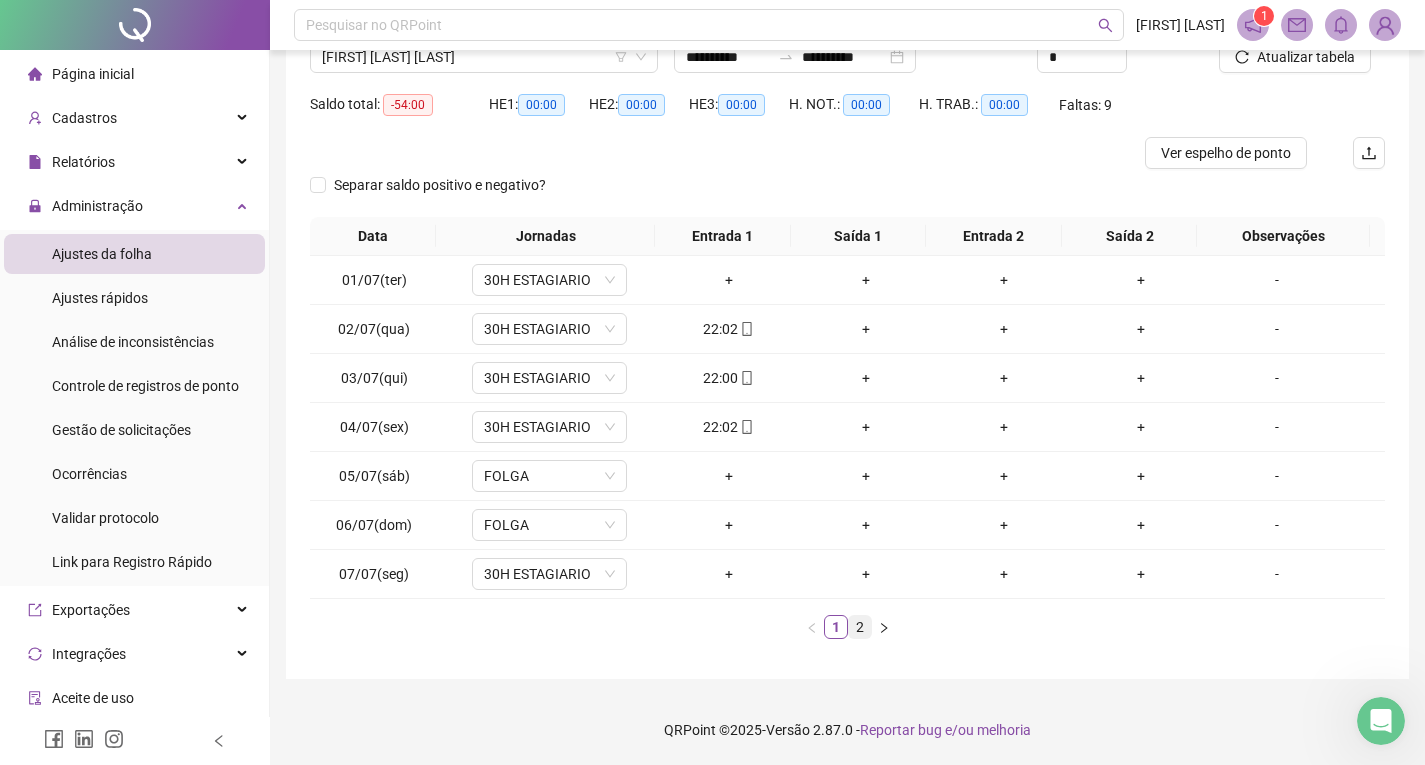 click on "2" at bounding box center [860, 627] 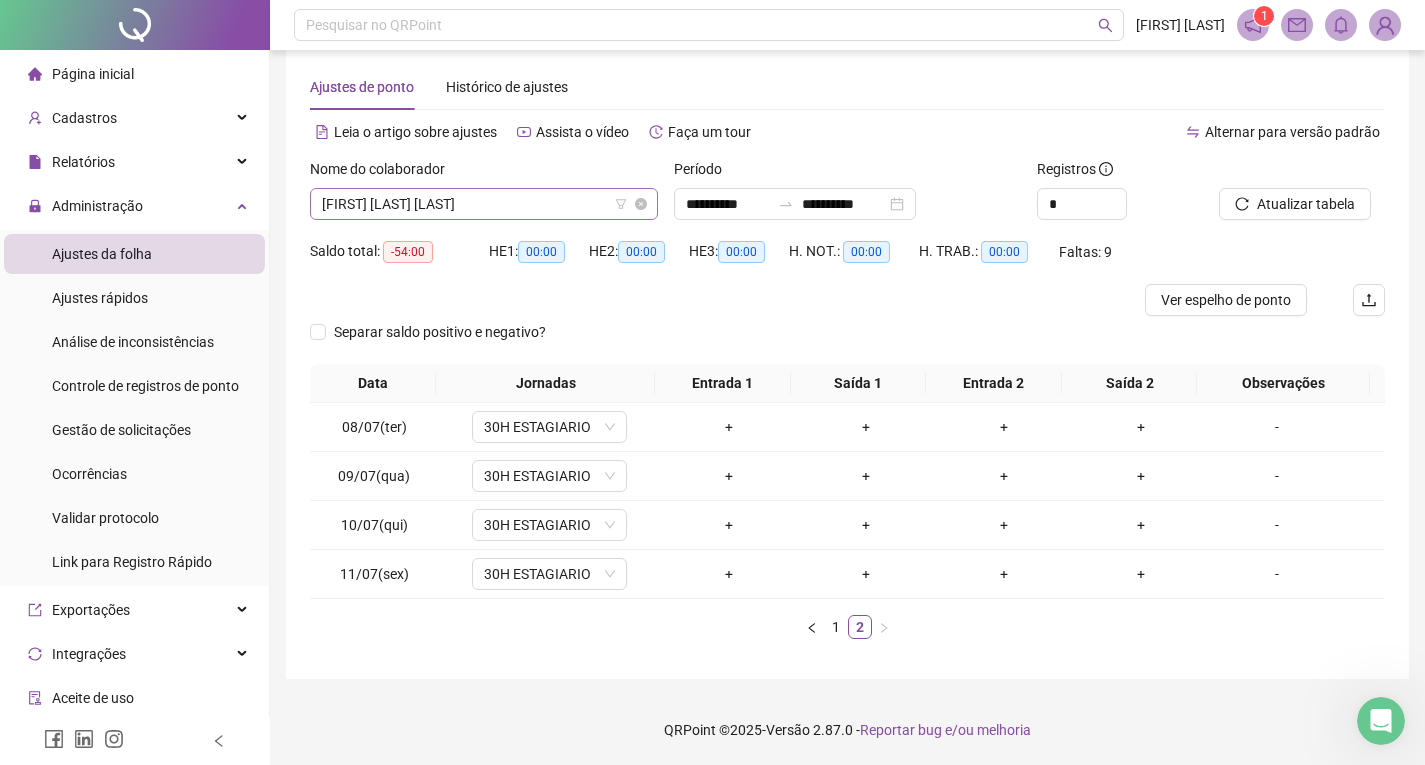 click on "[FIRST] [LAST] [LAST]" at bounding box center (484, 204) 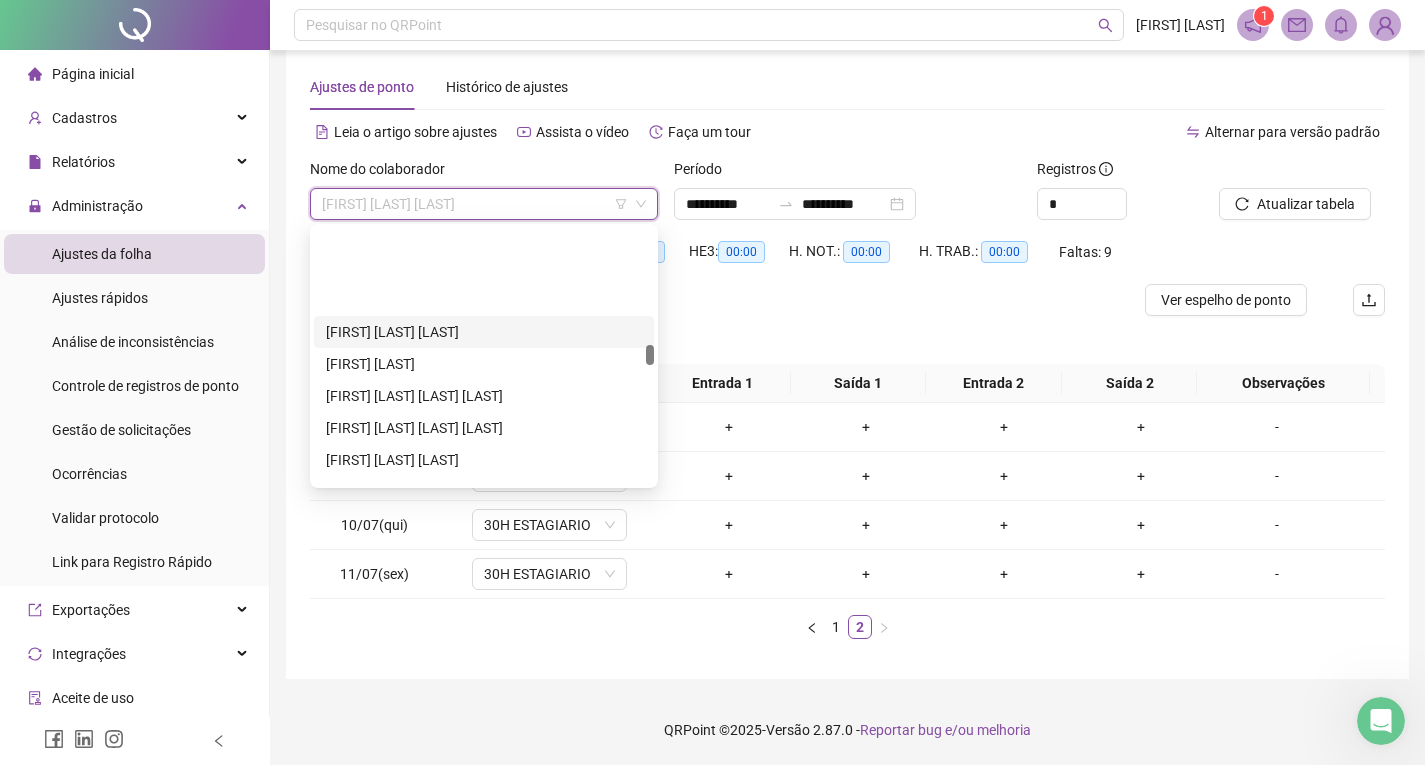 scroll, scrollTop: 1804, scrollLeft: 0, axis: vertical 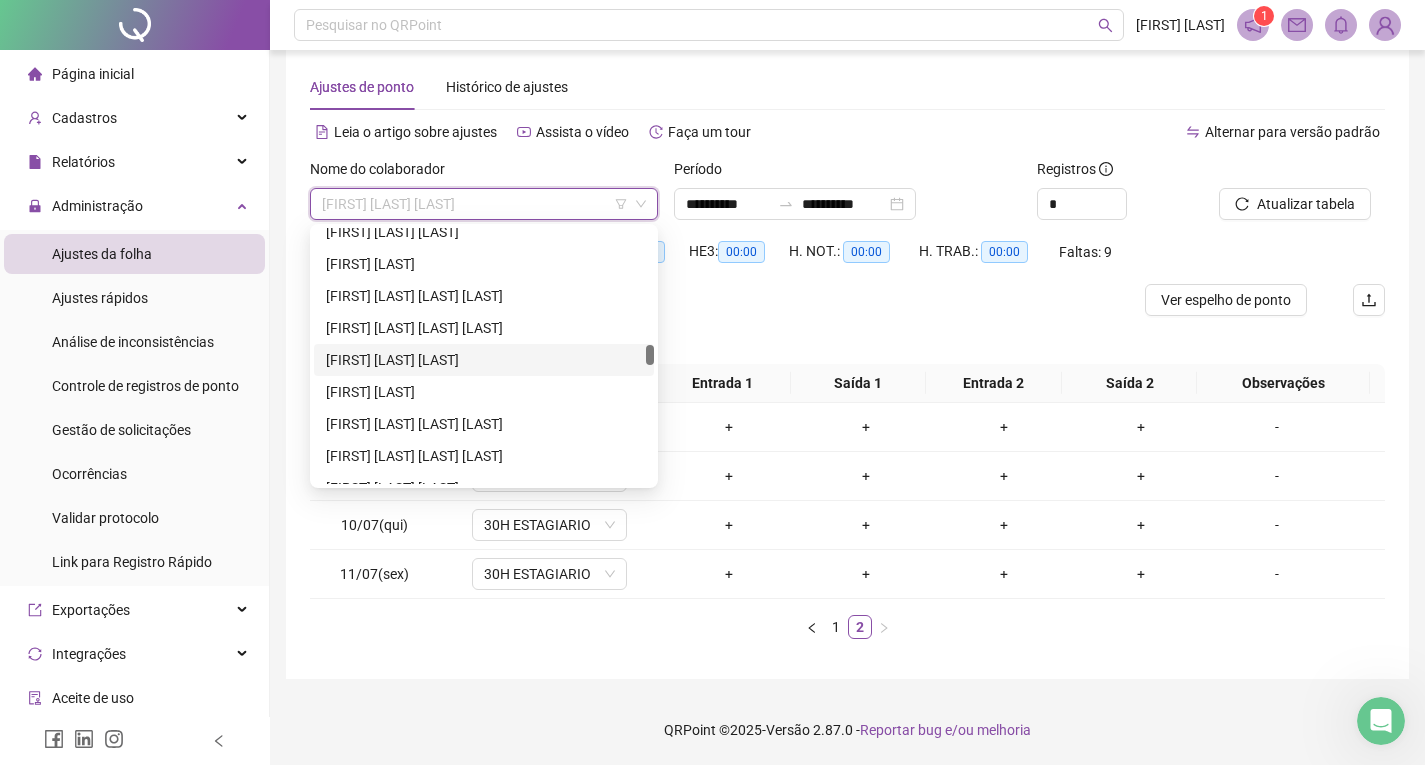 click on "[FIRST] [LAST] [LAST]" at bounding box center (484, 360) 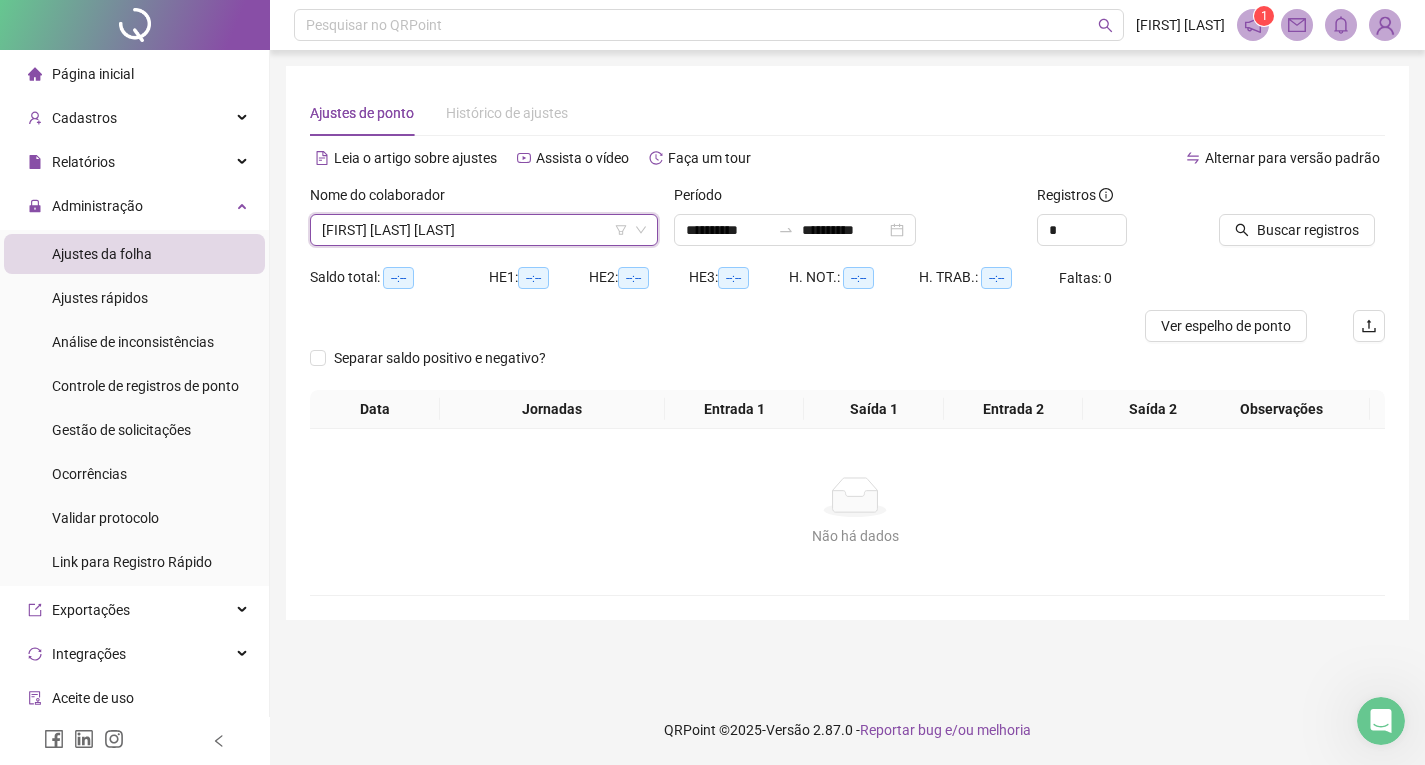 scroll, scrollTop: 0, scrollLeft: 0, axis: both 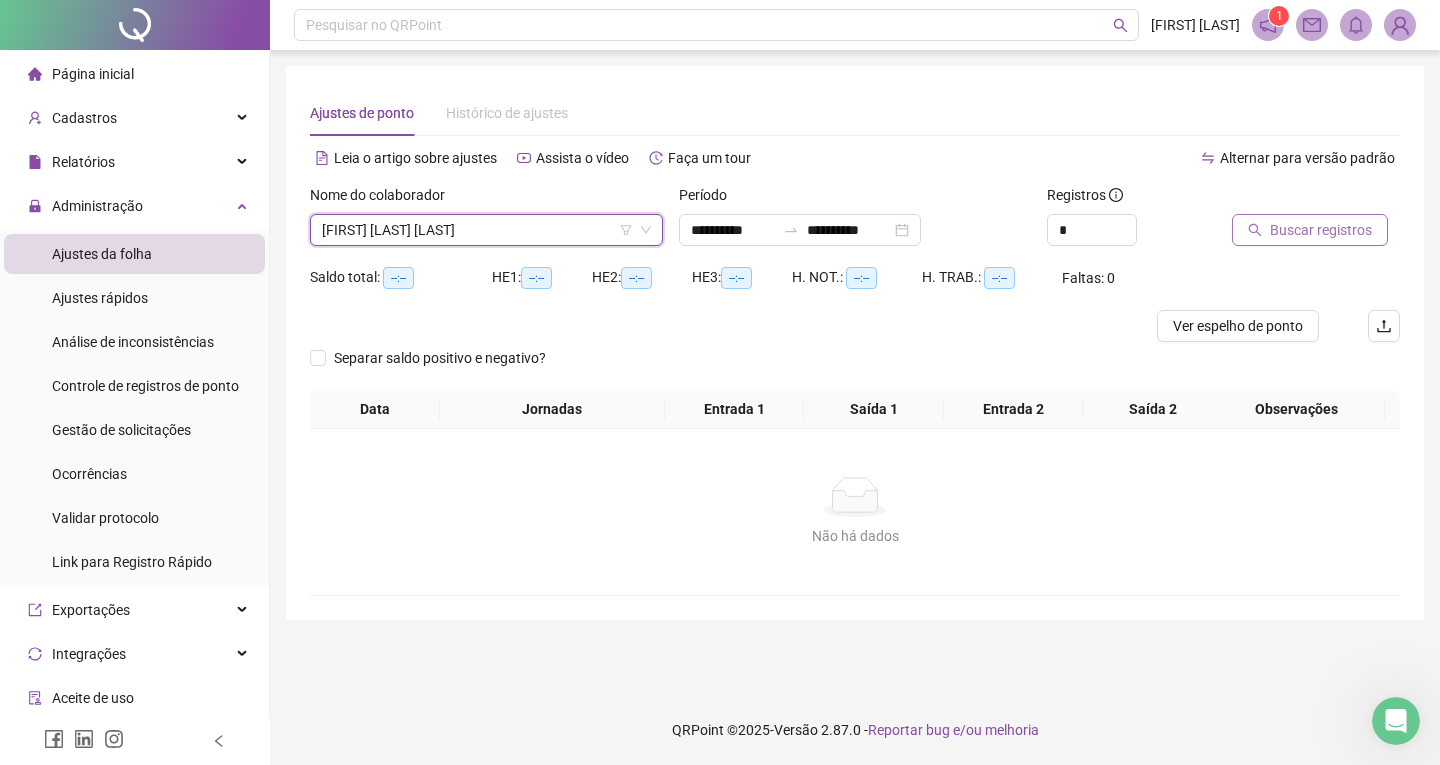 click on "Buscar registros" at bounding box center [1310, 230] 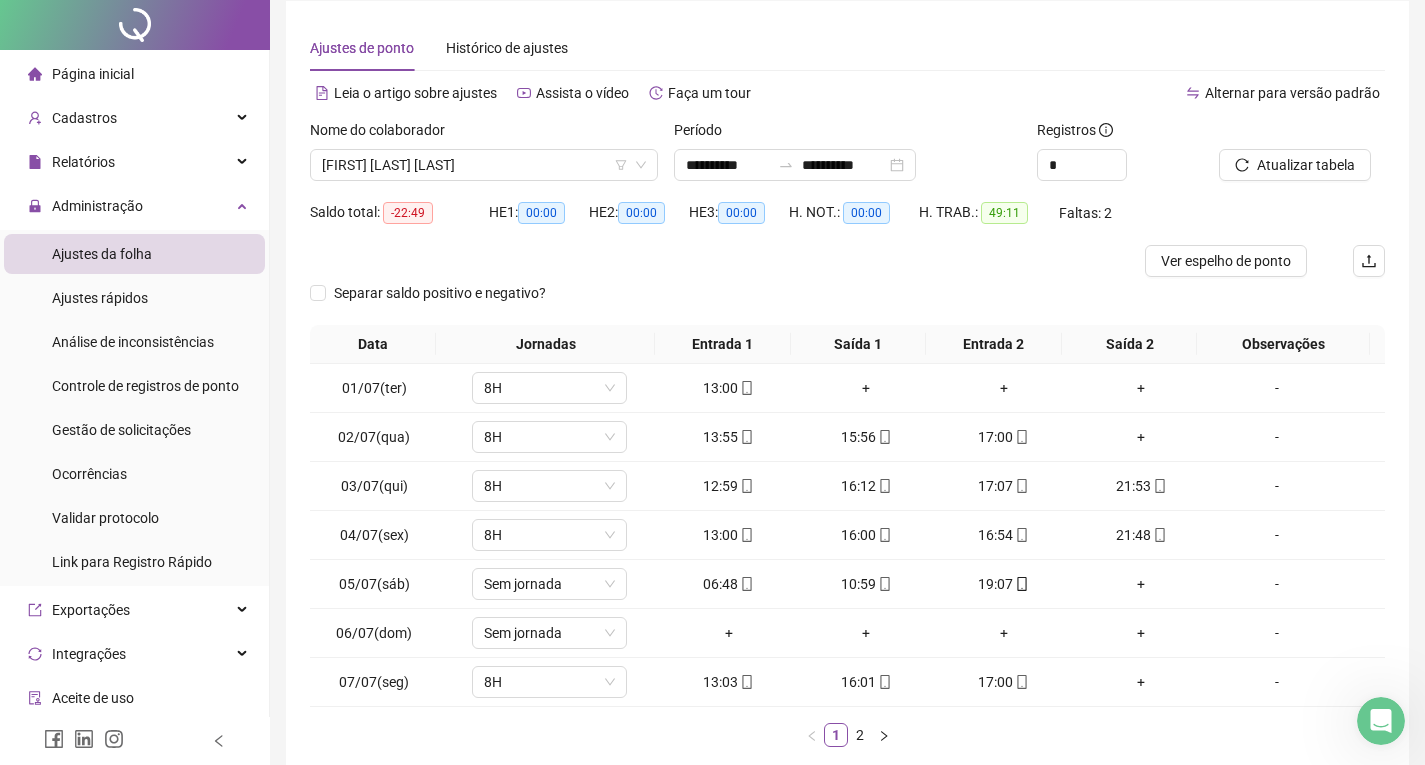 scroll, scrollTop: 100, scrollLeft: 0, axis: vertical 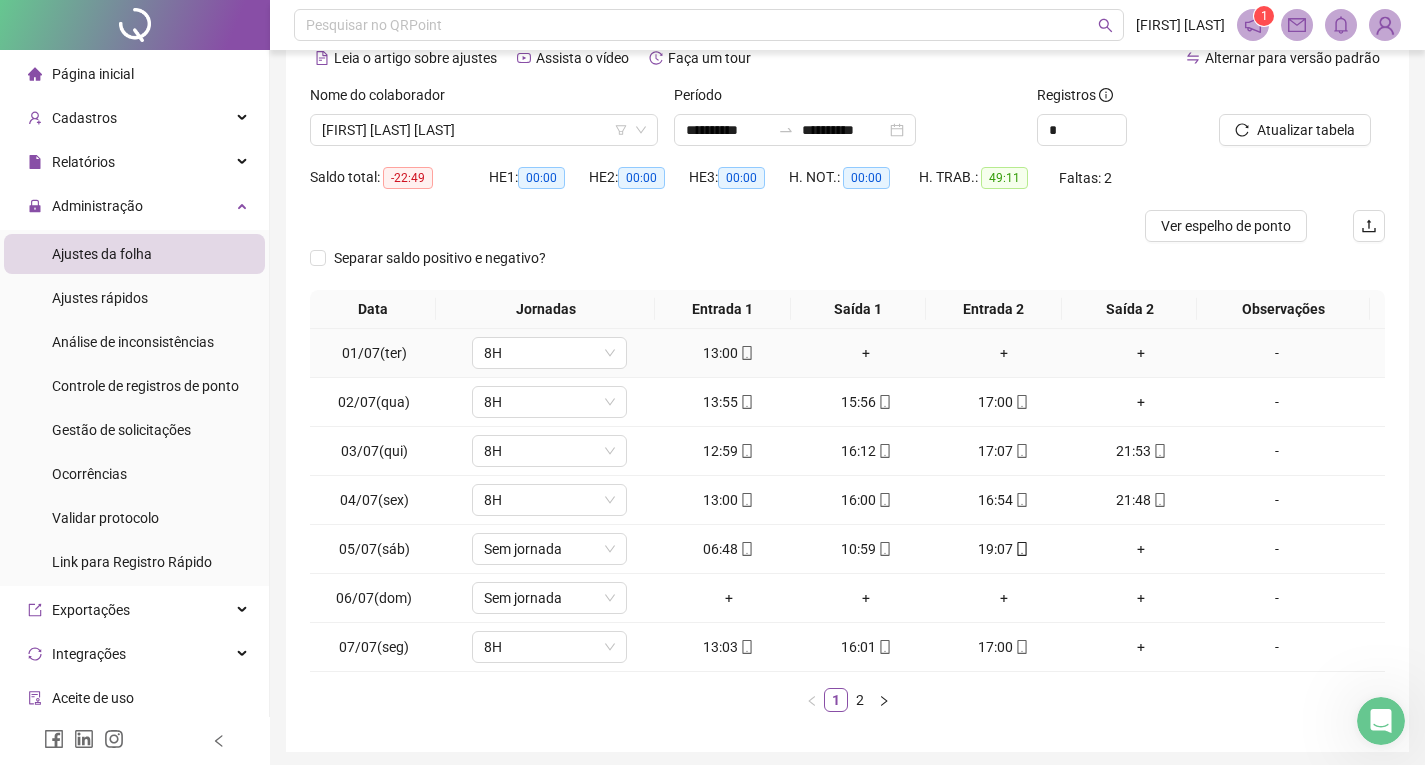 click on "+" at bounding box center (866, 353) 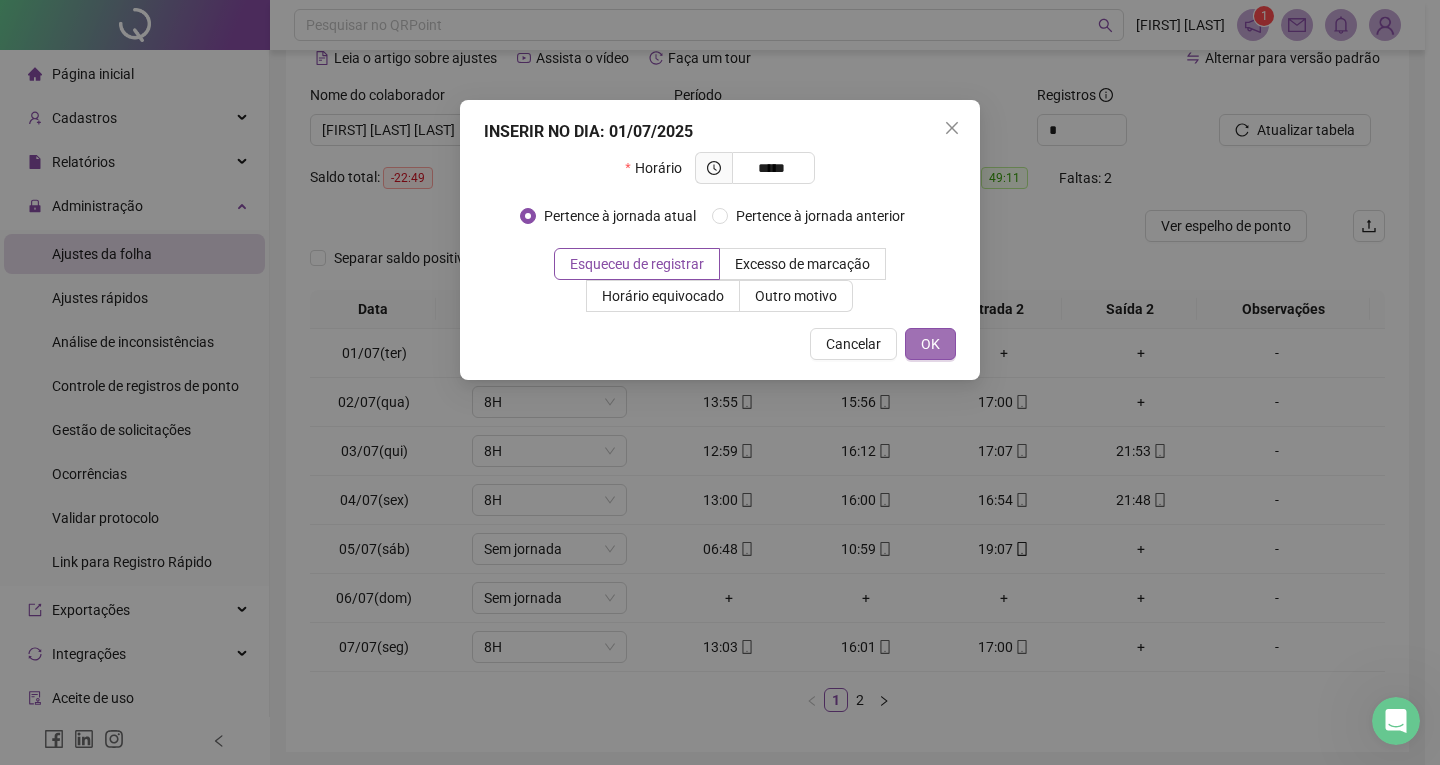 type on "*****" 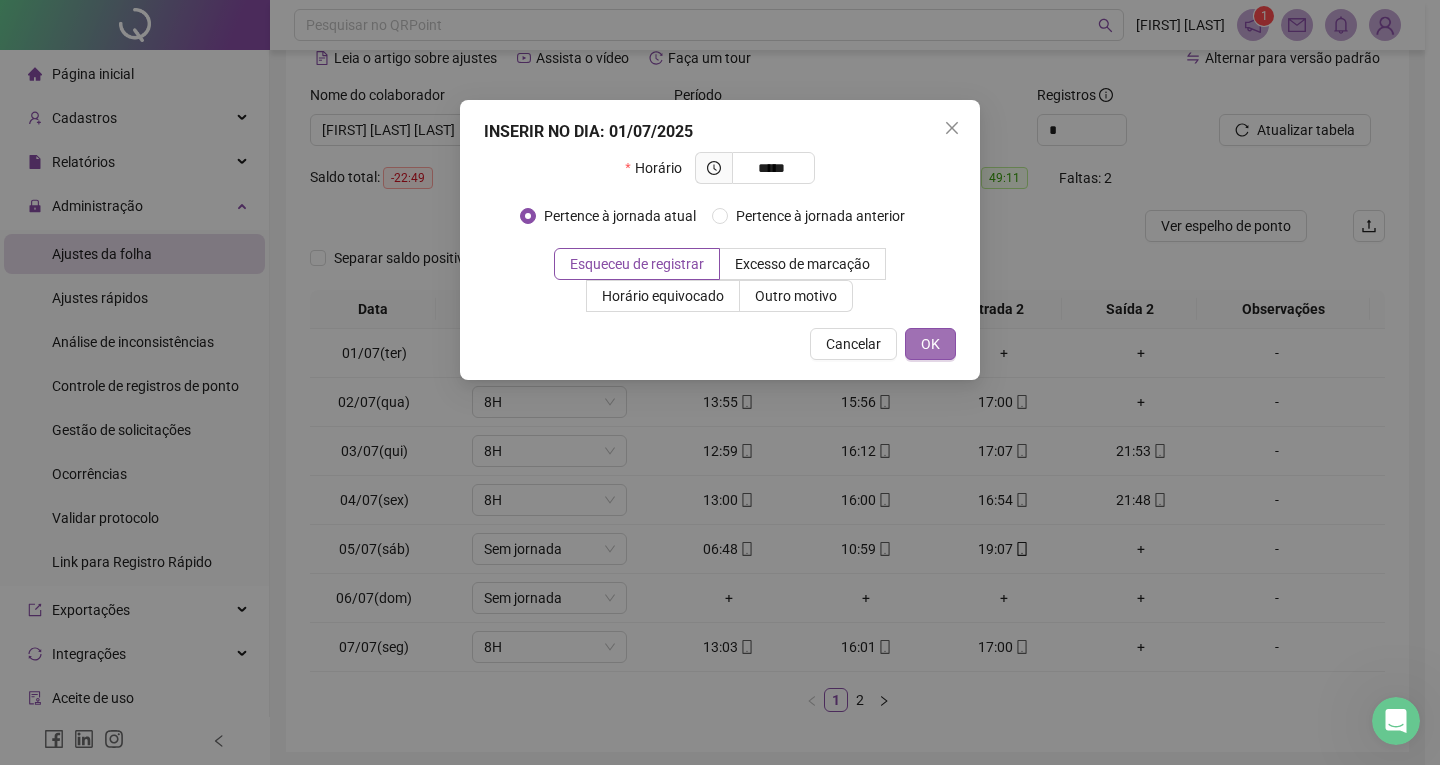 click on "OK" at bounding box center [930, 344] 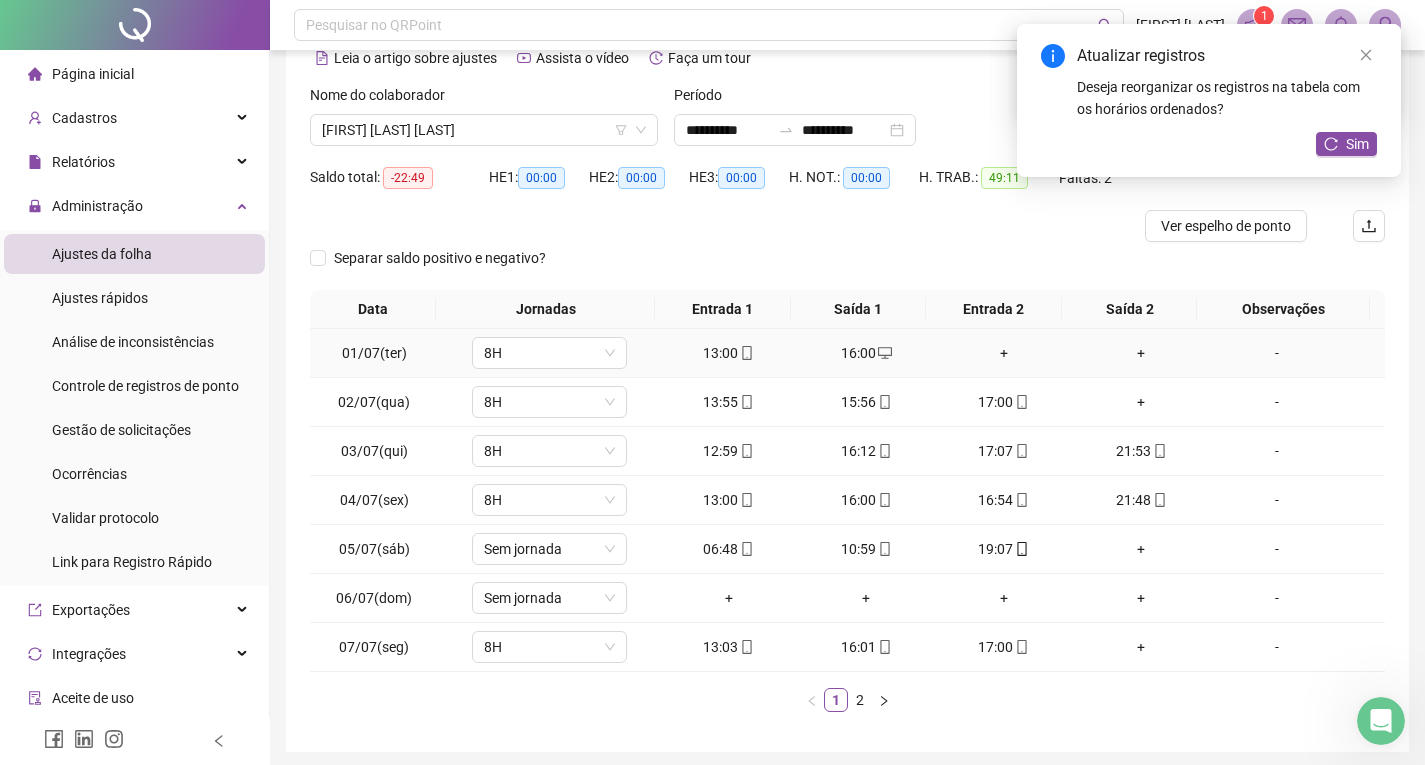 click on "+" at bounding box center [1004, 353] 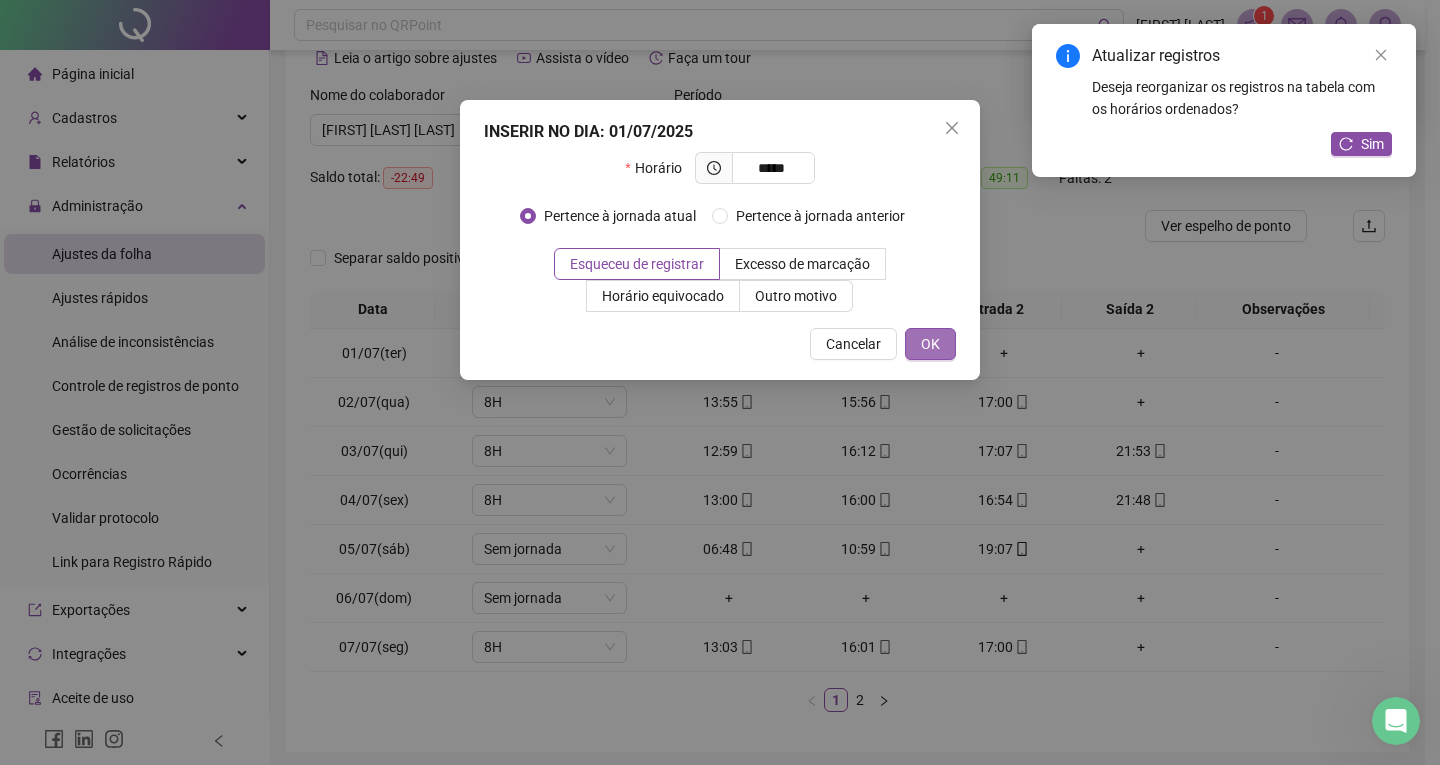 type on "*****" 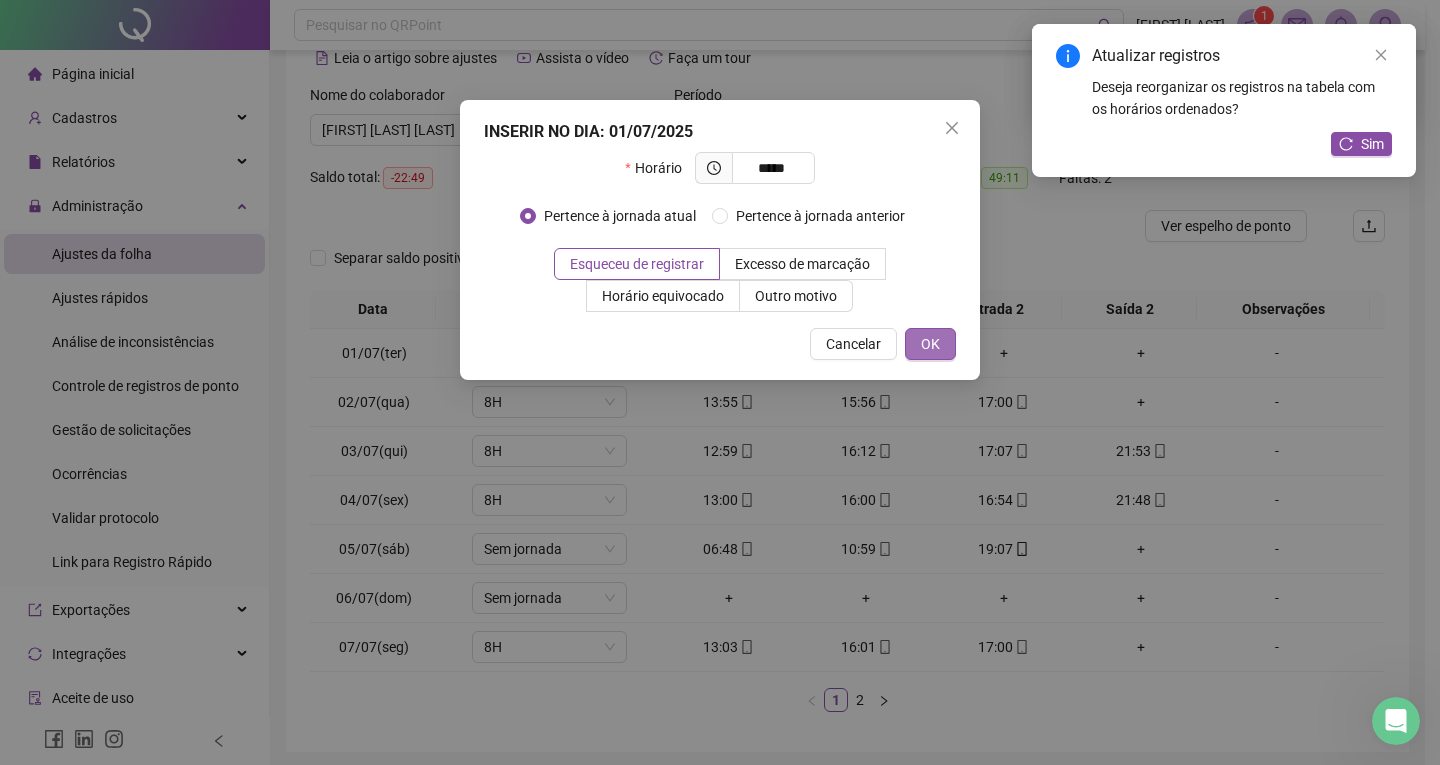 click on "OK" at bounding box center [930, 344] 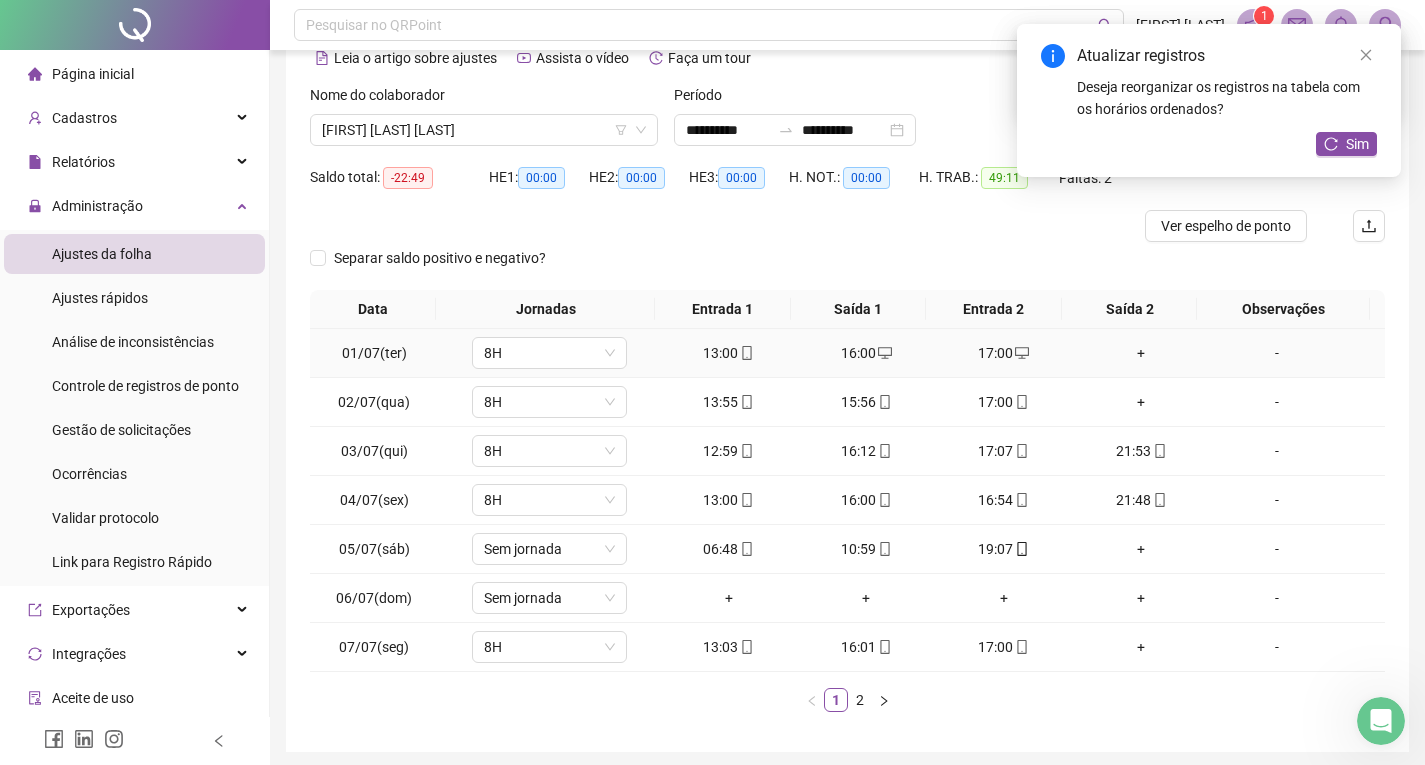 click on "+" at bounding box center [1142, 353] 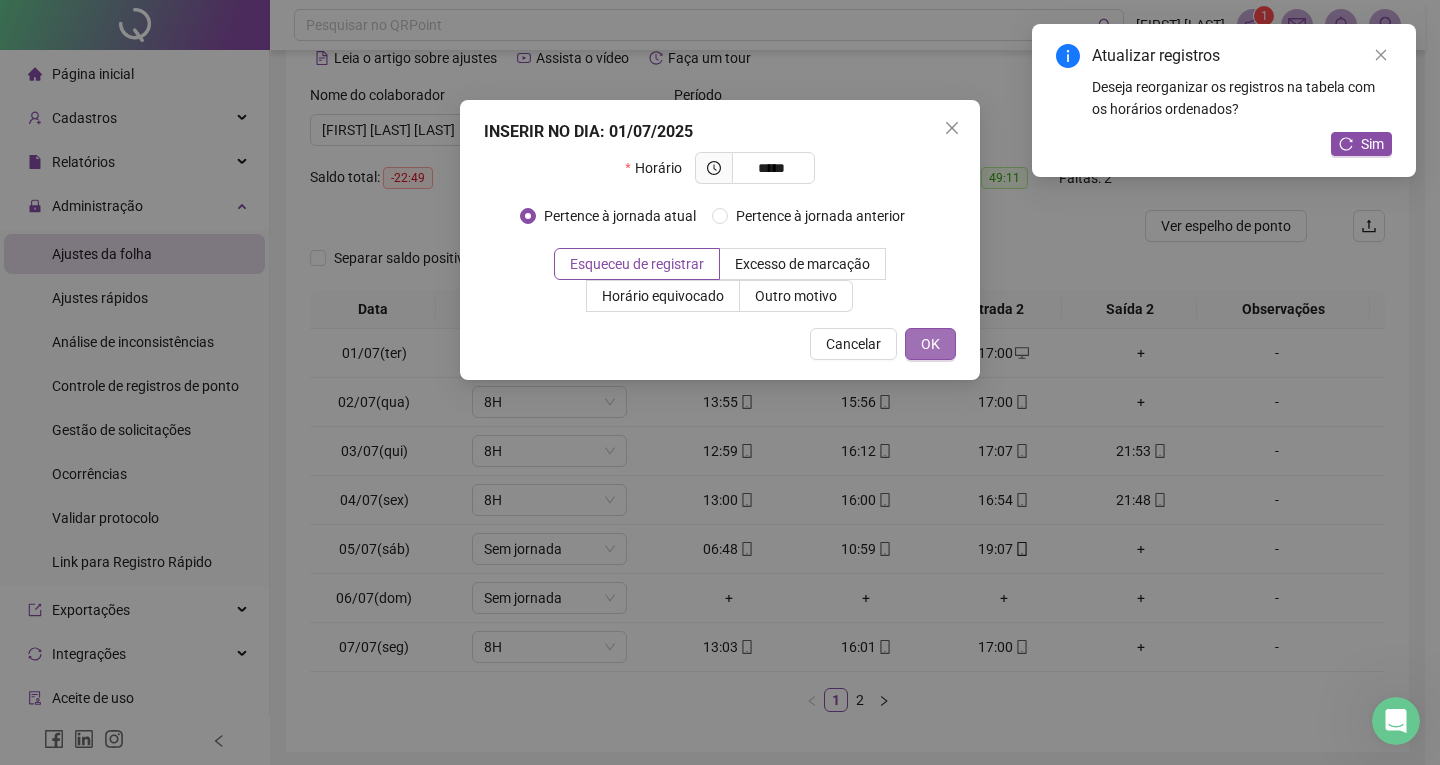 type on "*****" 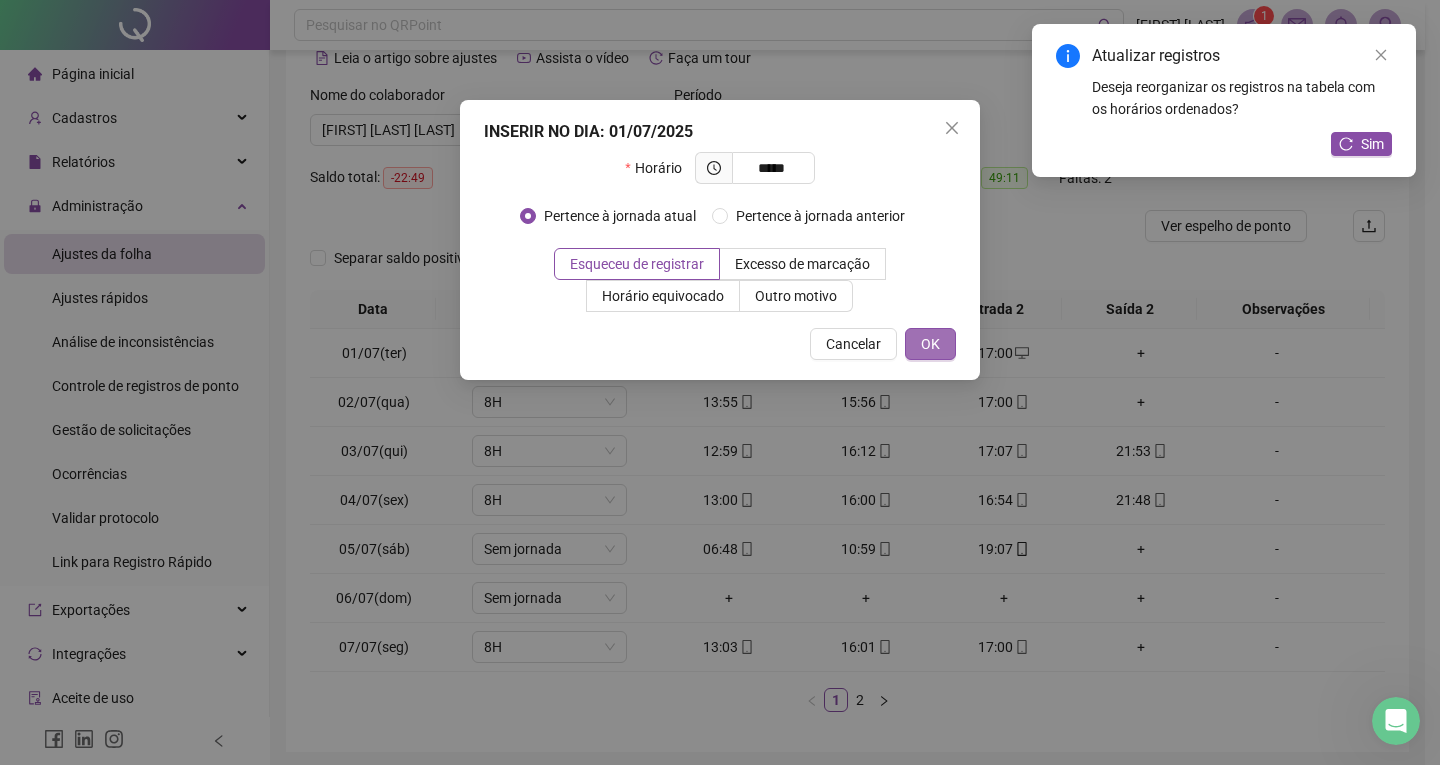 click on "OK" at bounding box center [930, 344] 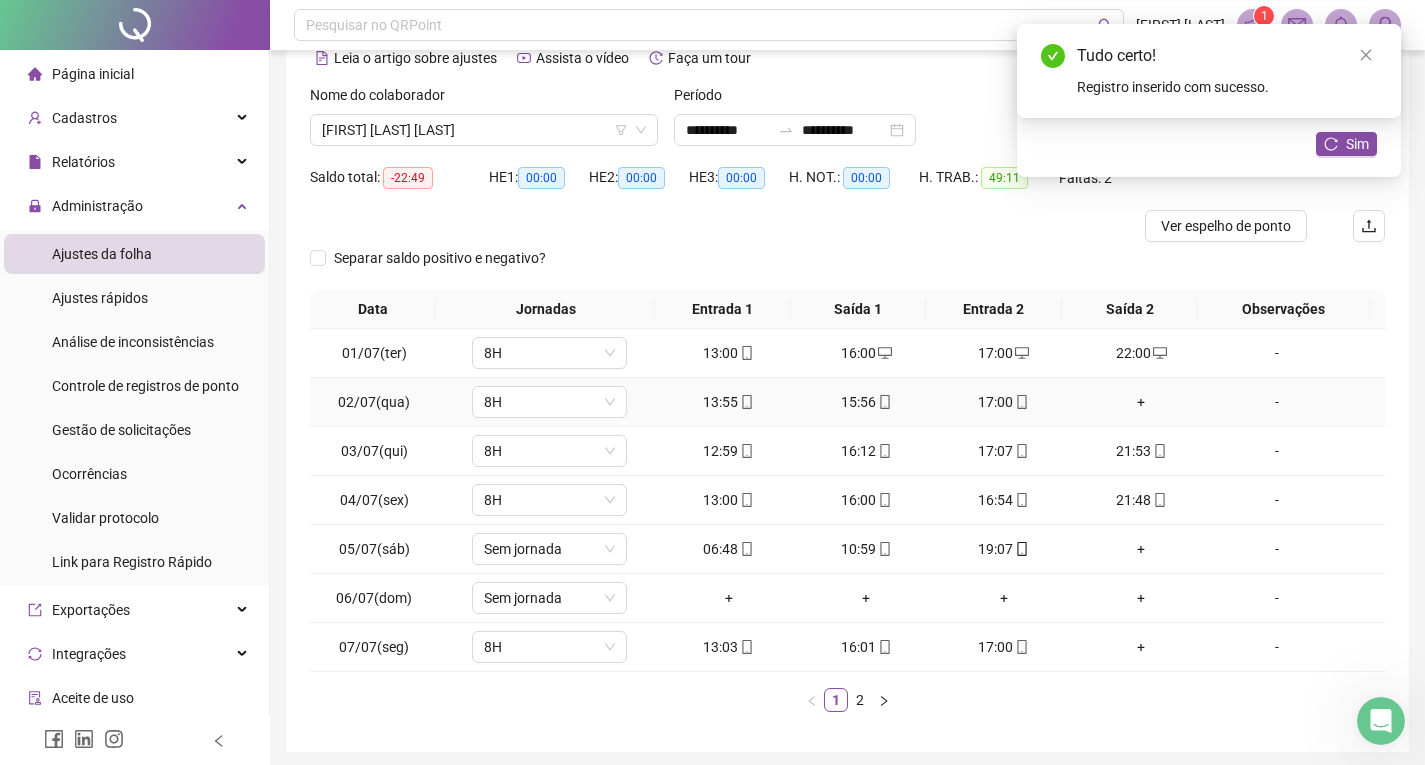 click on "+" at bounding box center [1142, 402] 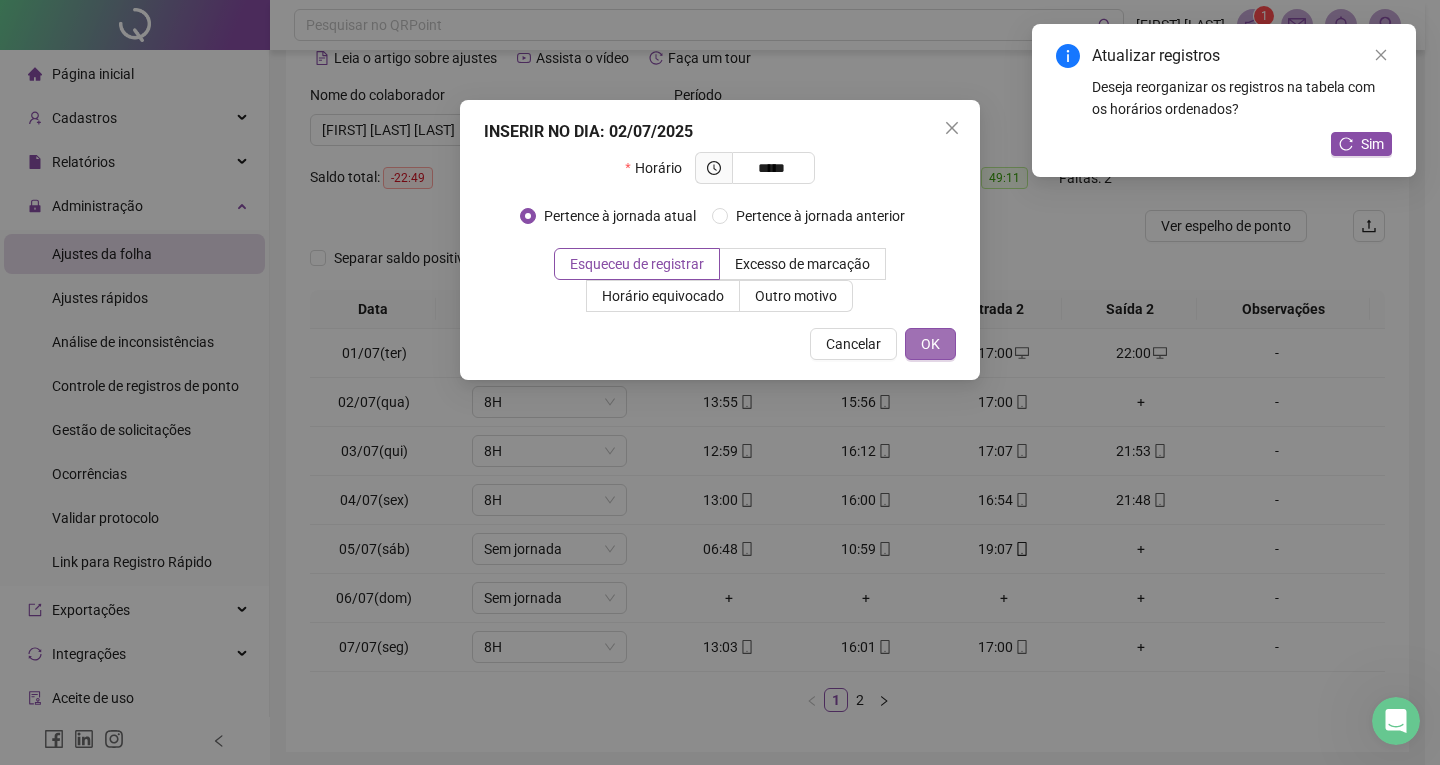 type on "*****" 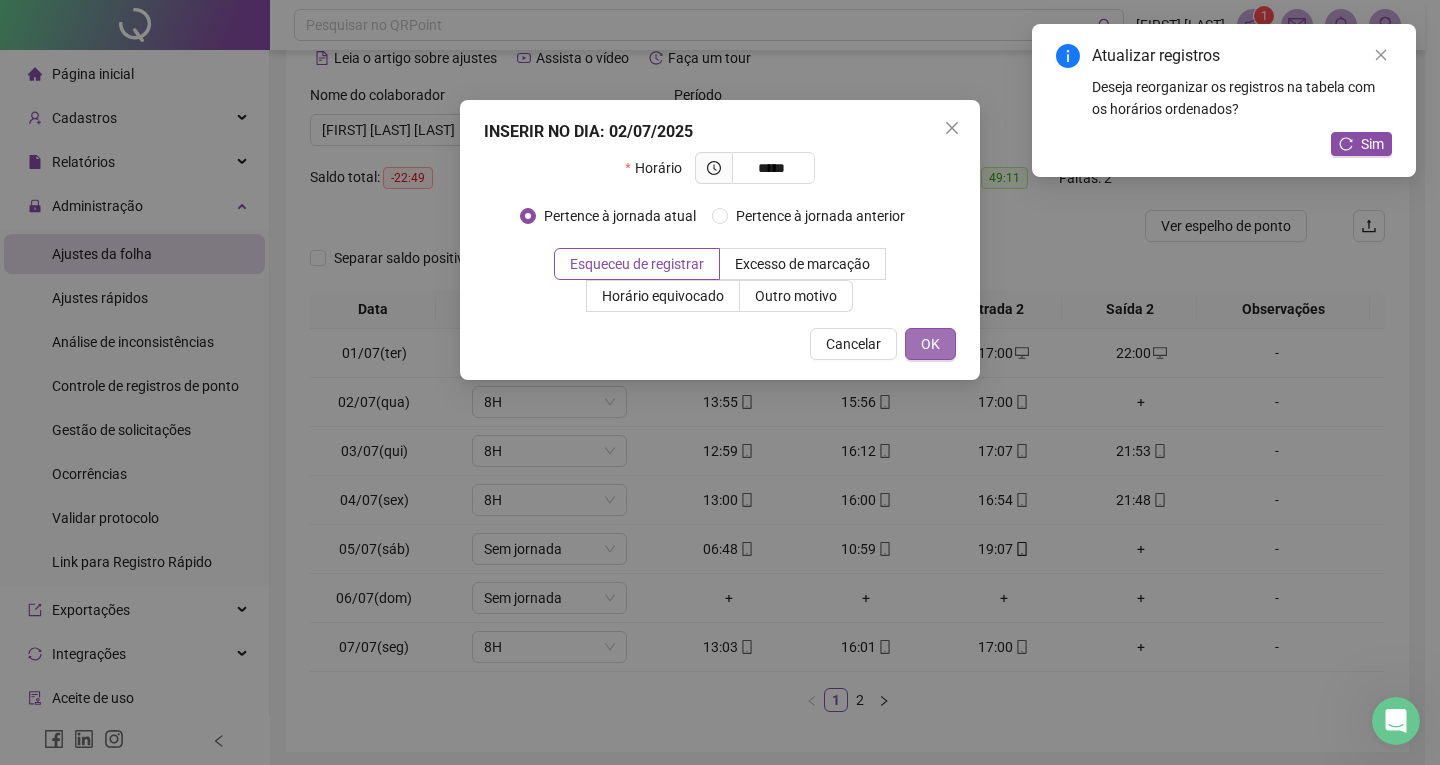 click on "OK" at bounding box center [930, 344] 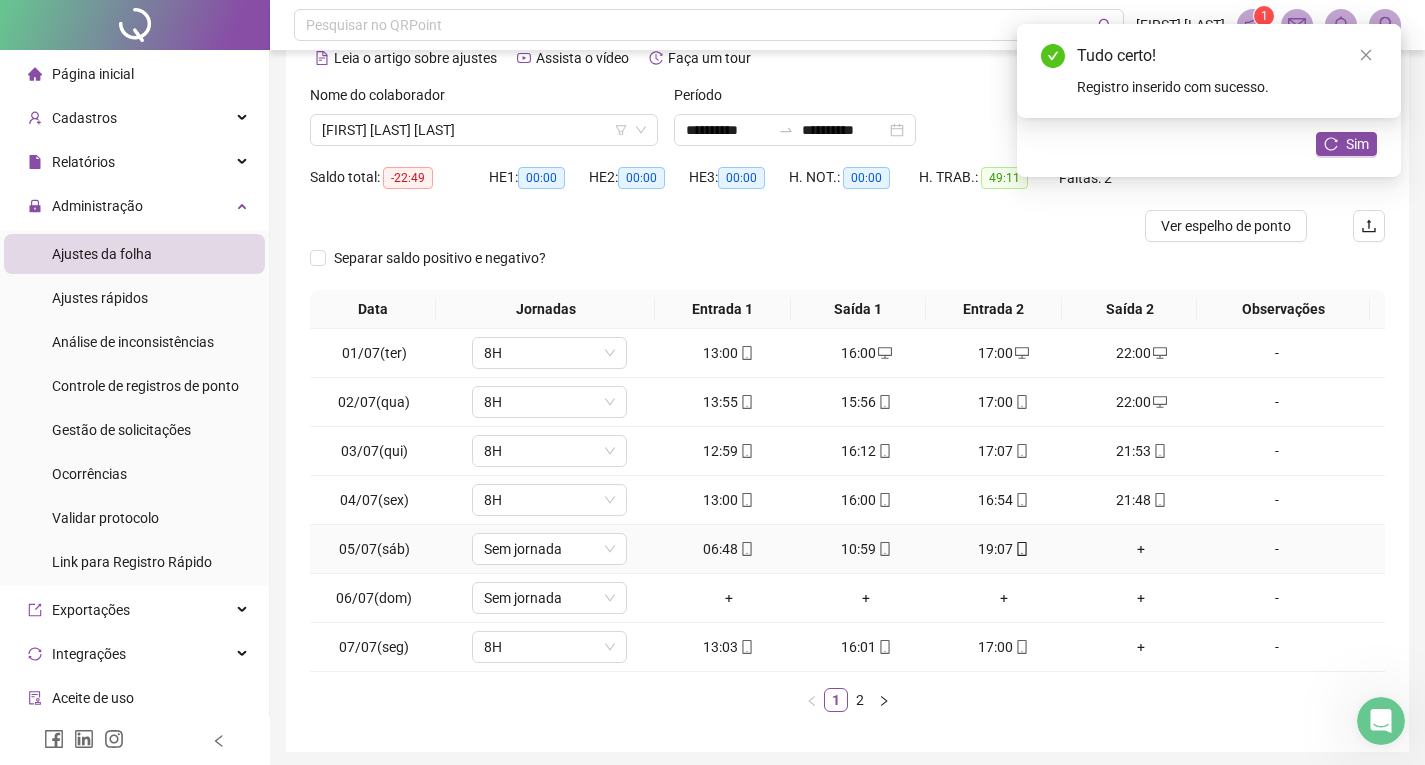 click on "+" at bounding box center [1142, 549] 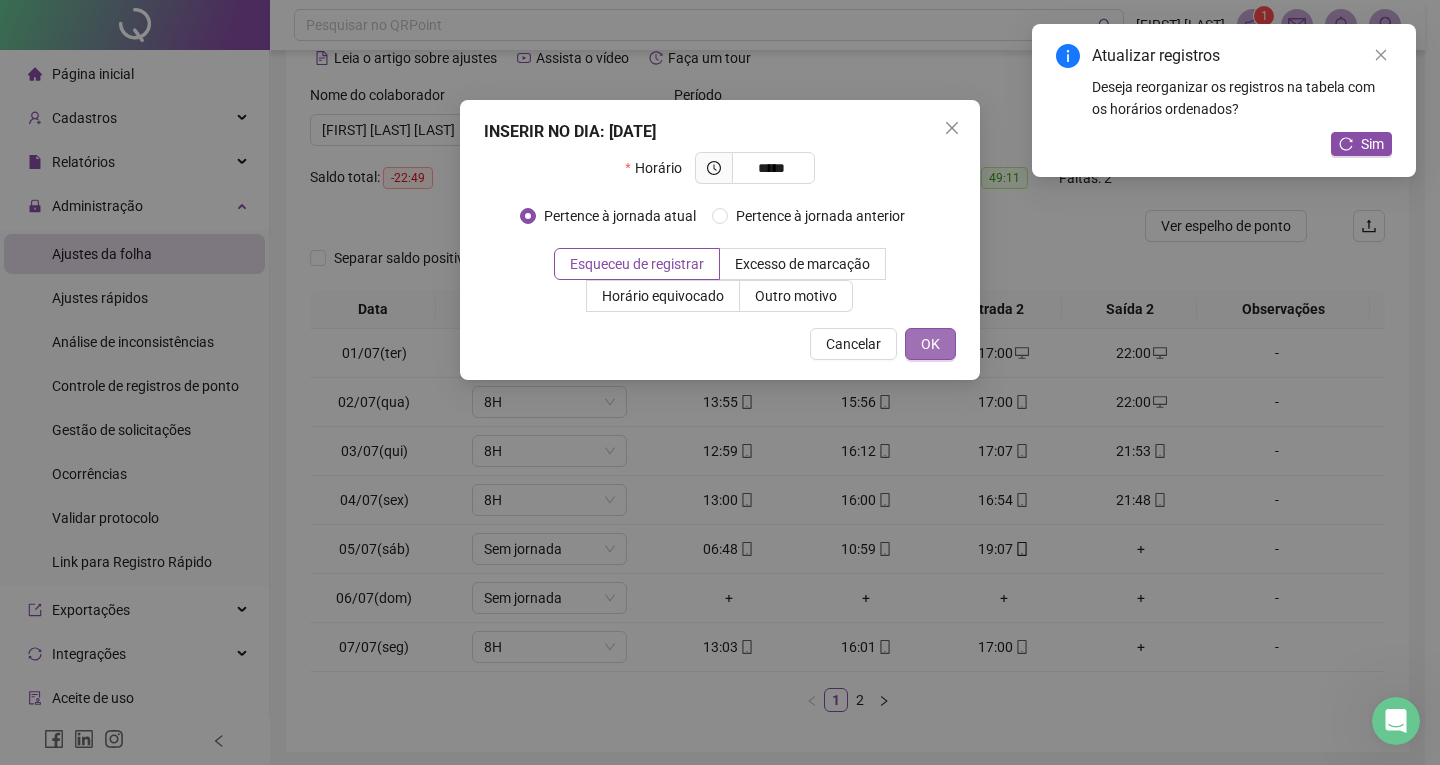 type on "*****" 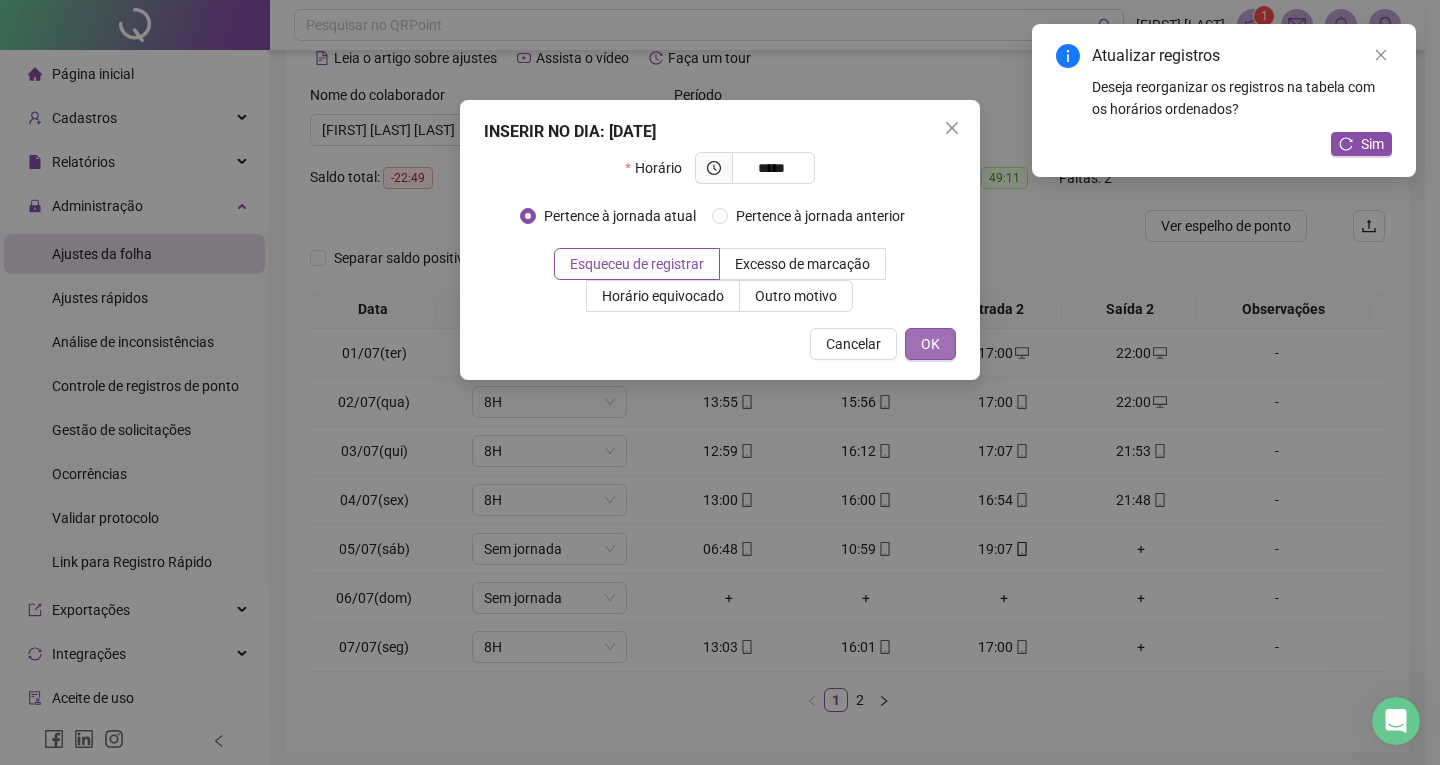 click on "OK" at bounding box center [930, 344] 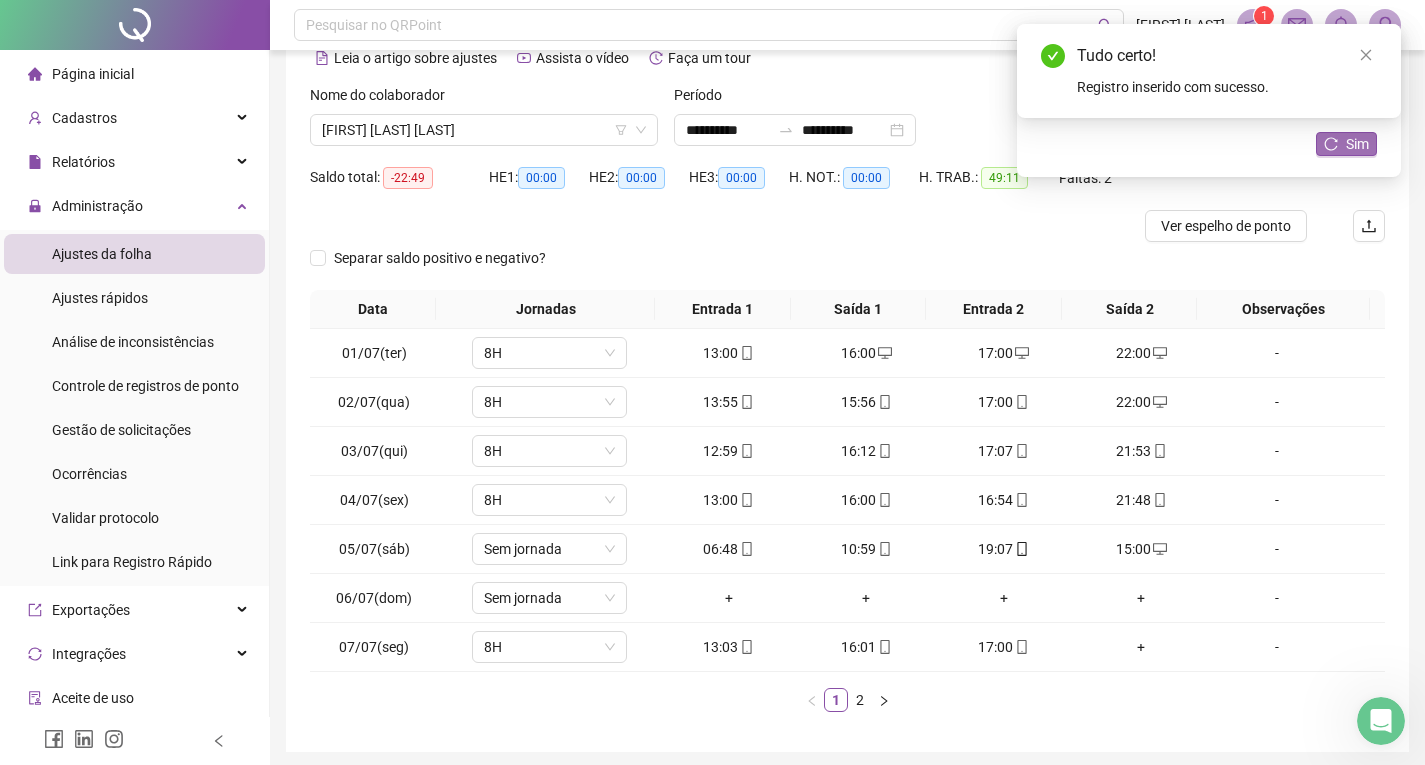 click on "Sim" at bounding box center [1357, 144] 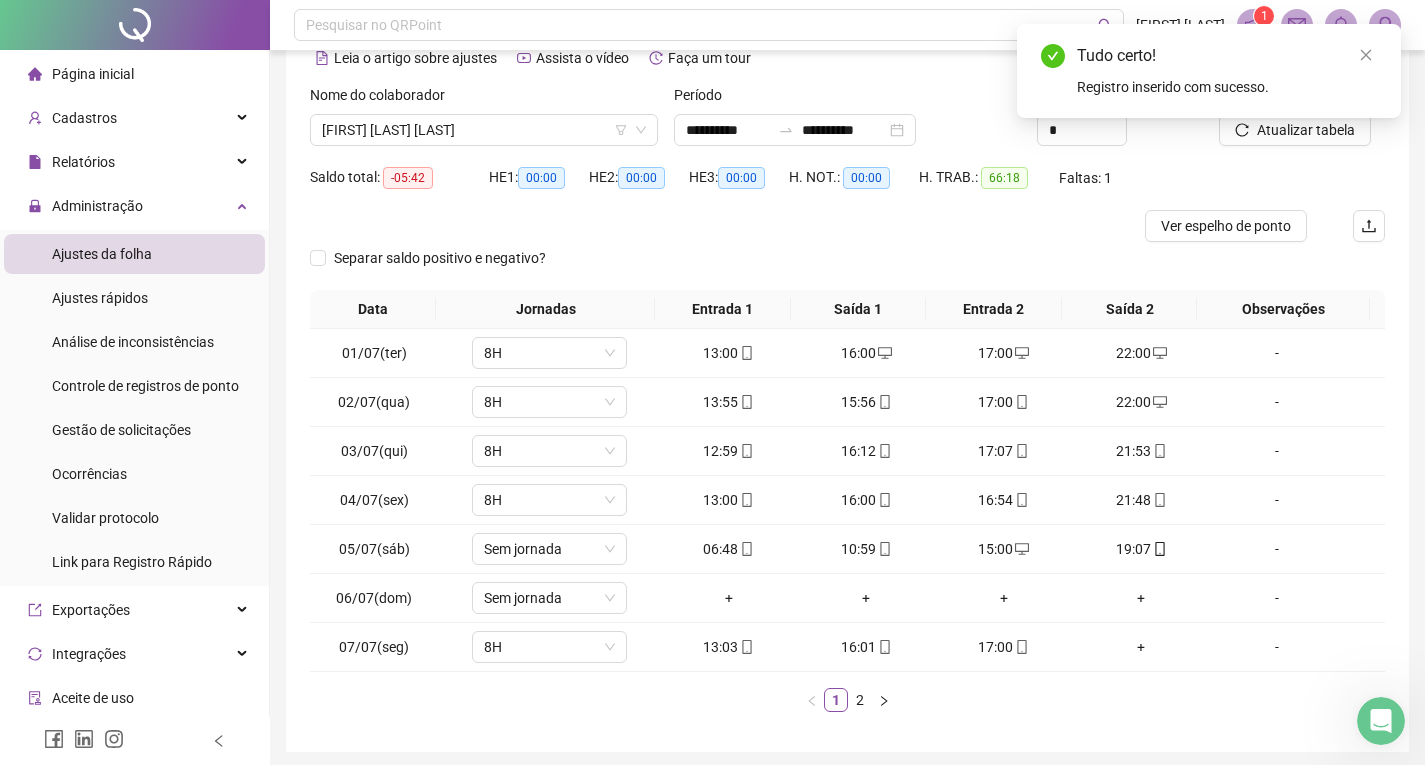scroll, scrollTop: 173, scrollLeft: 0, axis: vertical 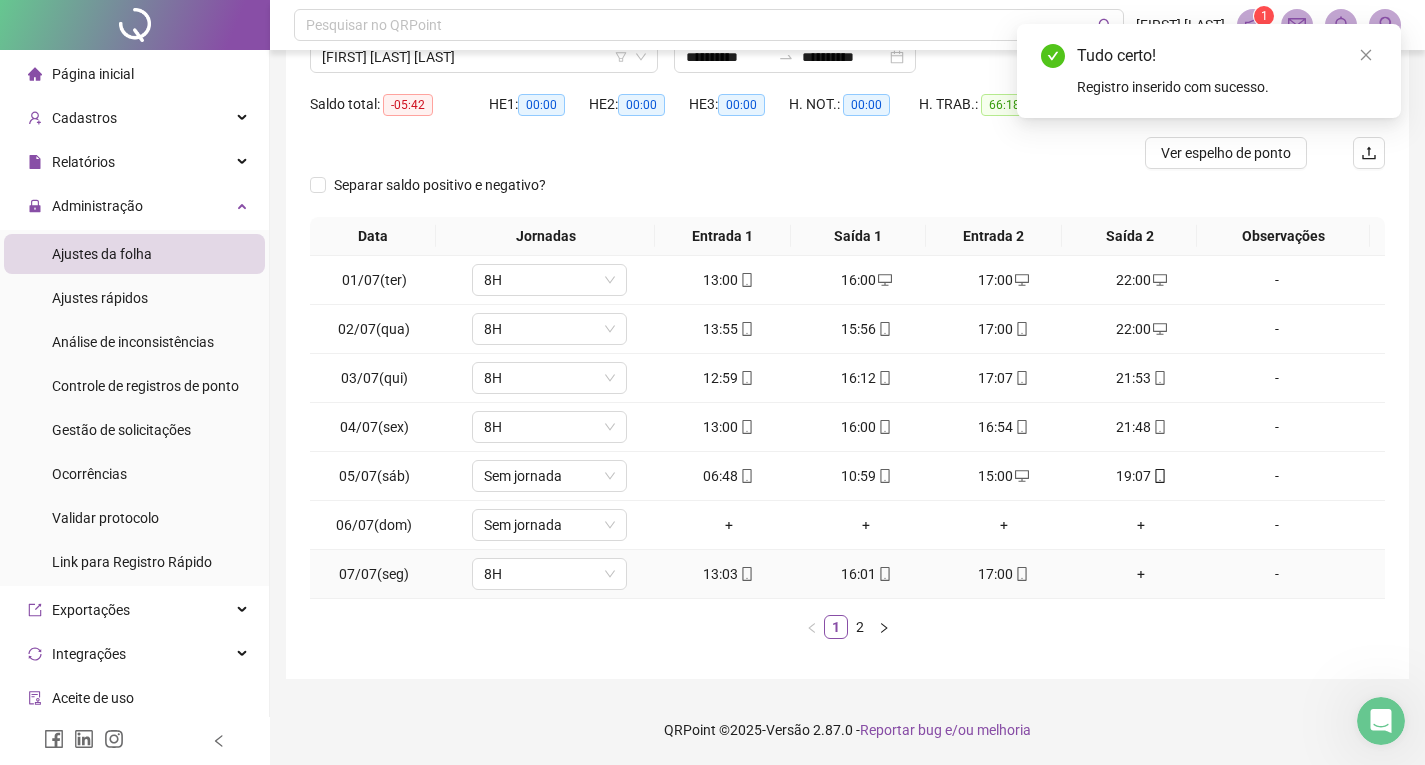 click on "+" at bounding box center (1142, 574) 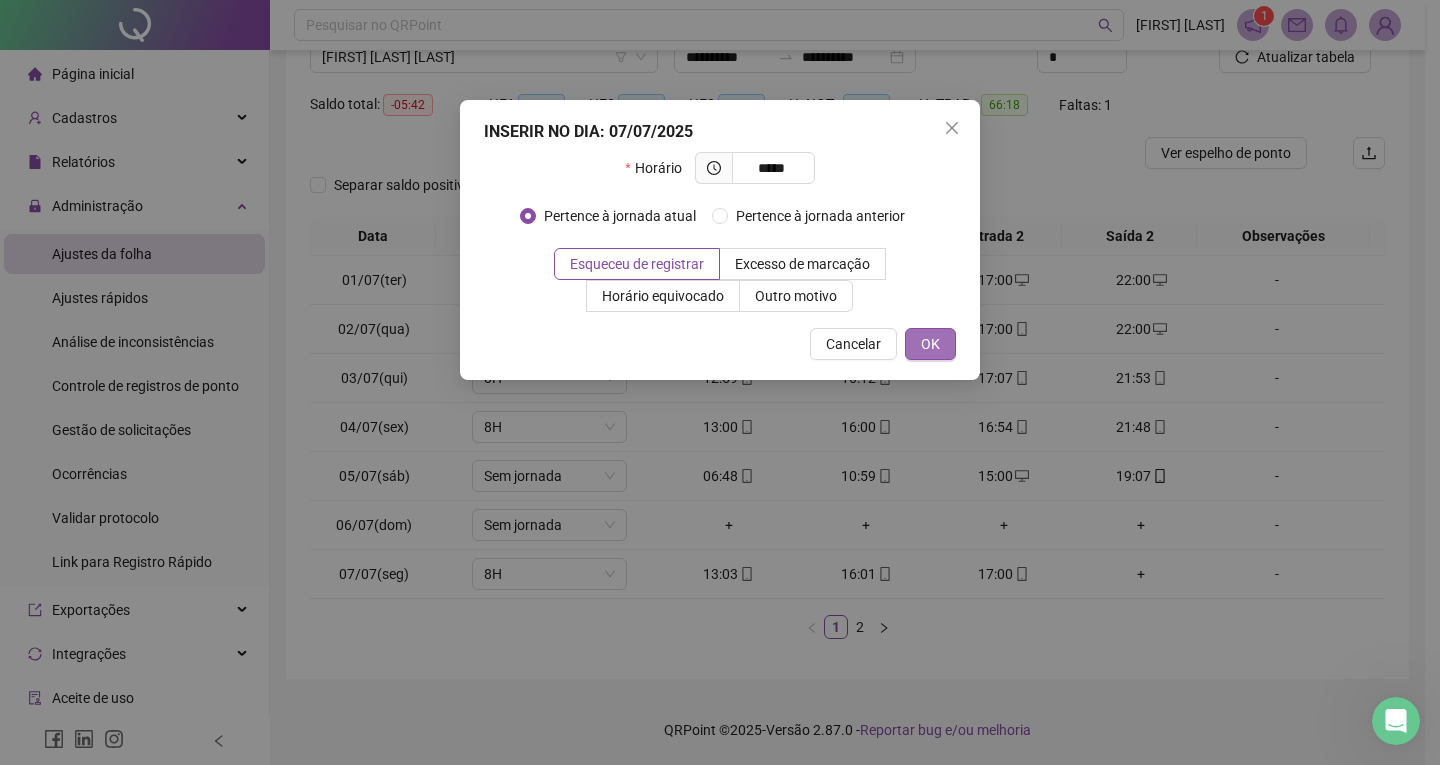 type on "*****" 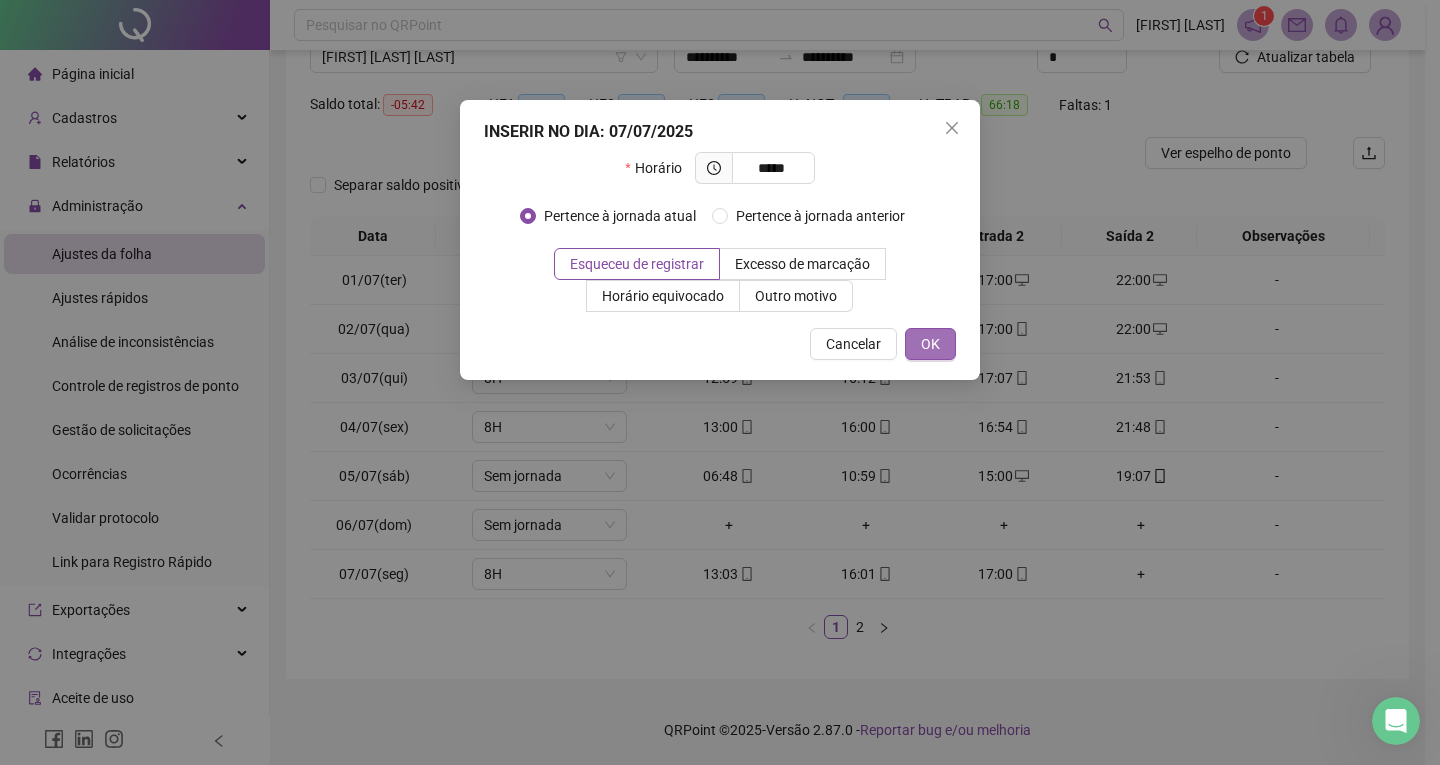 click on "OK" at bounding box center [930, 344] 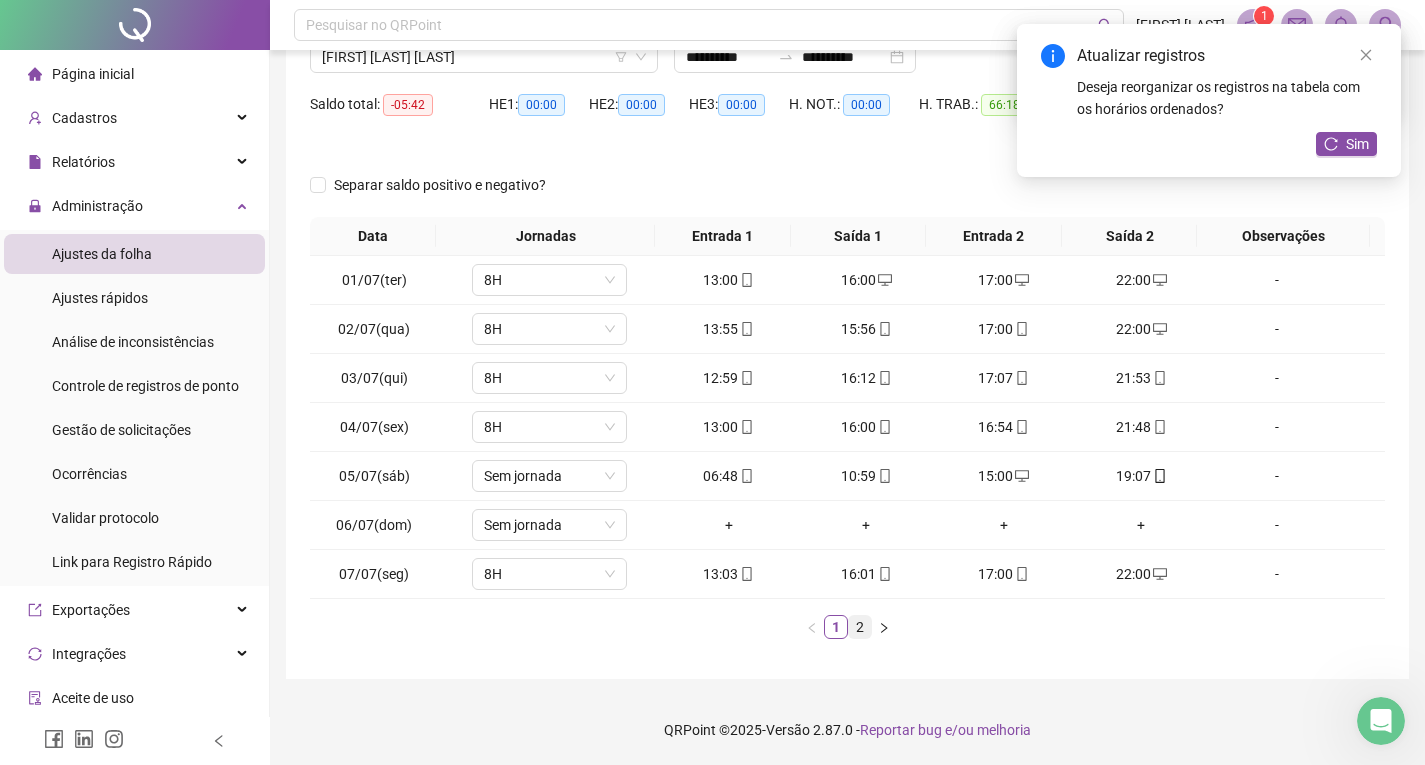 click on "2" at bounding box center (860, 627) 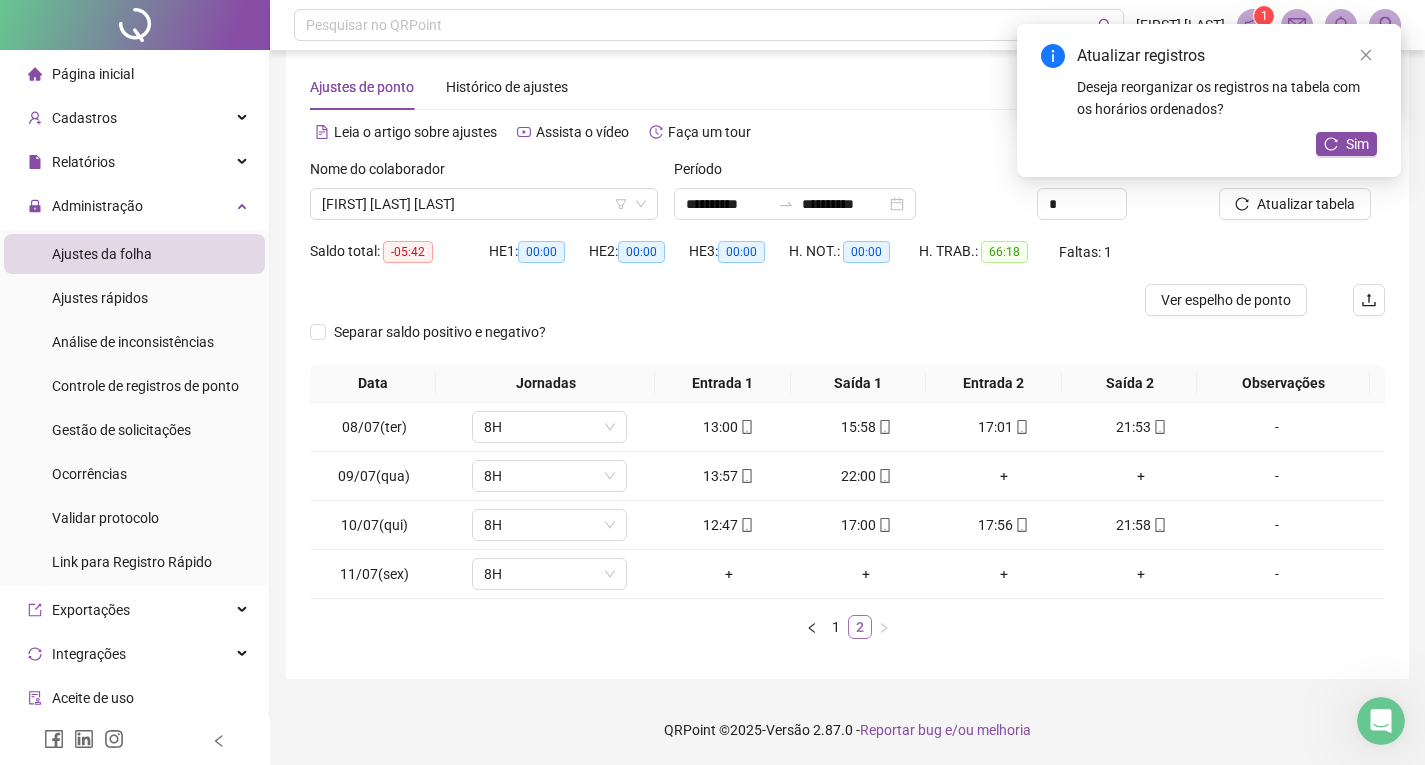 scroll, scrollTop: 26, scrollLeft: 0, axis: vertical 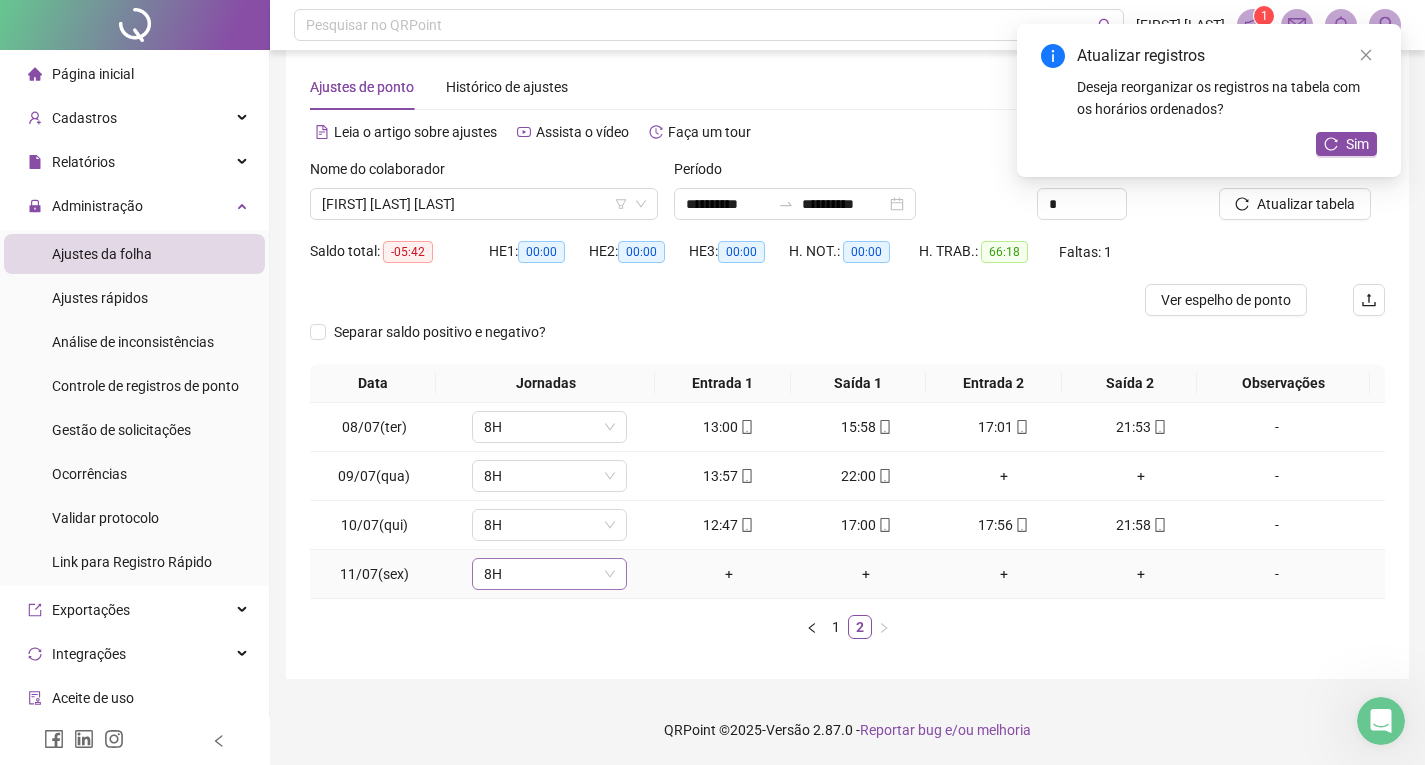 click on "8H" at bounding box center [549, 574] 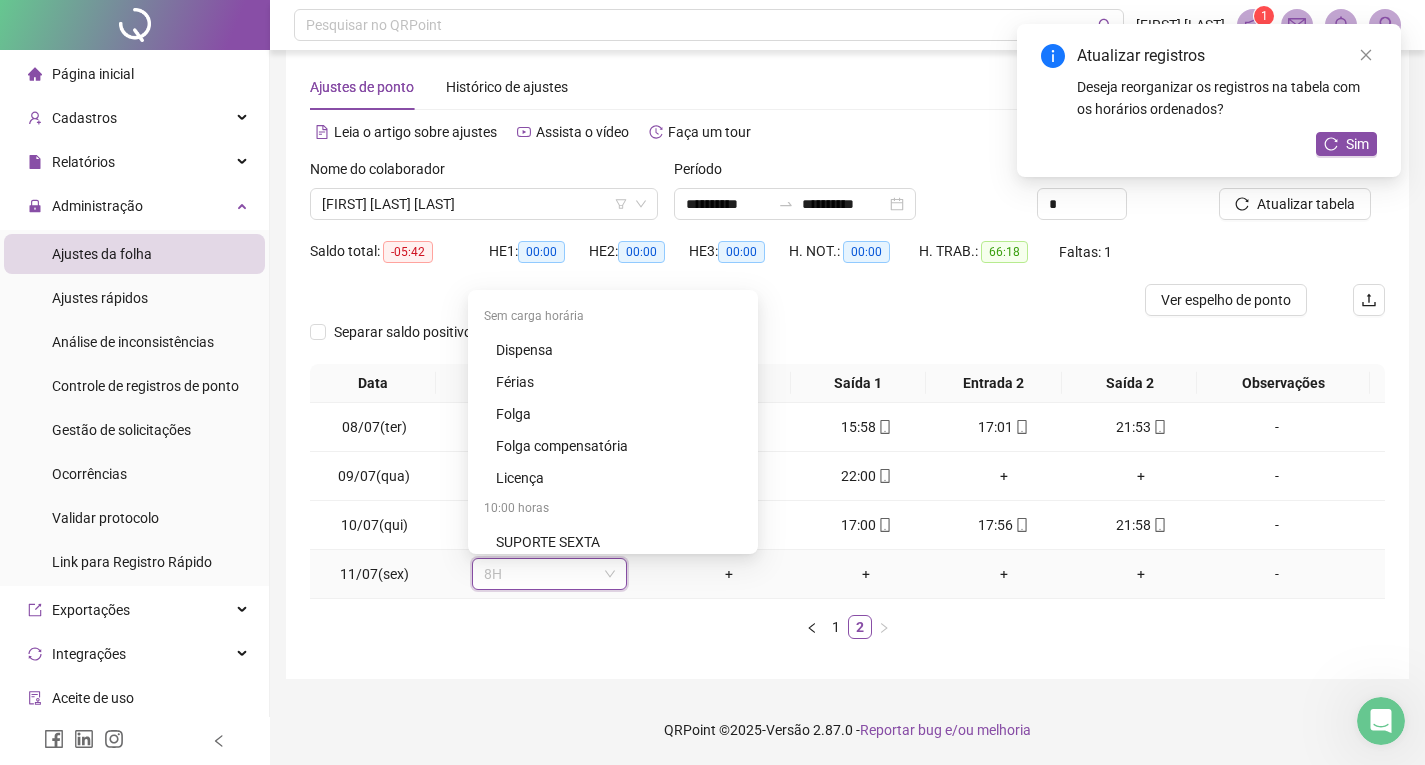 scroll, scrollTop: 600, scrollLeft: 0, axis: vertical 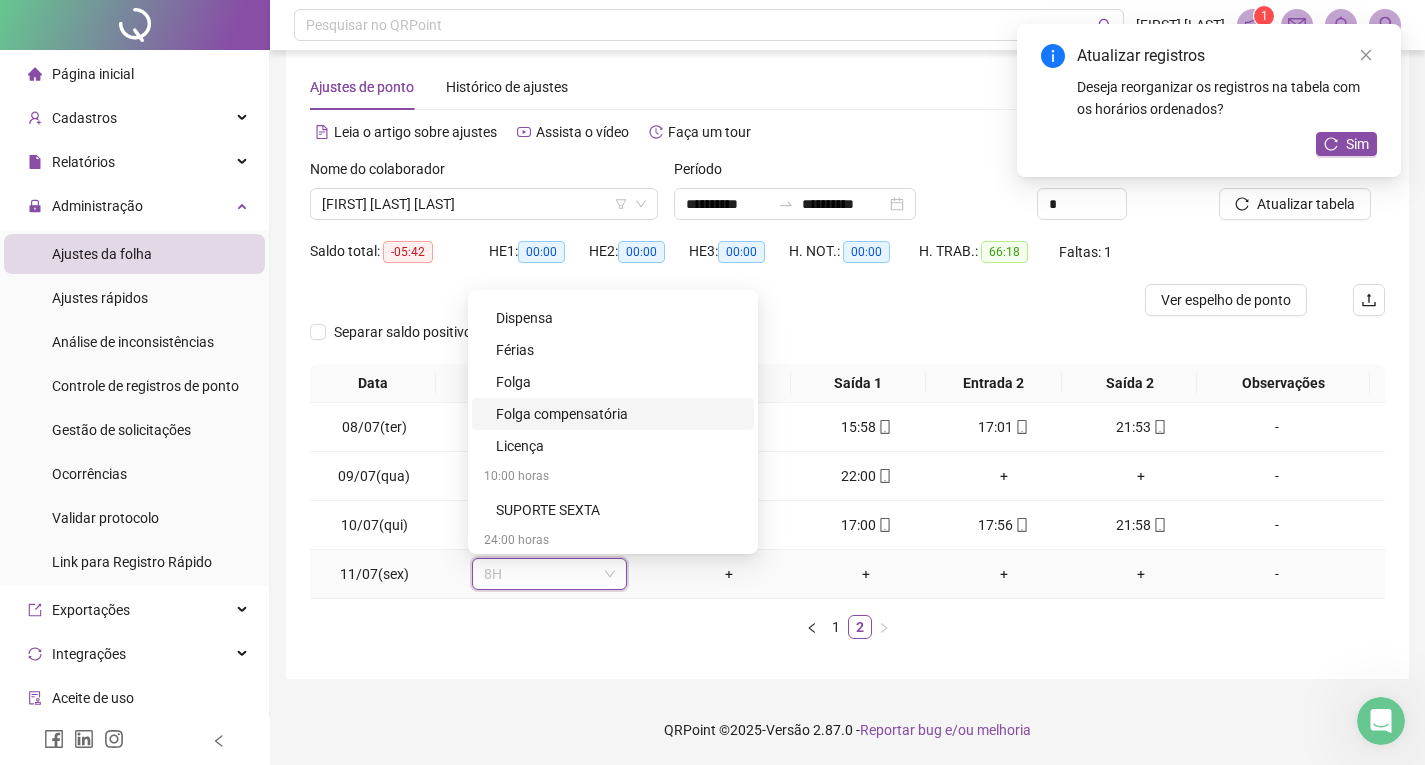 click on "Folga compensatória" at bounding box center (619, 414) 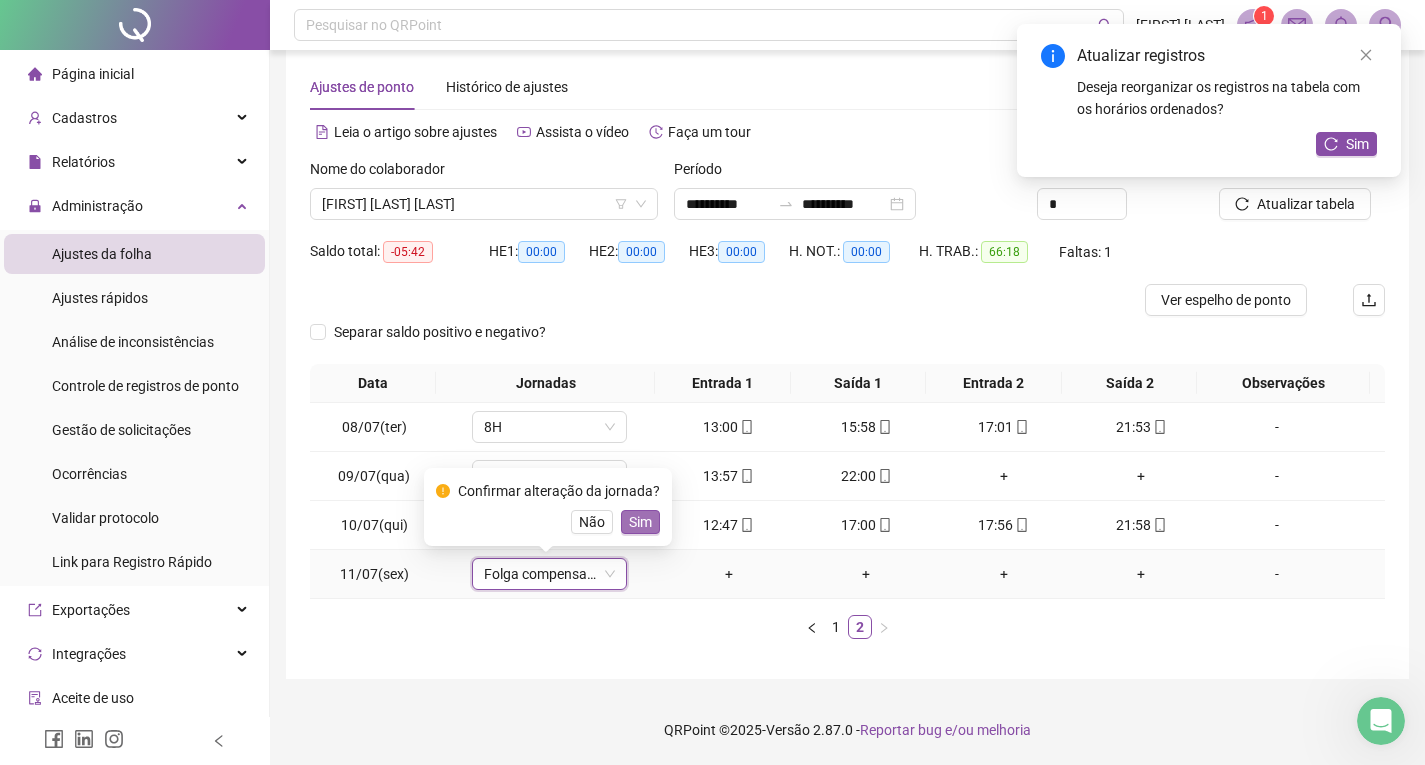 click on "Sim" at bounding box center [640, 522] 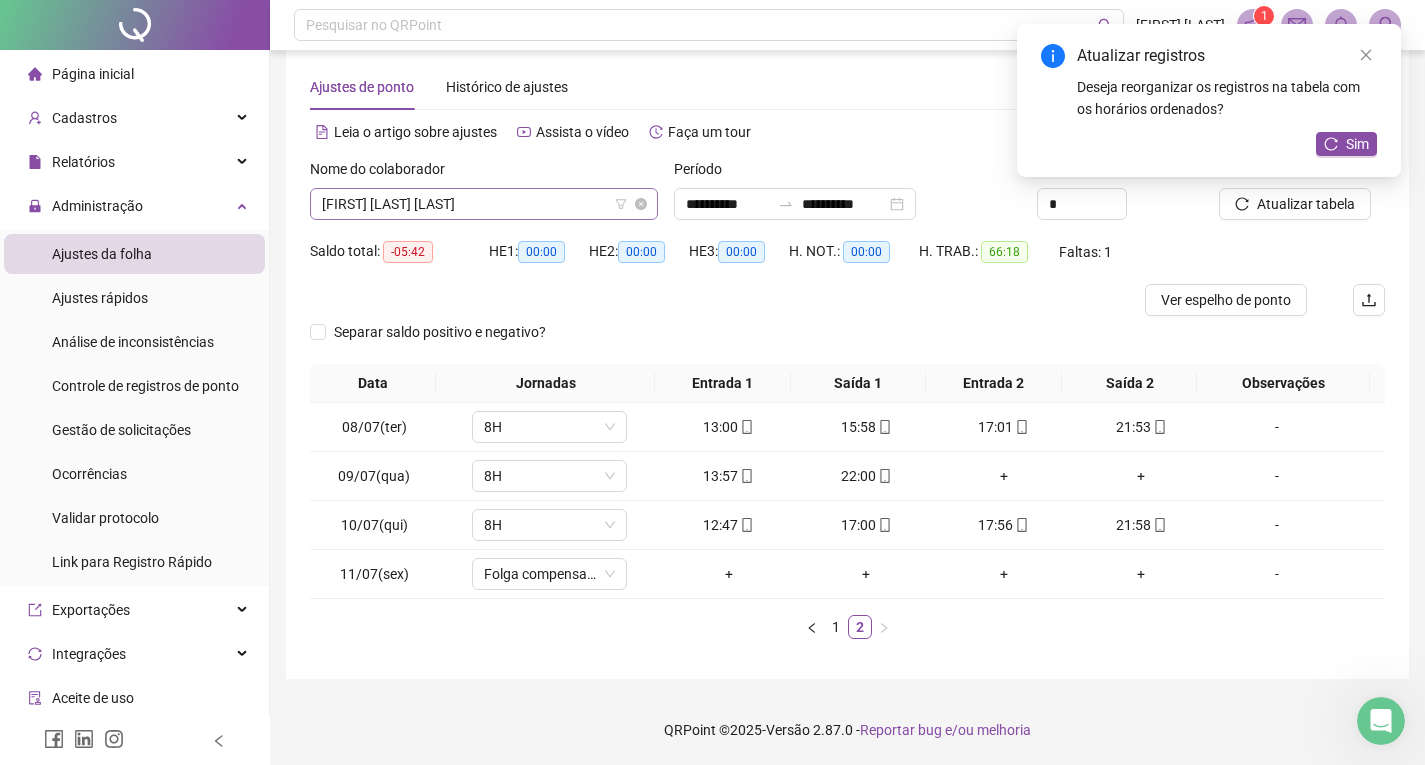click on "[FIRST] [LAST] [LAST]" at bounding box center (484, 204) 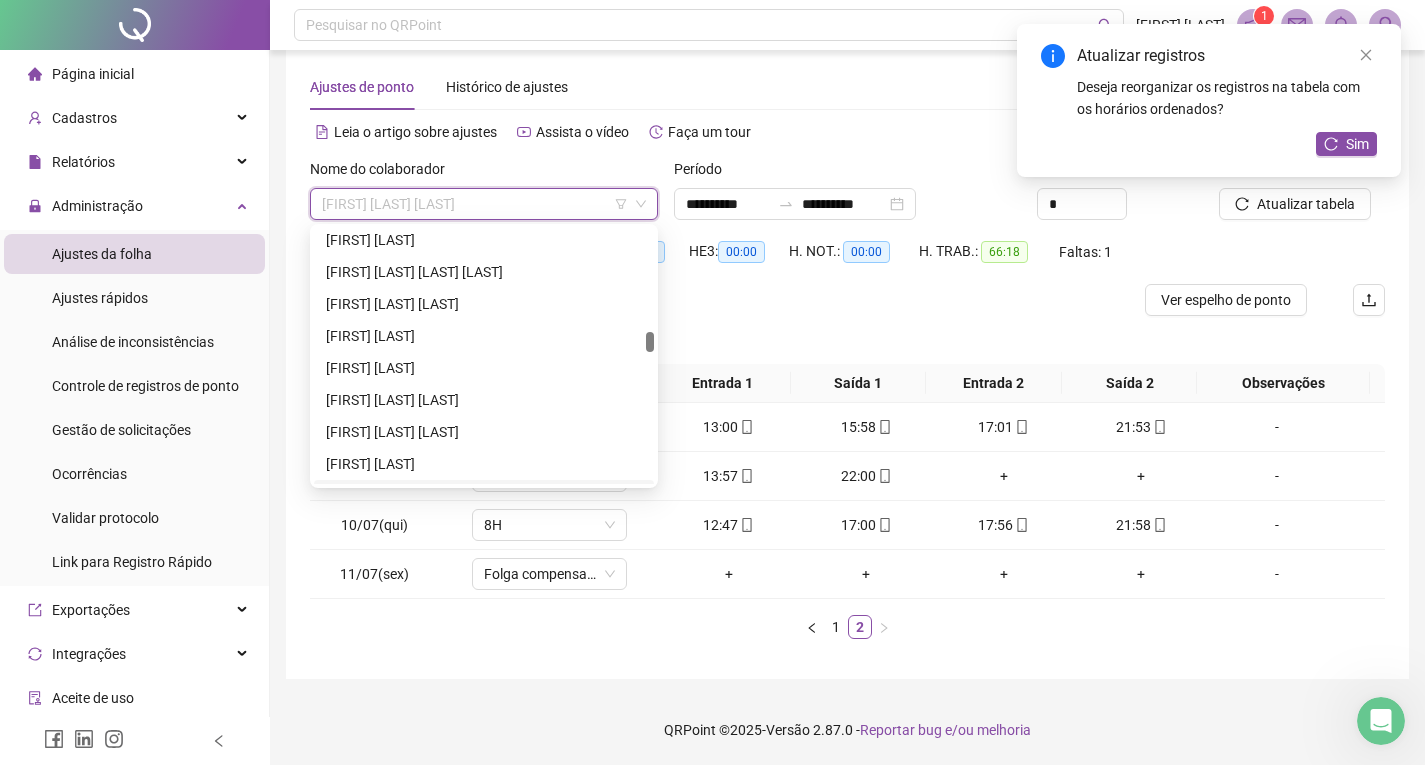scroll, scrollTop: 1704, scrollLeft: 0, axis: vertical 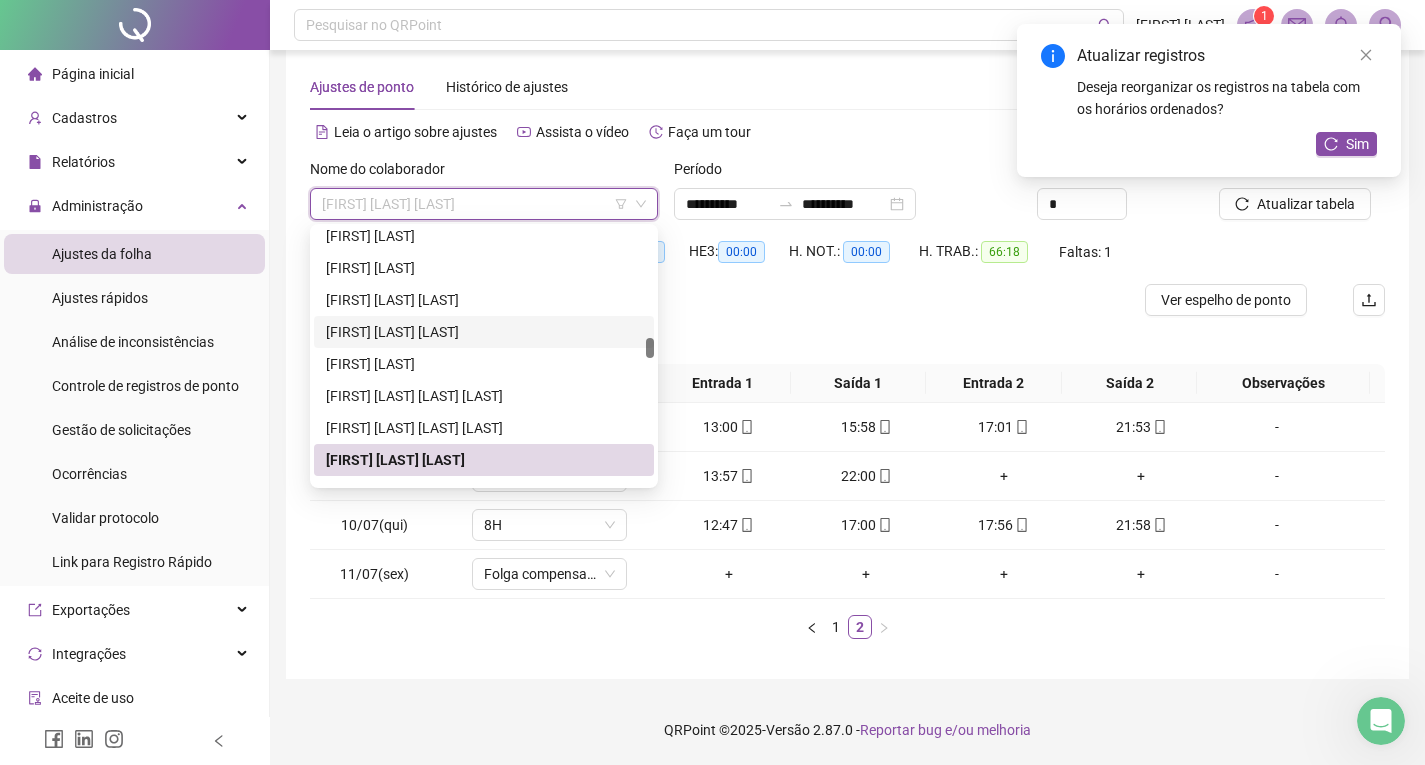 click on "[FIRST] [LAST] [LAST]" at bounding box center (484, 332) 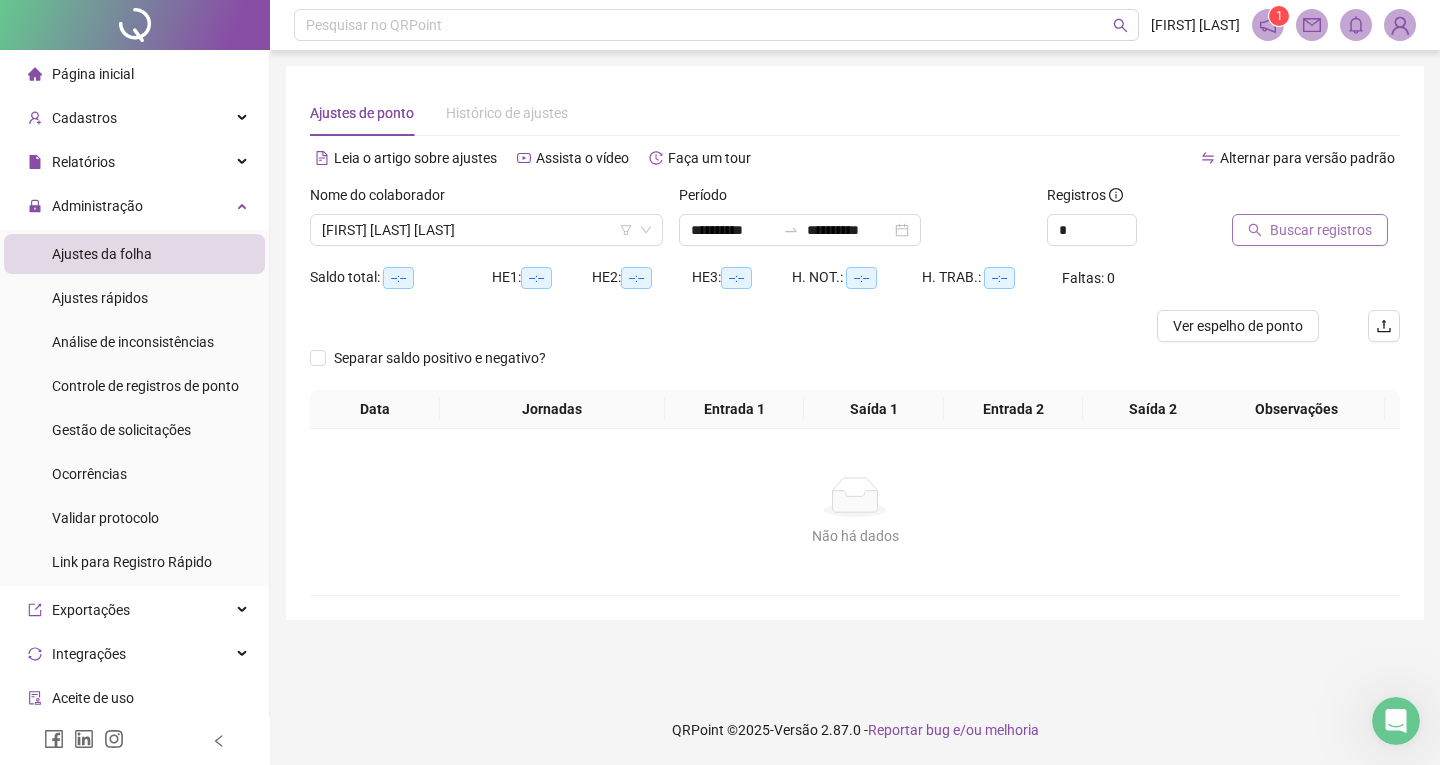 click on "Buscar registros" at bounding box center [1310, 230] 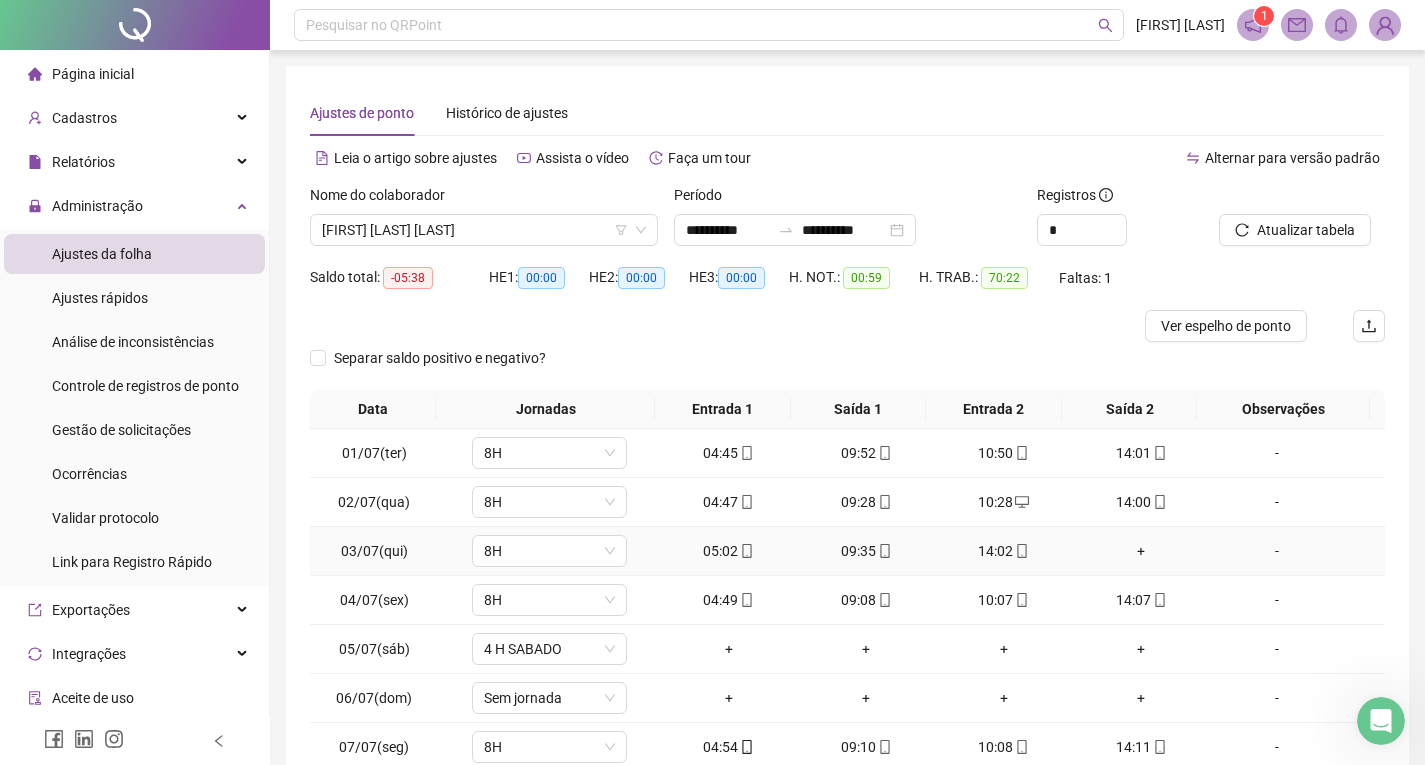 click on "+" at bounding box center [1142, 551] 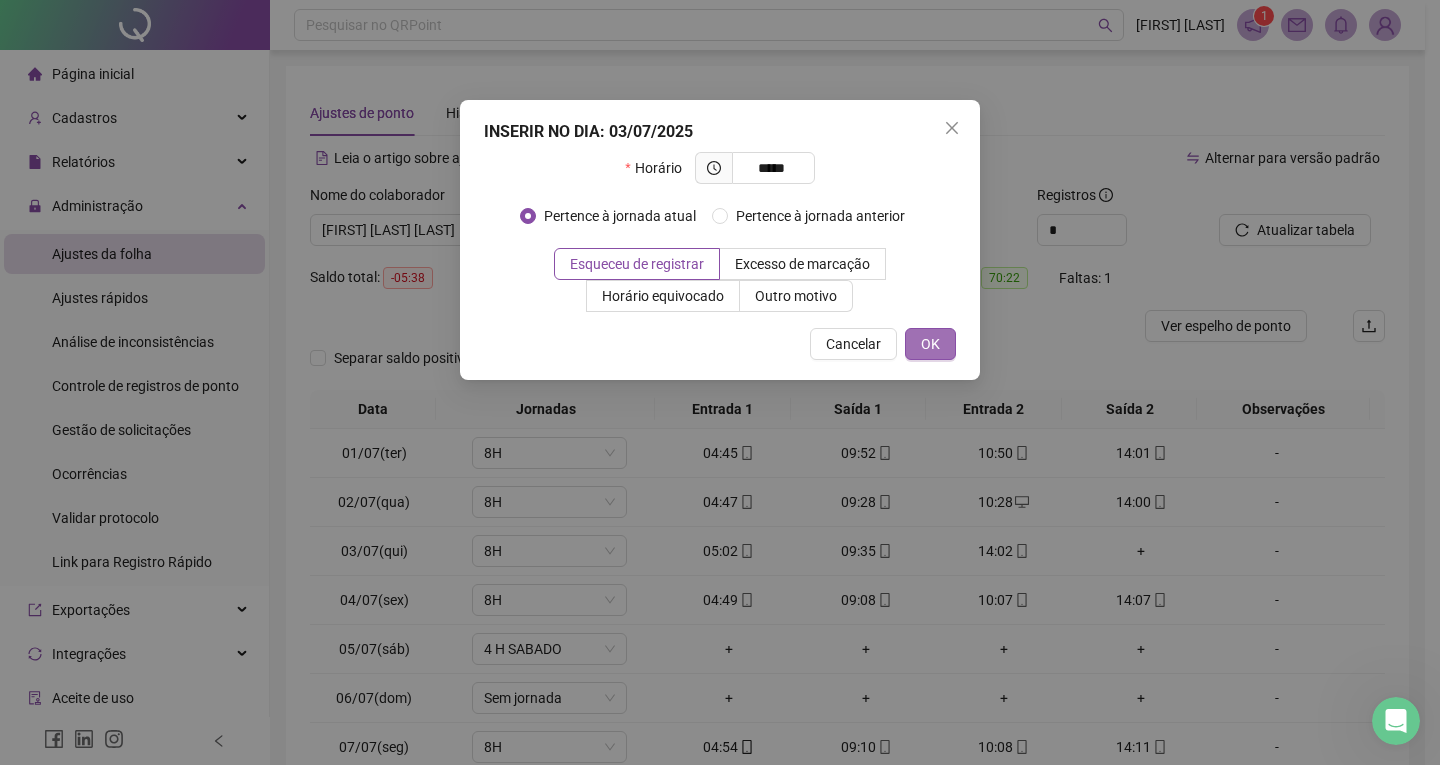 type on "*****" 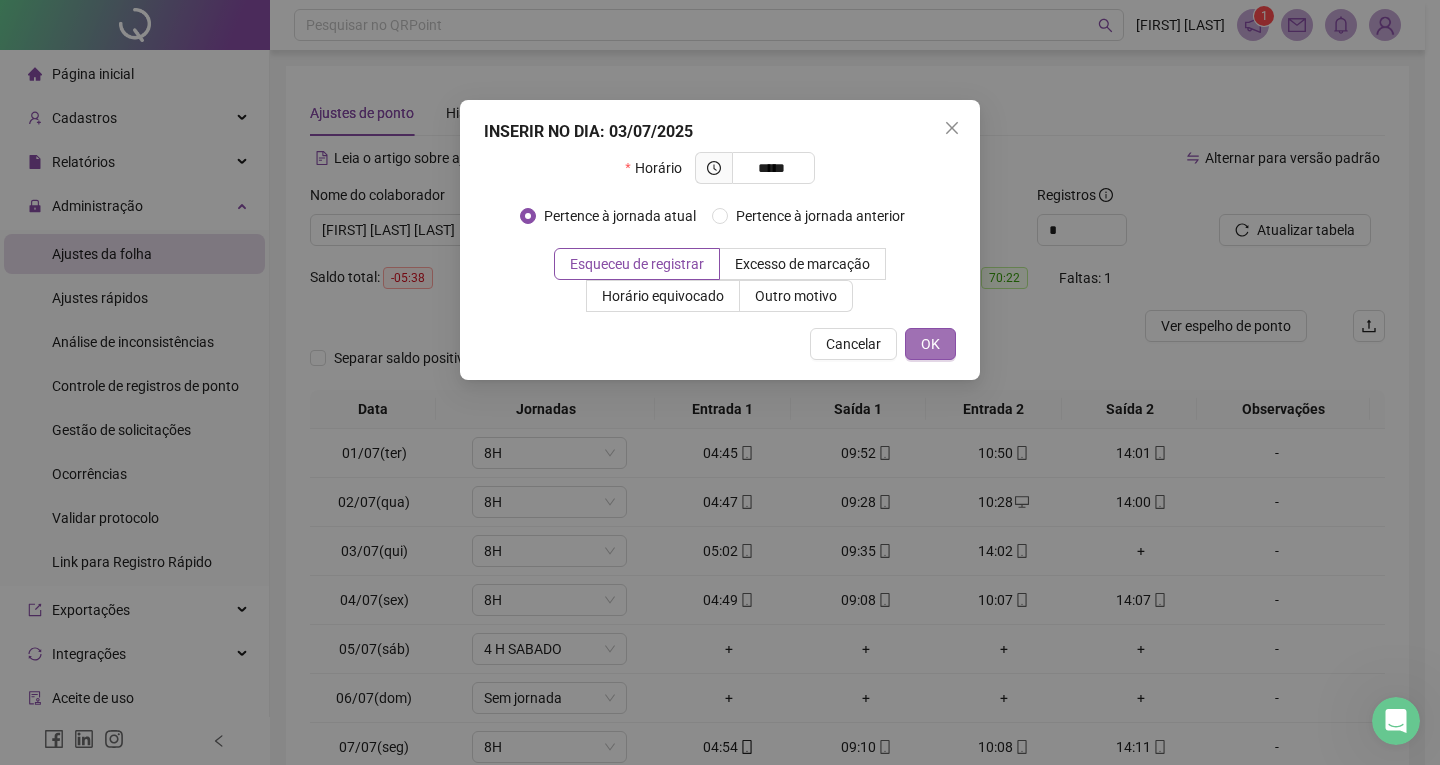 click on "OK" at bounding box center (930, 344) 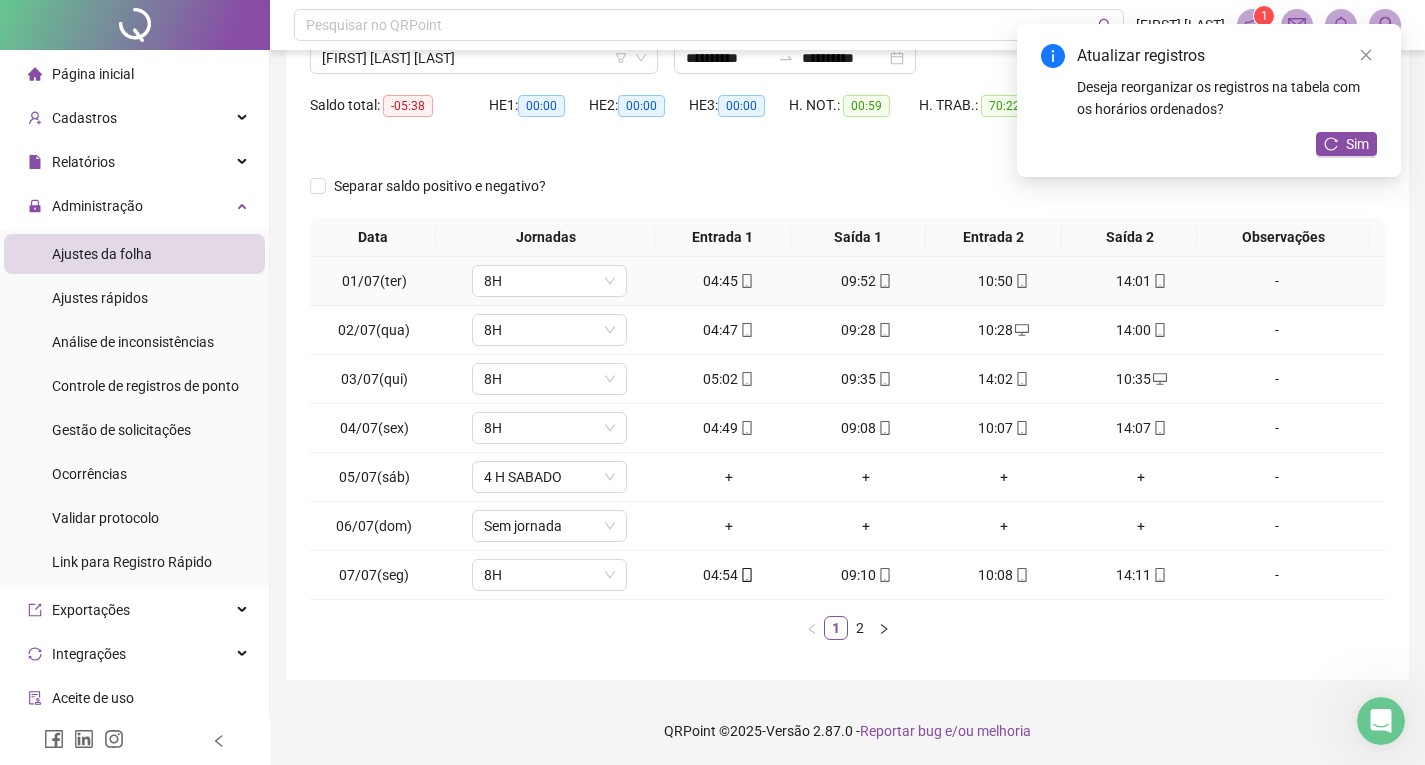 scroll, scrollTop: 173, scrollLeft: 0, axis: vertical 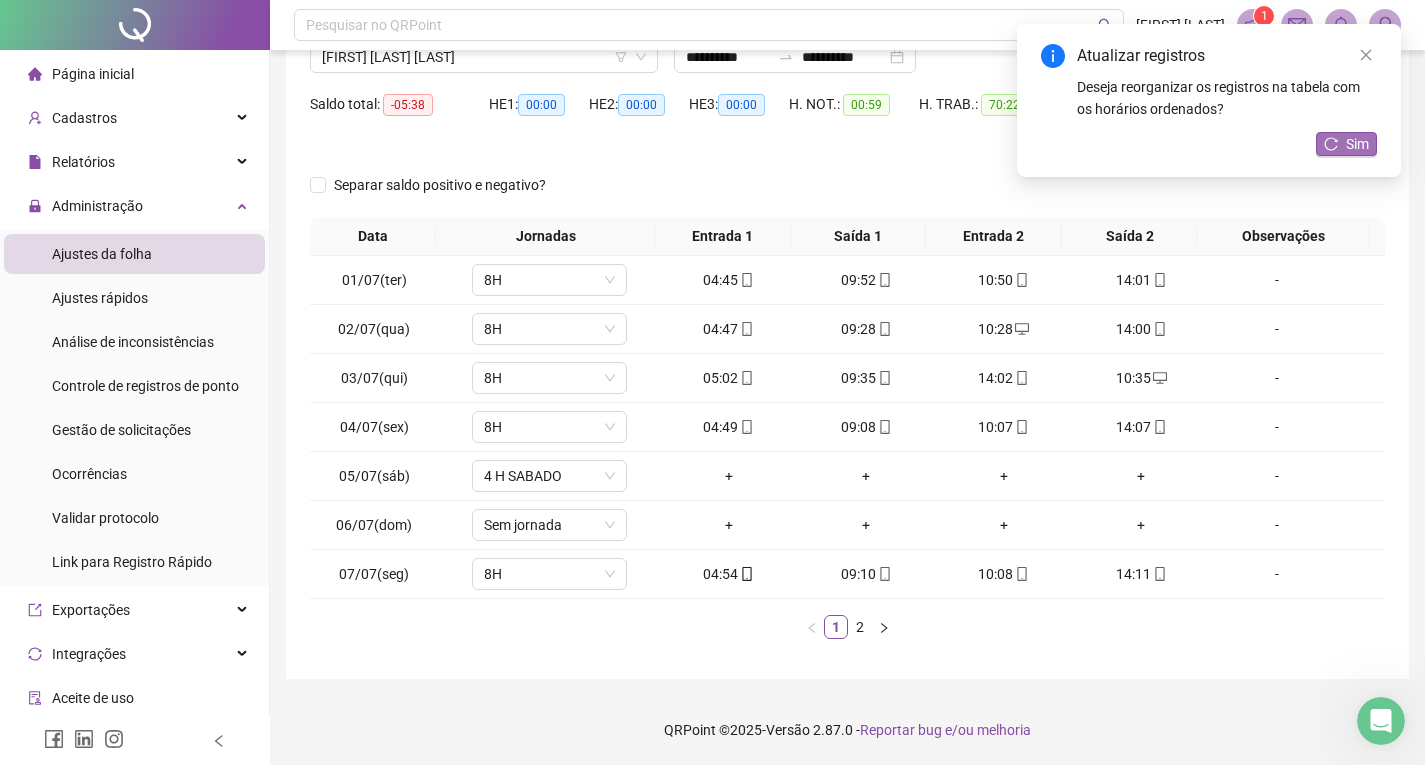 click on "Sim" at bounding box center (1357, 144) 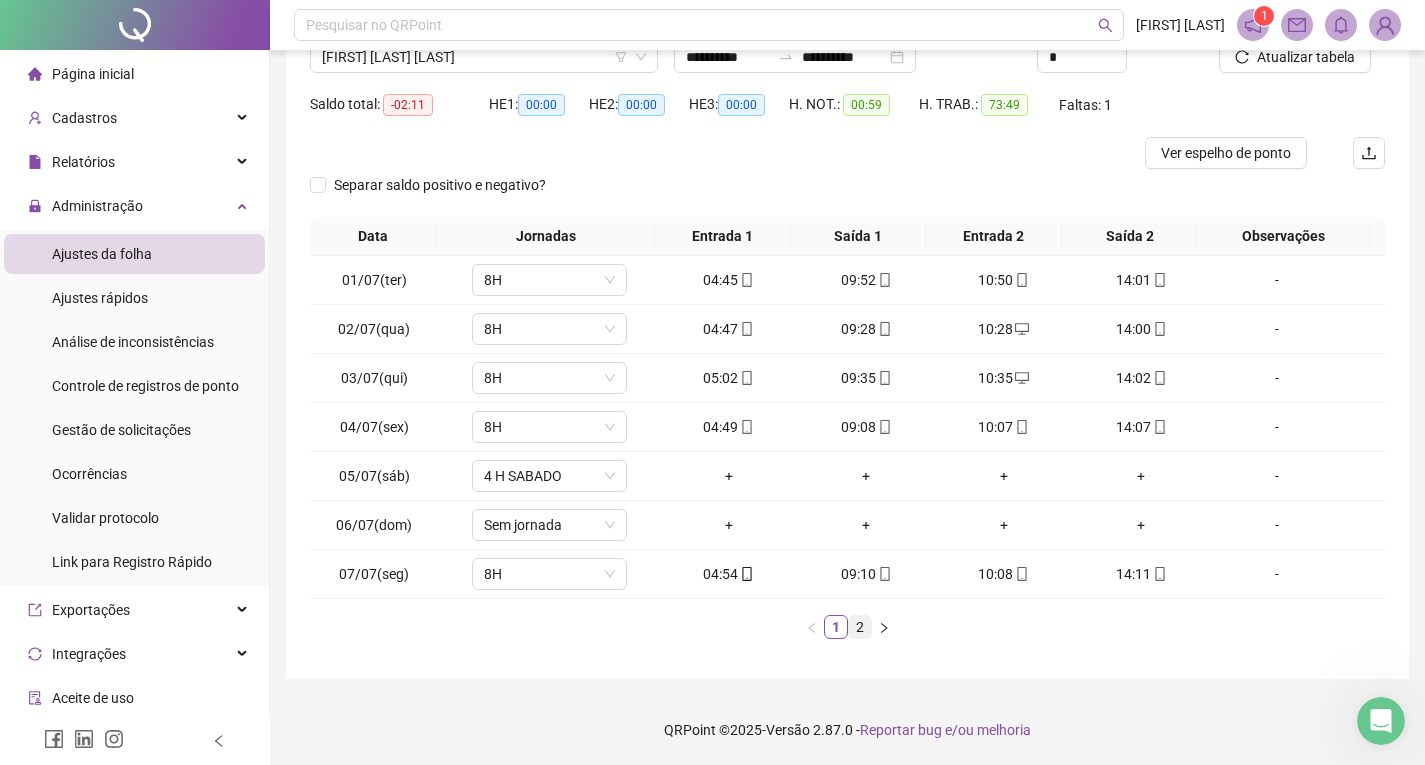 click on "2" at bounding box center [860, 627] 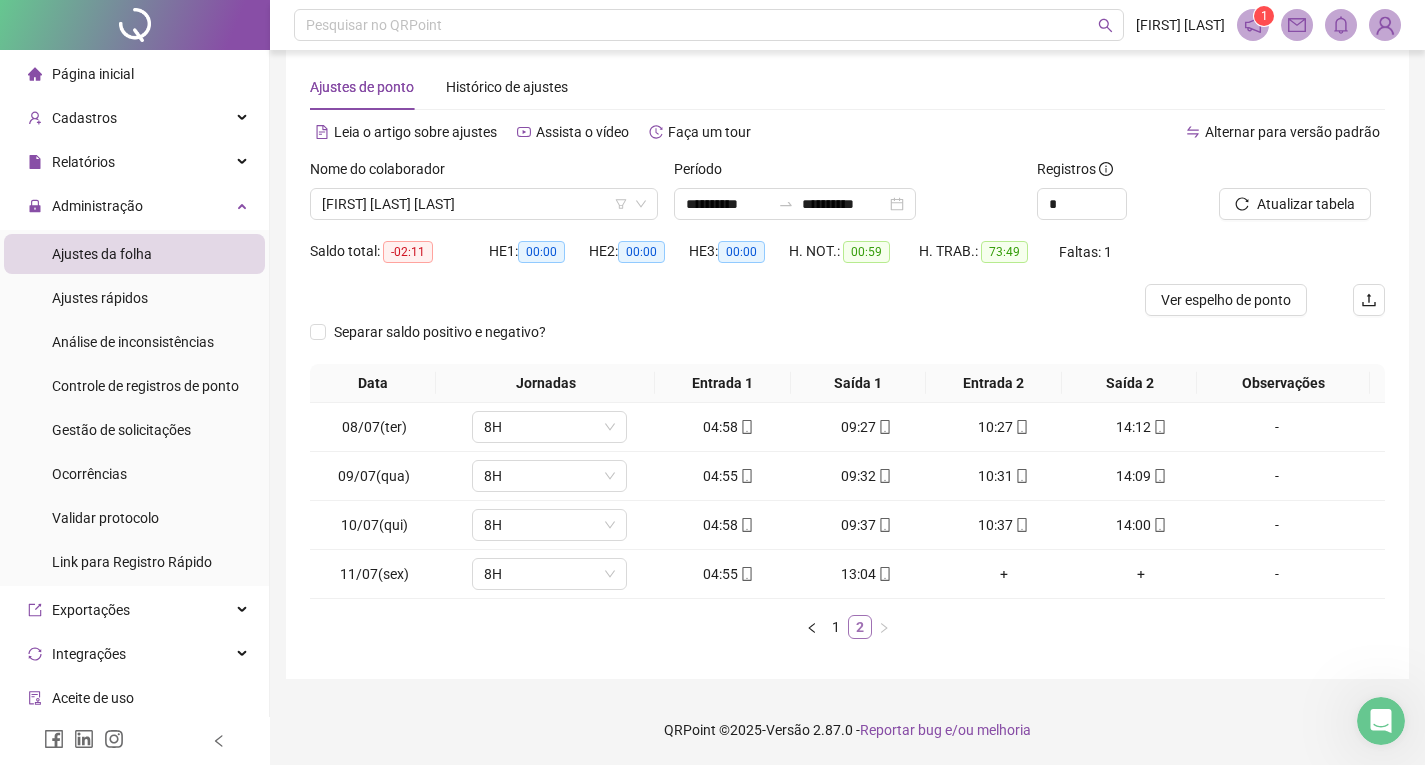 scroll, scrollTop: 26, scrollLeft: 0, axis: vertical 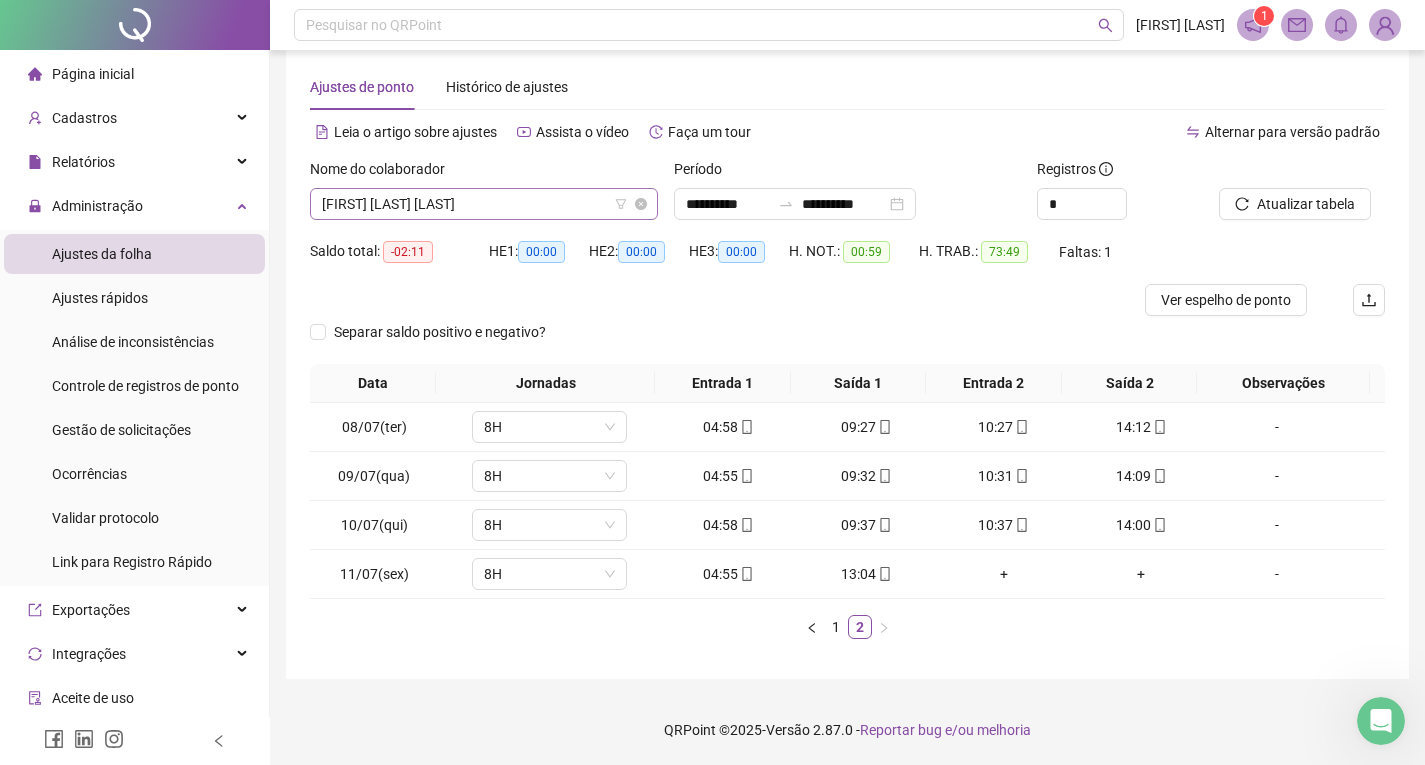 click on "[FIRST] [LAST] [LAST]" at bounding box center [484, 204] 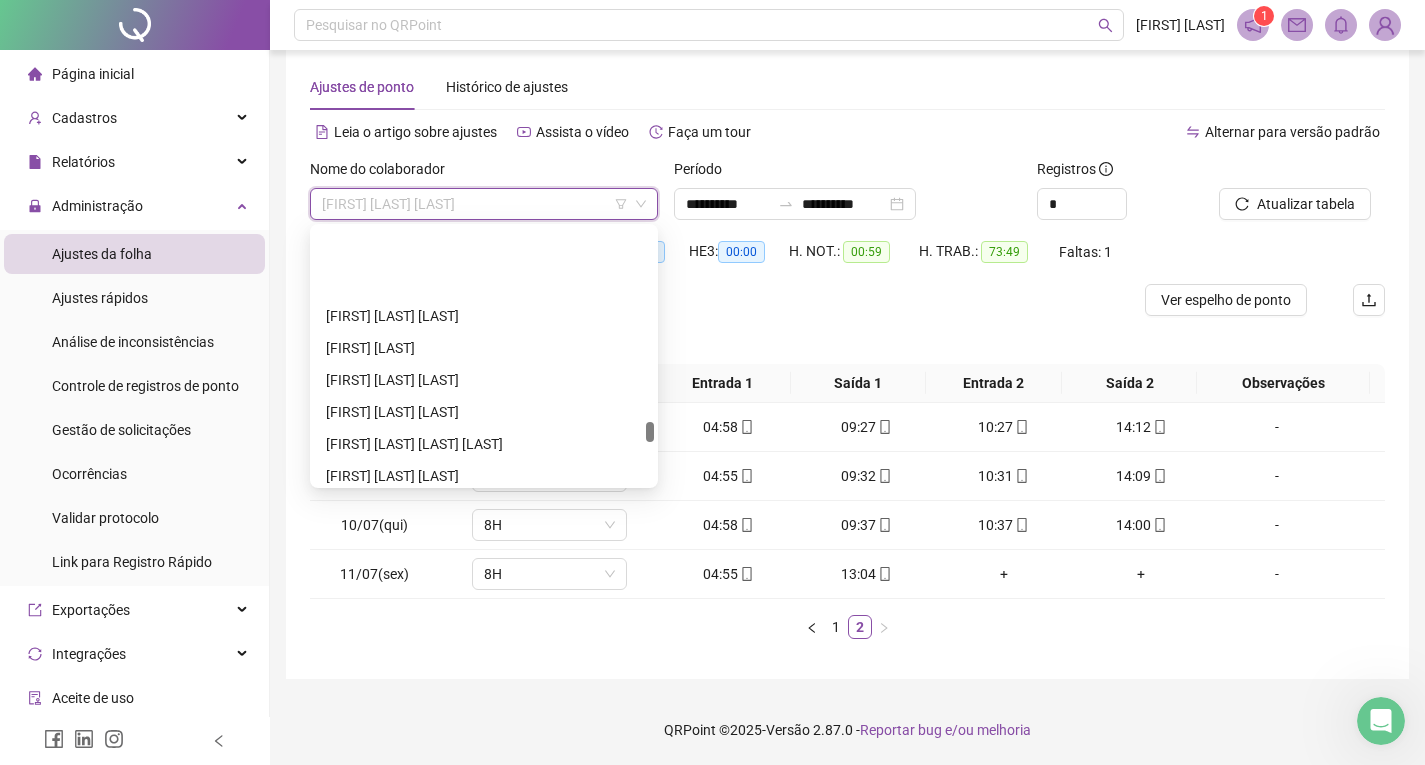 scroll, scrollTop: 3004, scrollLeft: 0, axis: vertical 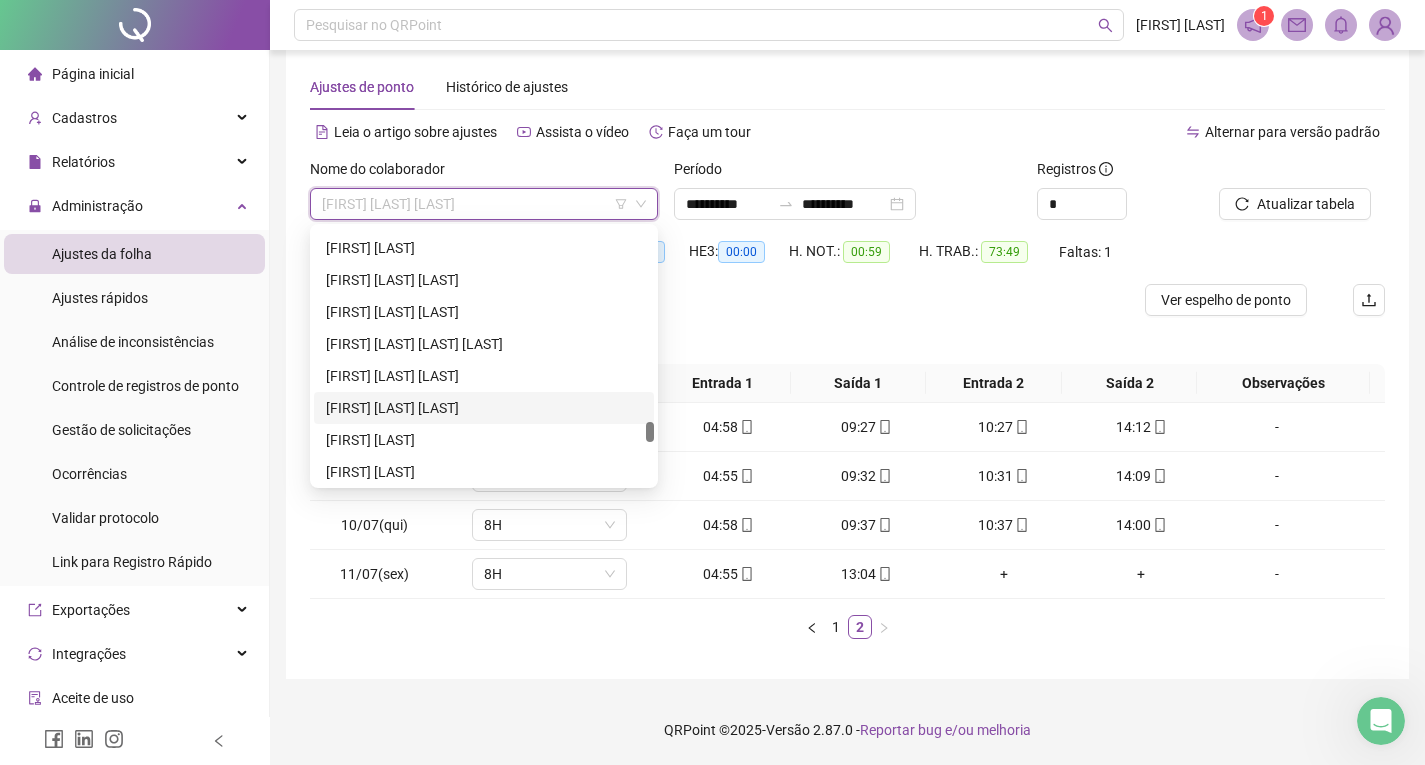 click on "[FIRST] [LAST] [LAST]" at bounding box center (484, 408) 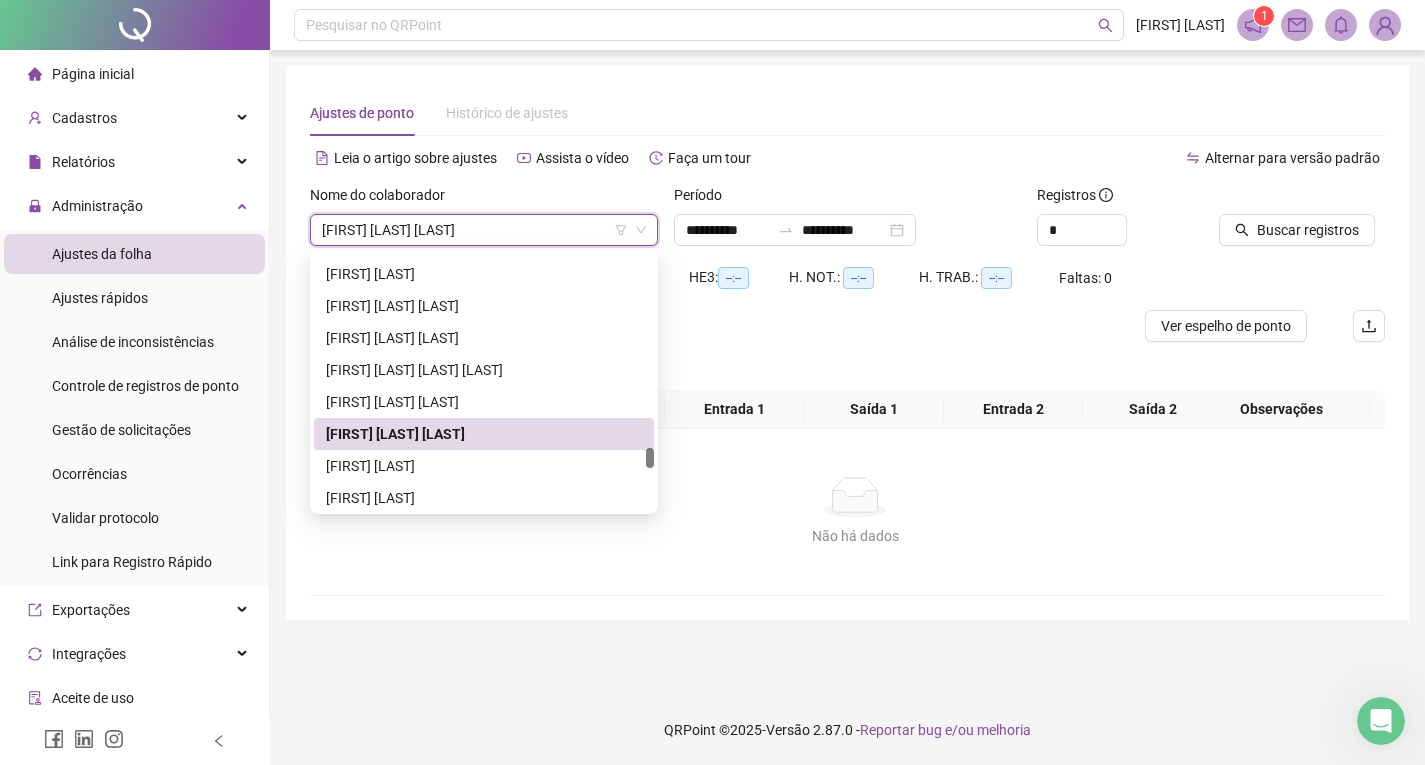 scroll, scrollTop: 0, scrollLeft: 0, axis: both 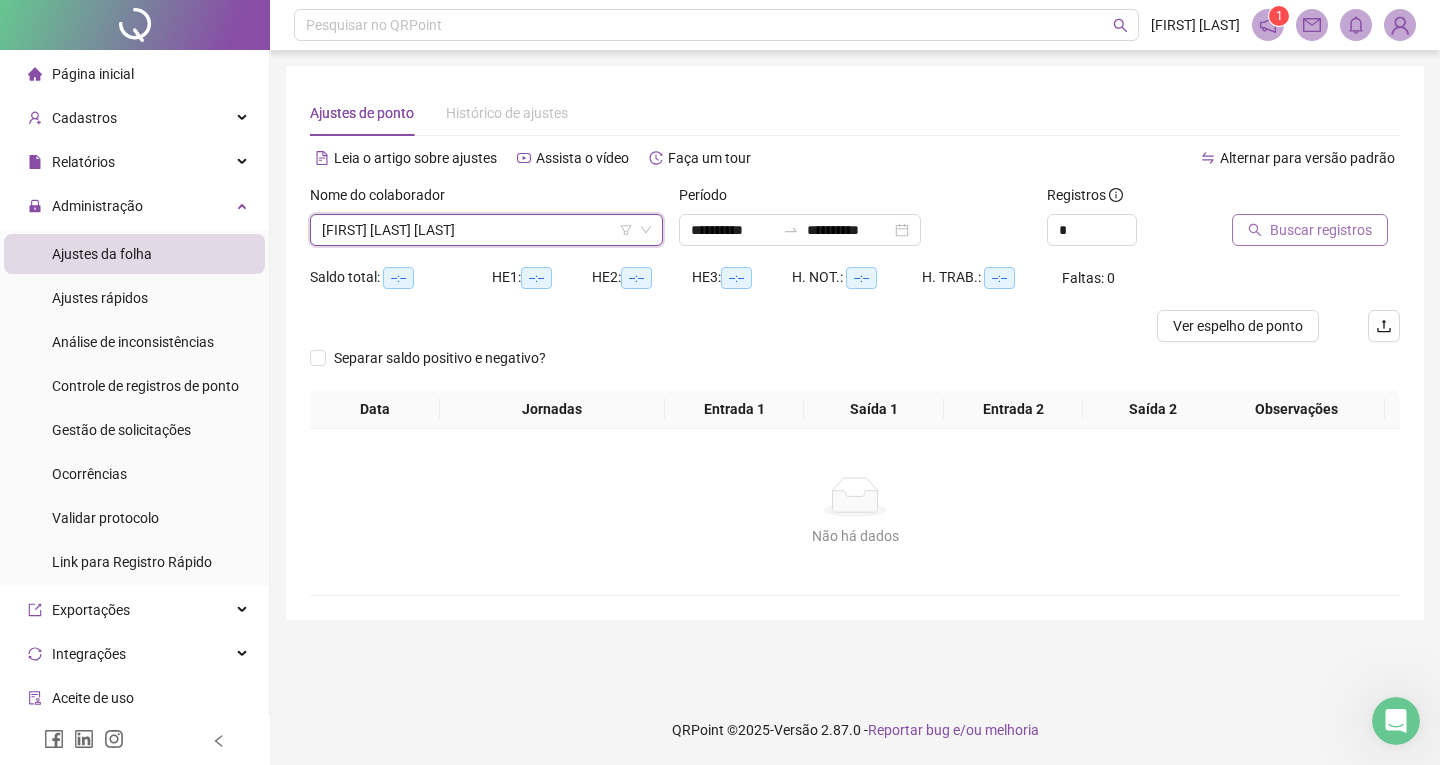 click on "Buscar registros" at bounding box center [1321, 230] 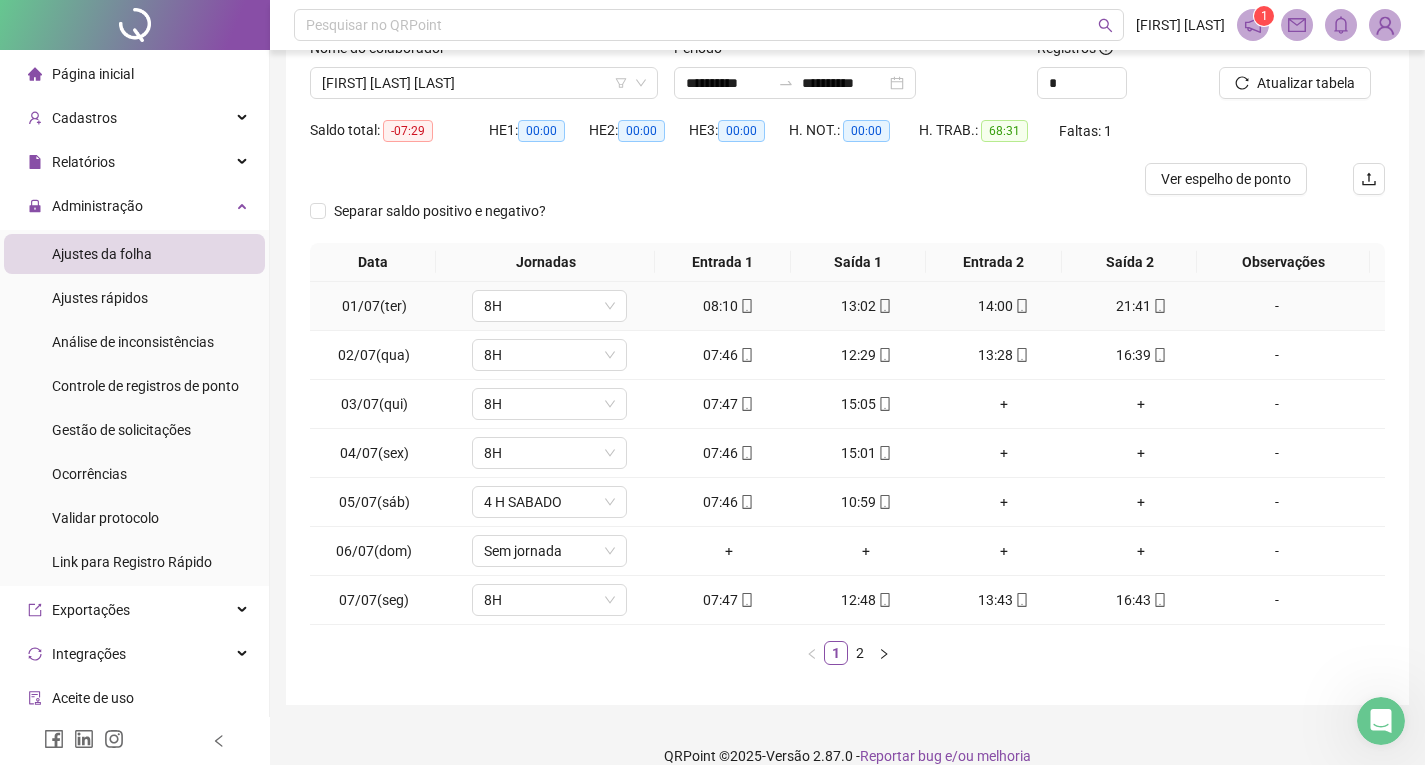 scroll, scrollTop: 173, scrollLeft: 0, axis: vertical 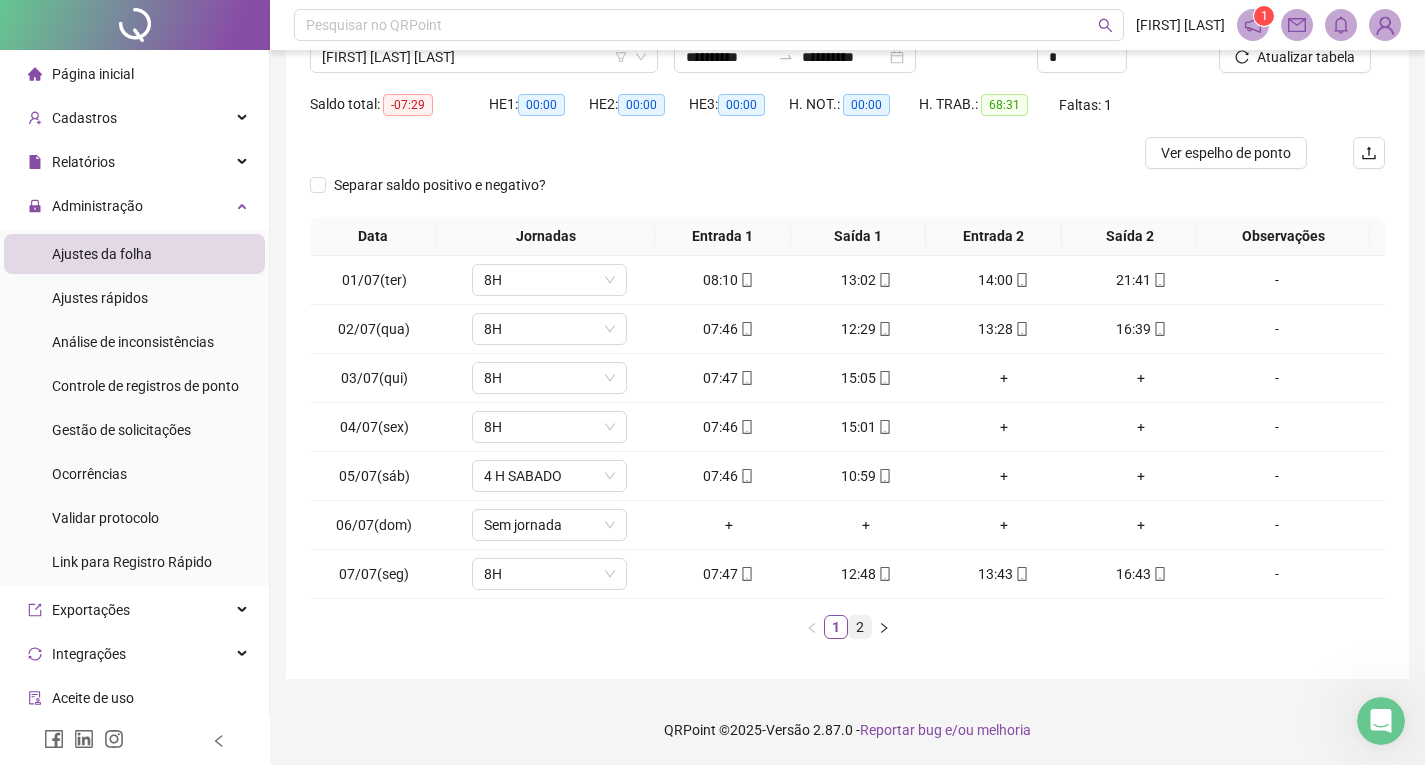 click on "2" at bounding box center [860, 627] 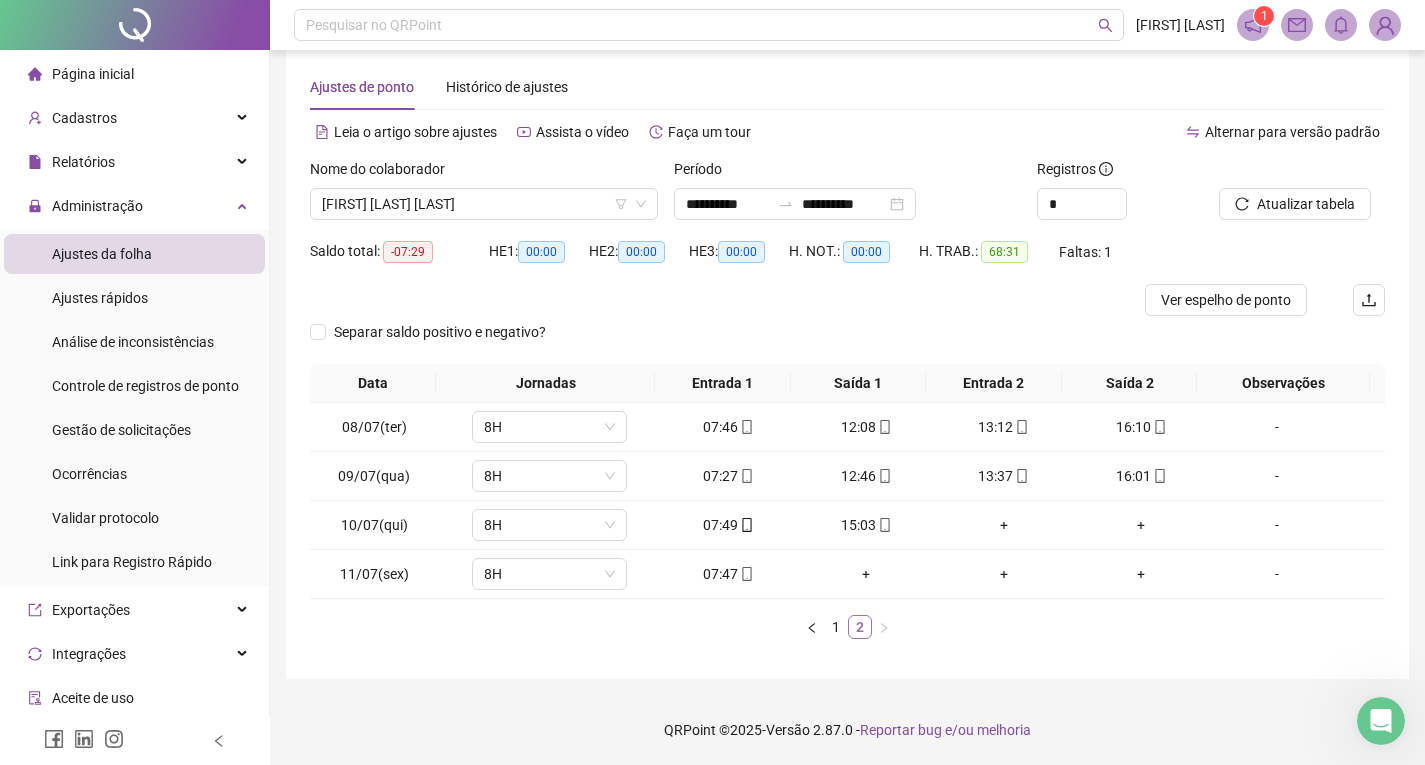 scroll, scrollTop: 26, scrollLeft: 0, axis: vertical 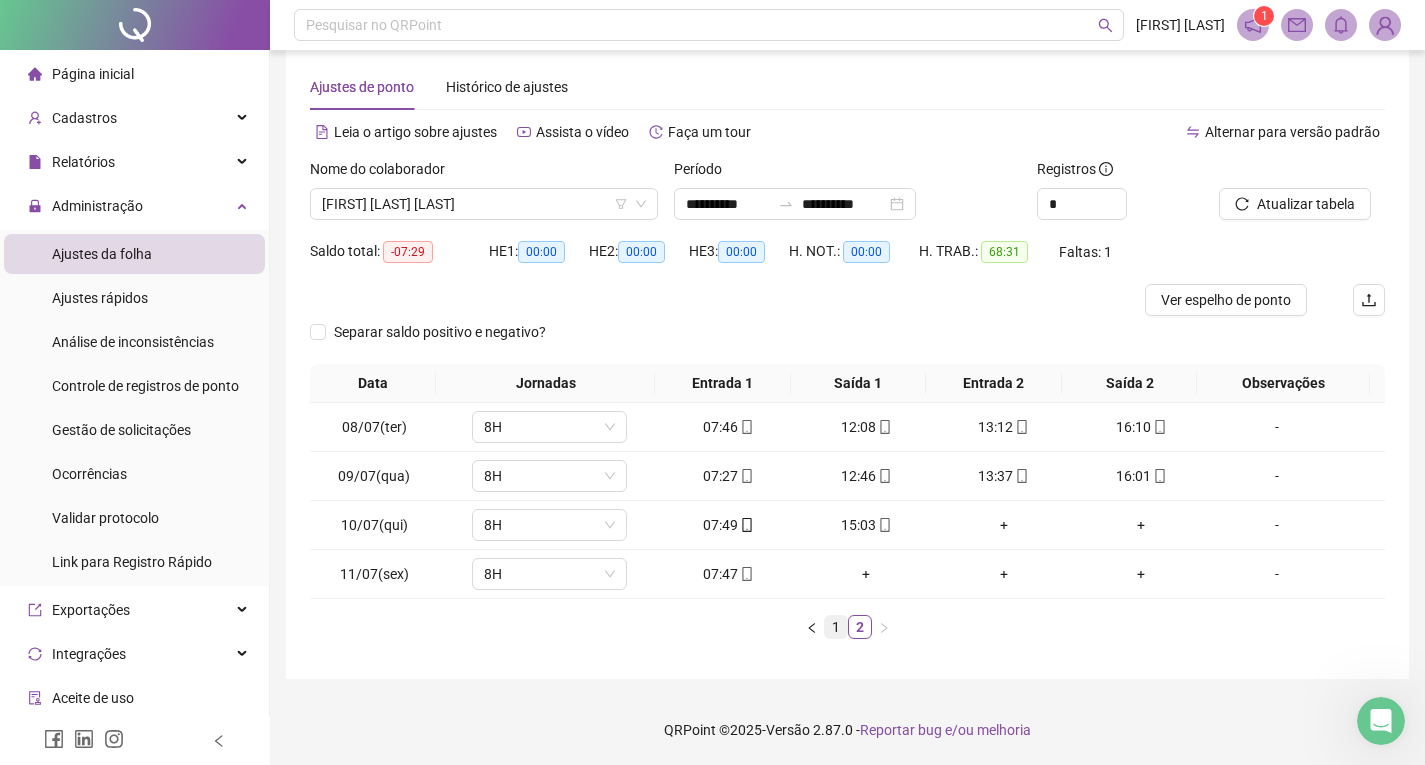 click on "1" at bounding box center [836, 627] 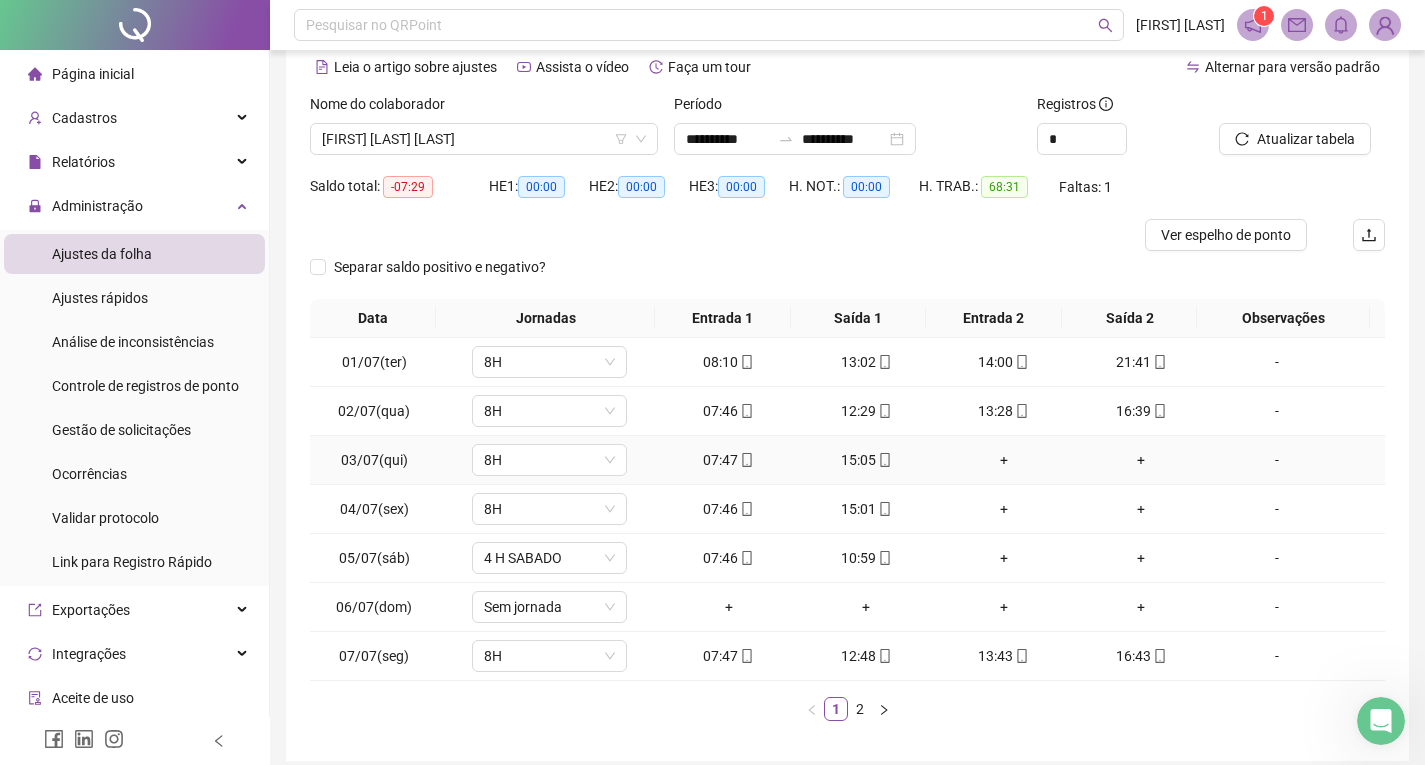scroll, scrollTop: 126, scrollLeft: 0, axis: vertical 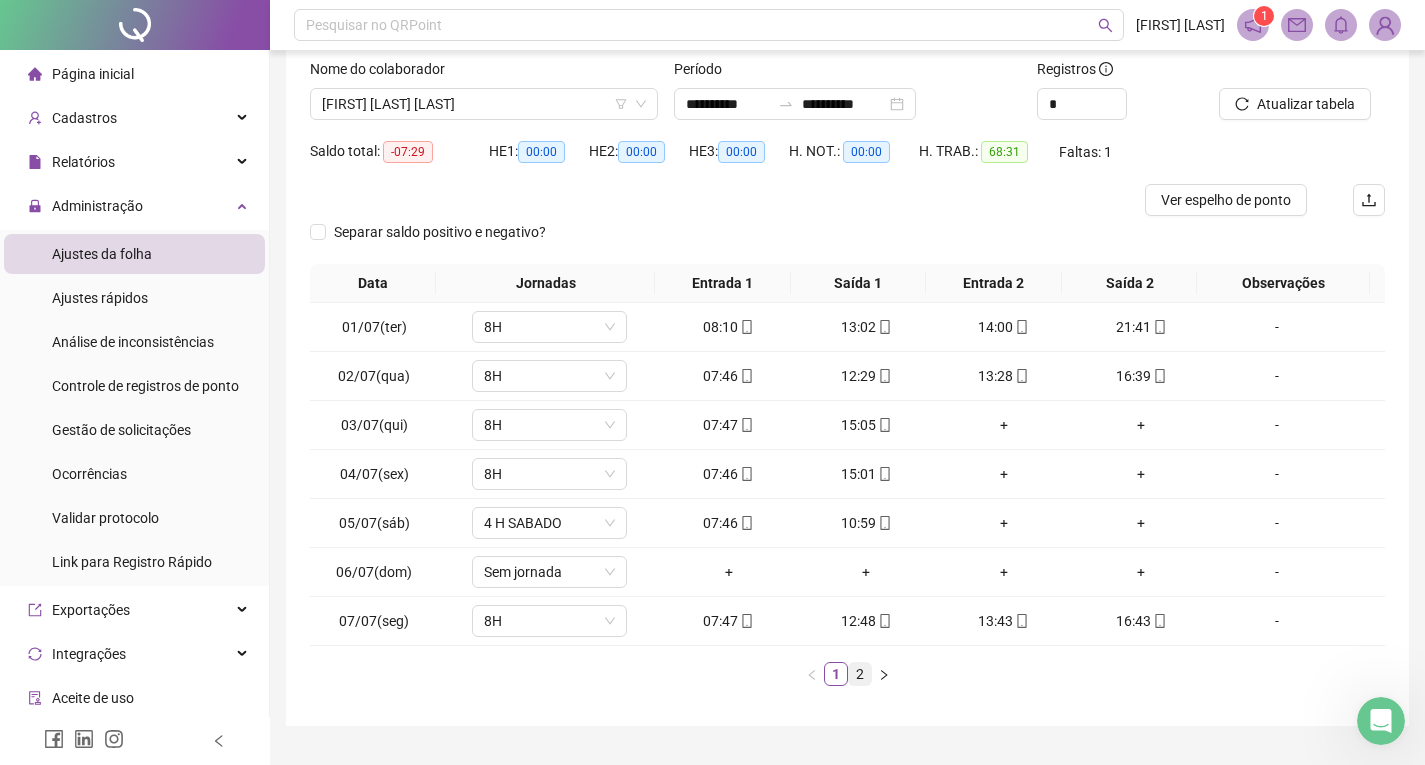click on "2" at bounding box center [860, 674] 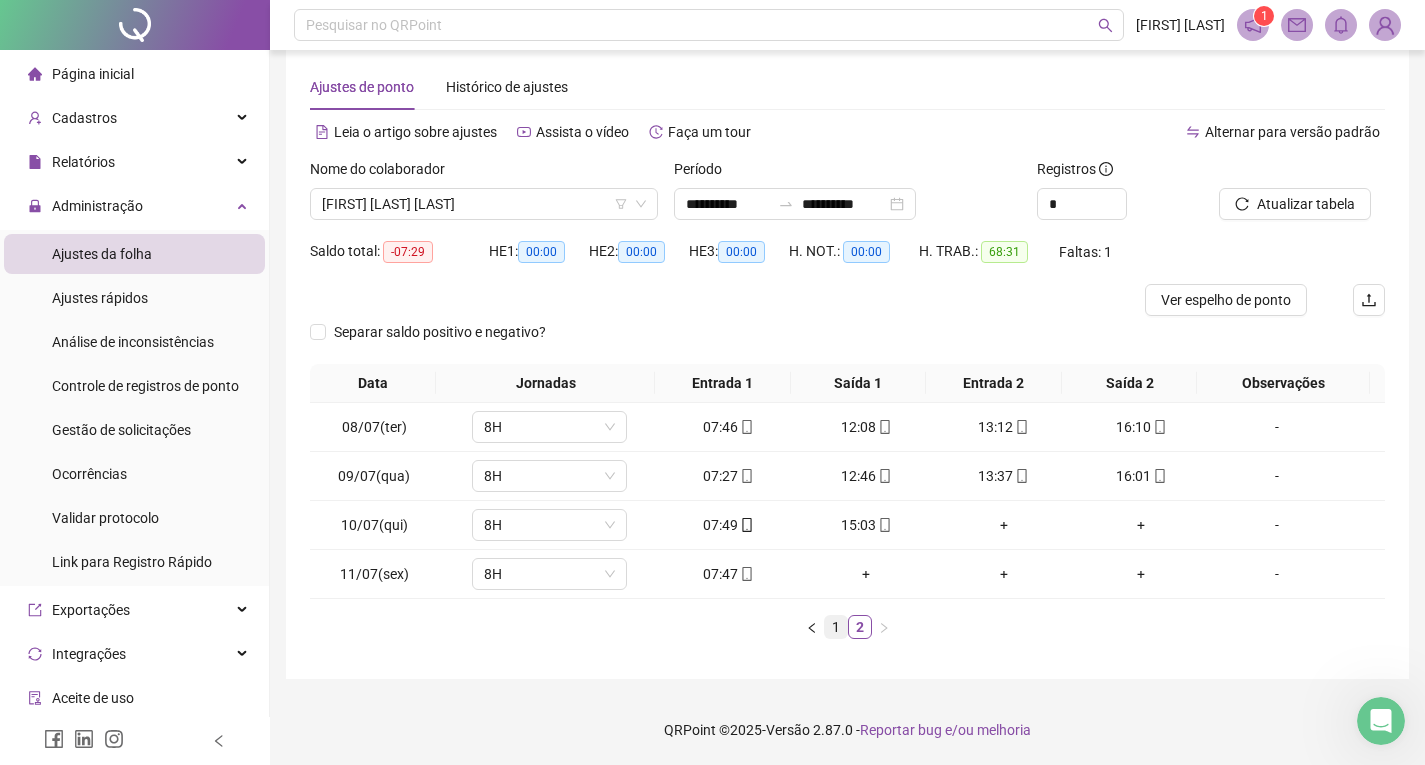 click on "1" at bounding box center [836, 627] 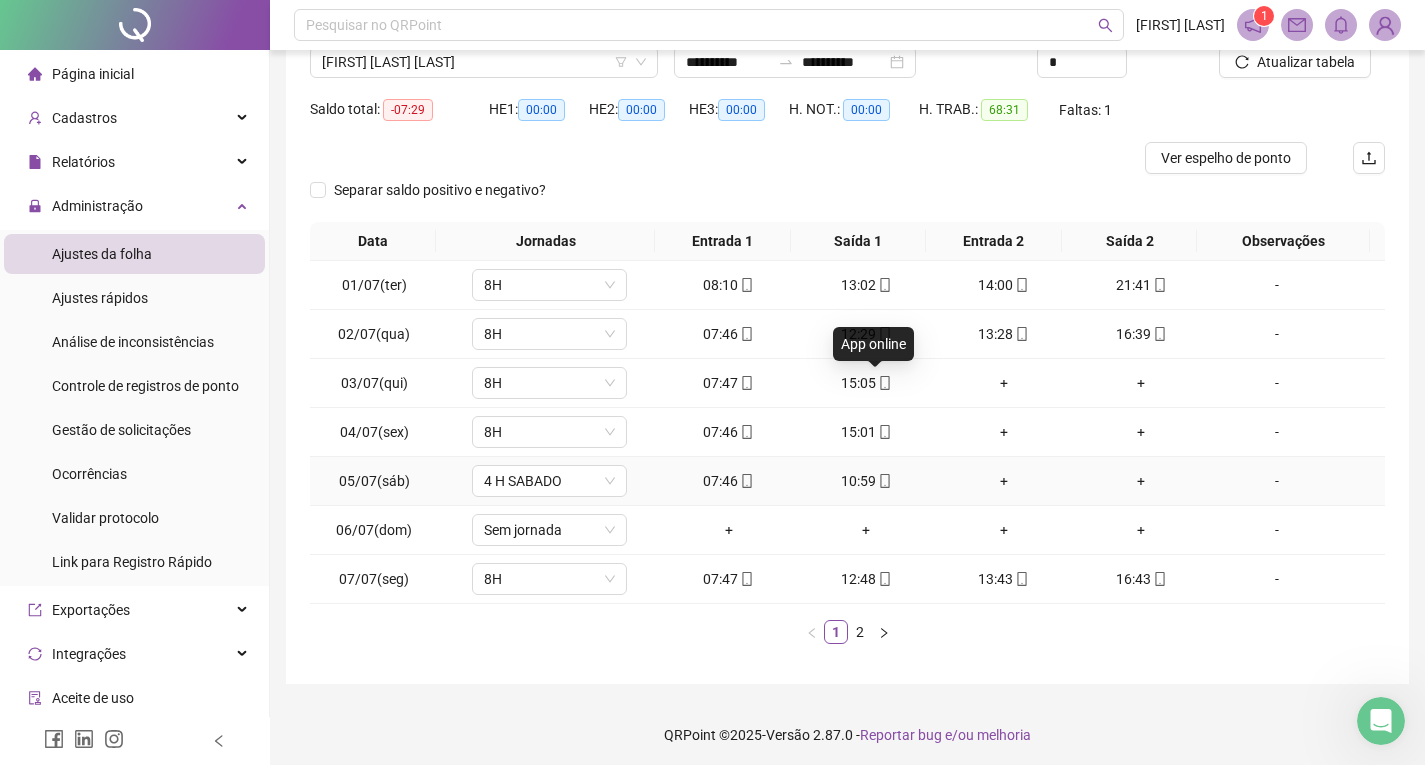 scroll, scrollTop: 173, scrollLeft: 0, axis: vertical 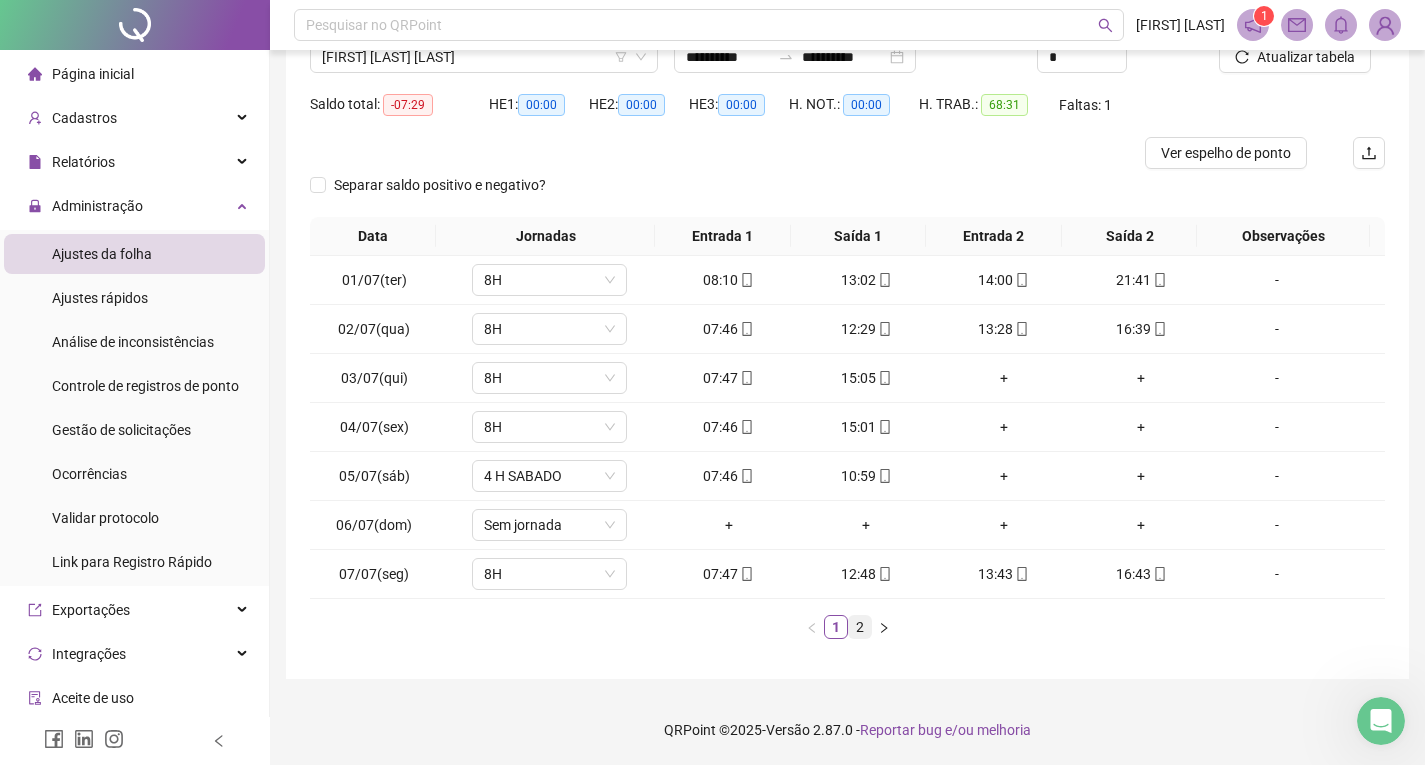 click on "2" at bounding box center [860, 627] 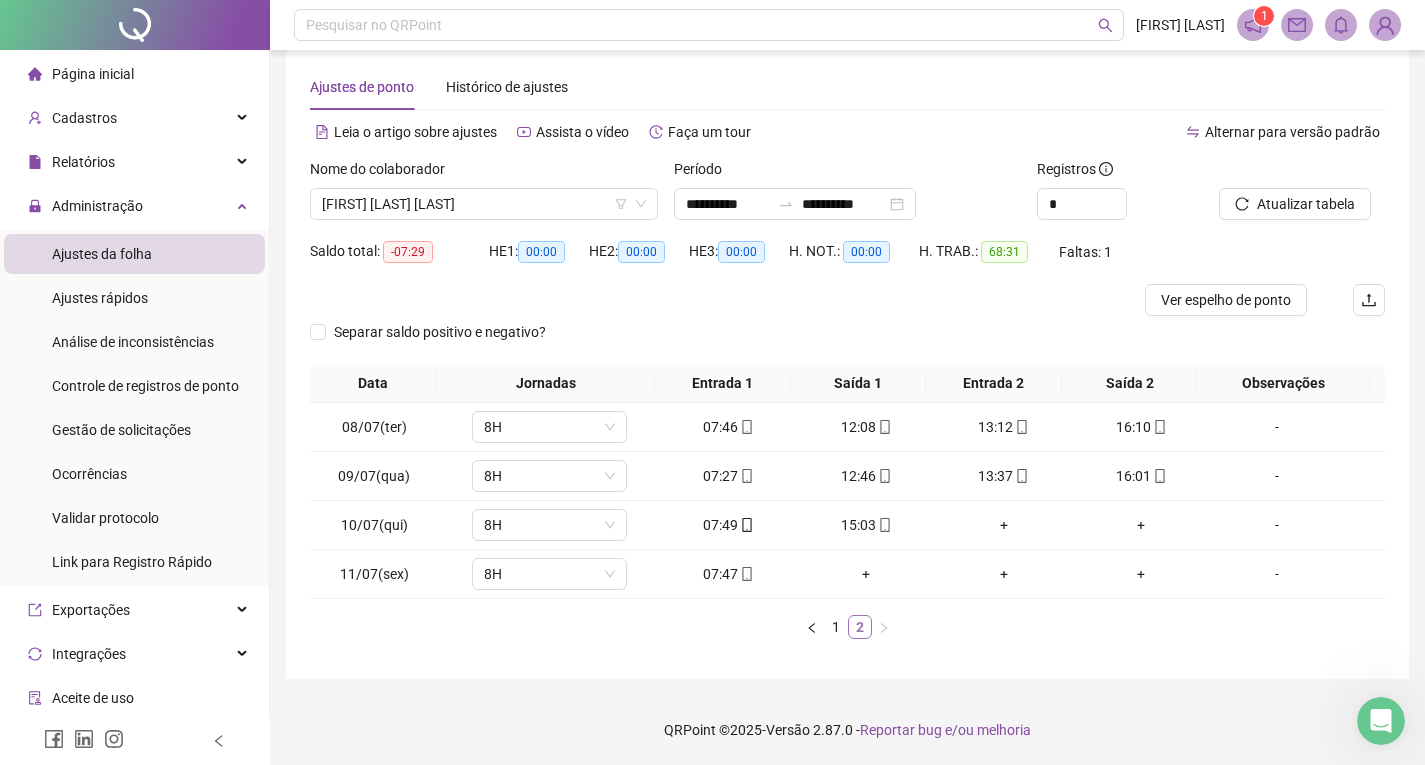 scroll, scrollTop: 26, scrollLeft: 0, axis: vertical 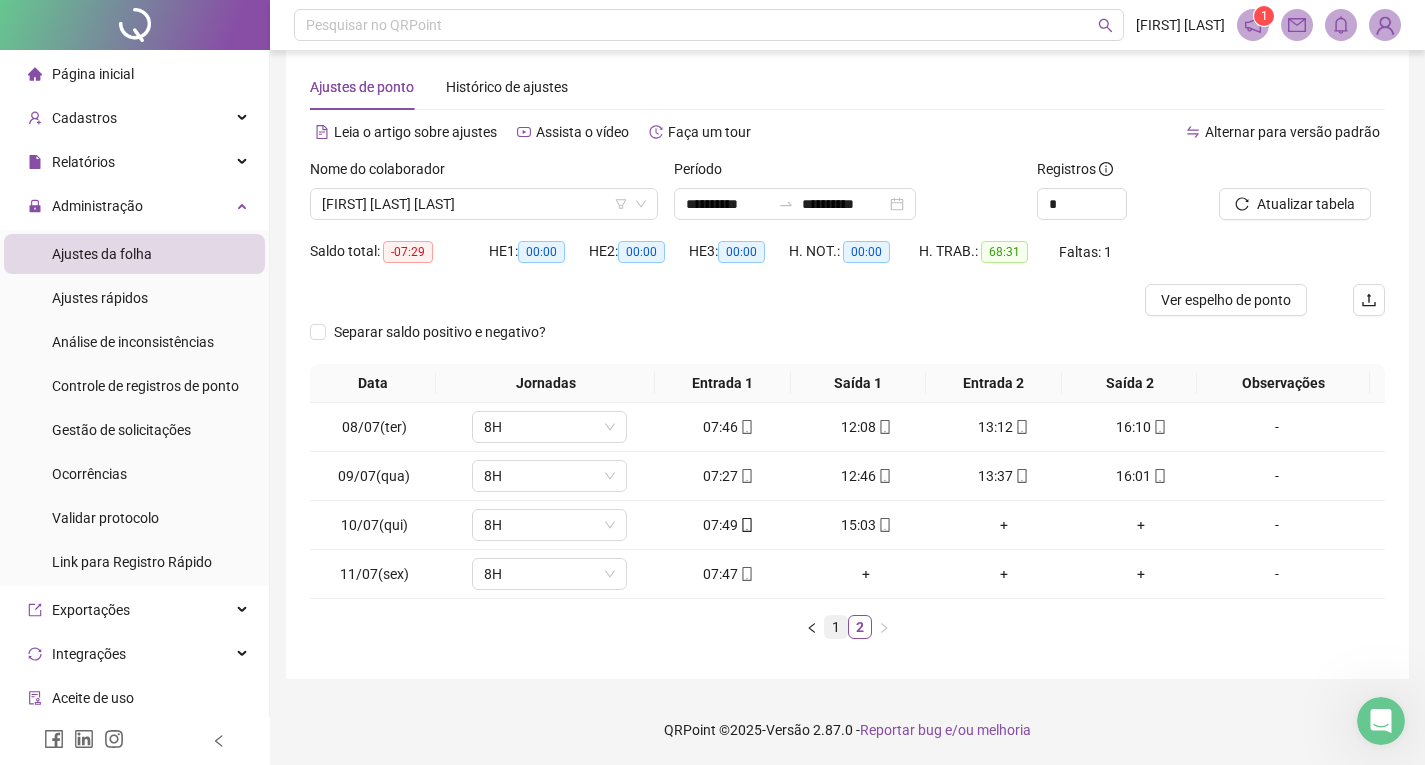click on "1" at bounding box center [836, 627] 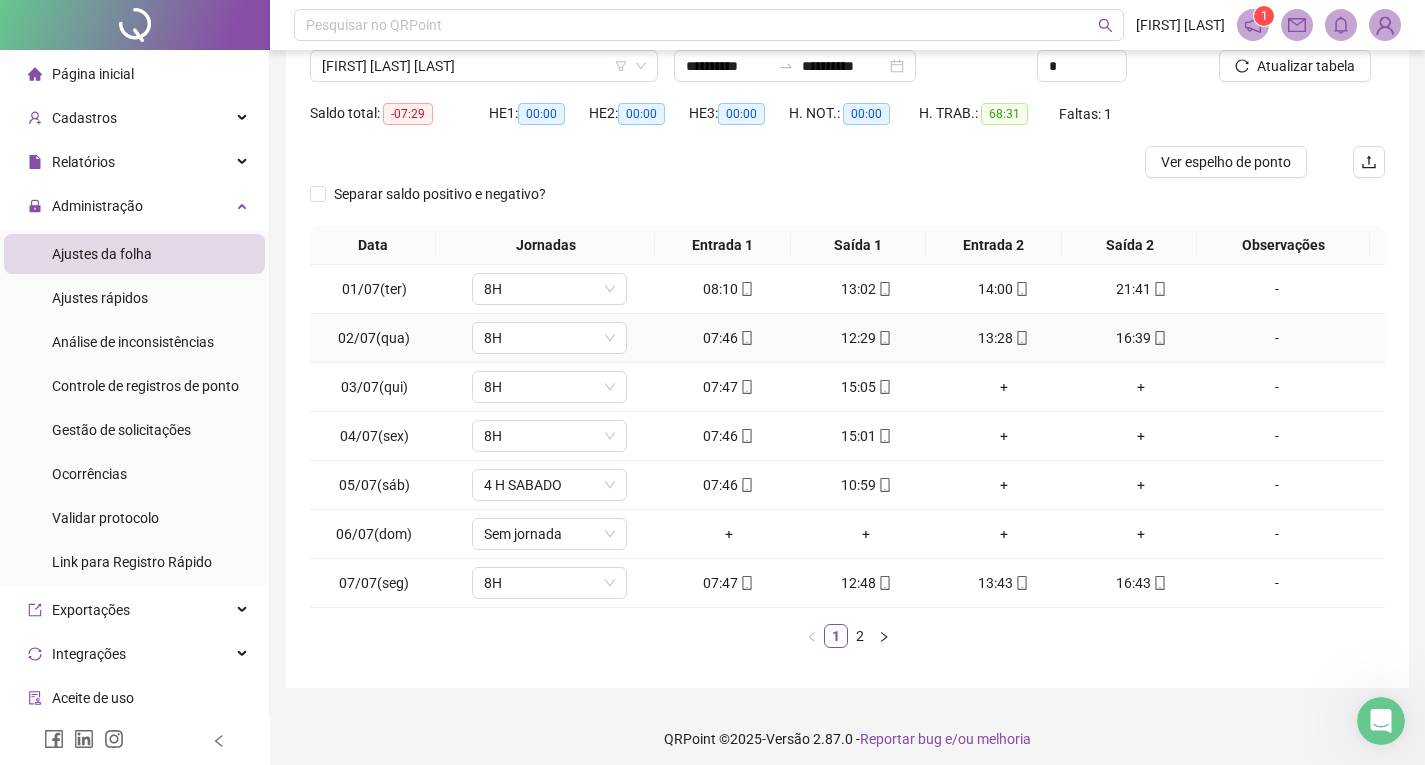 scroll, scrollTop: 173, scrollLeft: 0, axis: vertical 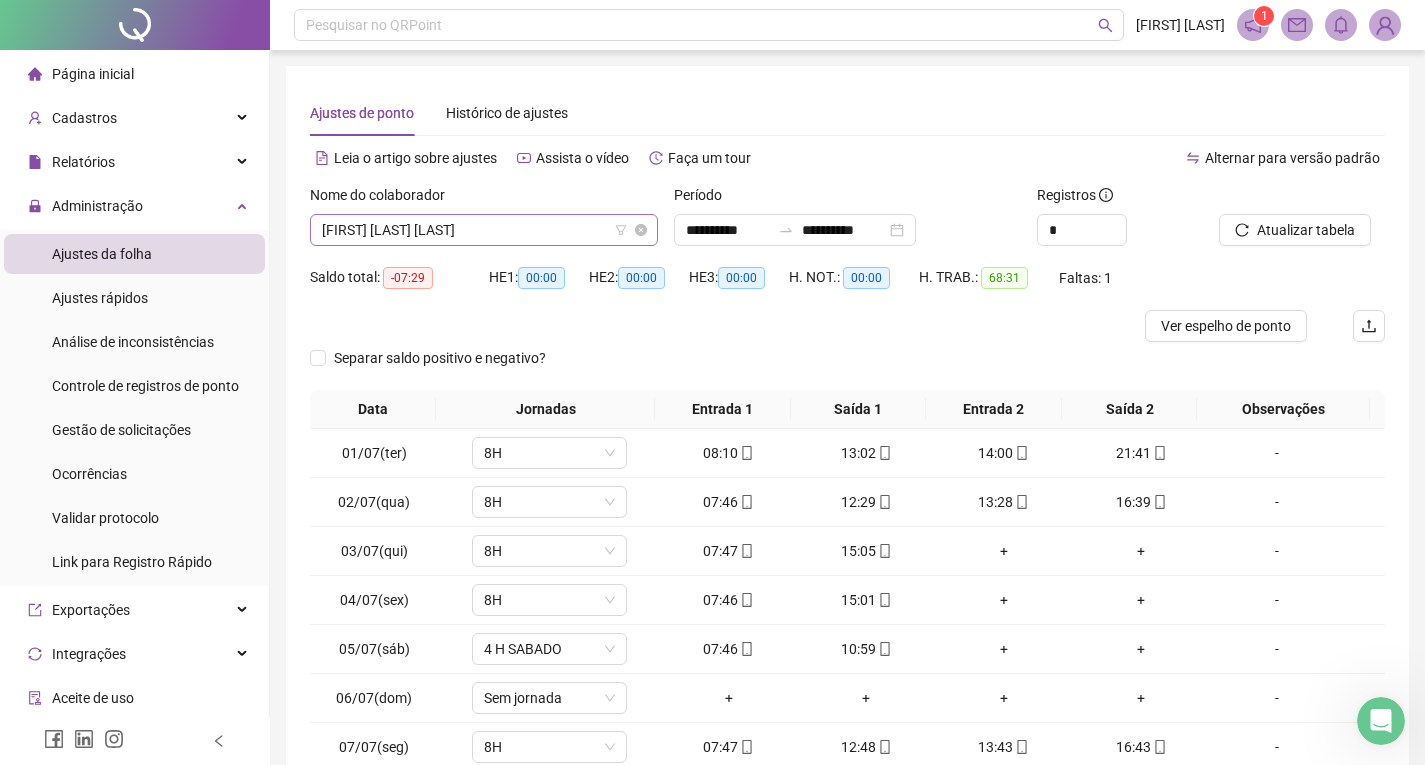 click on "[FIRST] [LAST] [LAST]" at bounding box center [484, 230] 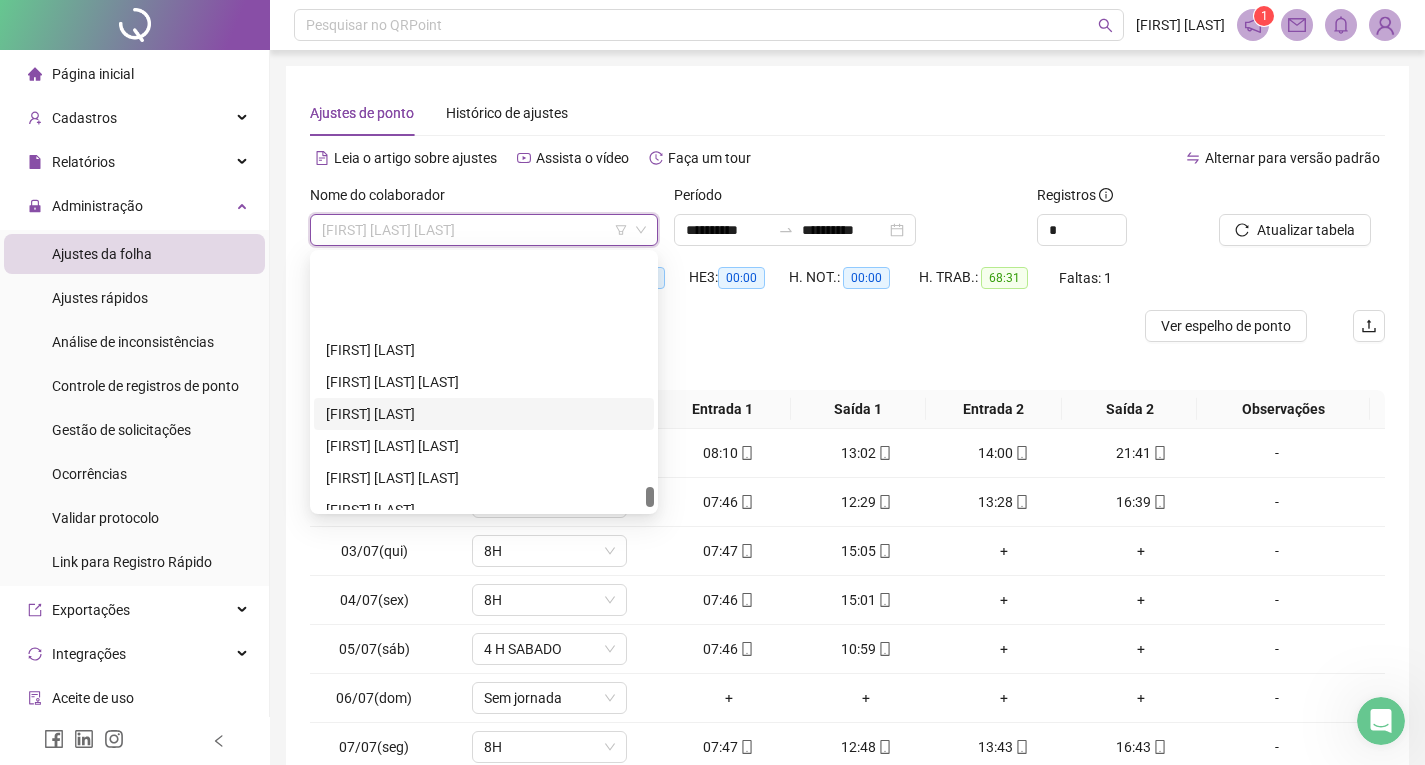 scroll, scrollTop: 3604, scrollLeft: 0, axis: vertical 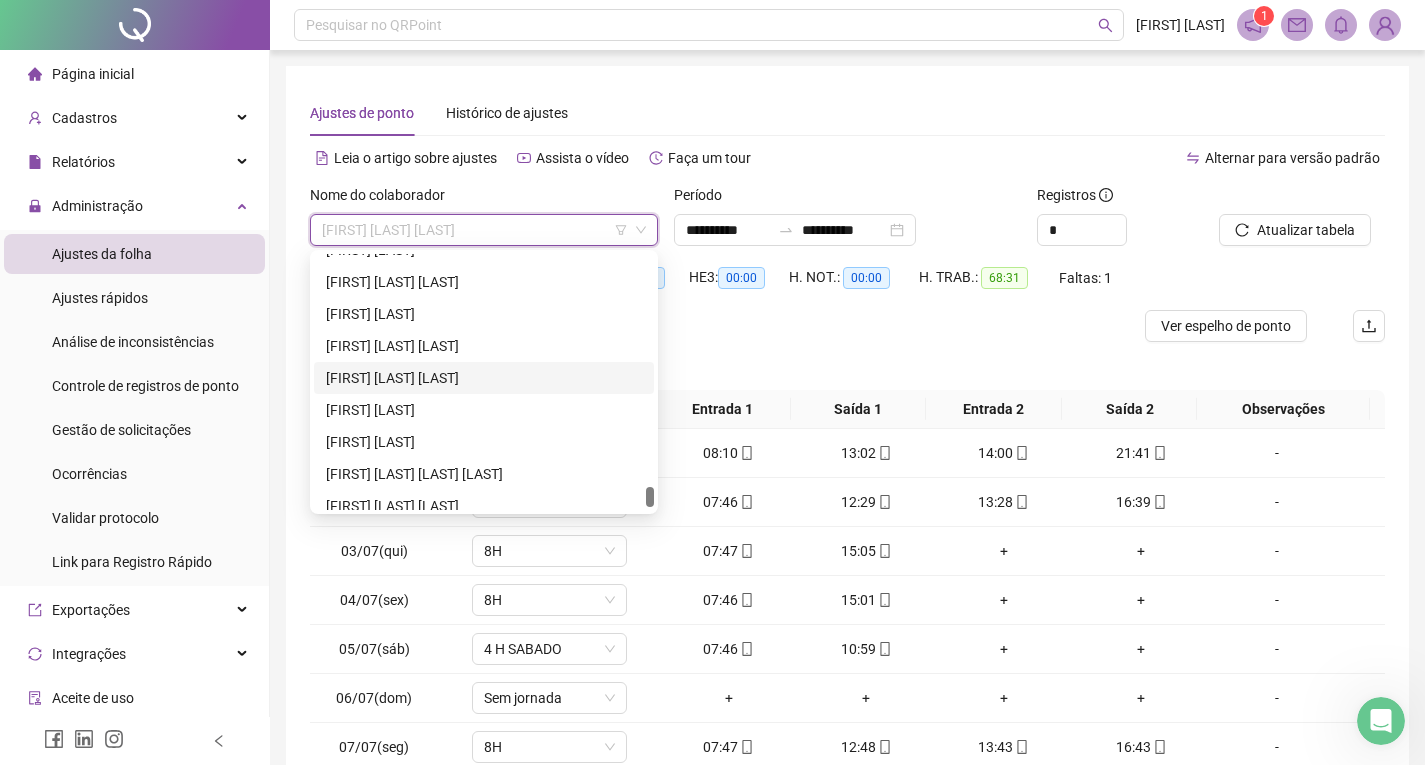 click on "[FIRST] [LAST] [LAST]" at bounding box center [484, 378] 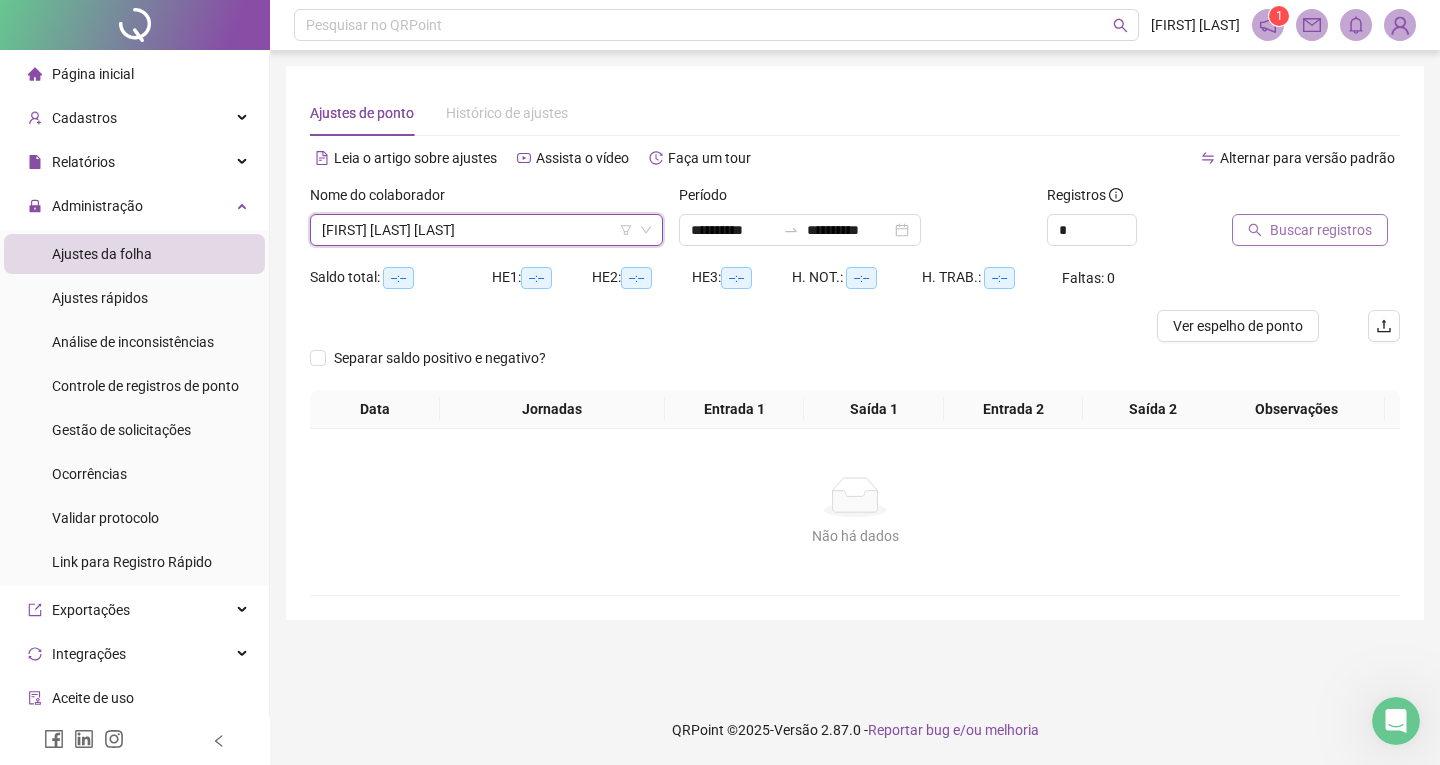 click on "Buscar registros" at bounding box center (1310, 230) 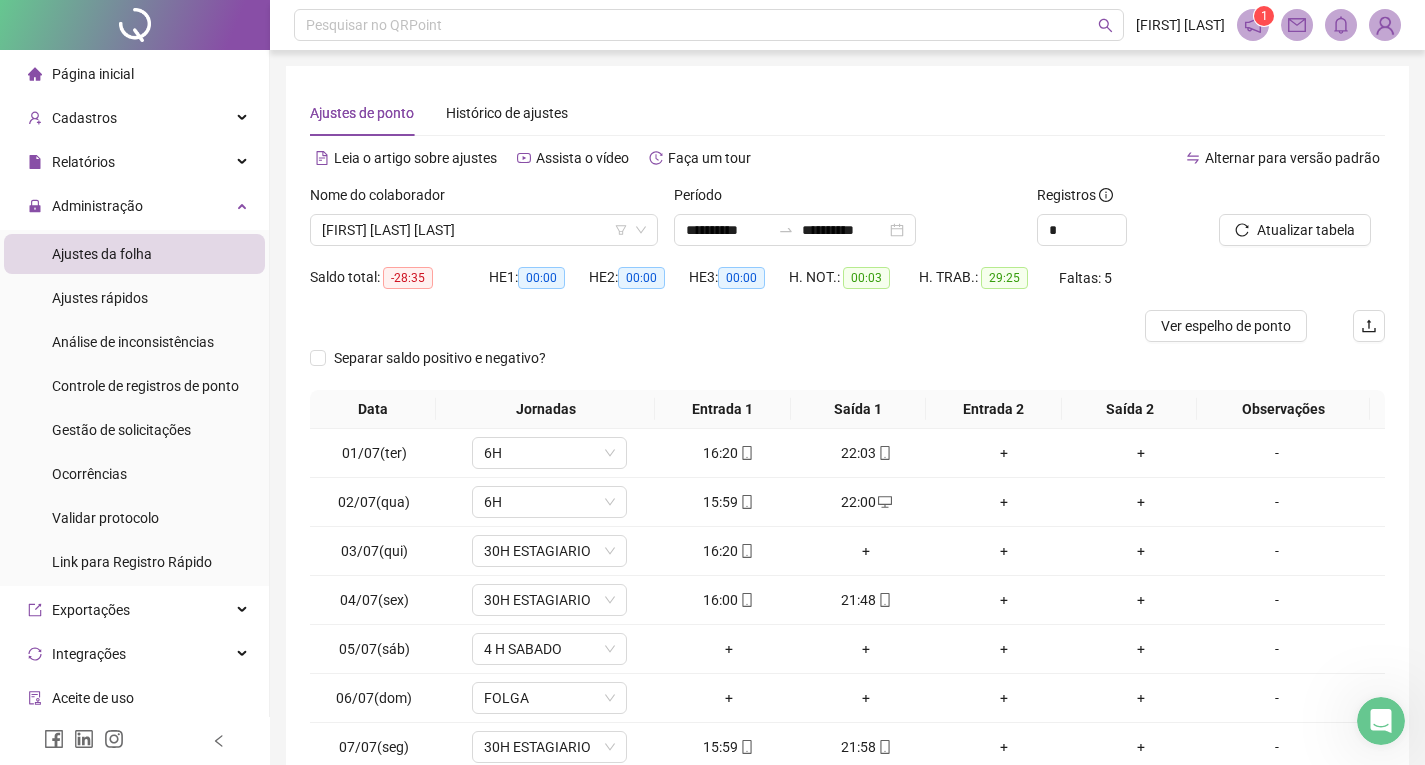 scroll, scrollTop: 100, scrollLeft: 0, axis: vertical 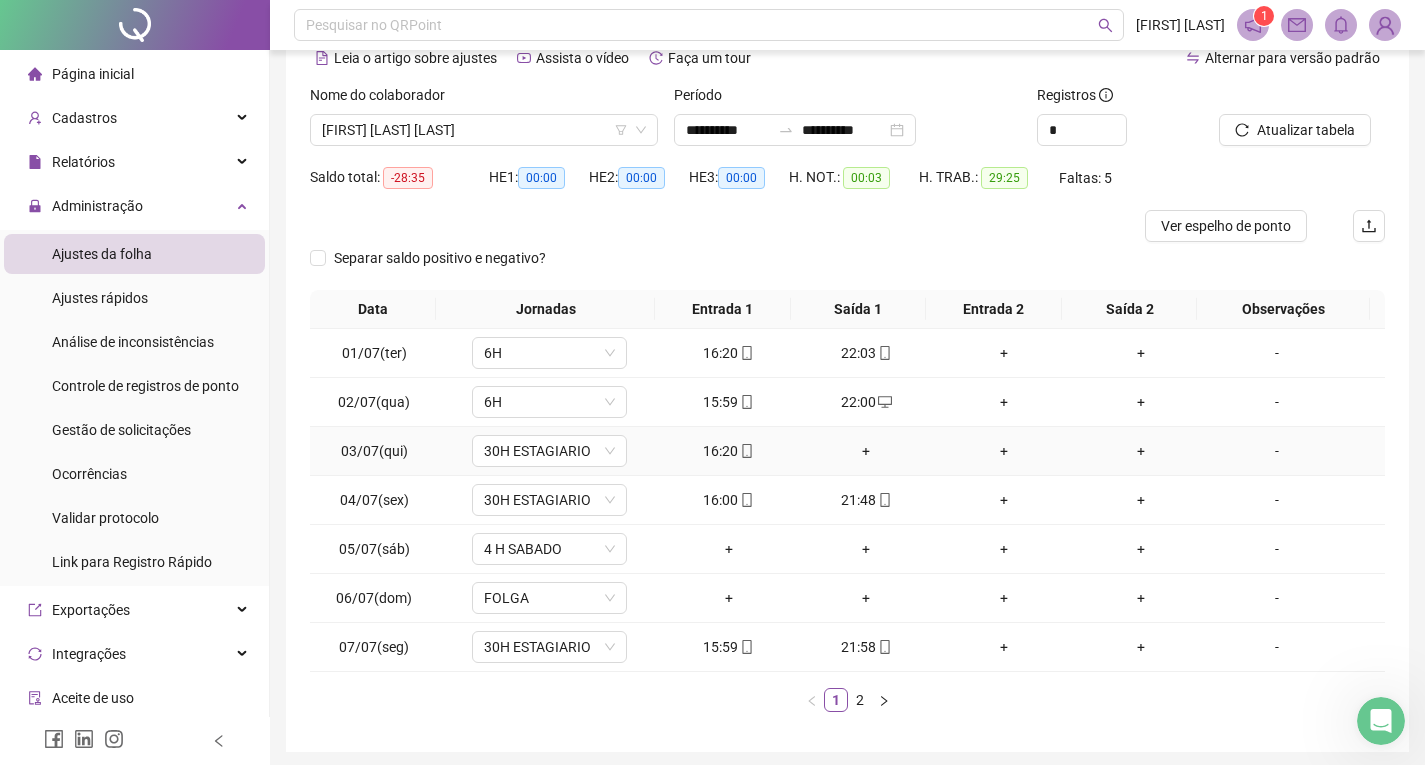 click on "+" at bounding box center (866, 451) 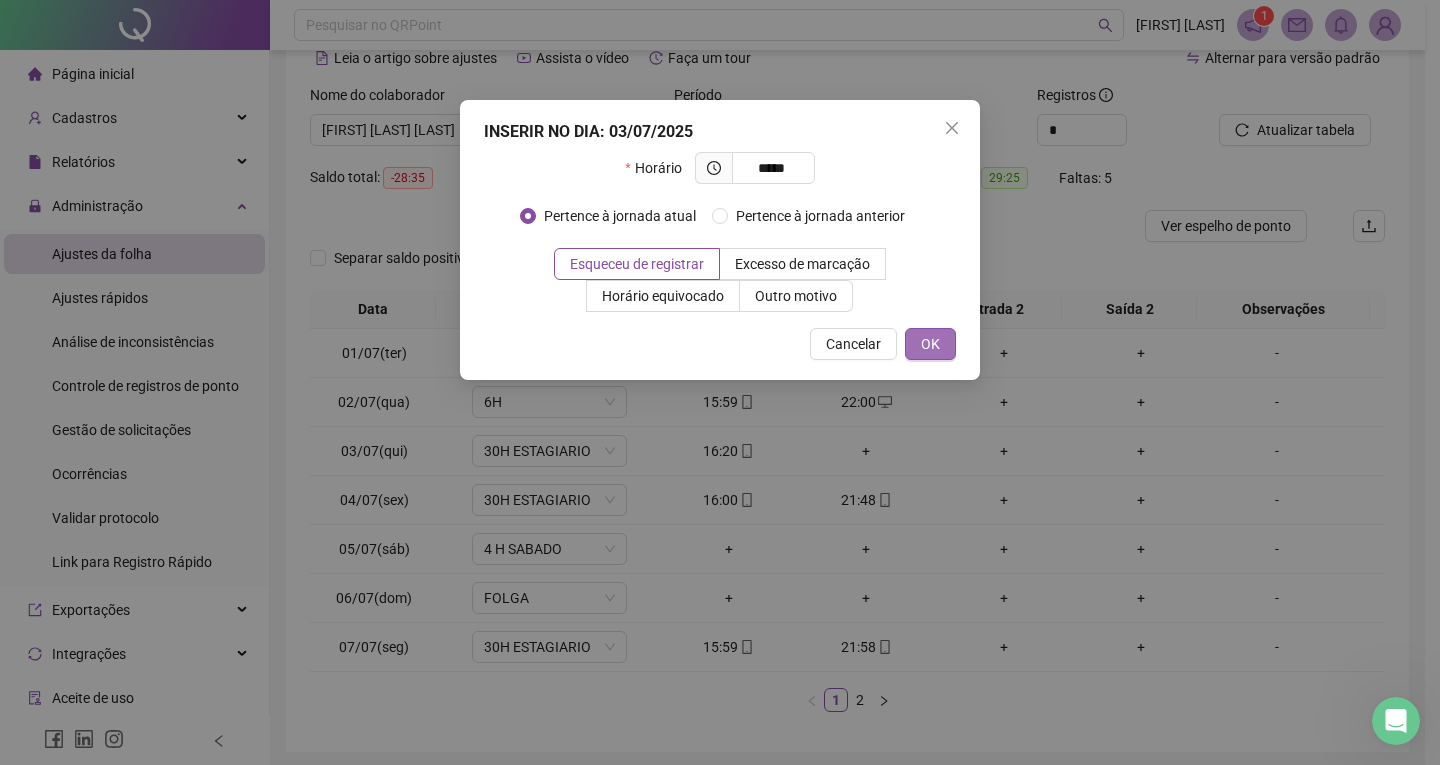 type on "*****" 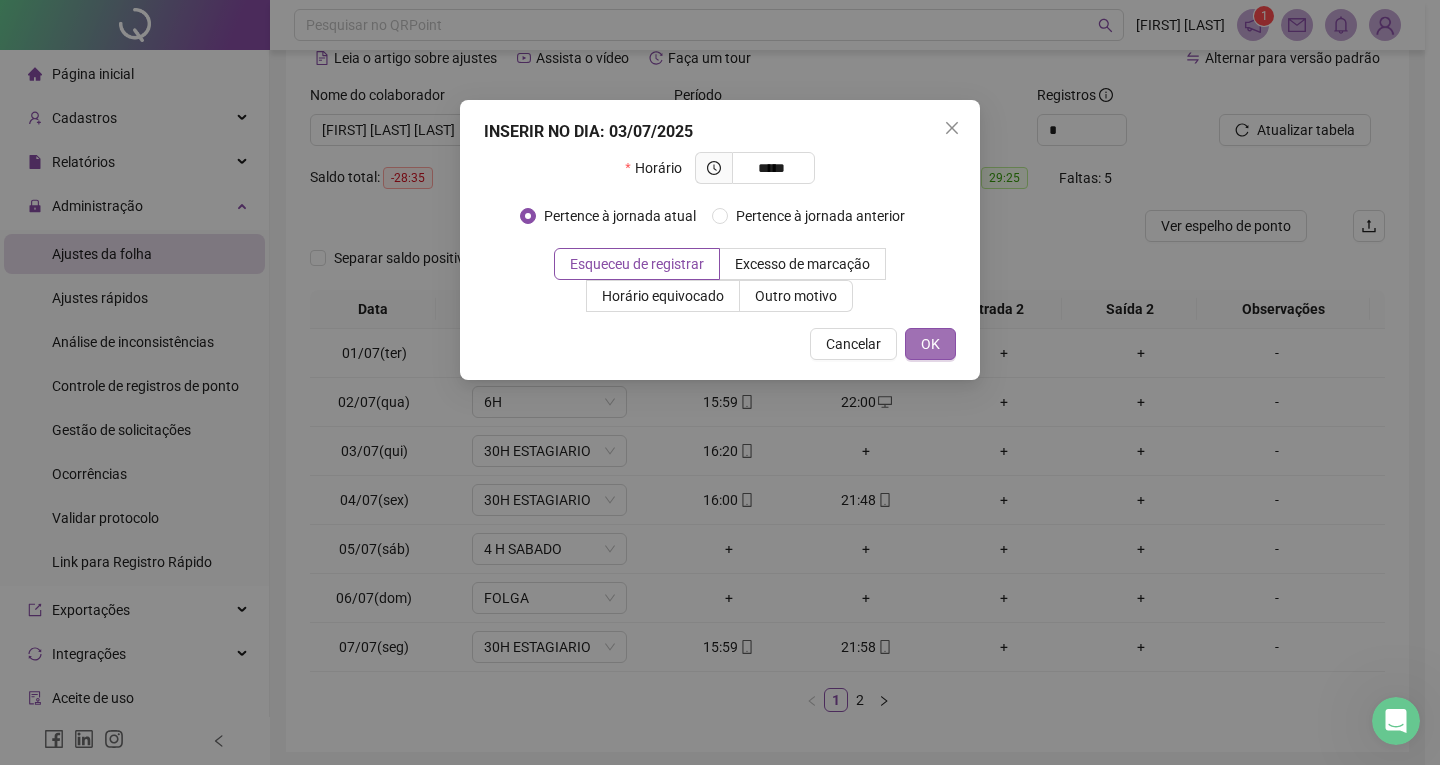click on "OK" at bounding box center (930, 344) 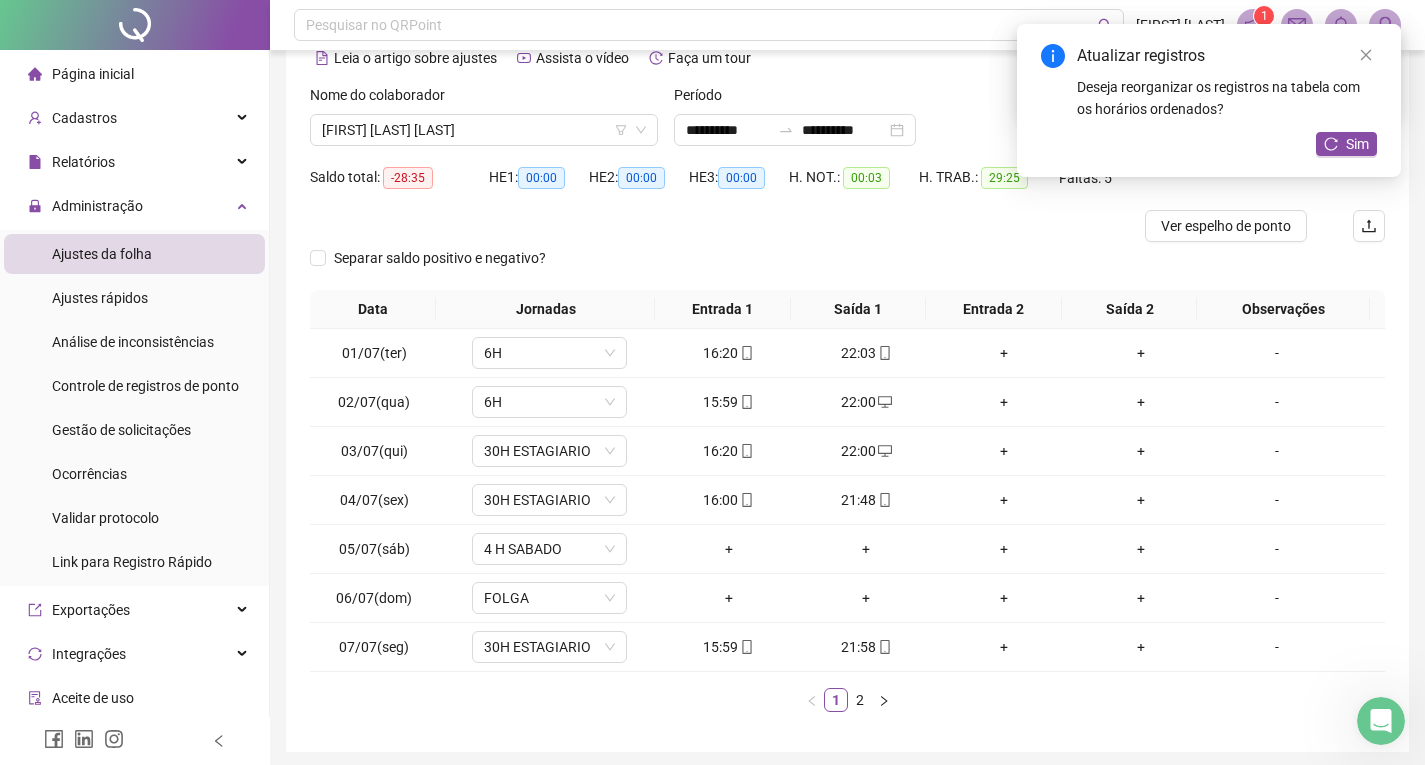 scroll, scrollTop: 173, scrollLeft: 0, axis: vertical 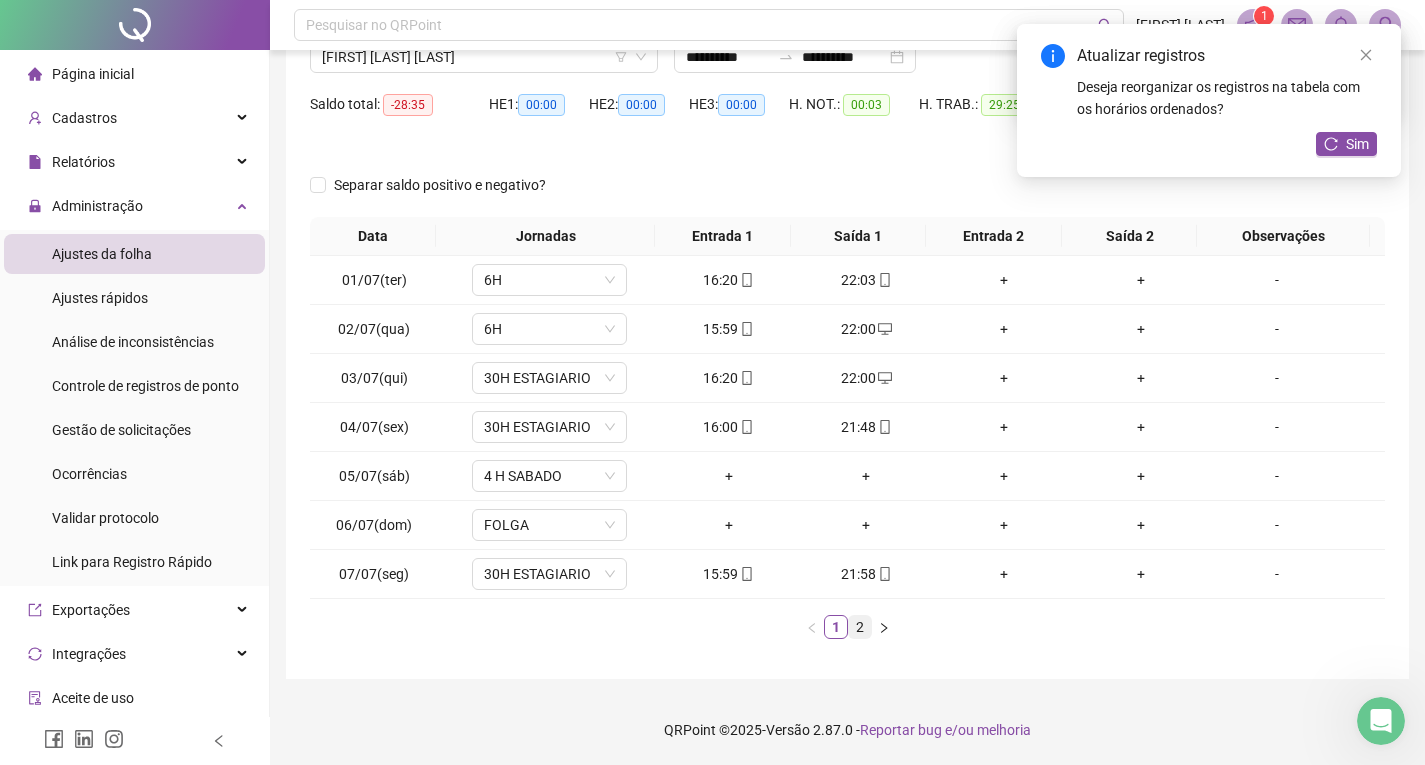 click on "2" at bounding box center (860, 627) 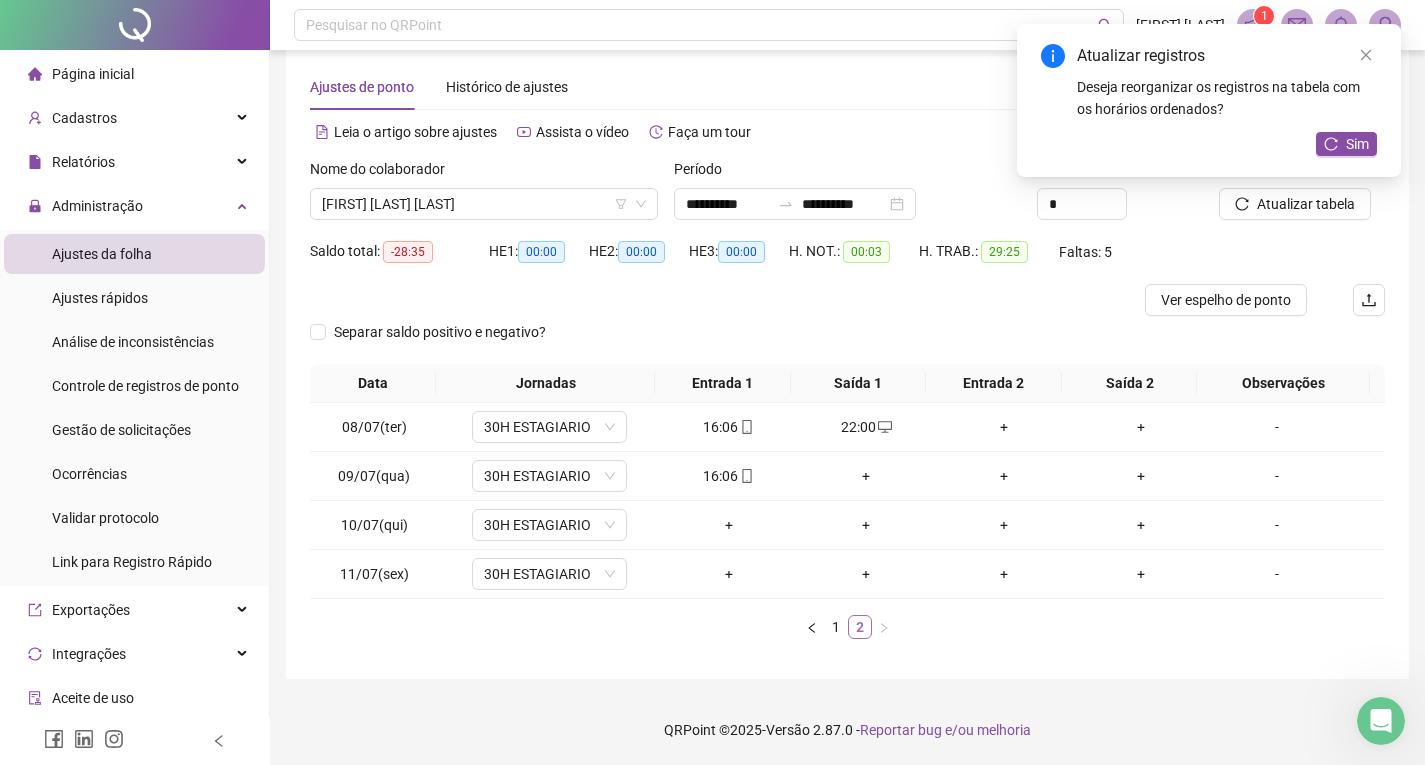 scroll, scrollTop: 26, scrollLeft: 0, axis: vertical 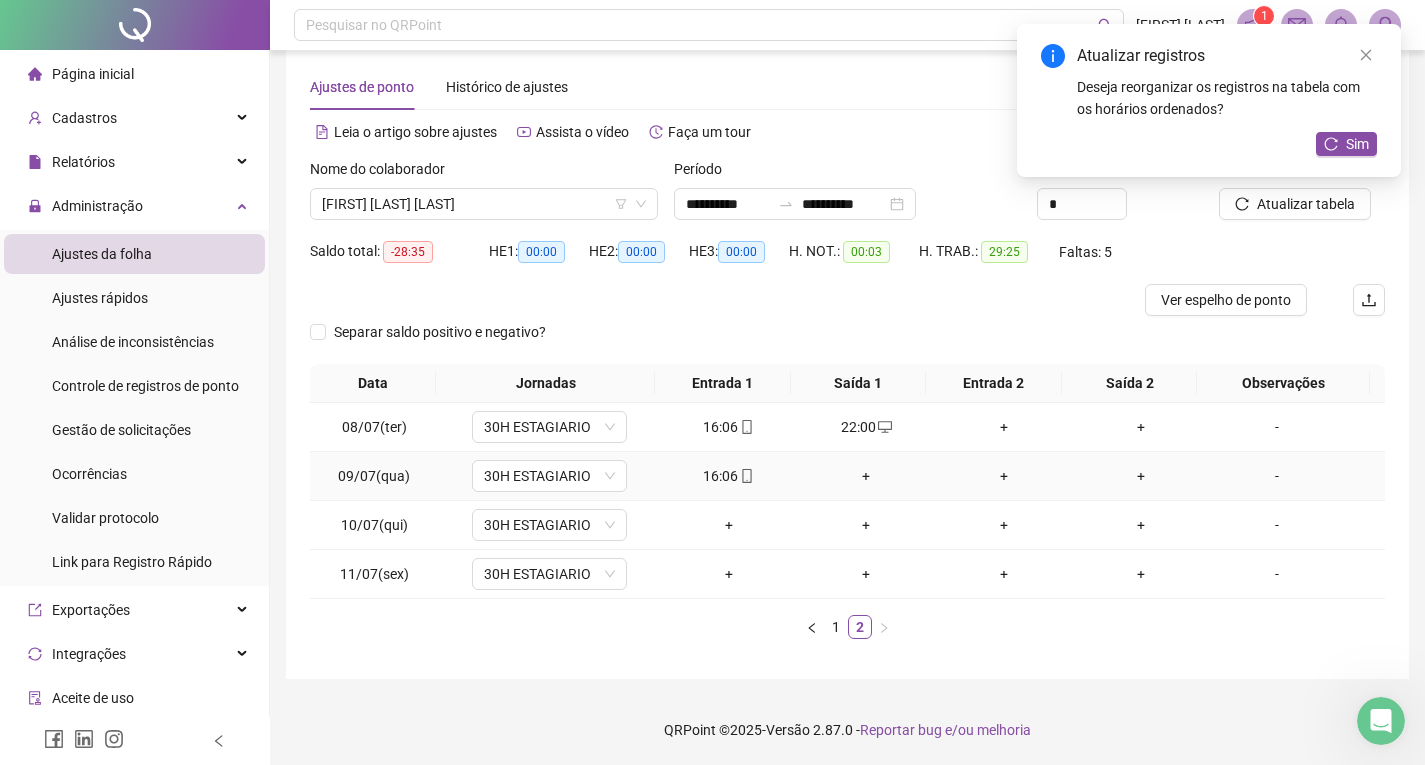 click on "+" at bounding box center (866, 476) 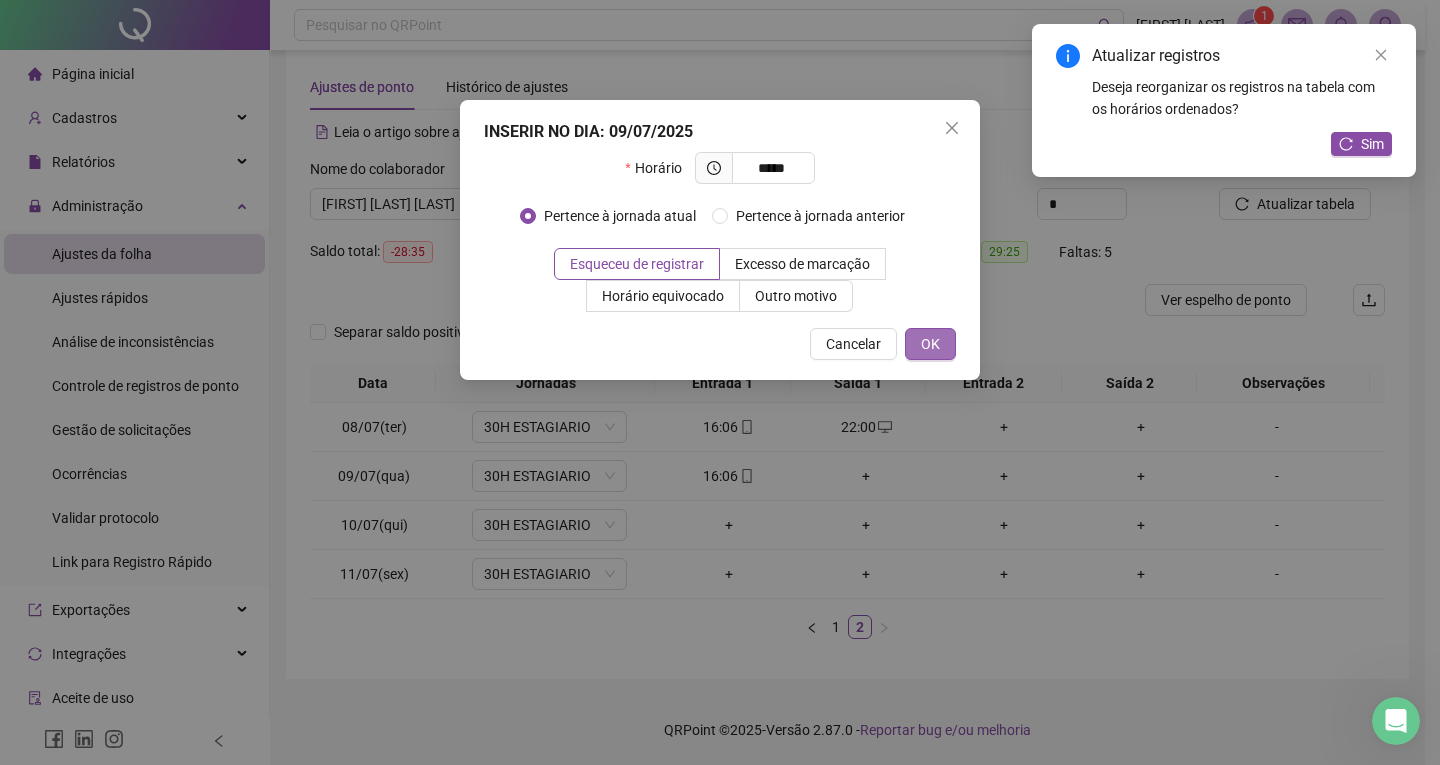 type on "*****" 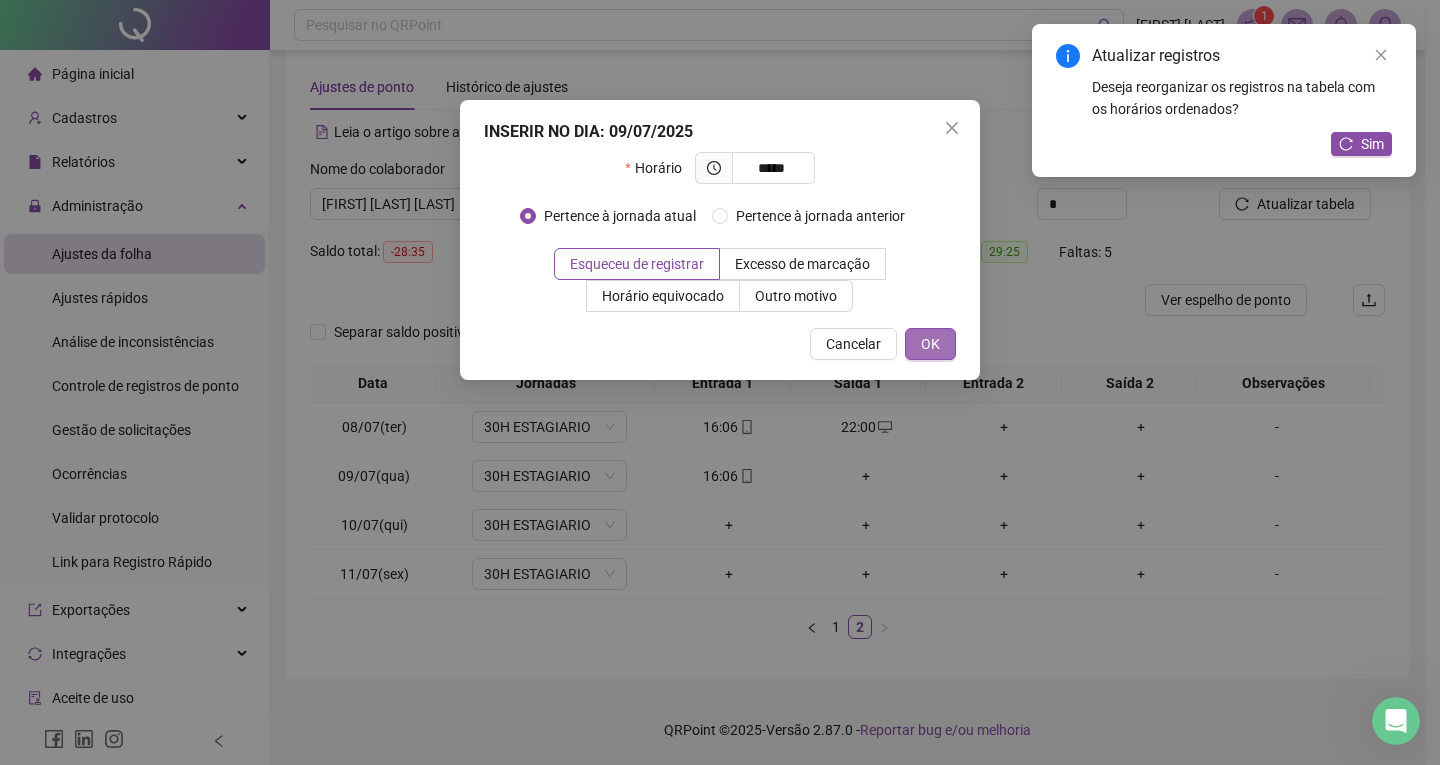 click on "OK" at bounding box center [930, 344] 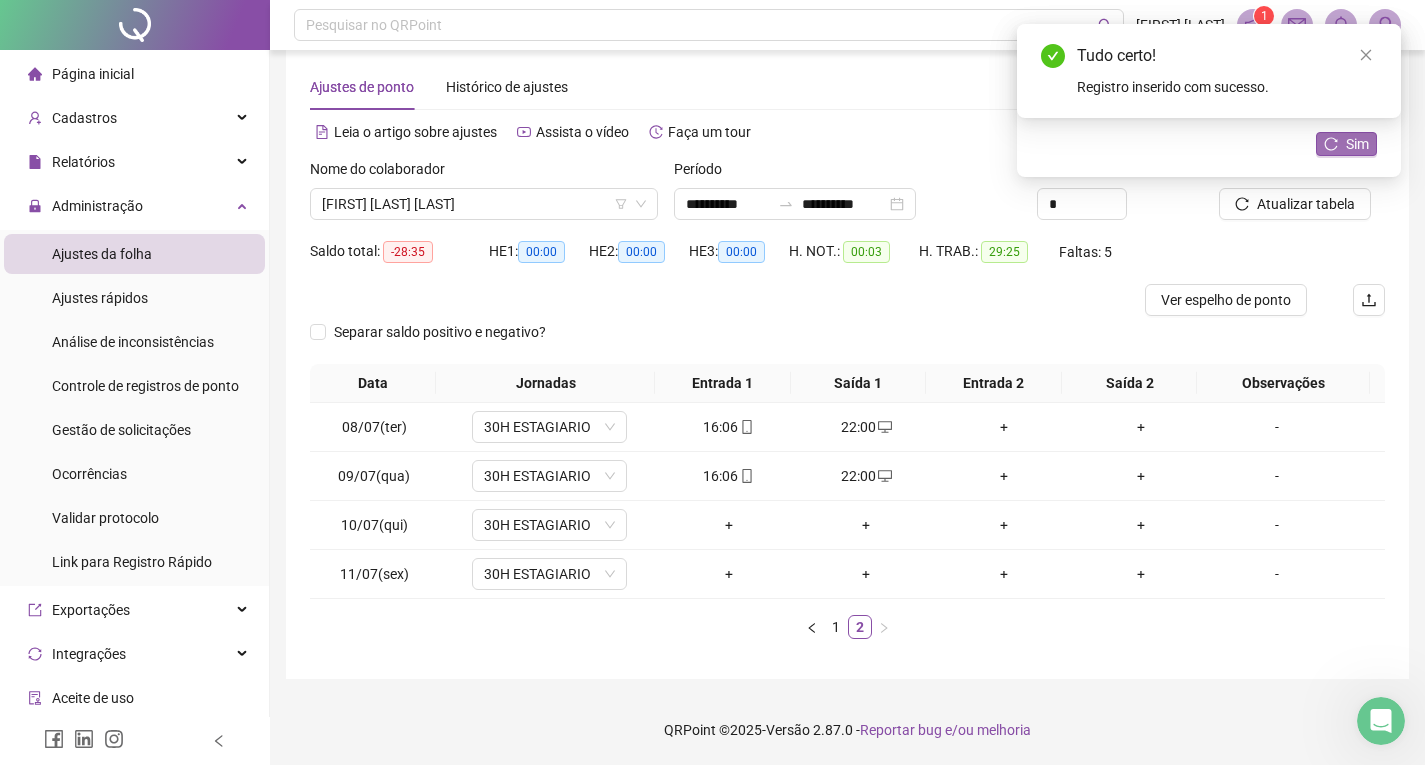 click on "Sim" at bounding box center (1346, 144) 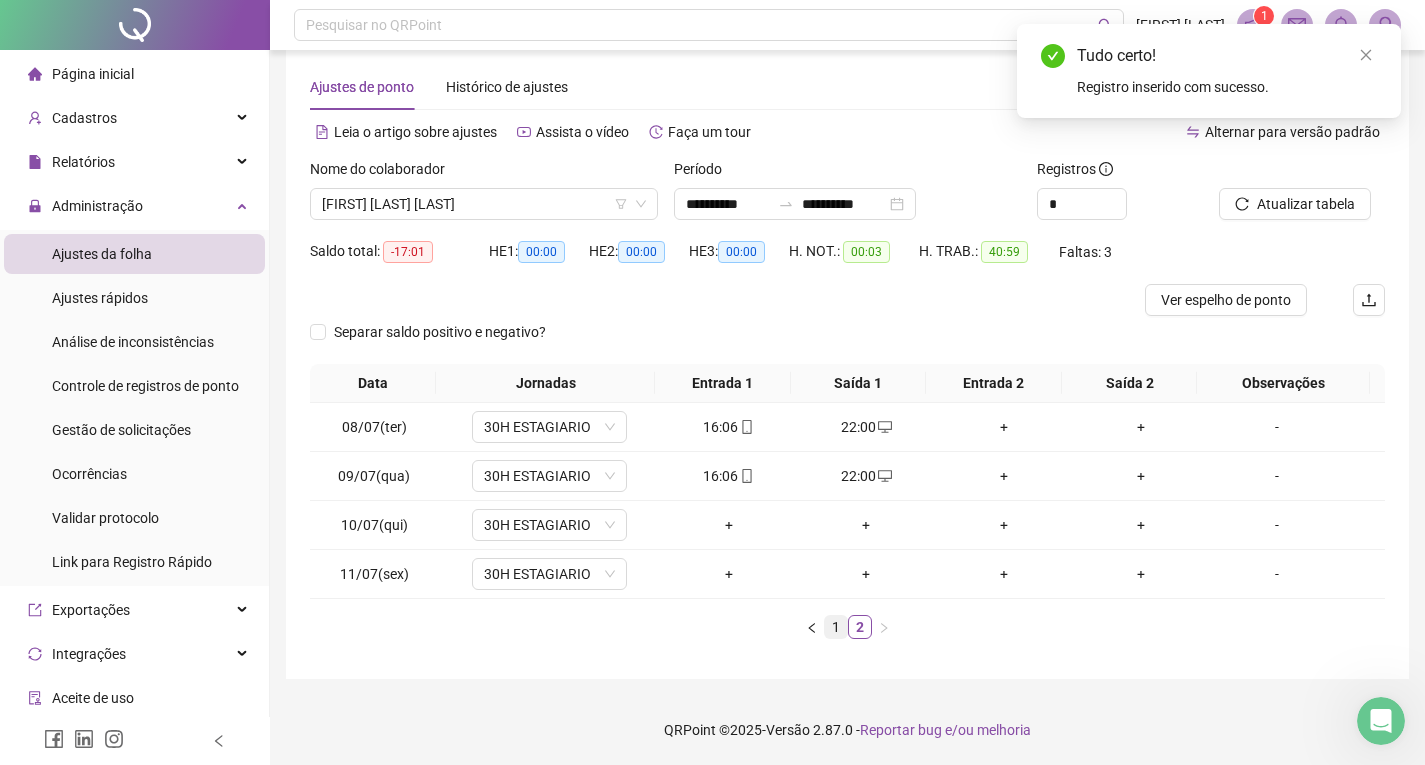 click on "1" at bounding box center (836, 627) 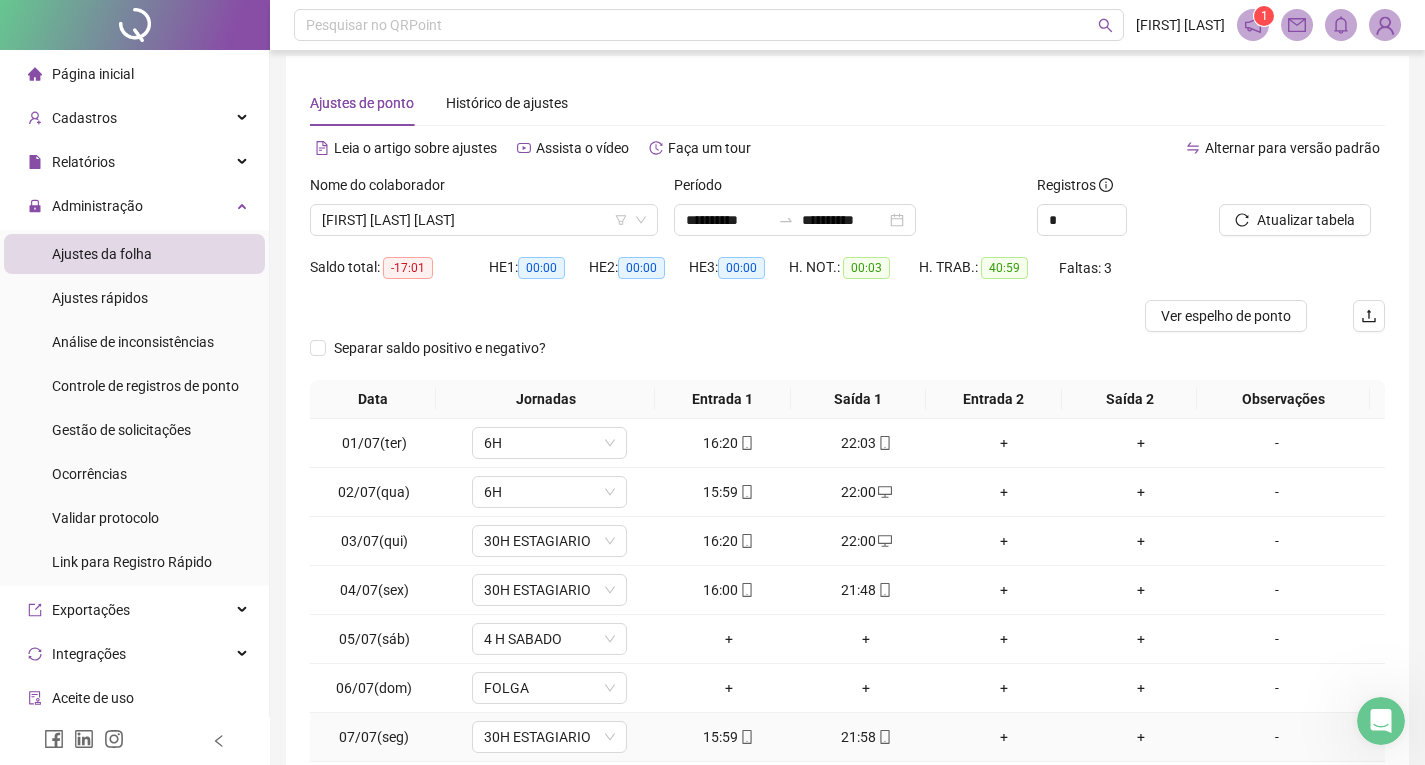 scroll, scrollTop: 0, scrollLeft: 0, axis: both 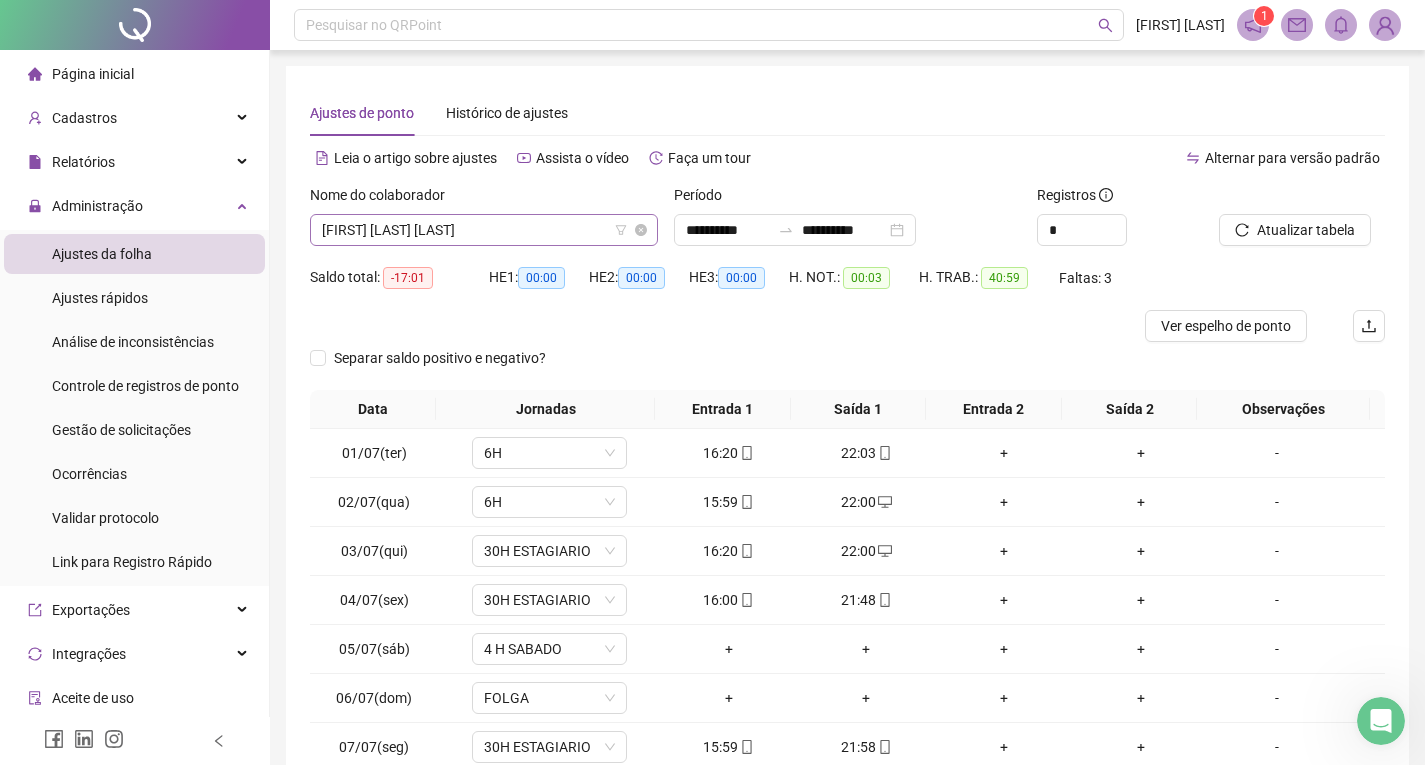click on "[FIRST] [LAST] [LAST]" at bounding box center (484, 230) 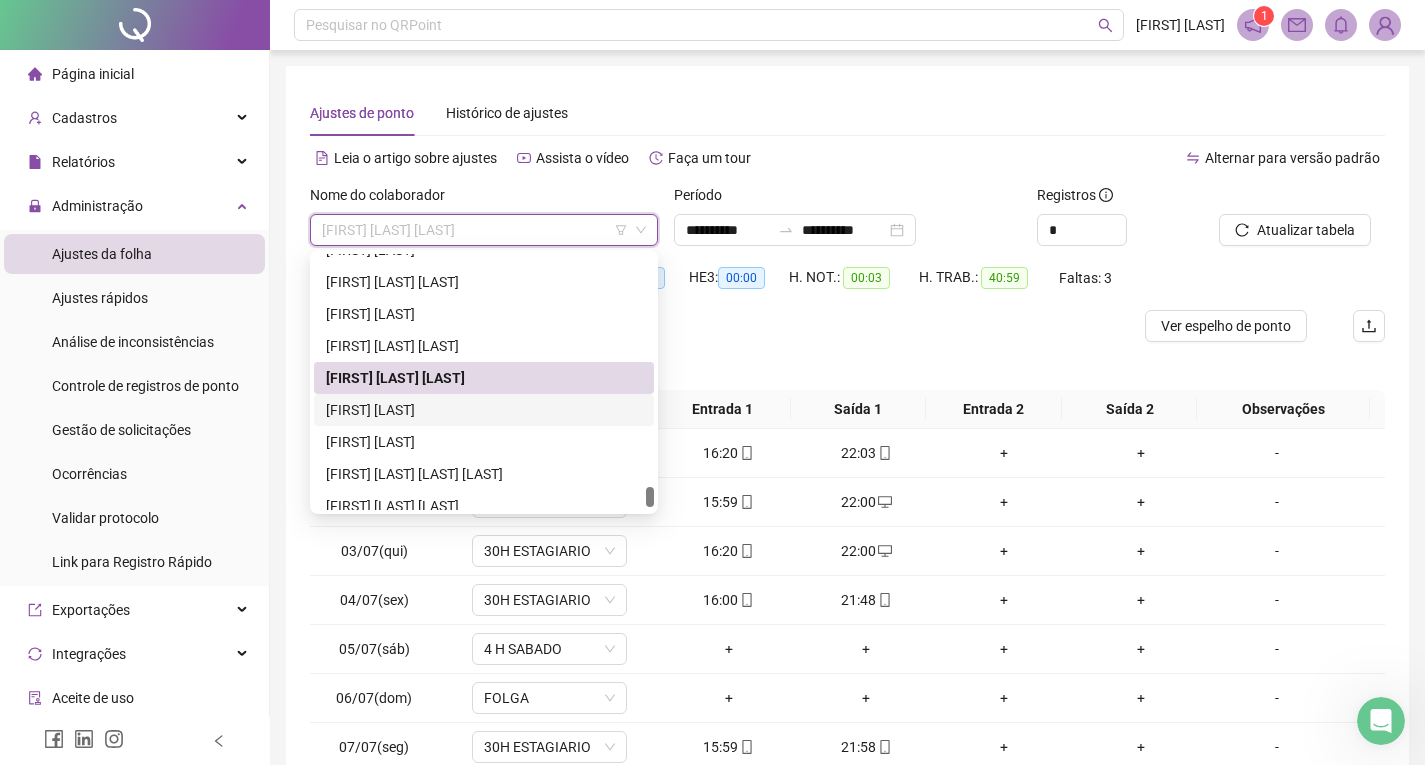 click on "[FIRST] [LAST]" at bounding box center (484, 410) 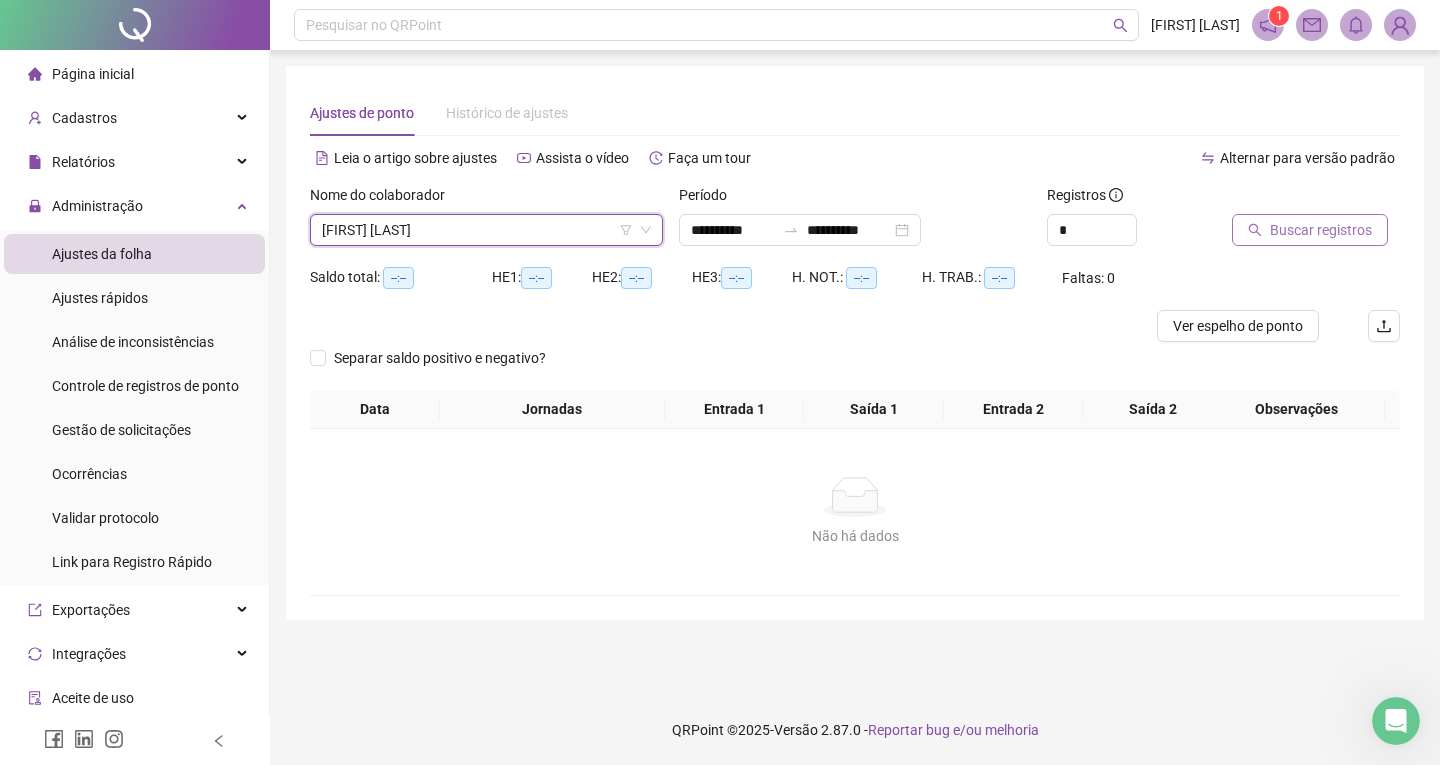 click on "Buscar registros" at bounding box center (1321, 230) 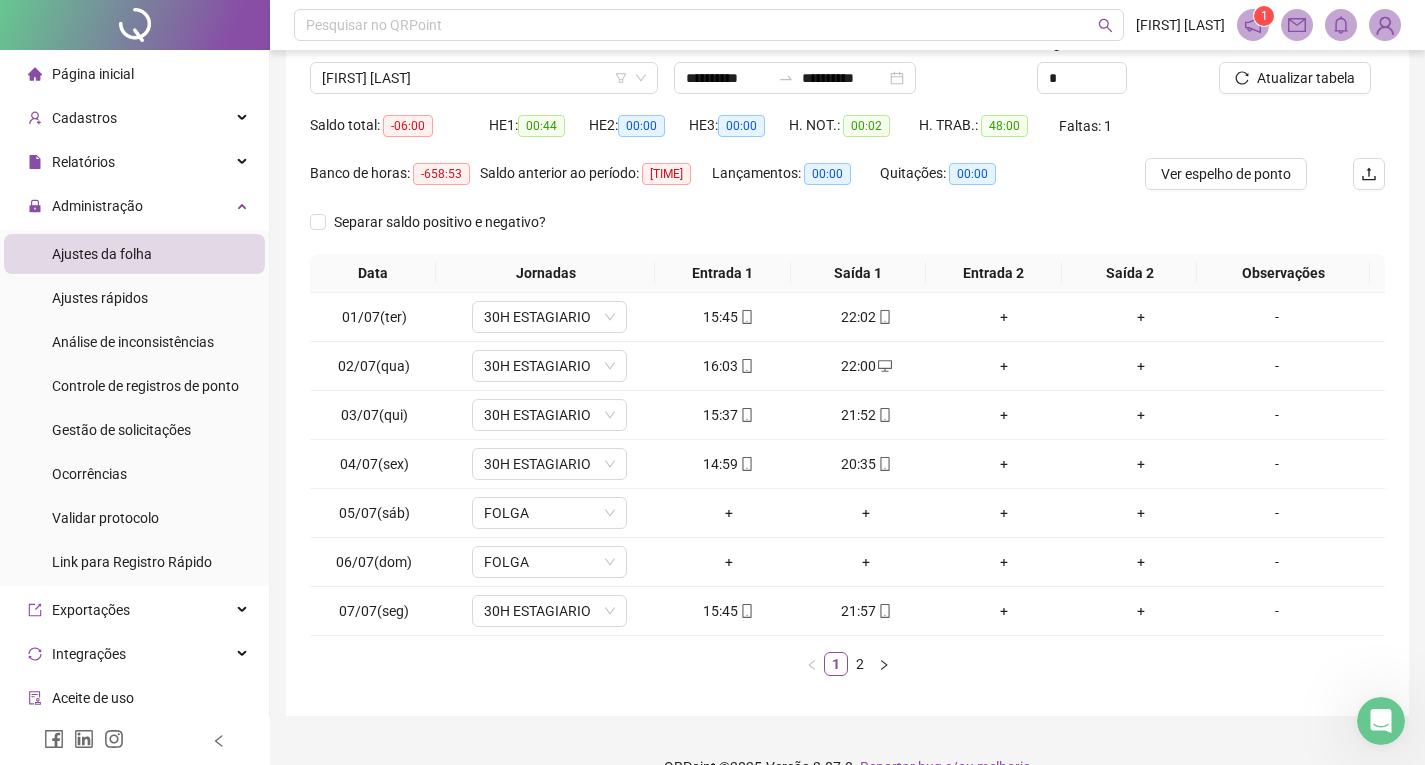 scroll, scrollTop: 189, scrollLeft: 0, axis: vertical 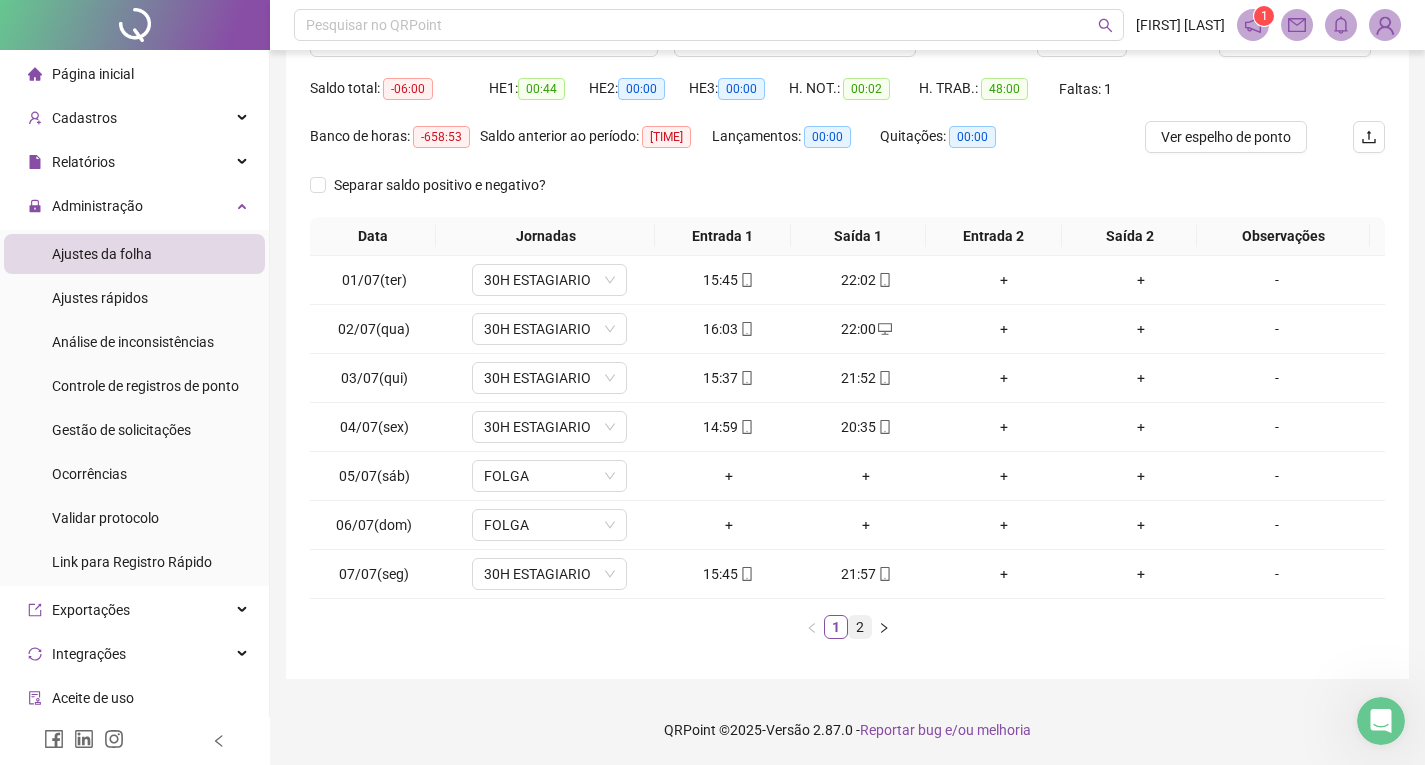 click on "2" at bounding box center [860, 627] 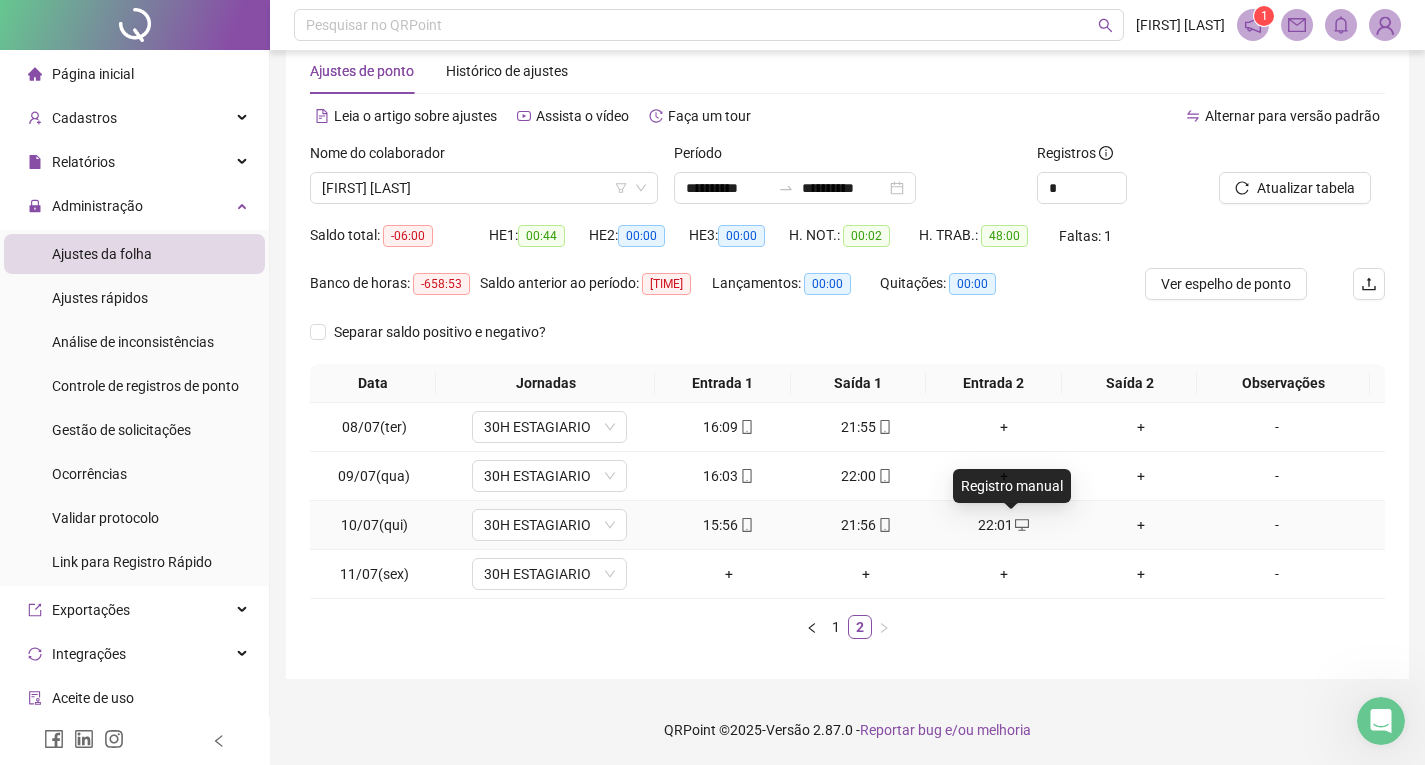 click at bounding box center [1021, 525] 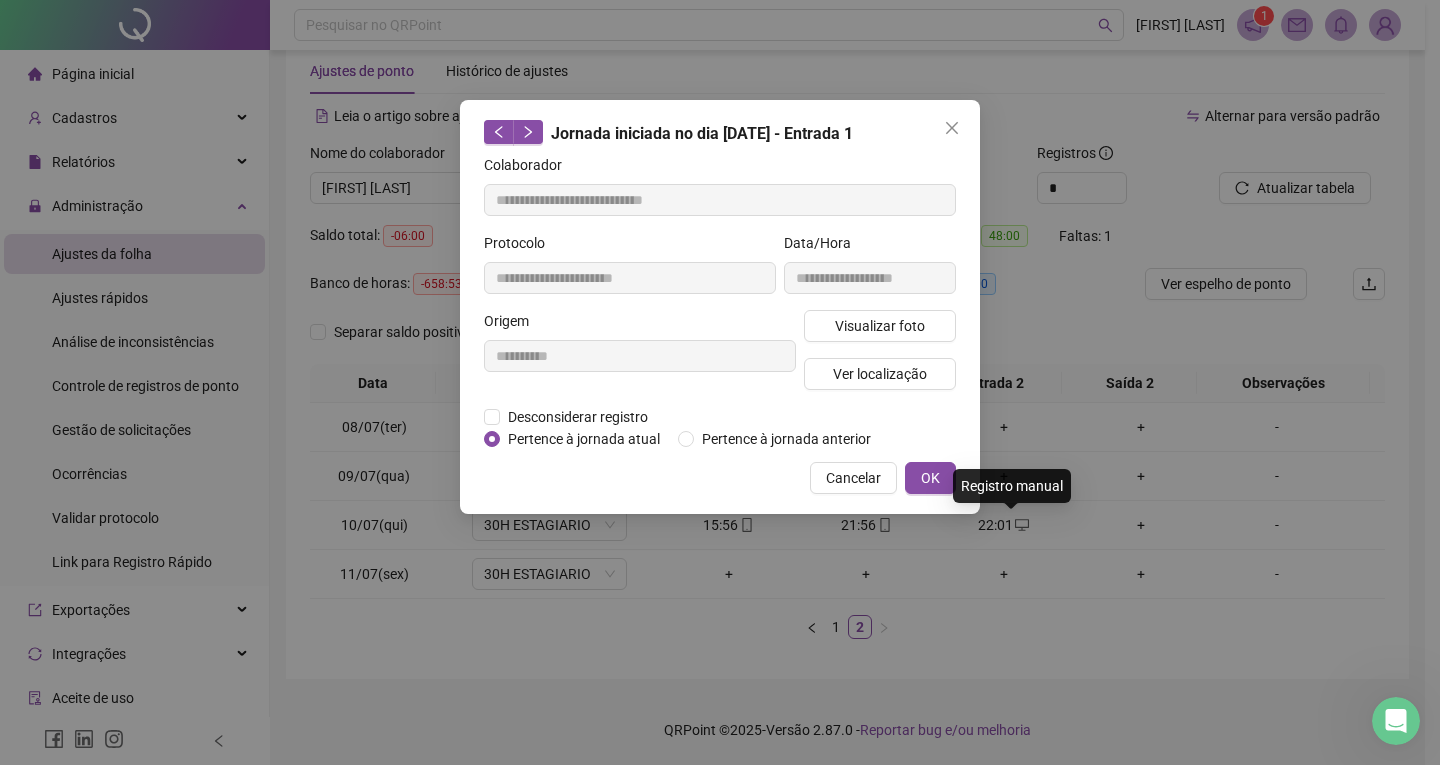 type on "**********" 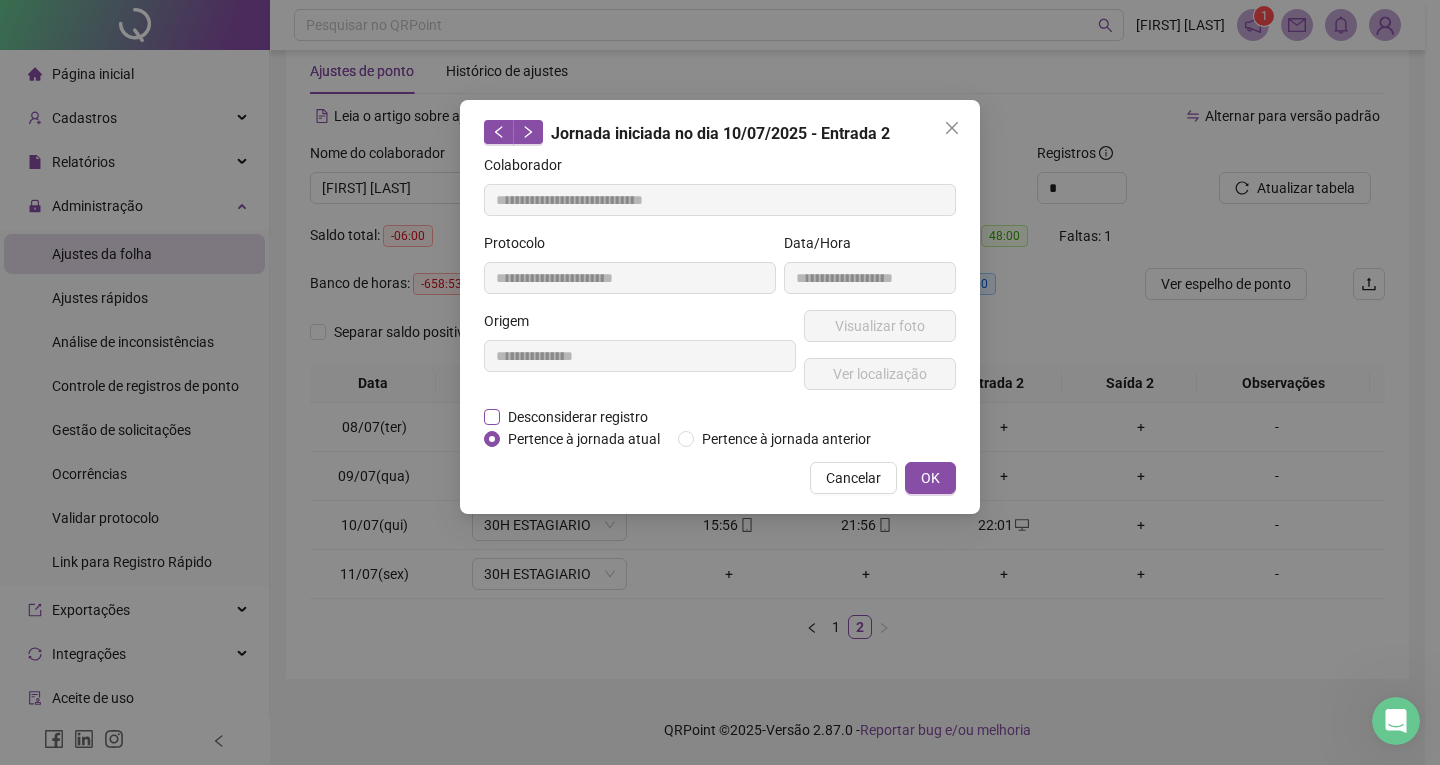 click on "Desconsiderar registro" at bounding box center [578, 417] 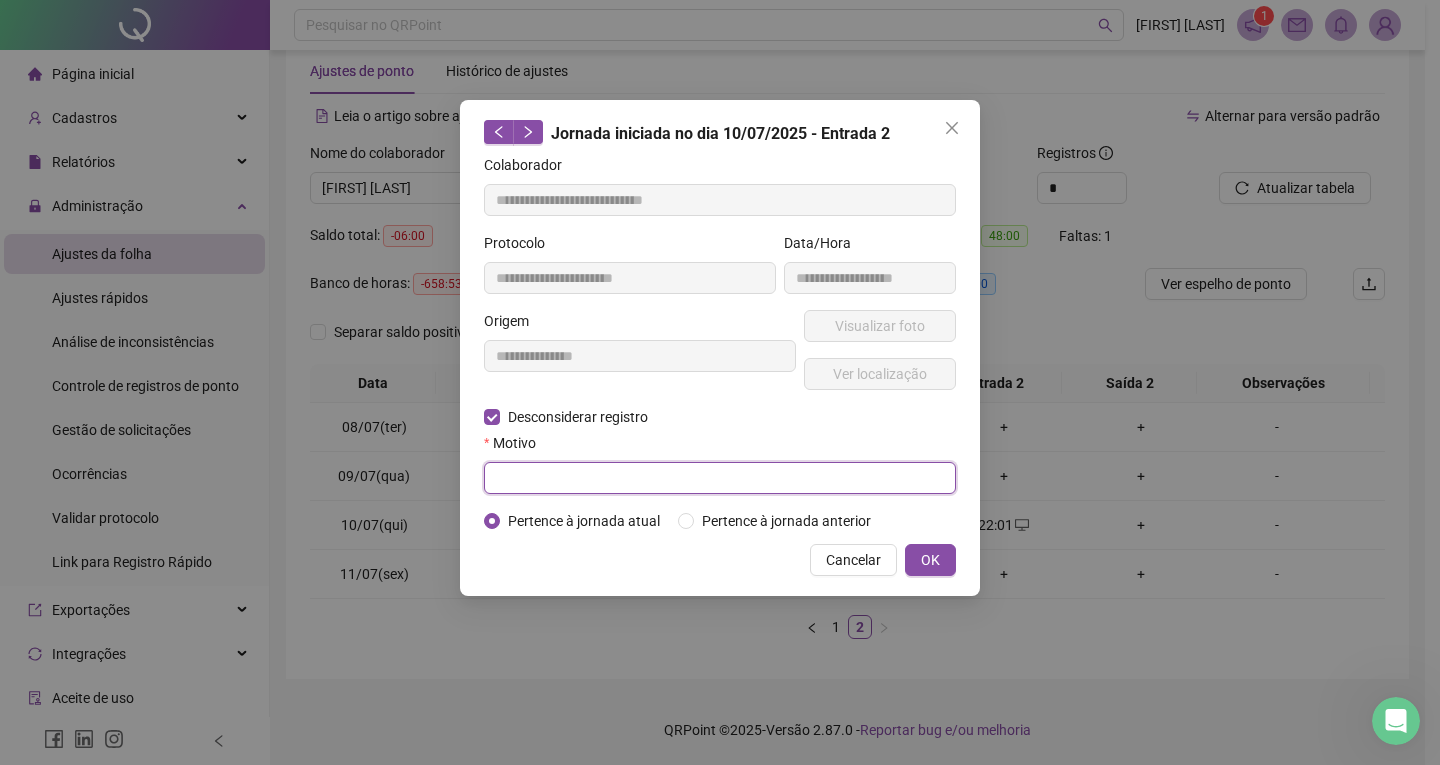 click at bounding box center [720, 478] 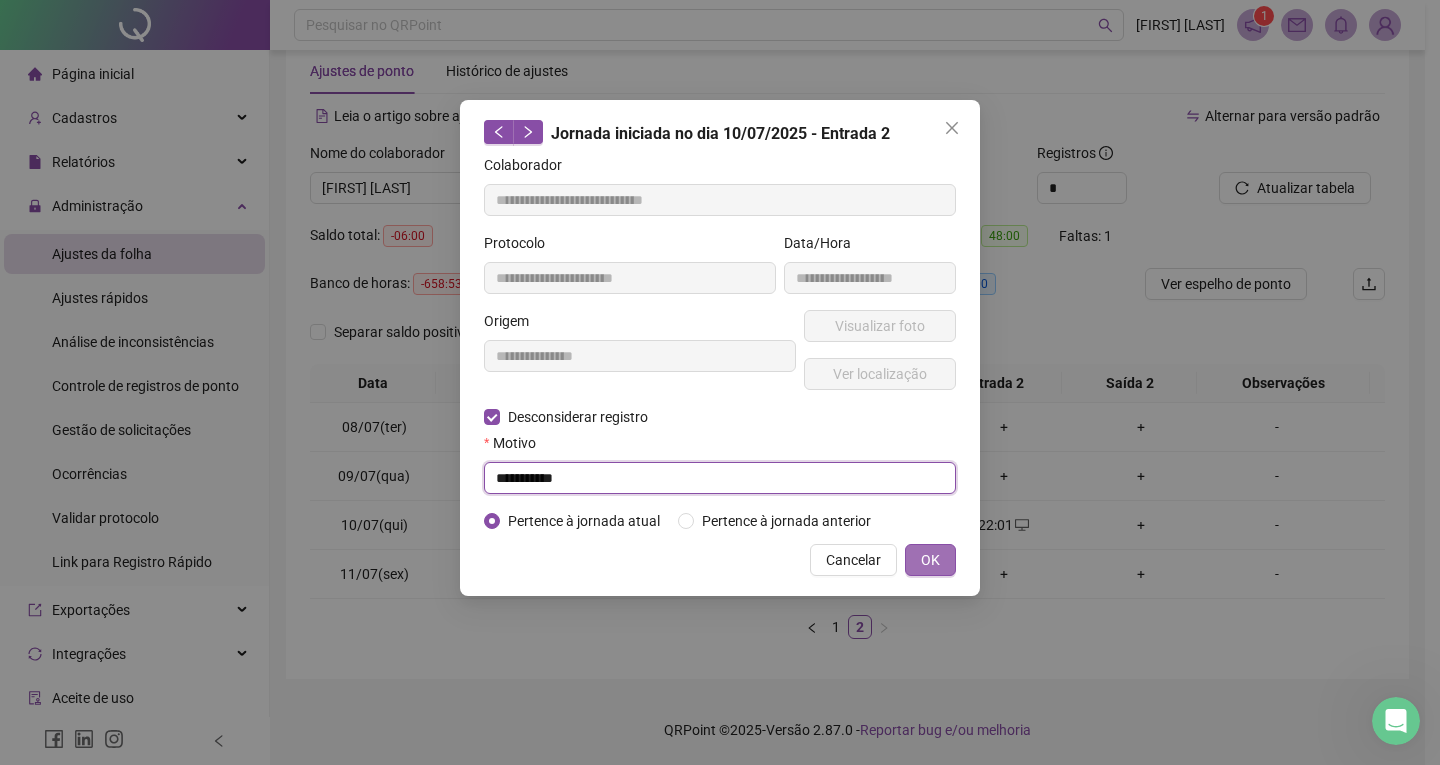 type on "**********" 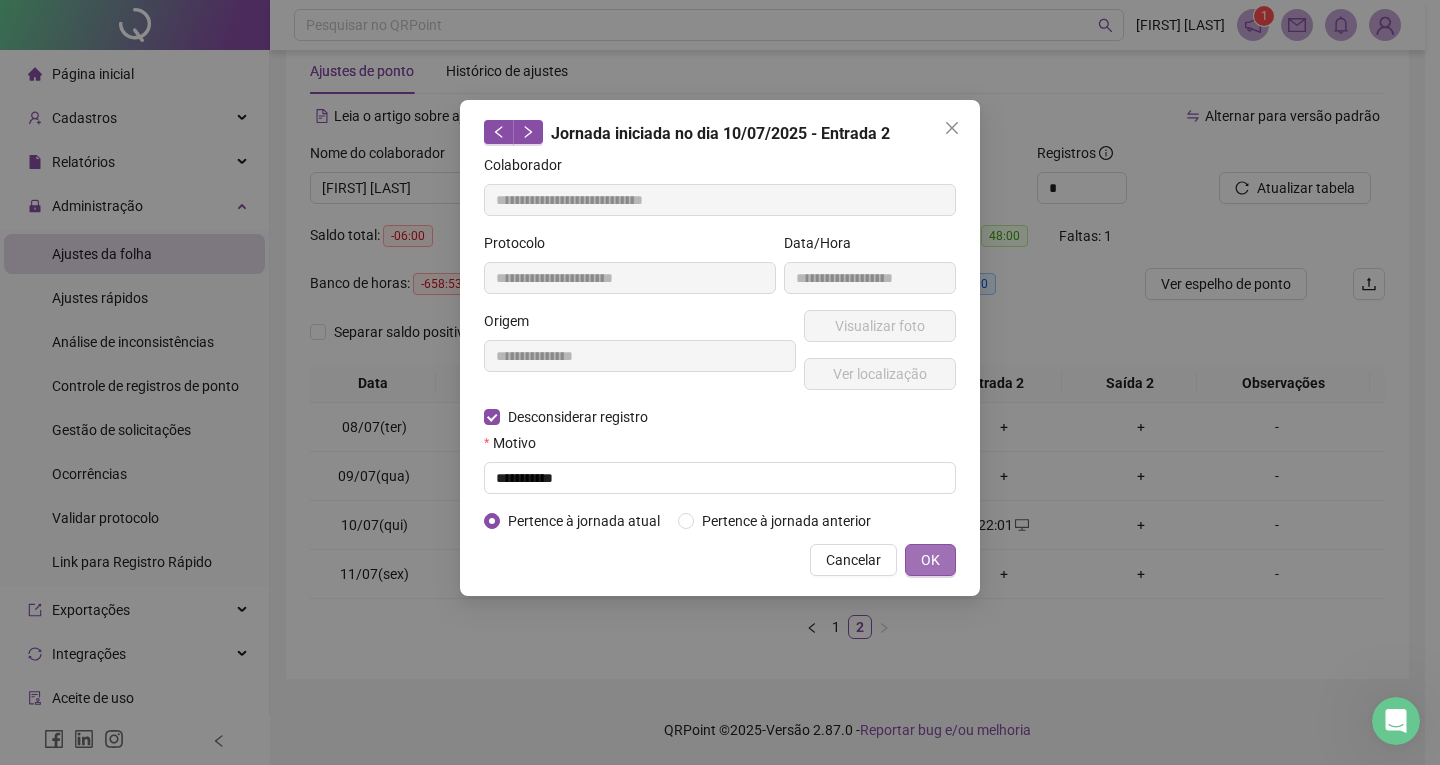 click on "OK" at bounding box center (930, 560) 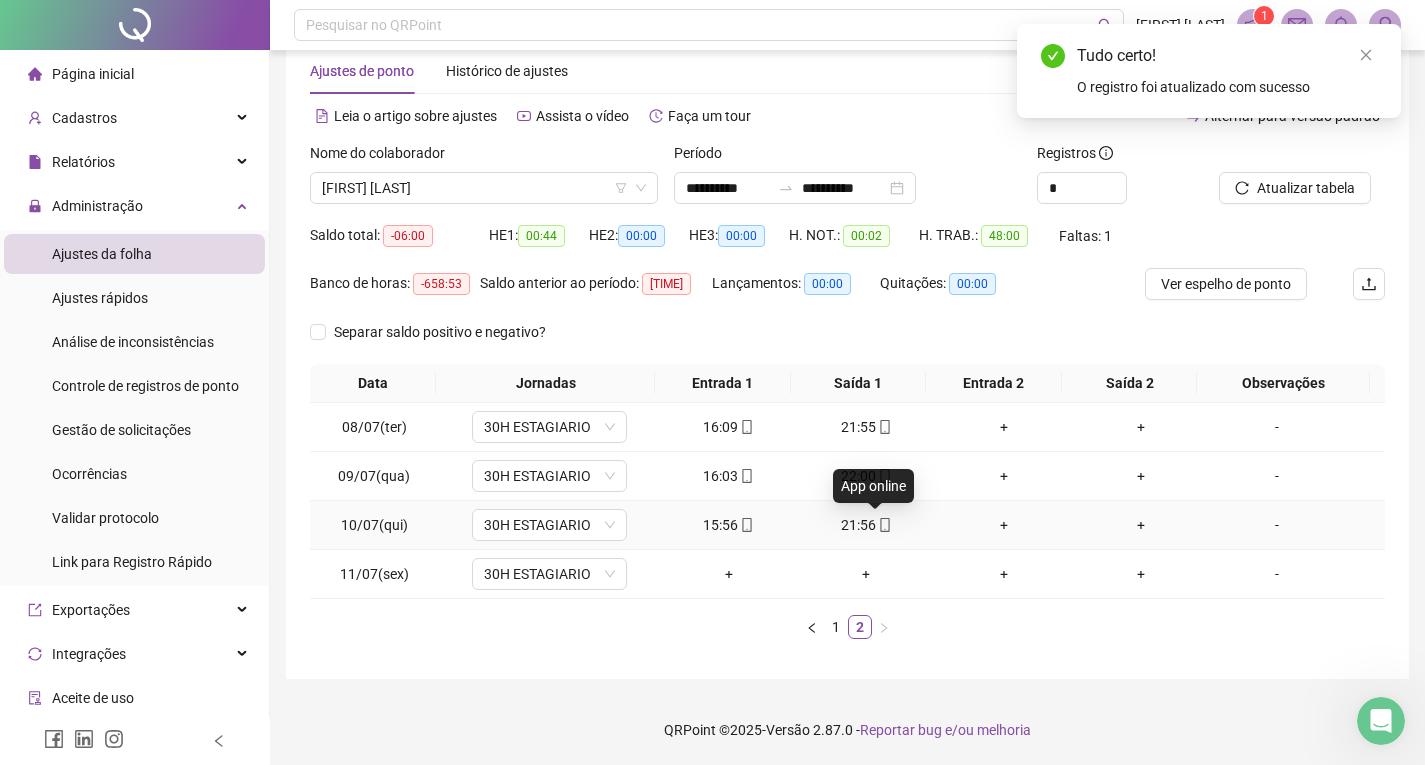 click on "21:56" at bounding box center (866, 525) 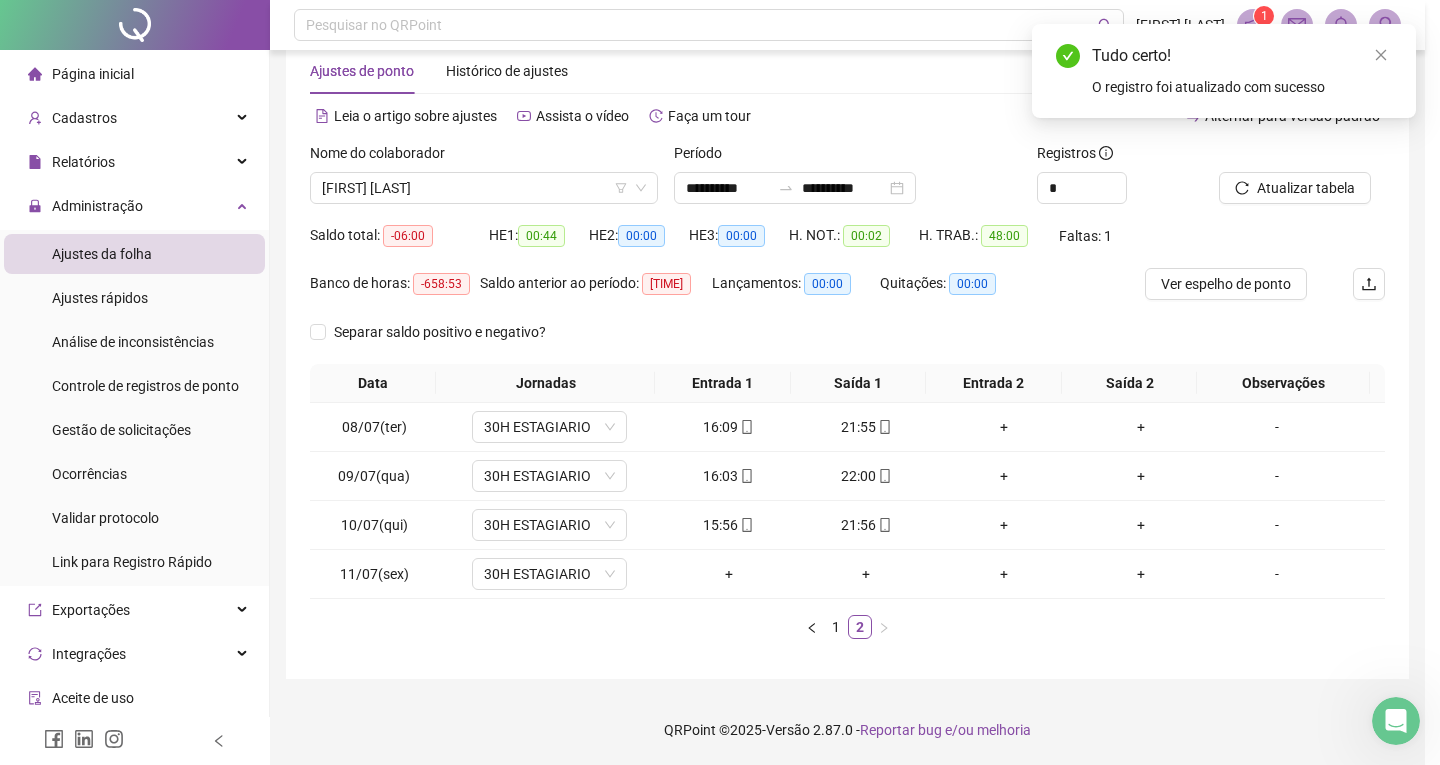 type on "**********" 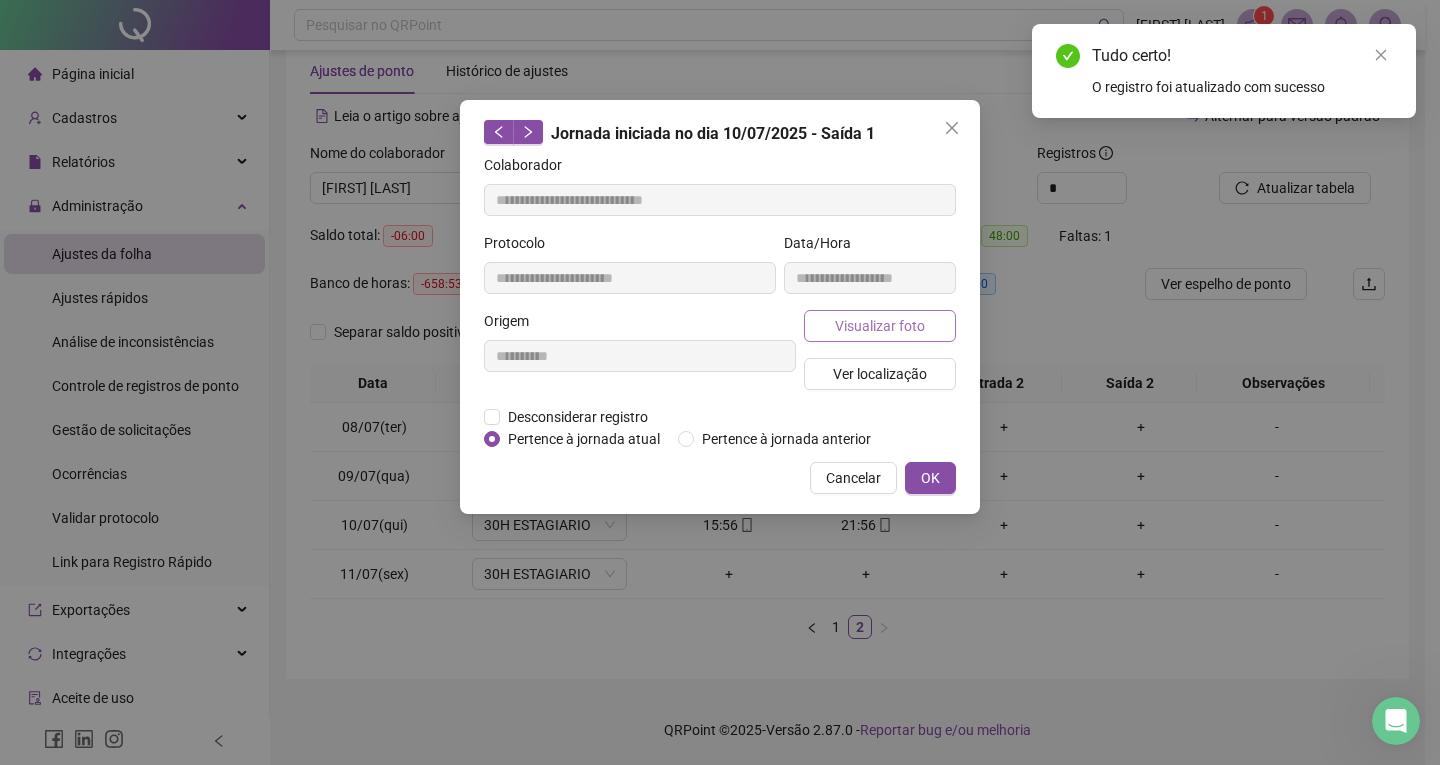 click on "Visualizar foto" at bounding box center (880, 326) 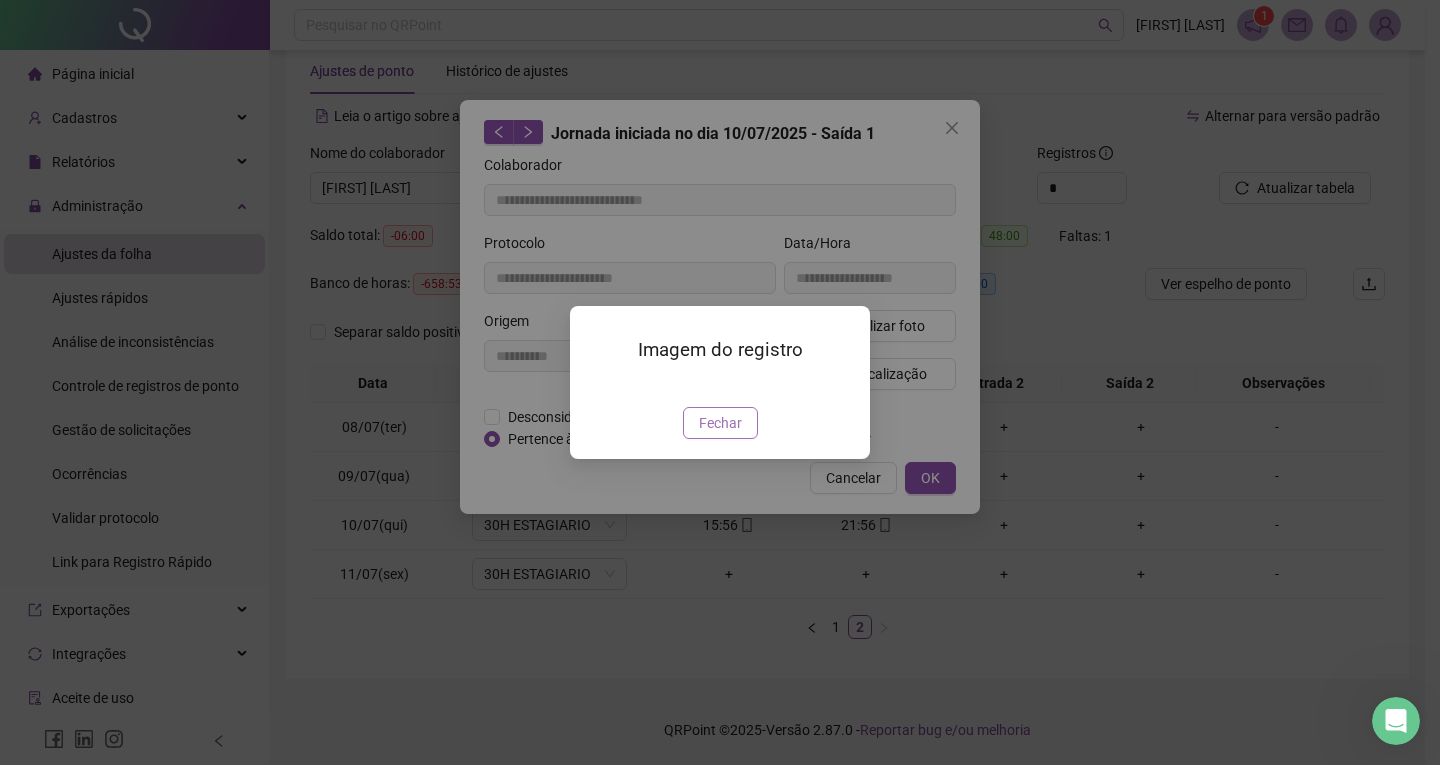 click on "Fechar" at bounding box center (720, 423) 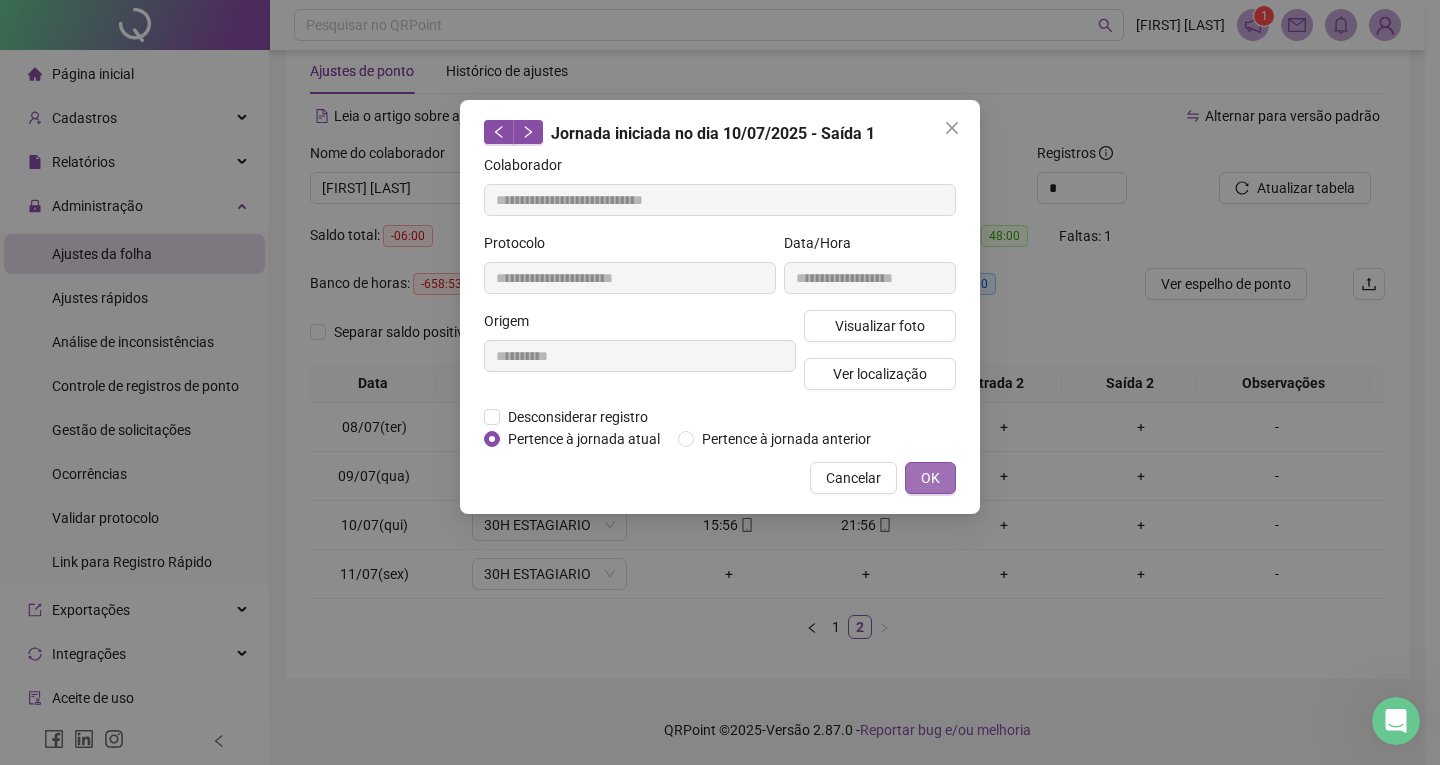 click on "OK" at bounding box center [930, 478] 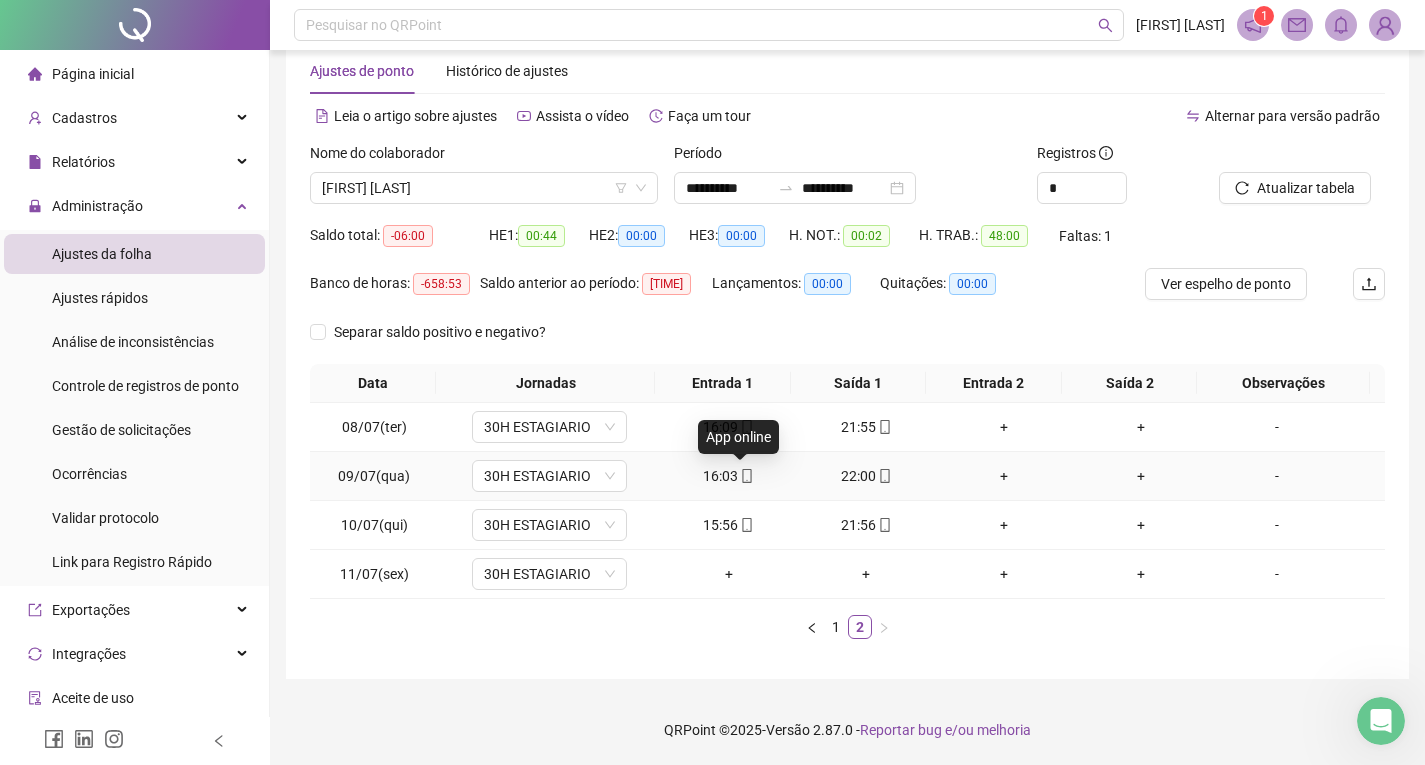 click 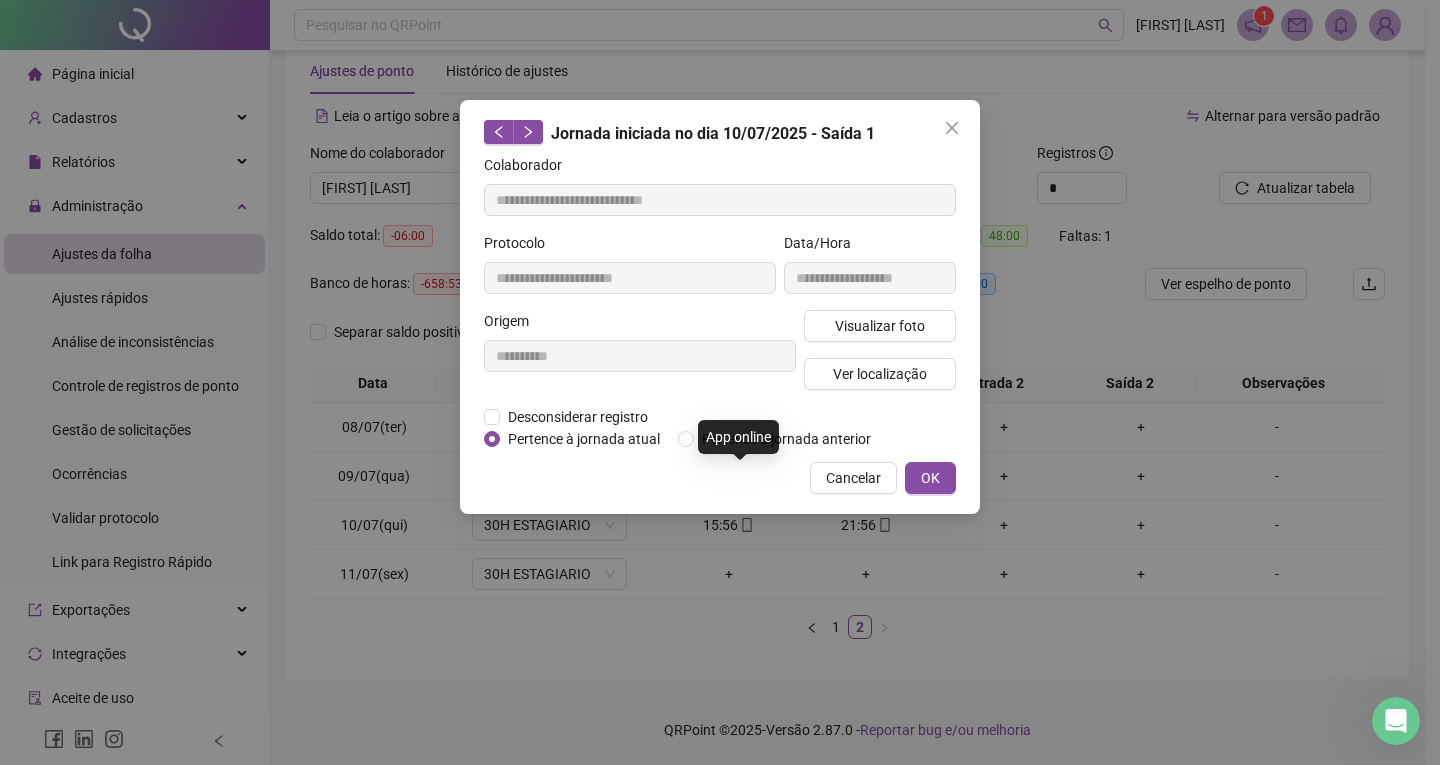 type on "**********" 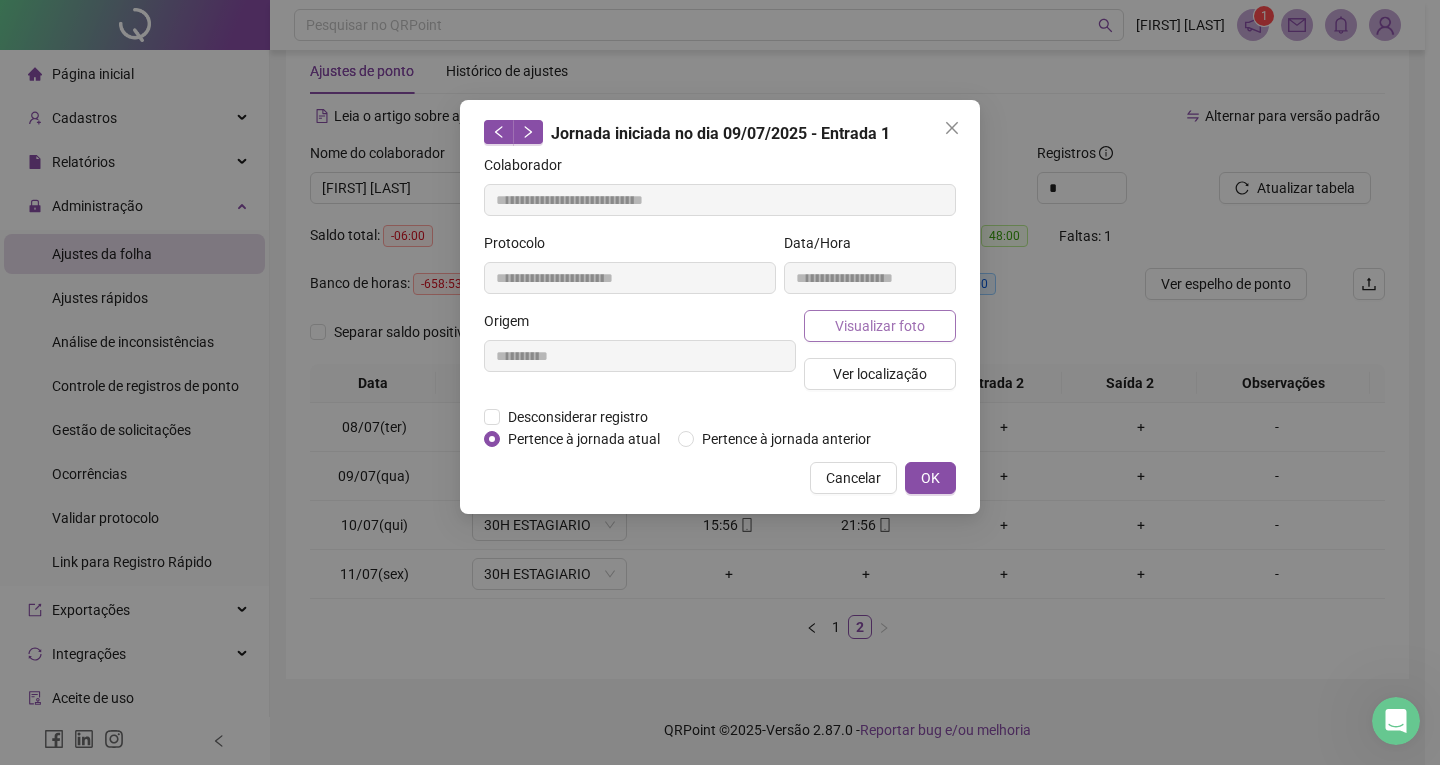 click on "Visualizar foto" at bounding box center (880, 326) 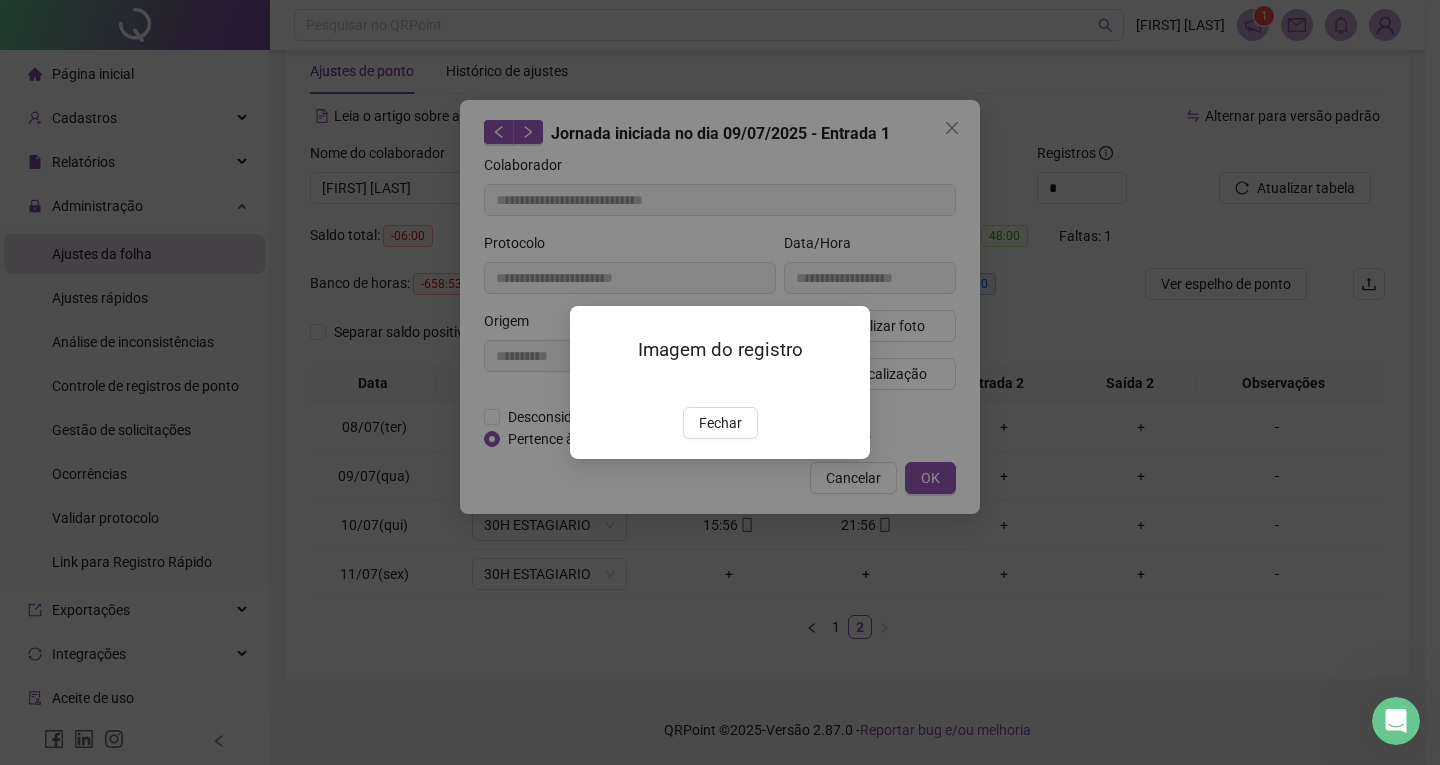 click at bounding box center (594, 386) 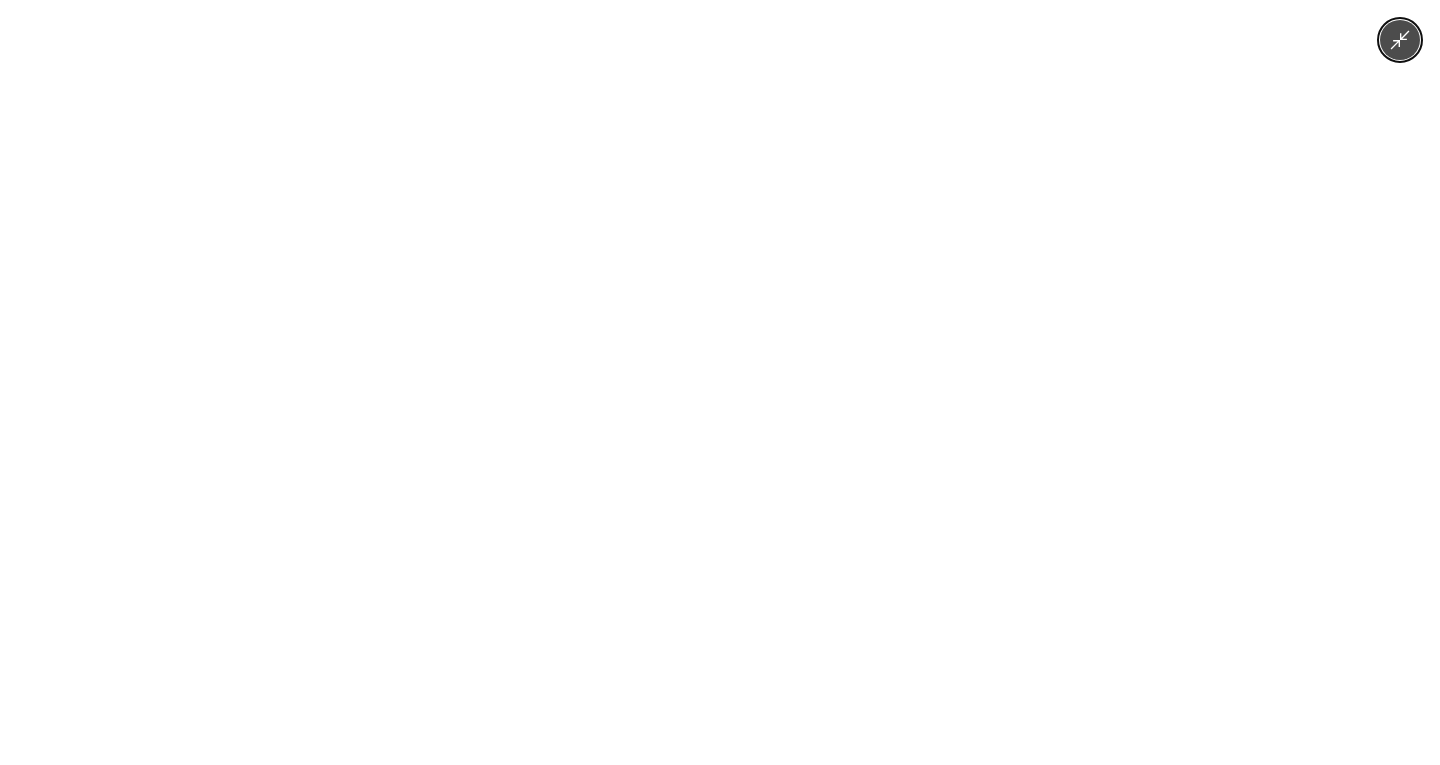 click at bounding box center [720, 382] 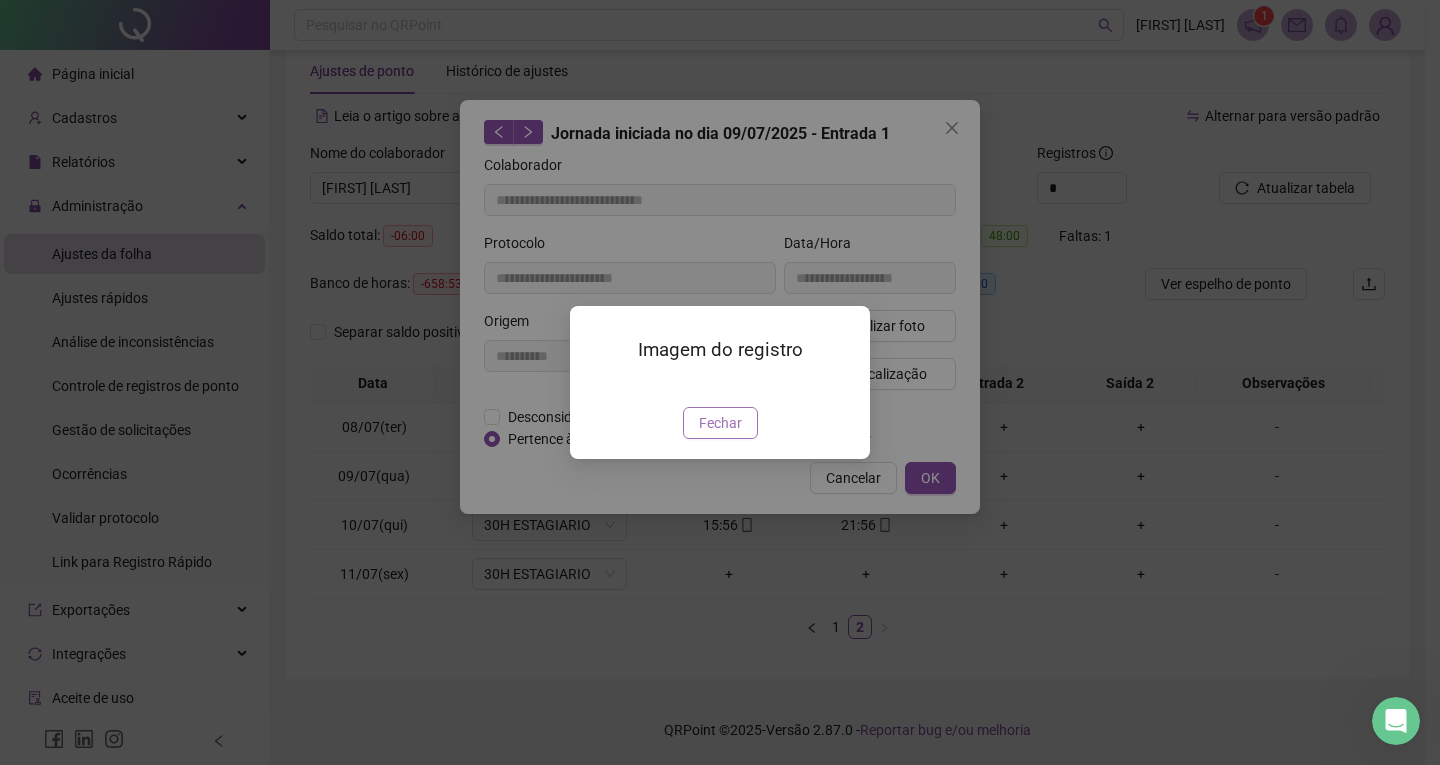 click on "Fechar" at bounding box center (720, 423) 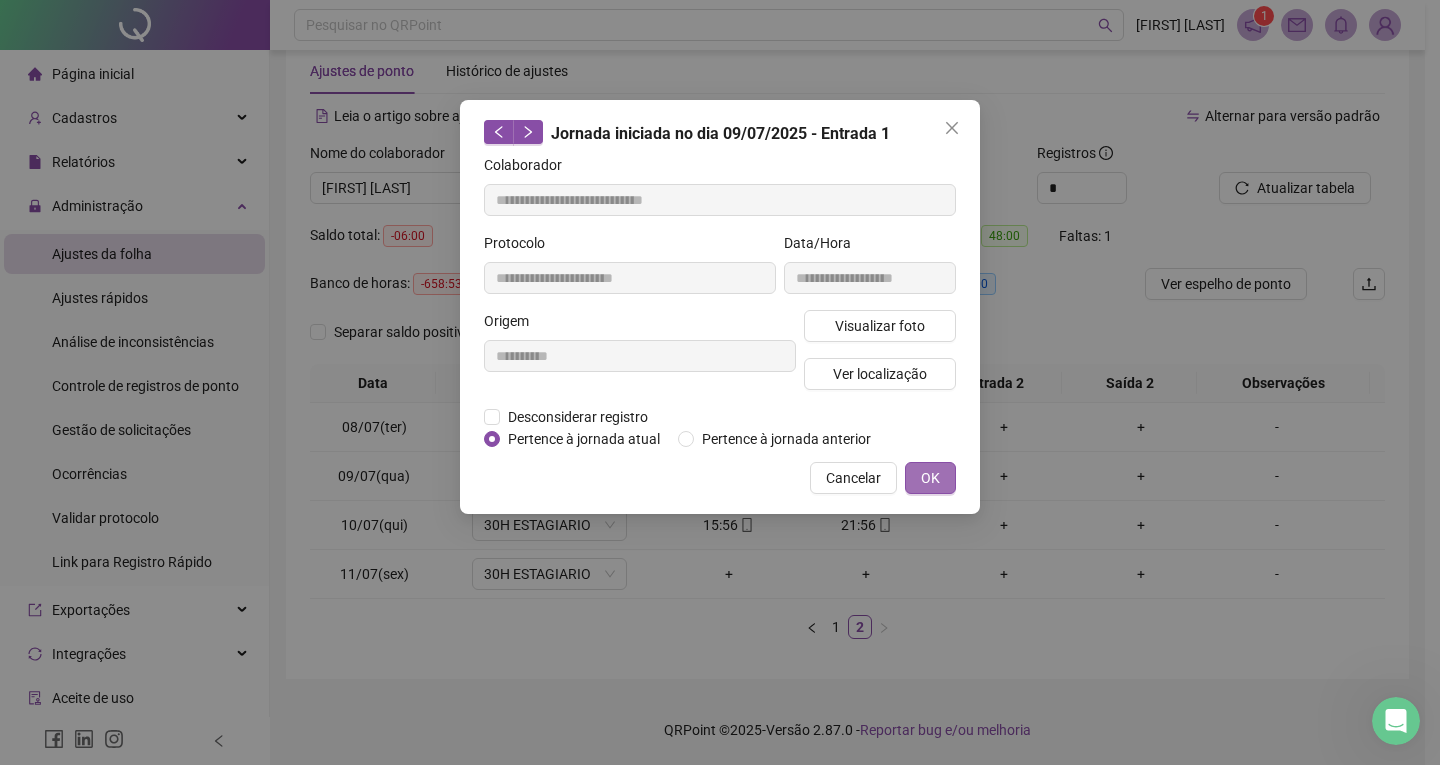 click on "OK" at bounding box center [930, 478] 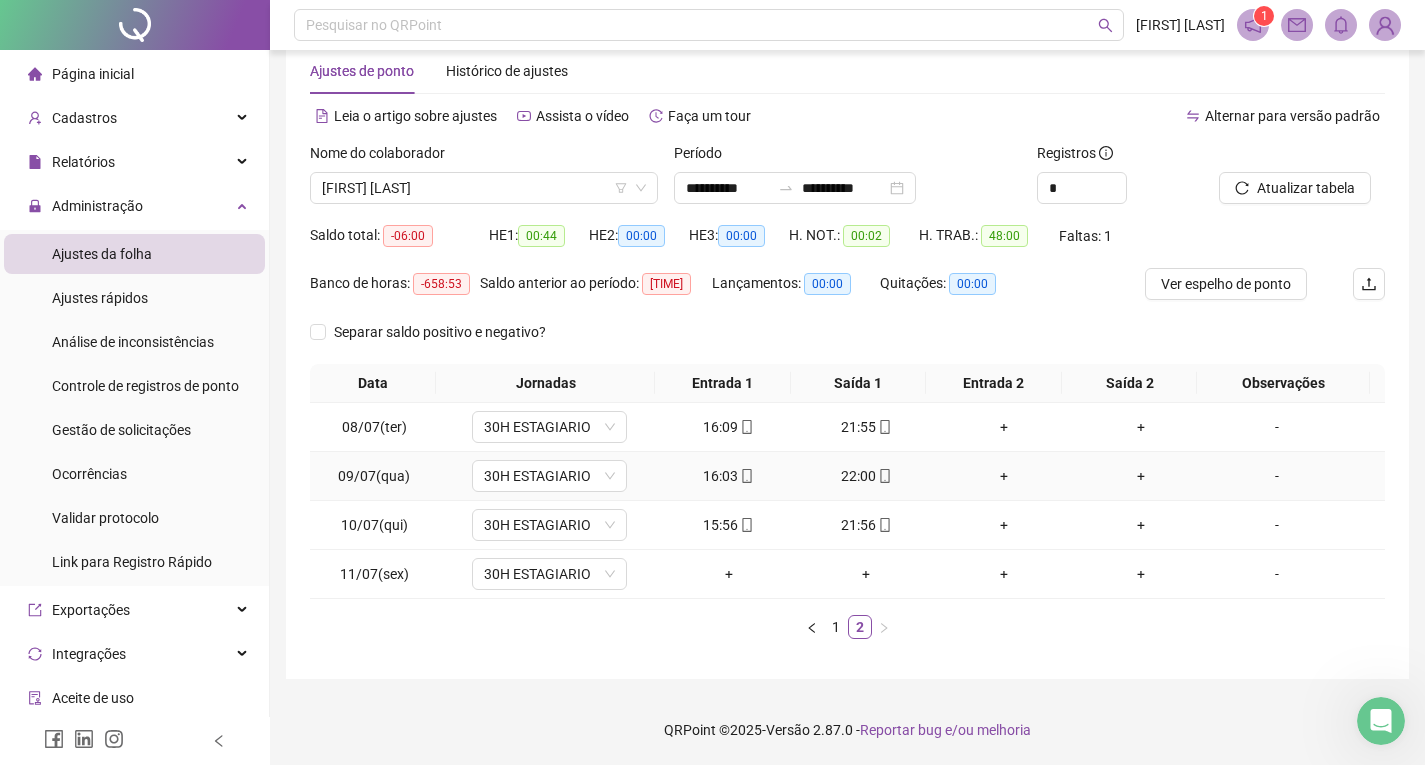 click on "22:00" at bounding box center [866, 476] 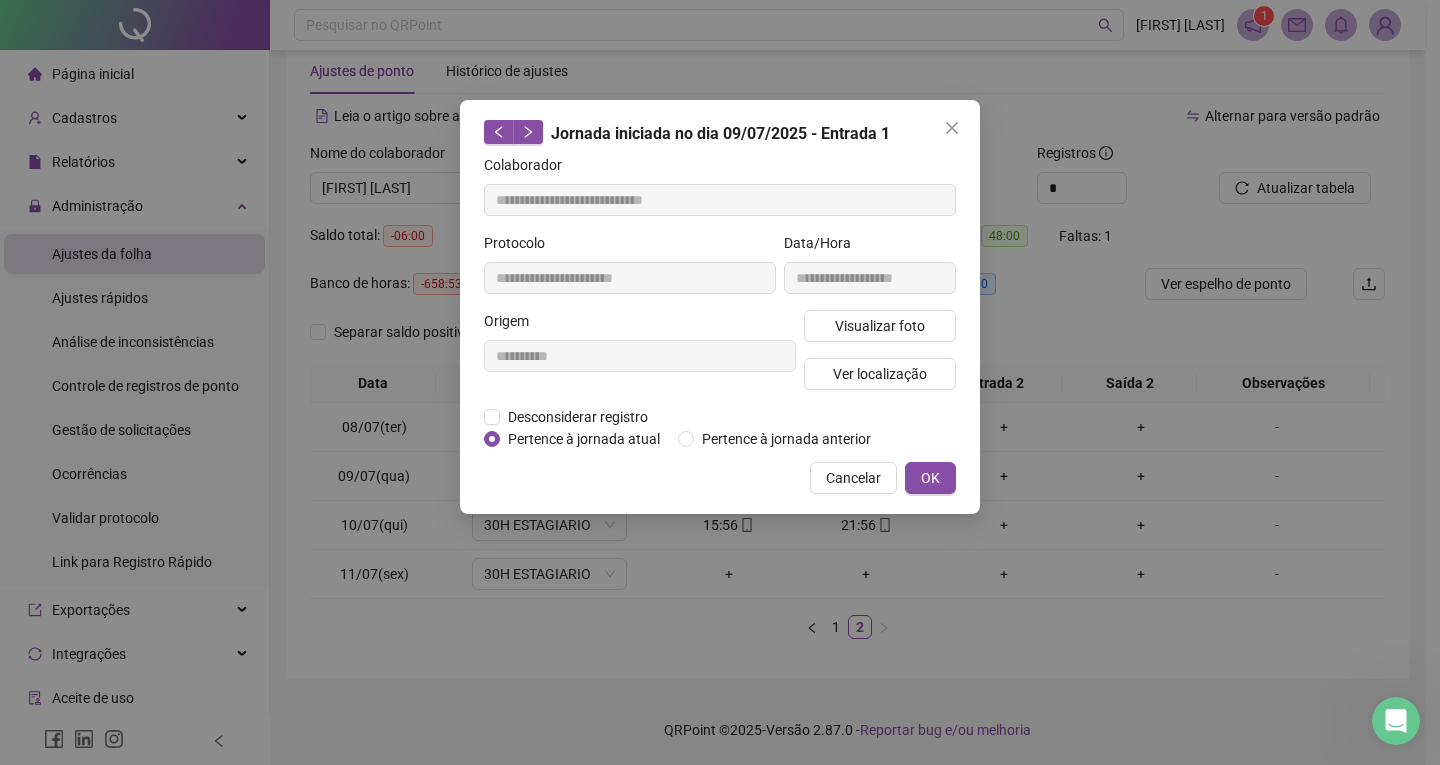 type on "**********" 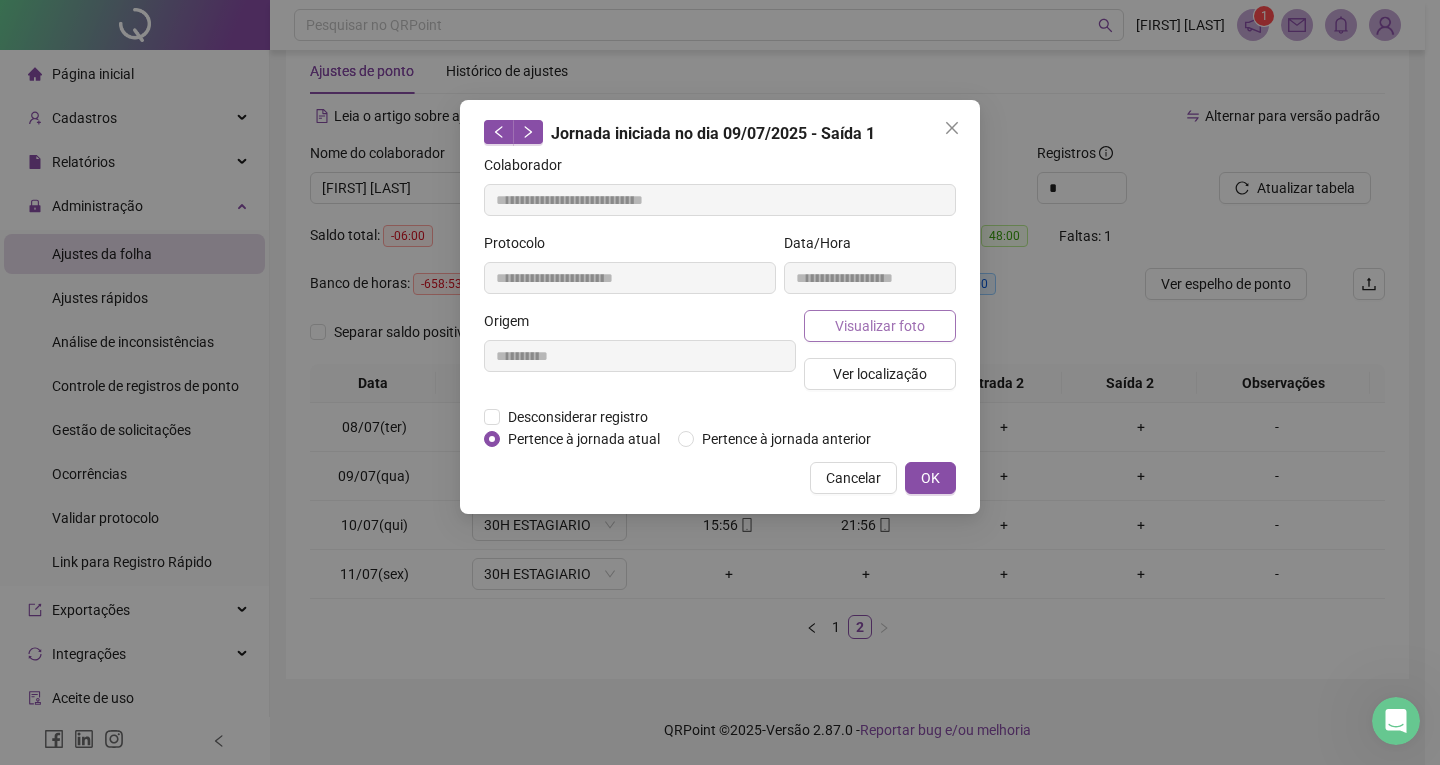 click on "Visualizar foto" at bounding box center [880, 326] 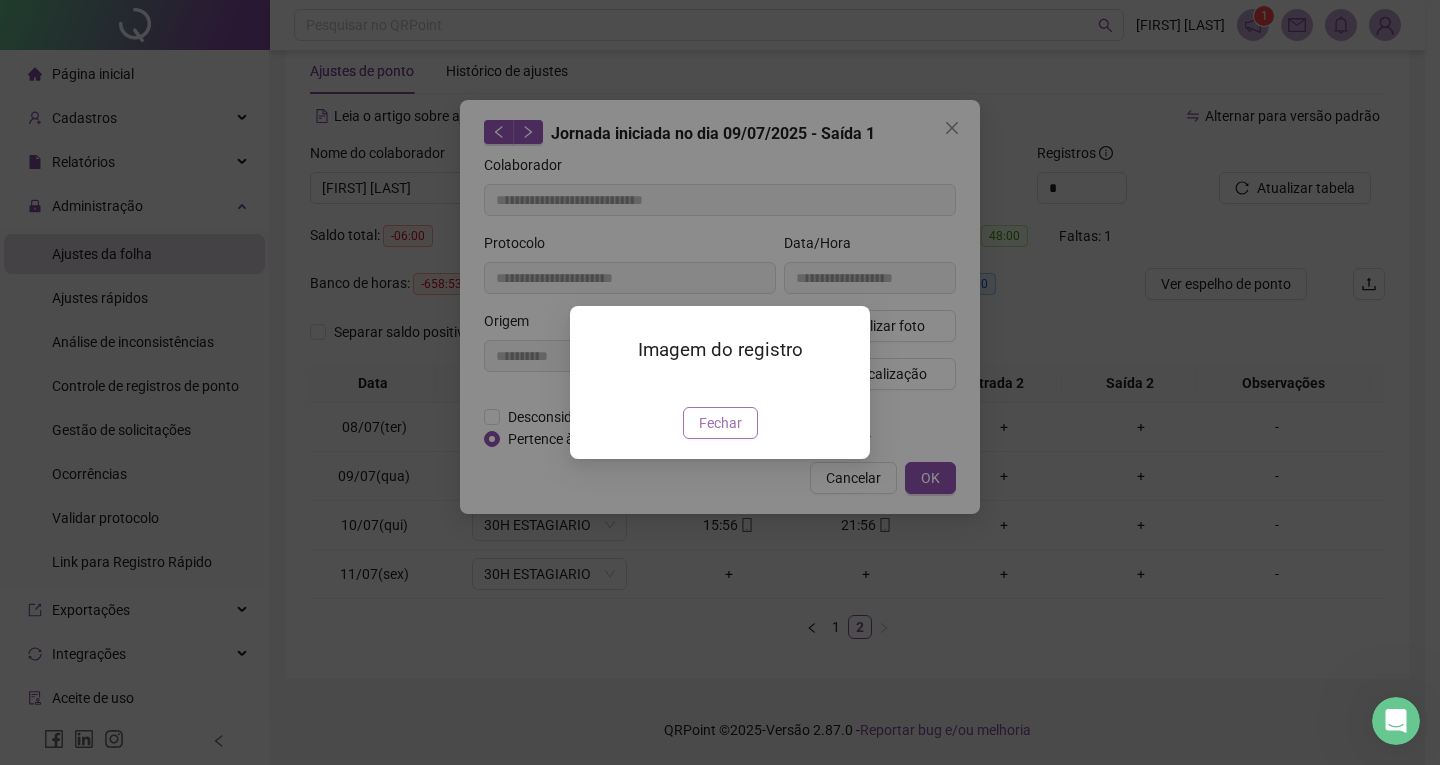 click on "Fechar" at bounding box center (720, 423) 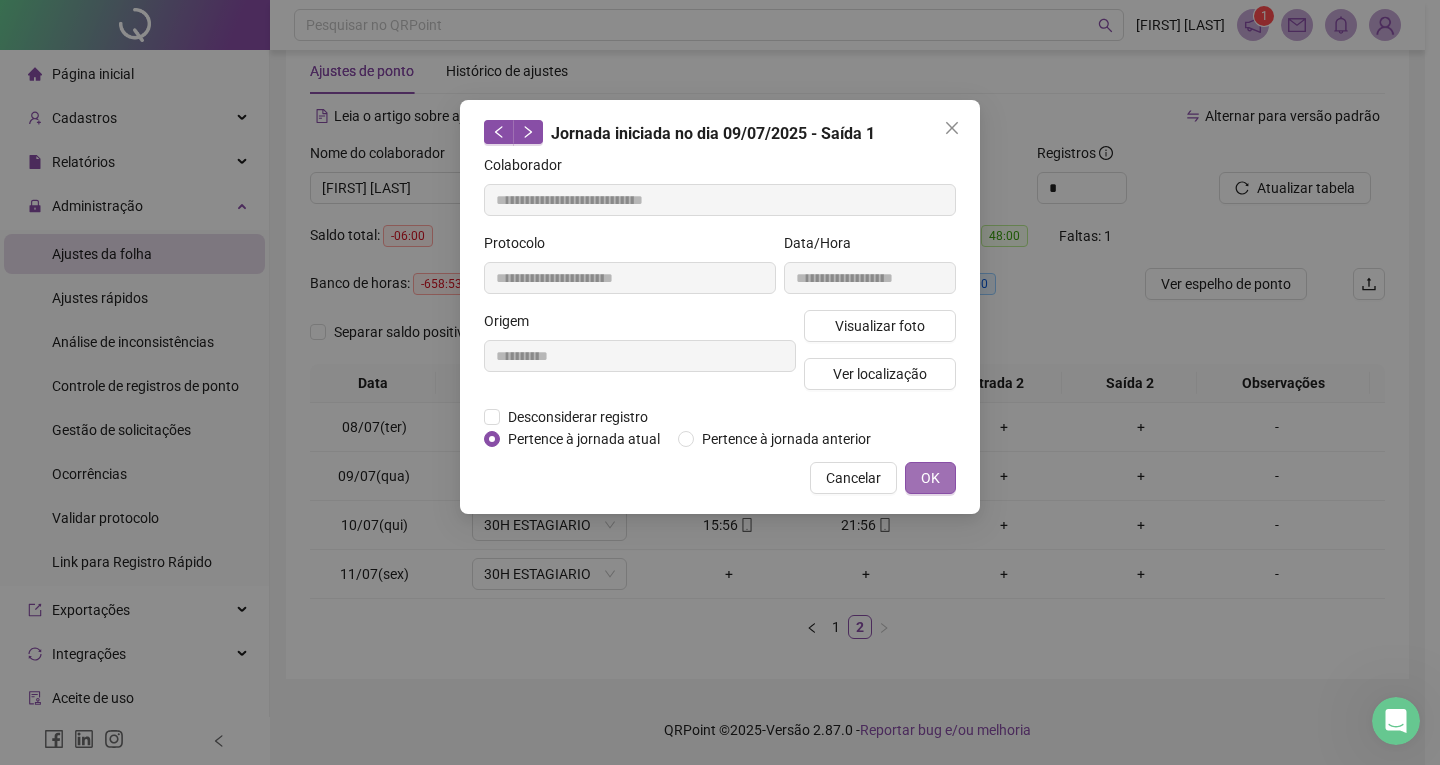click on "OK" at bounding box center (930, 478) 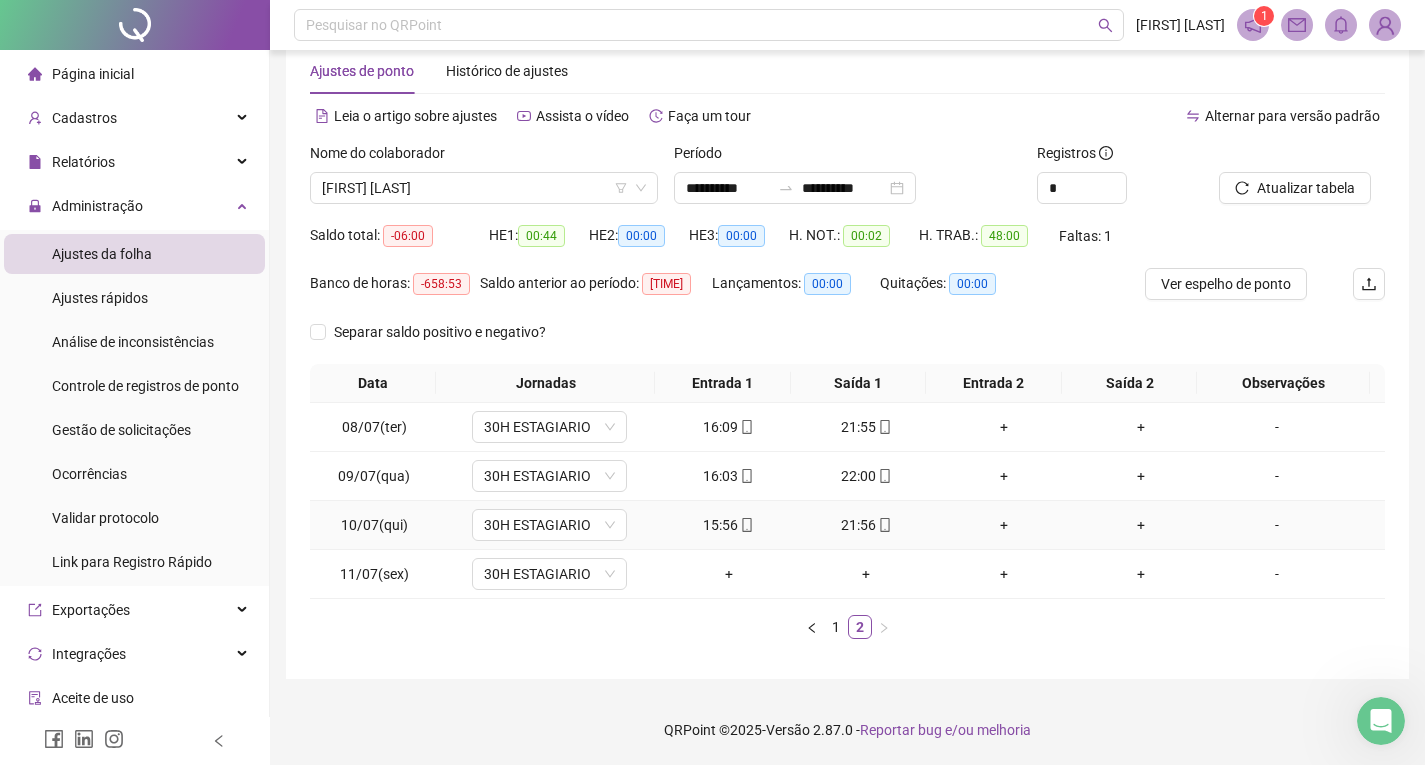 click 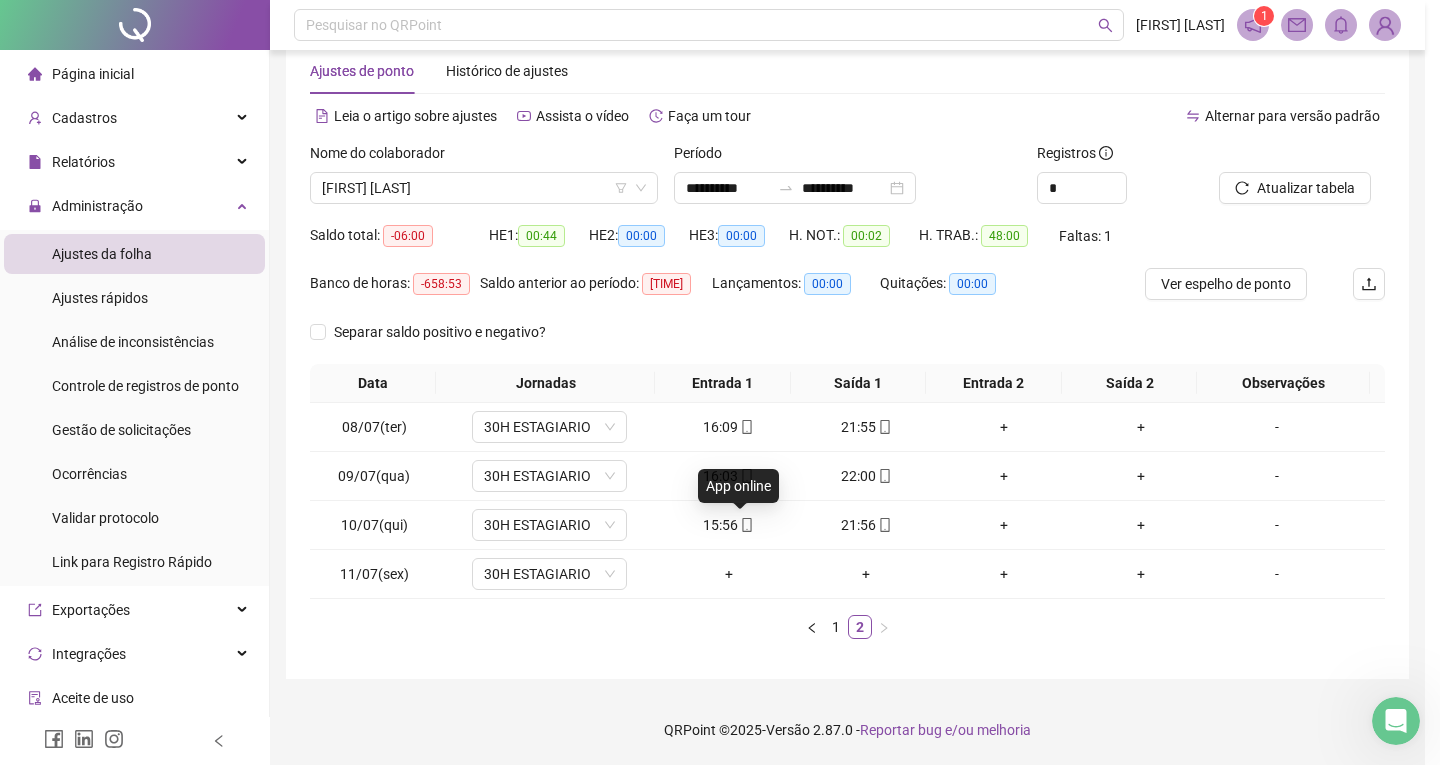 type on "**********" 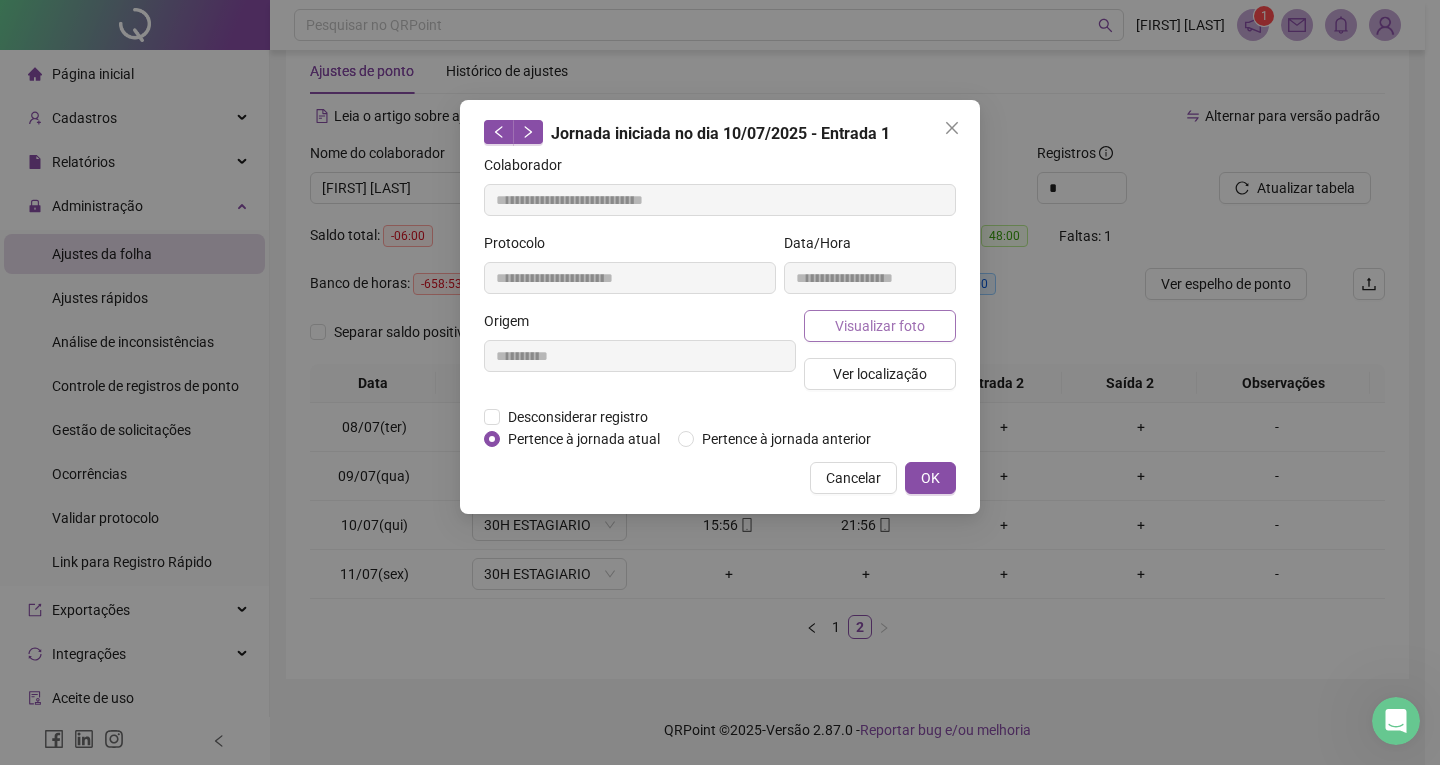 click on "Visualizar foto" at bounding box center (880, 326) 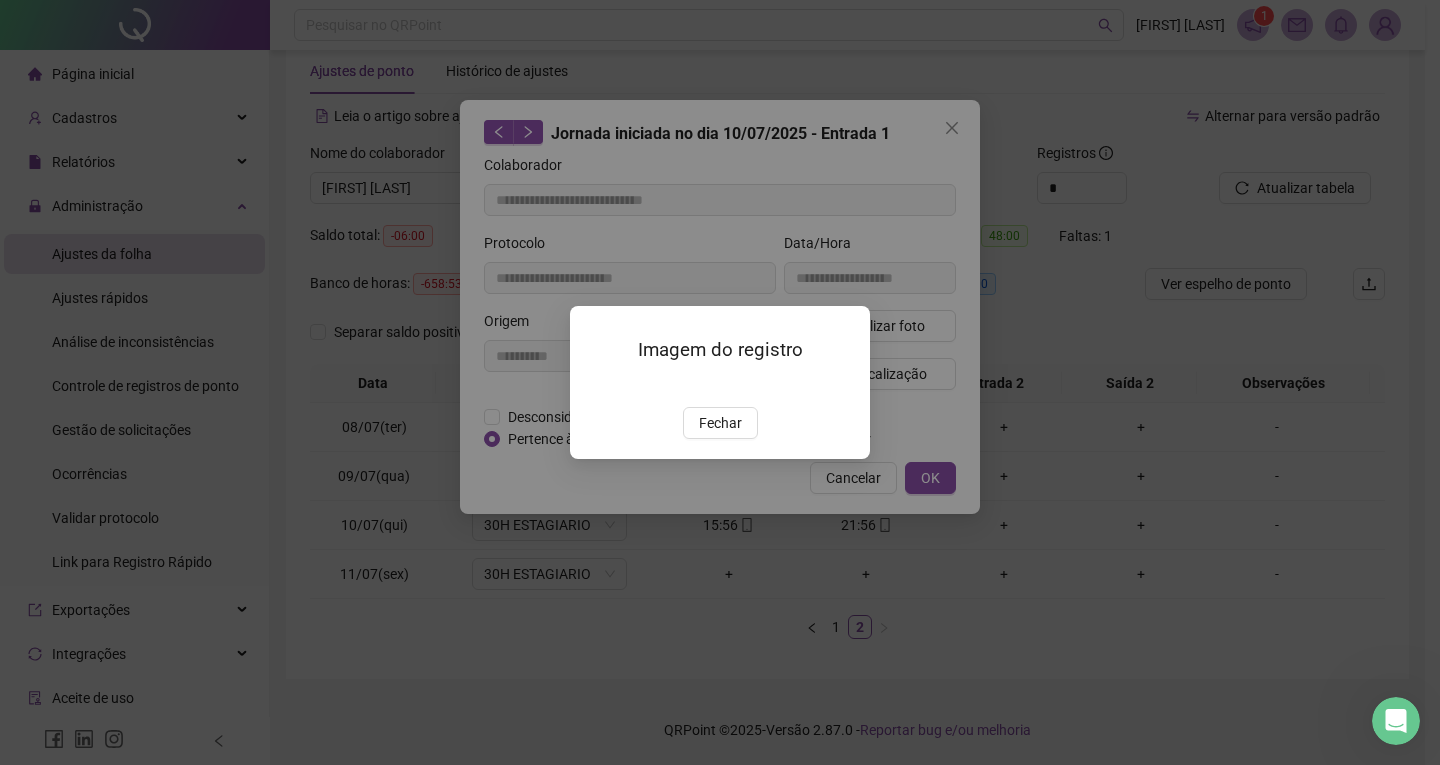 drag, startPoint x: 720, startPoint y: 558, endPoint x: 740, endPoint y: 554, distance: 20.396078 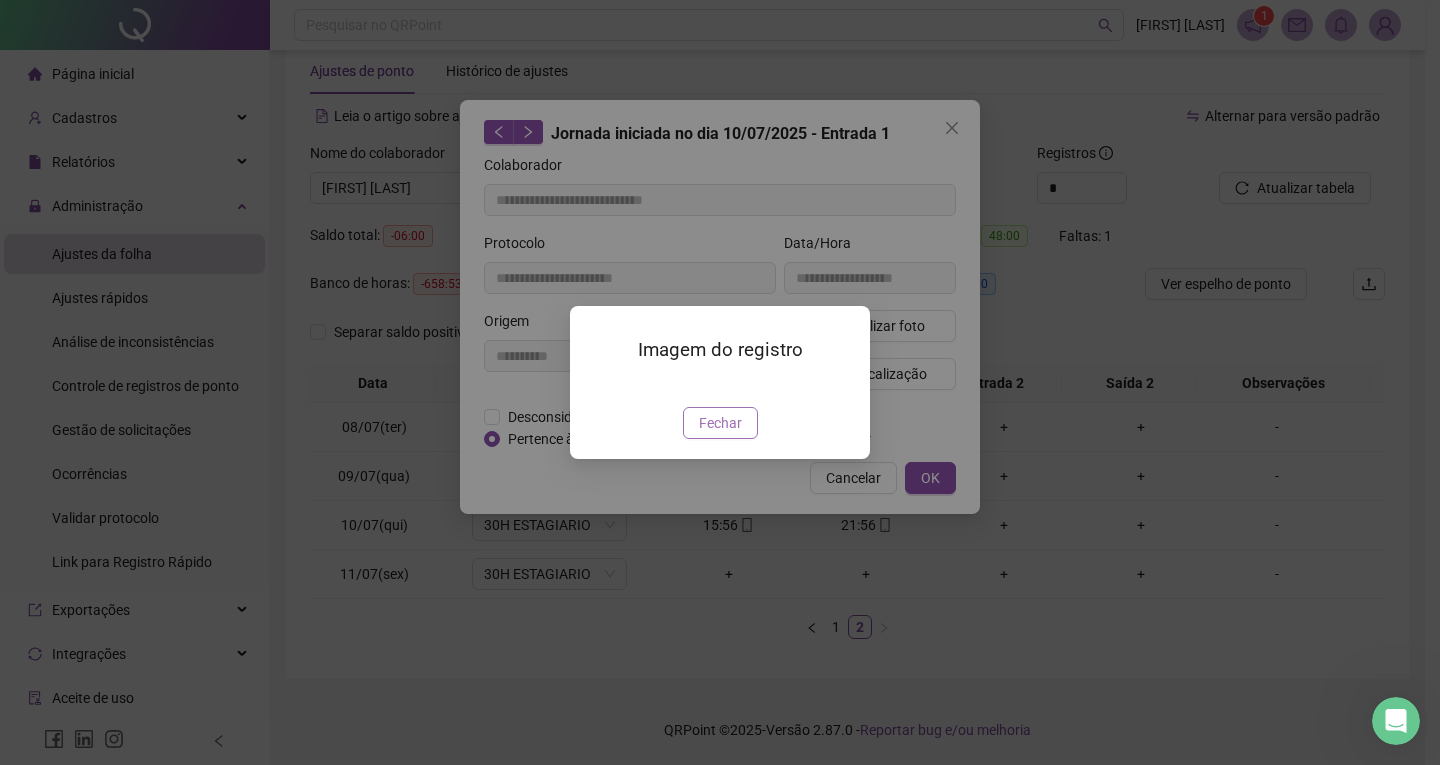 click on "Fechar" at bounding box center (720, 423) 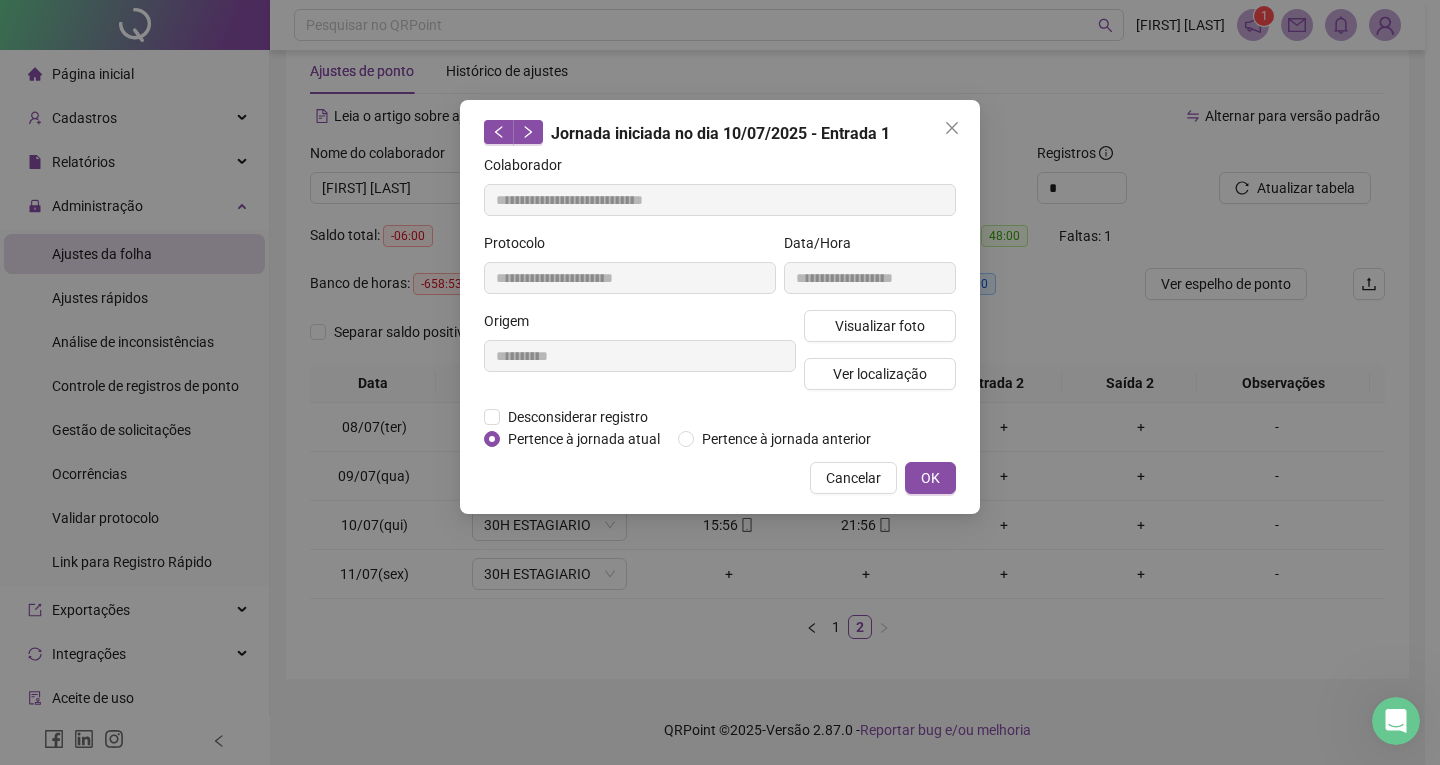 click on "Cancelar OK" at bounding box center (720, 478) 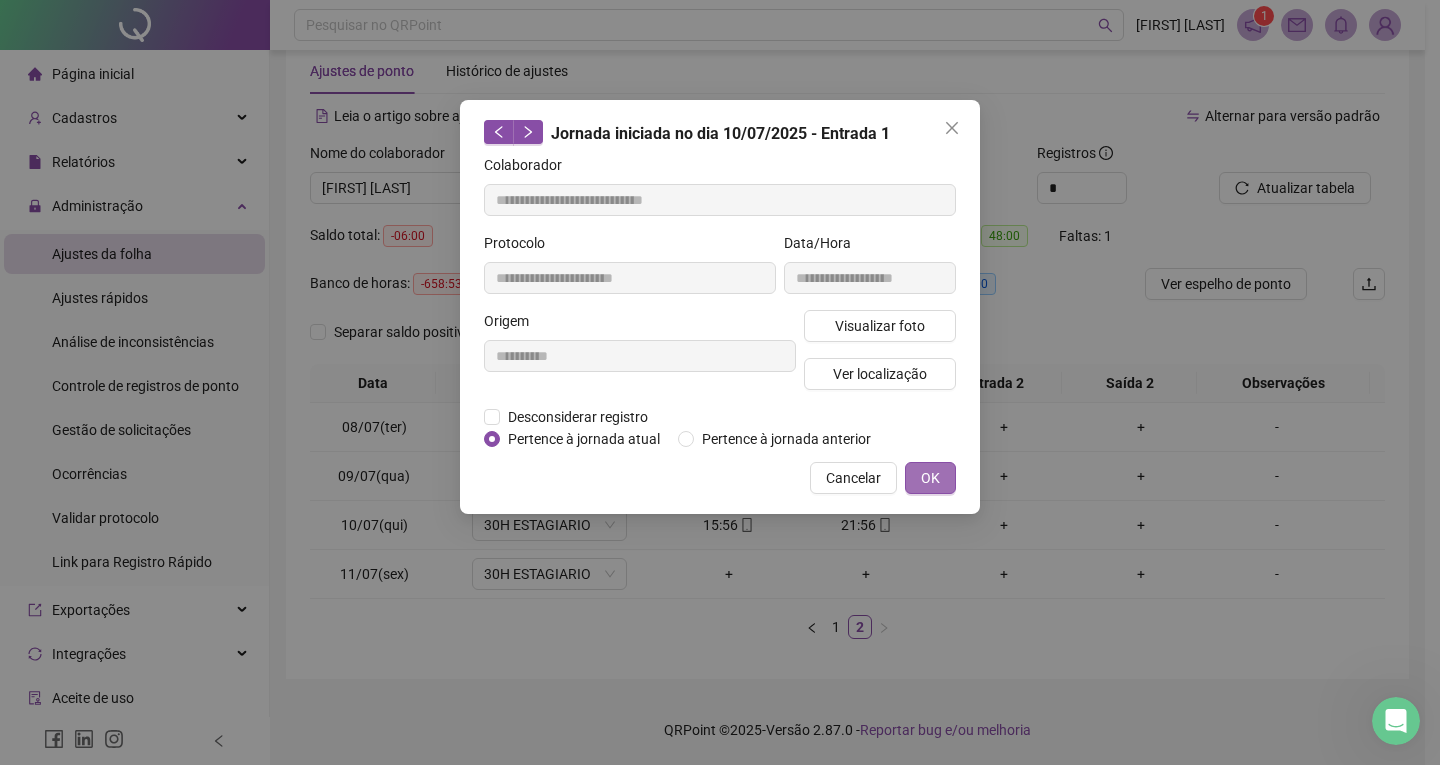 click on "OK" at bounding box center (930, 478) 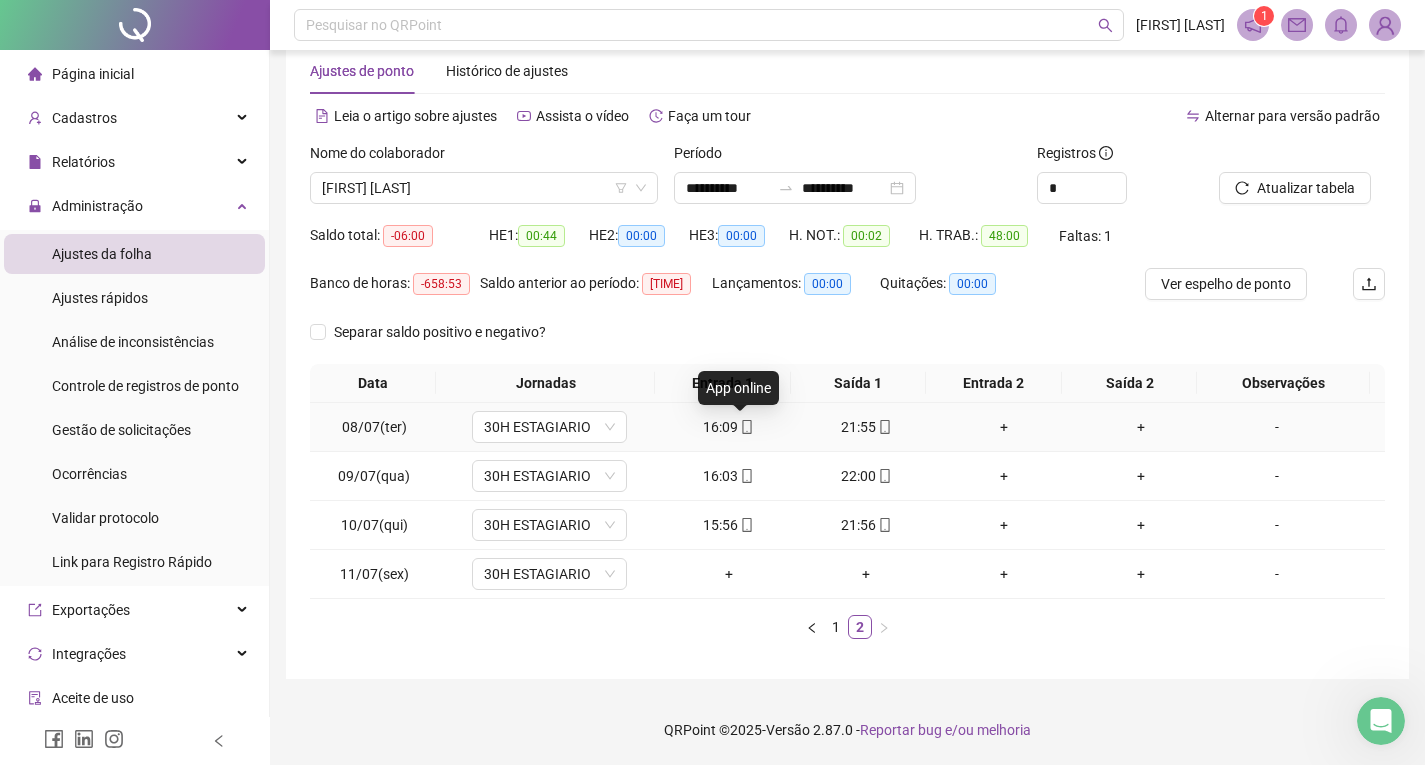 click 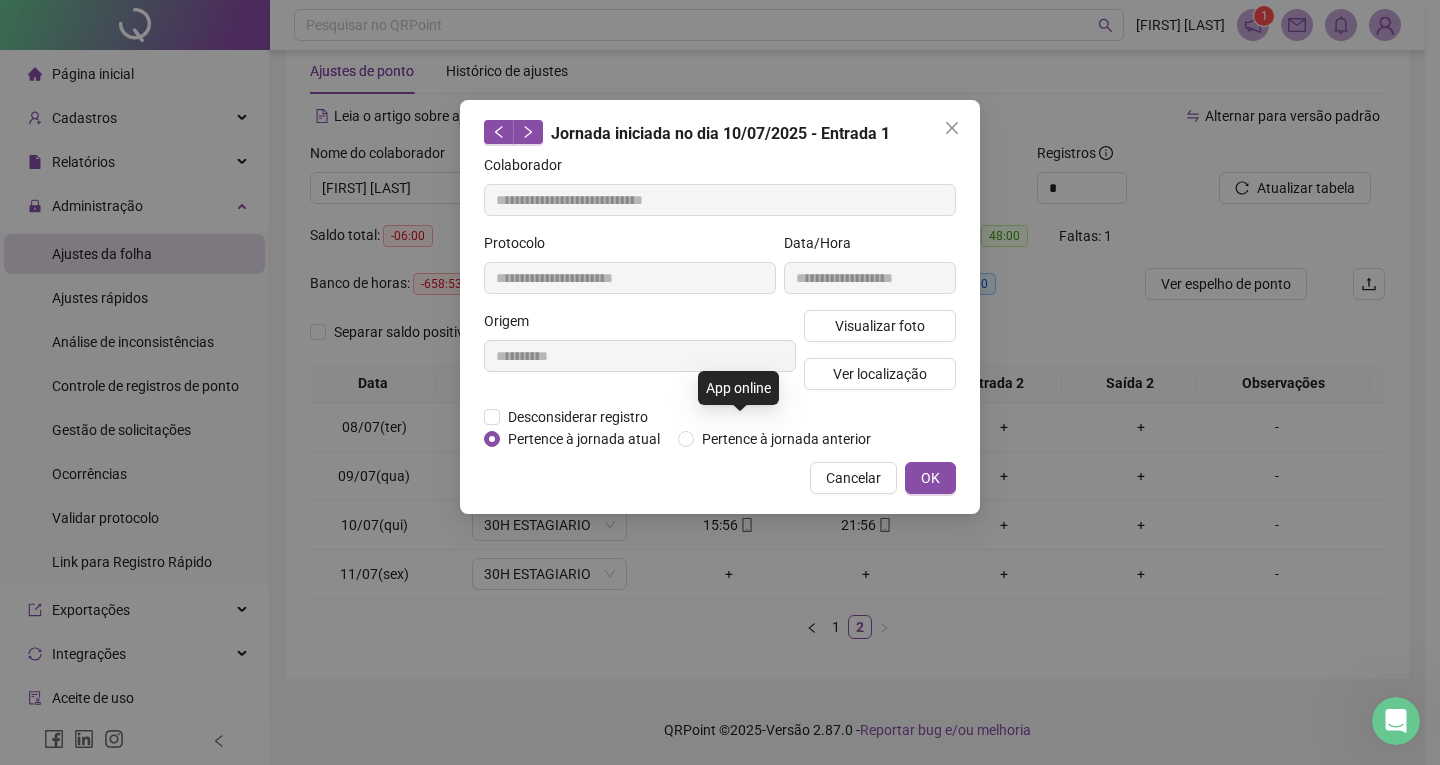 type on "**********" 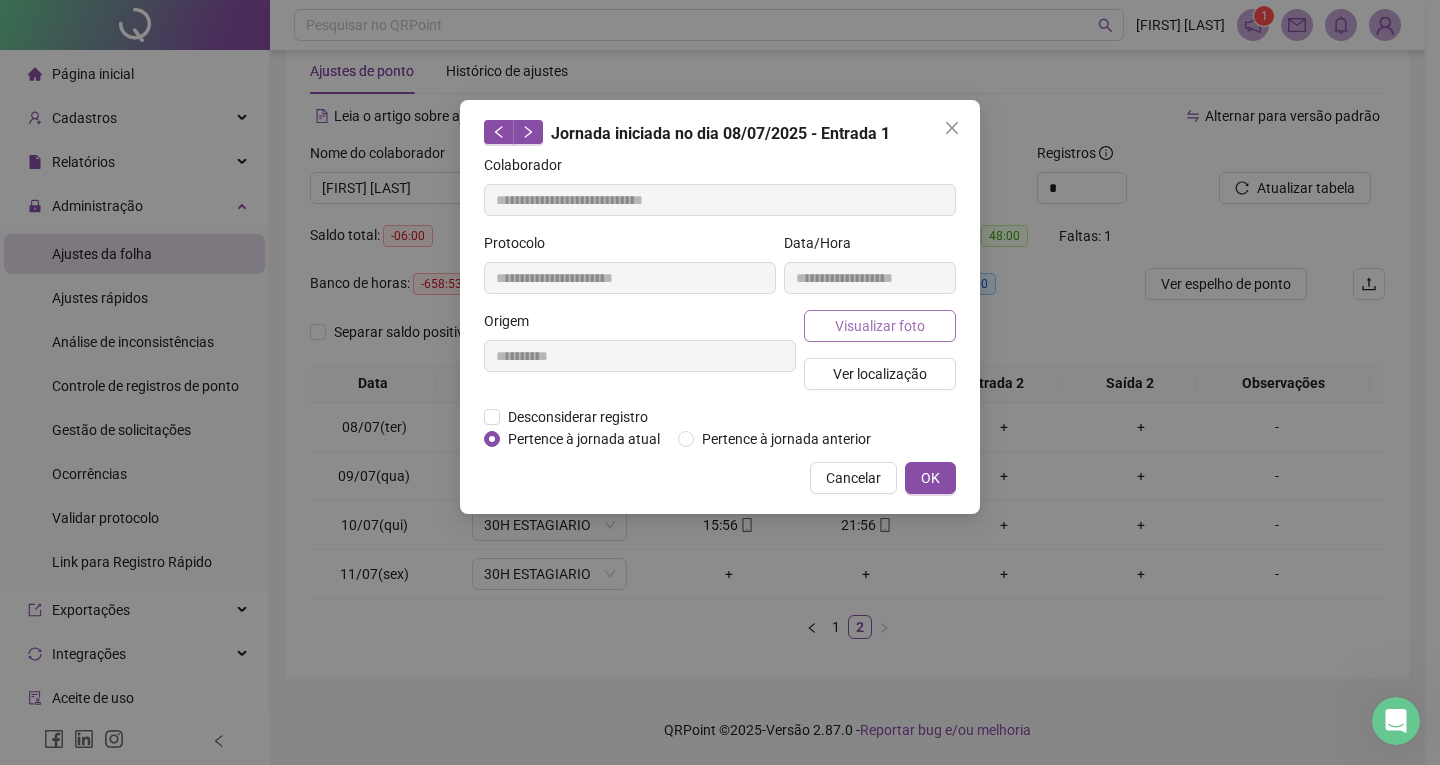 click on "Visualizar foto" at bounding box center (880, 326) 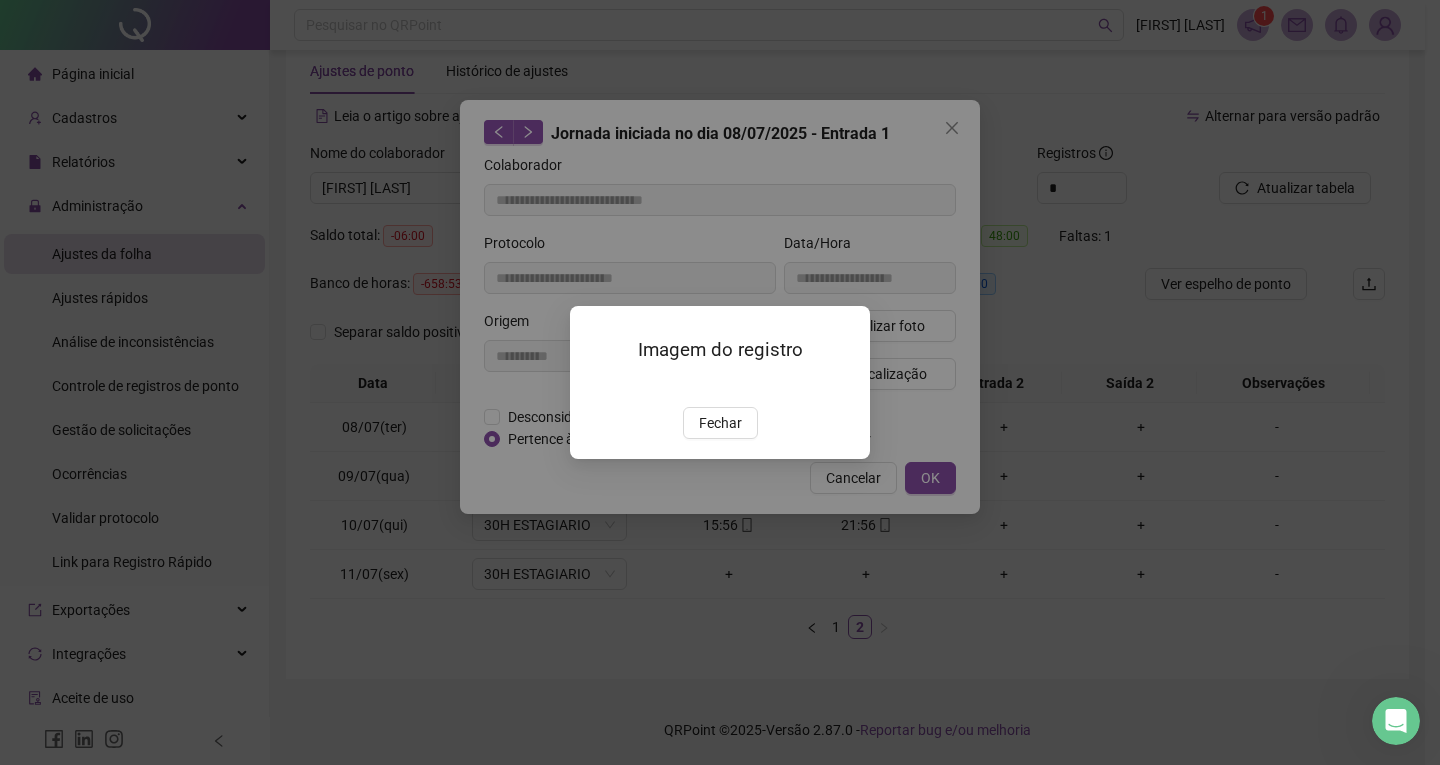 click on "Fechar" at bounding box center [720, 423] 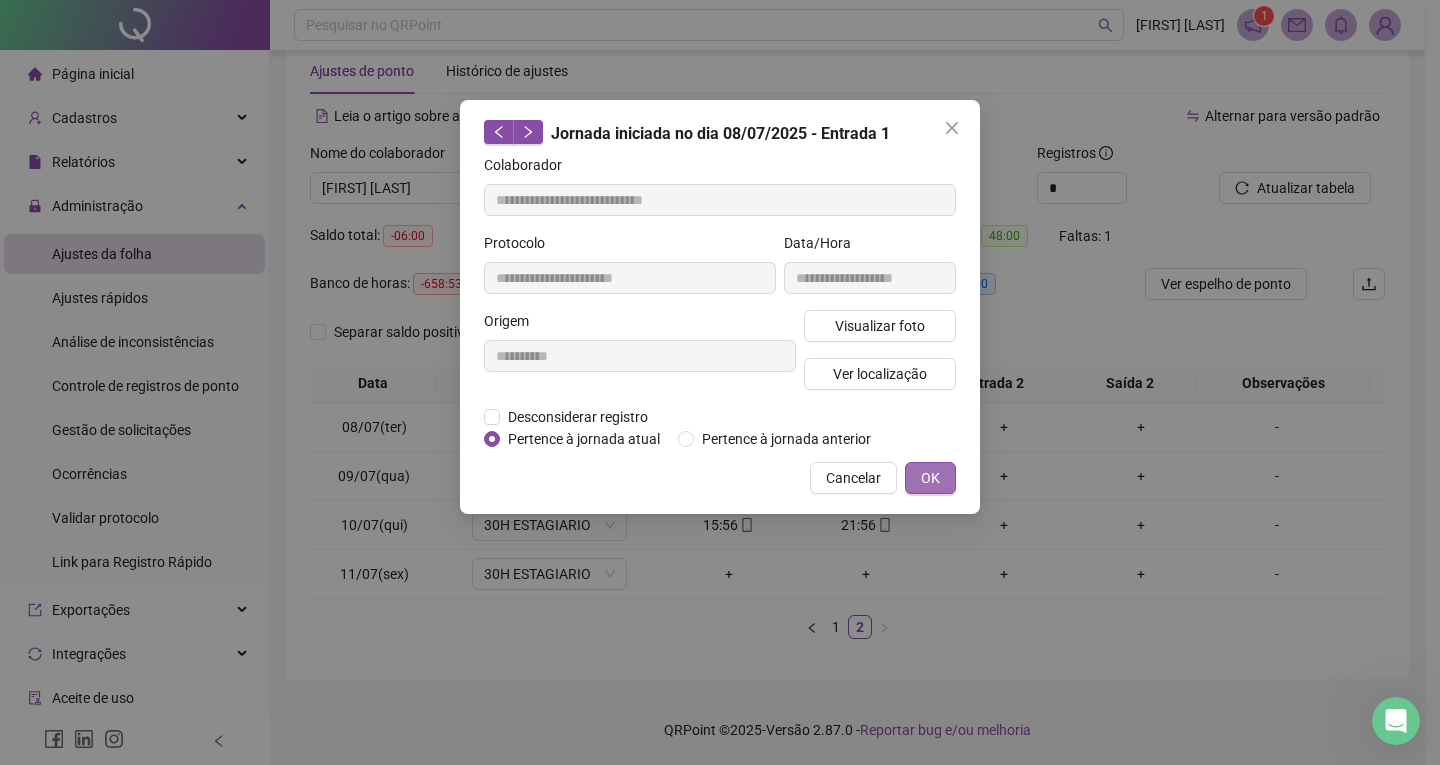click on "OK" at bounding box center [930, 478] 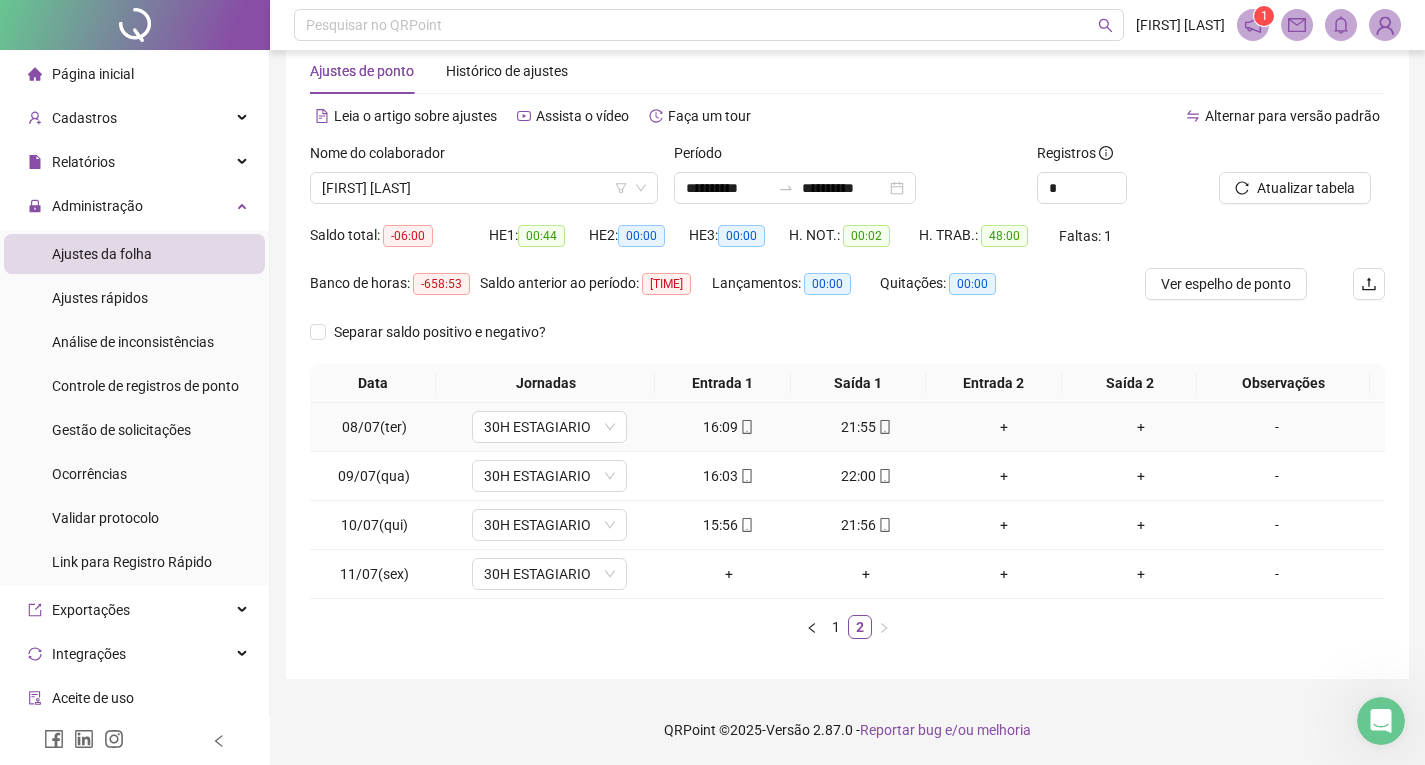 click 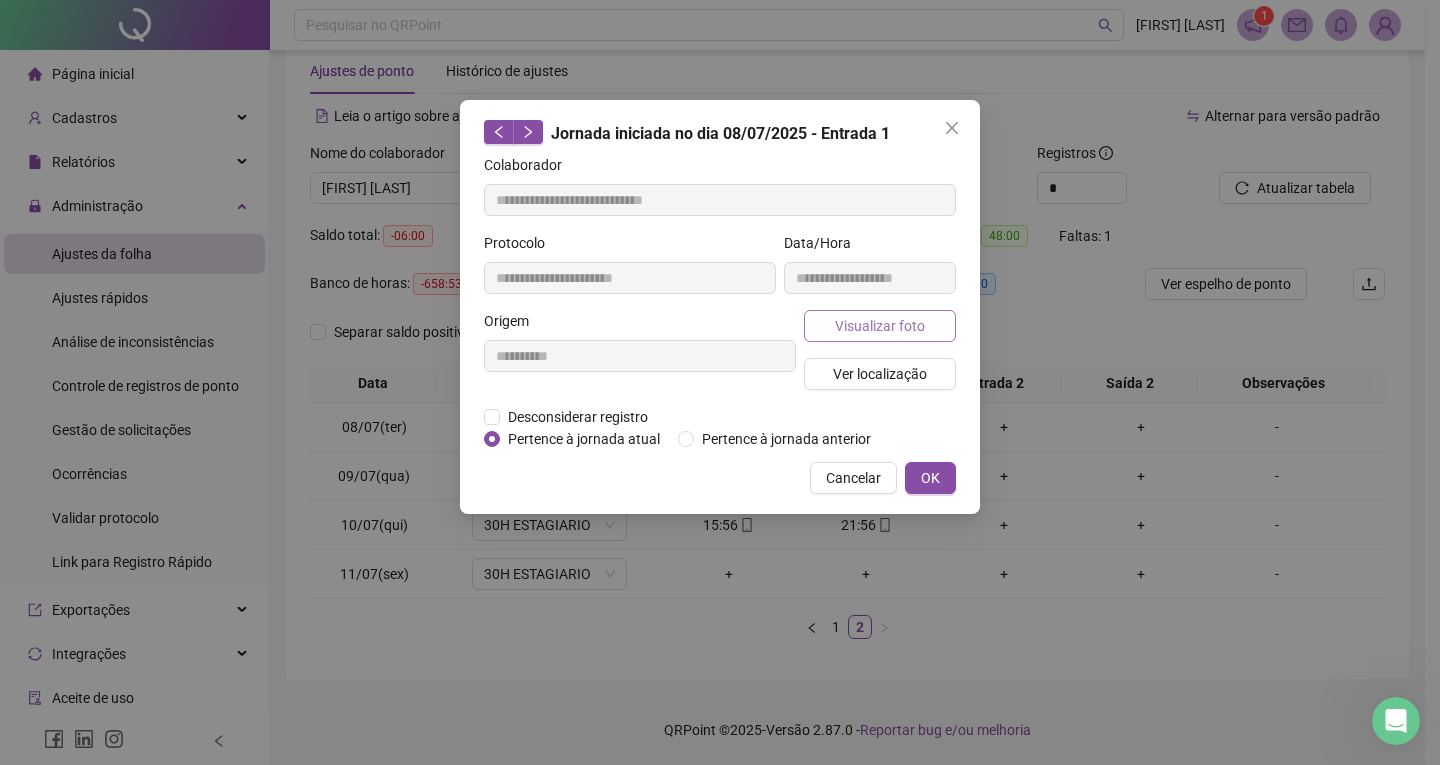 click on "Visualizar foto" at bounding box center [880, 326] 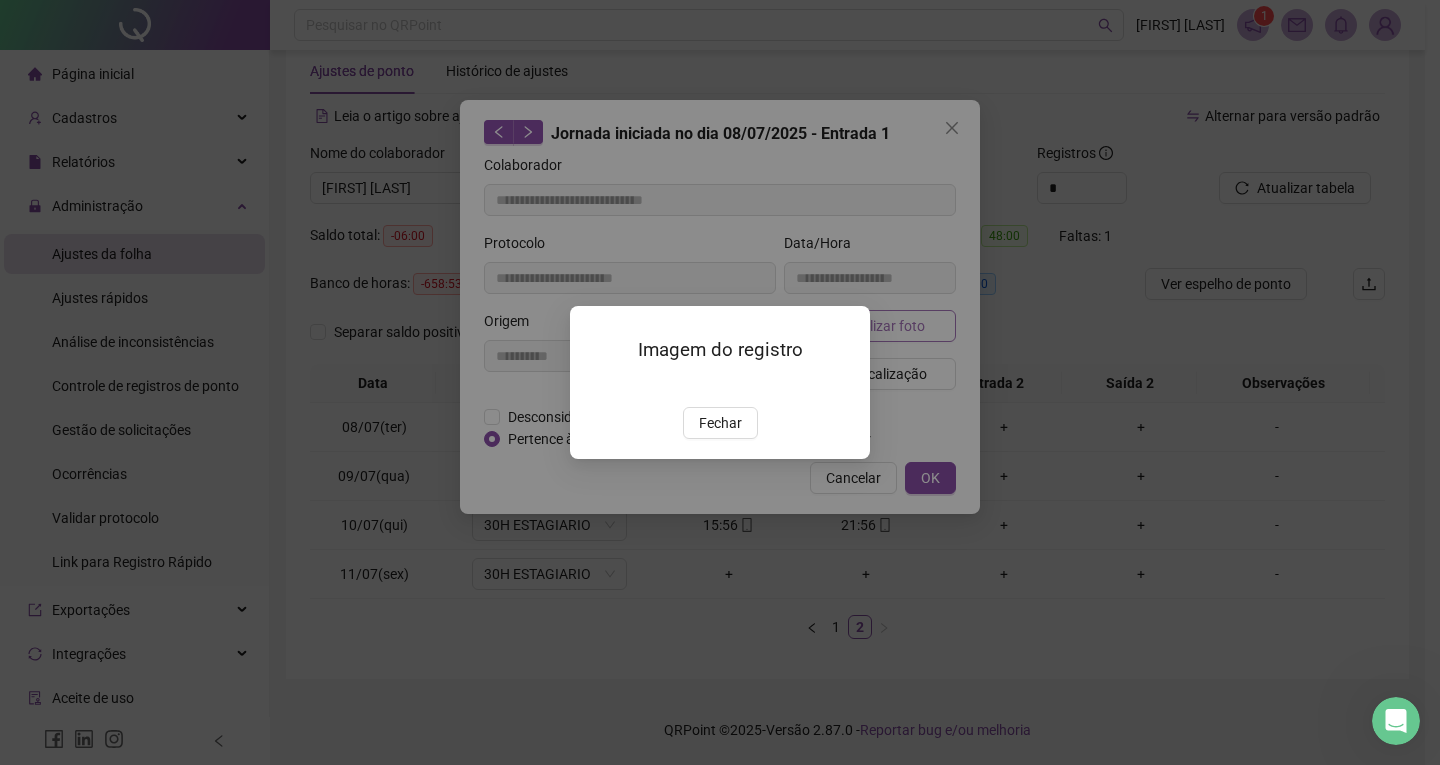 type on "**********" 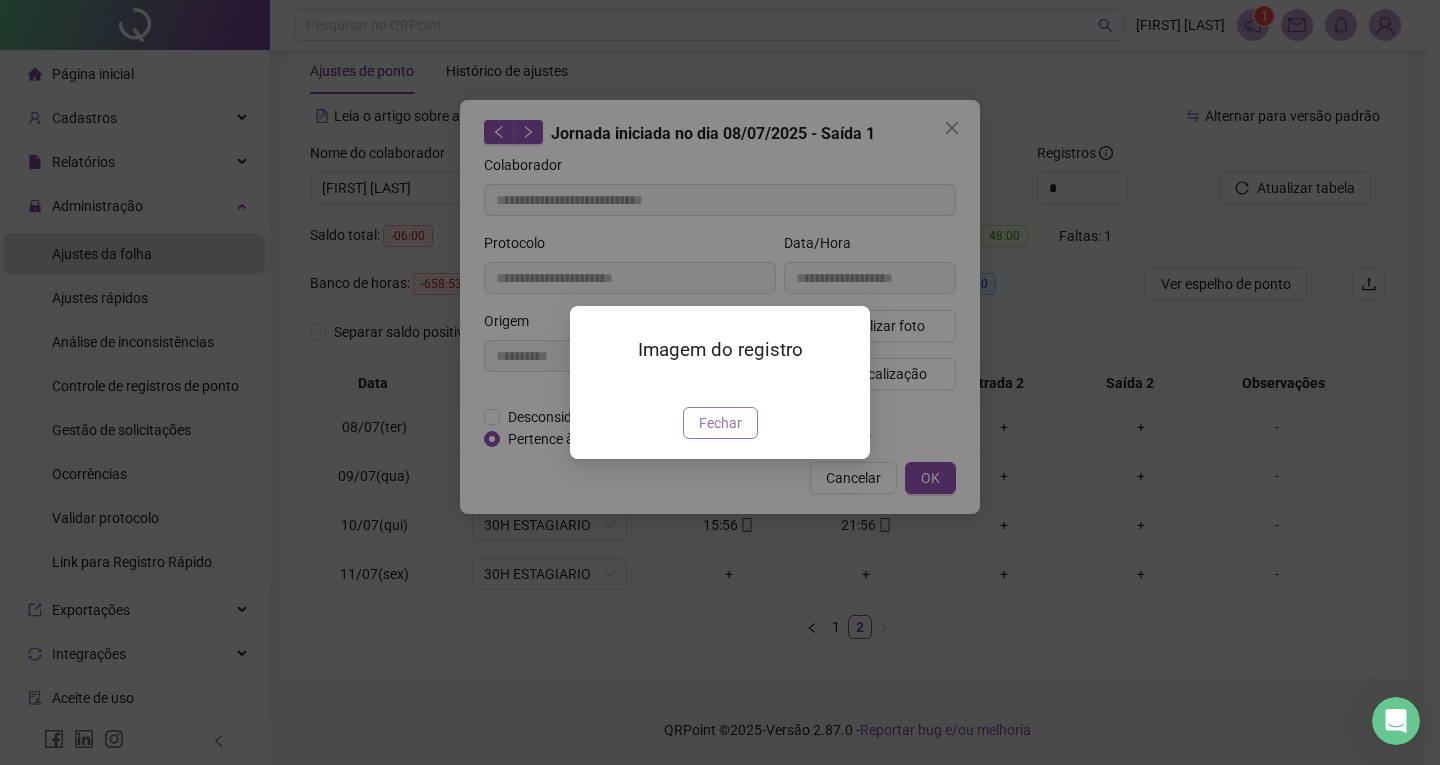 click on "Fechar" at bounding box center [720, 423] 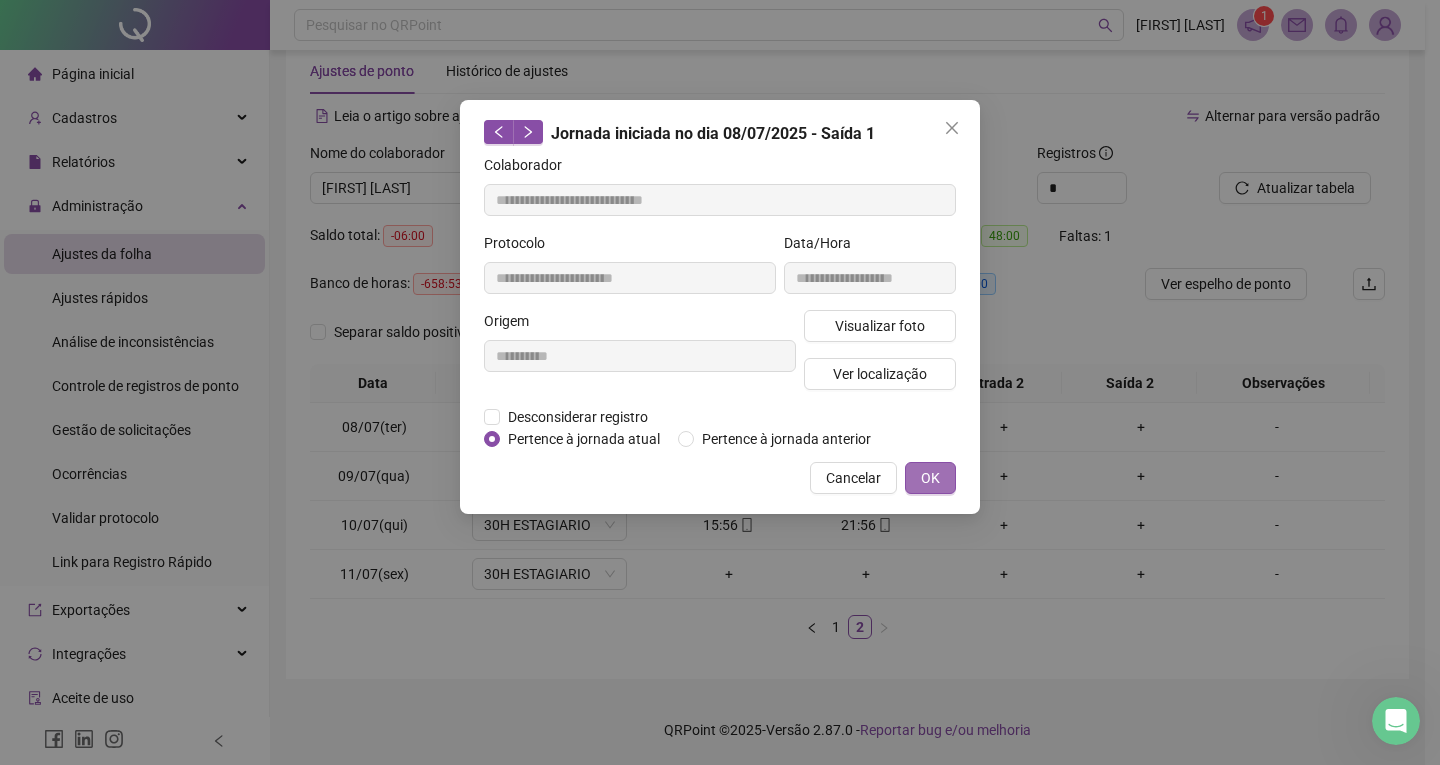 click on "OK" at bounding box center [930, 478] 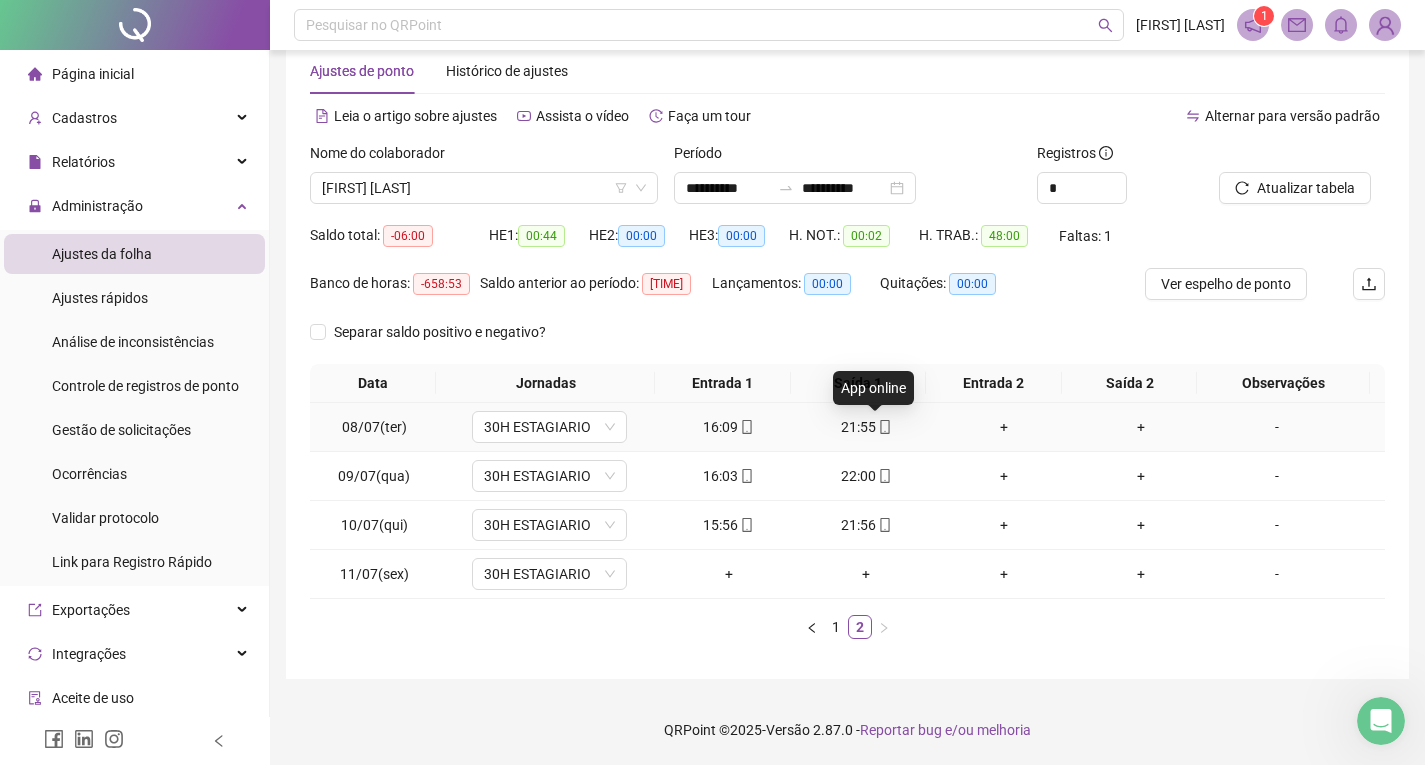 click 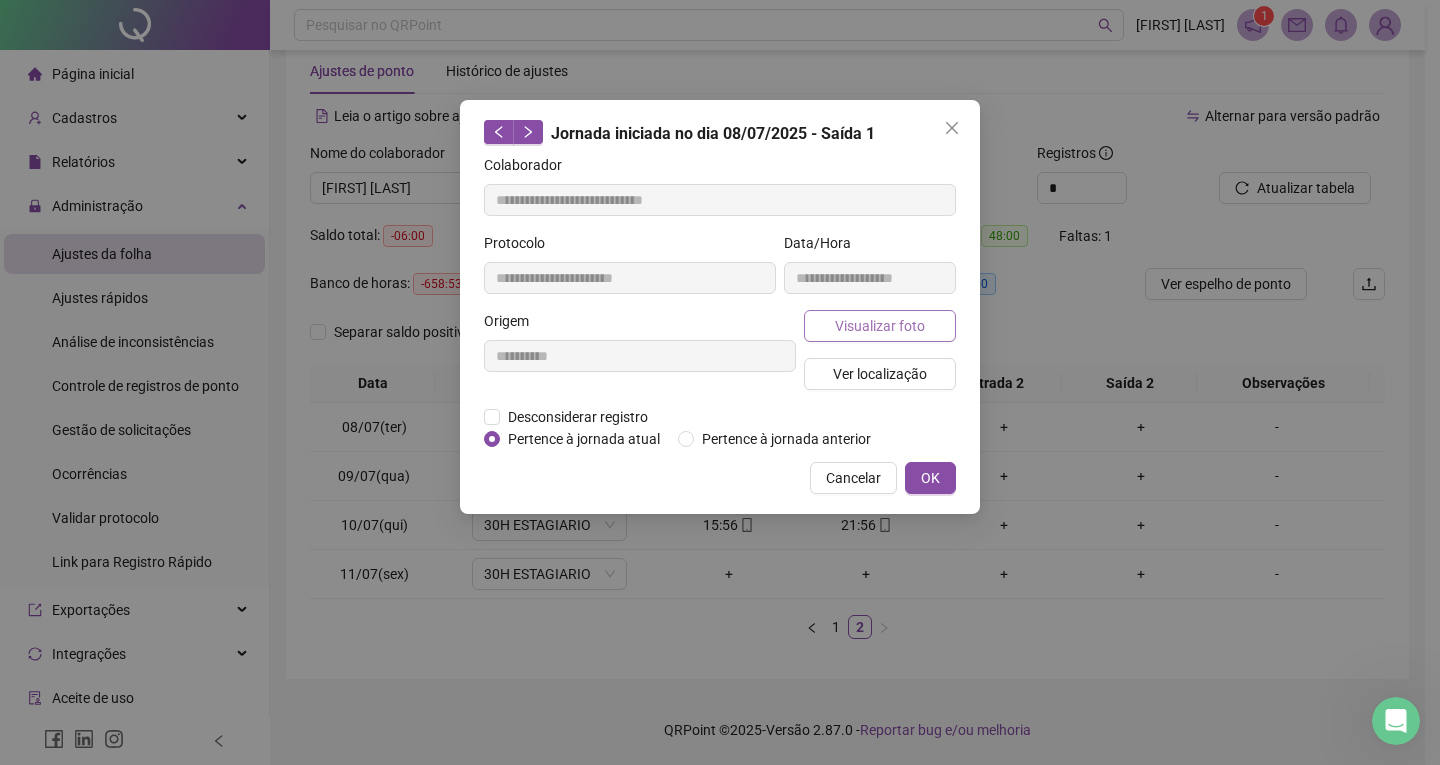 click on "Visualizar foto" at bounding box center (880, 326) 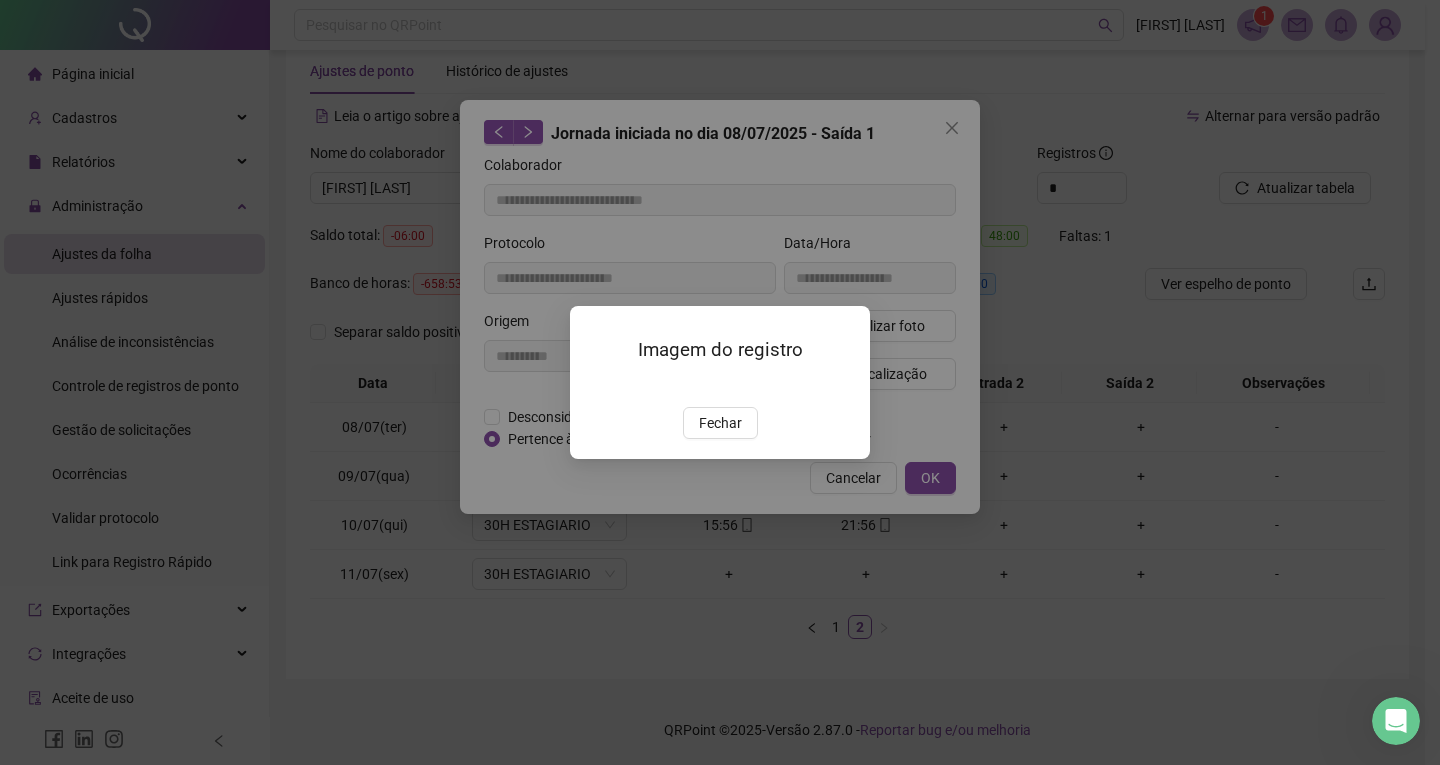 click at bounding box center [594, 386] 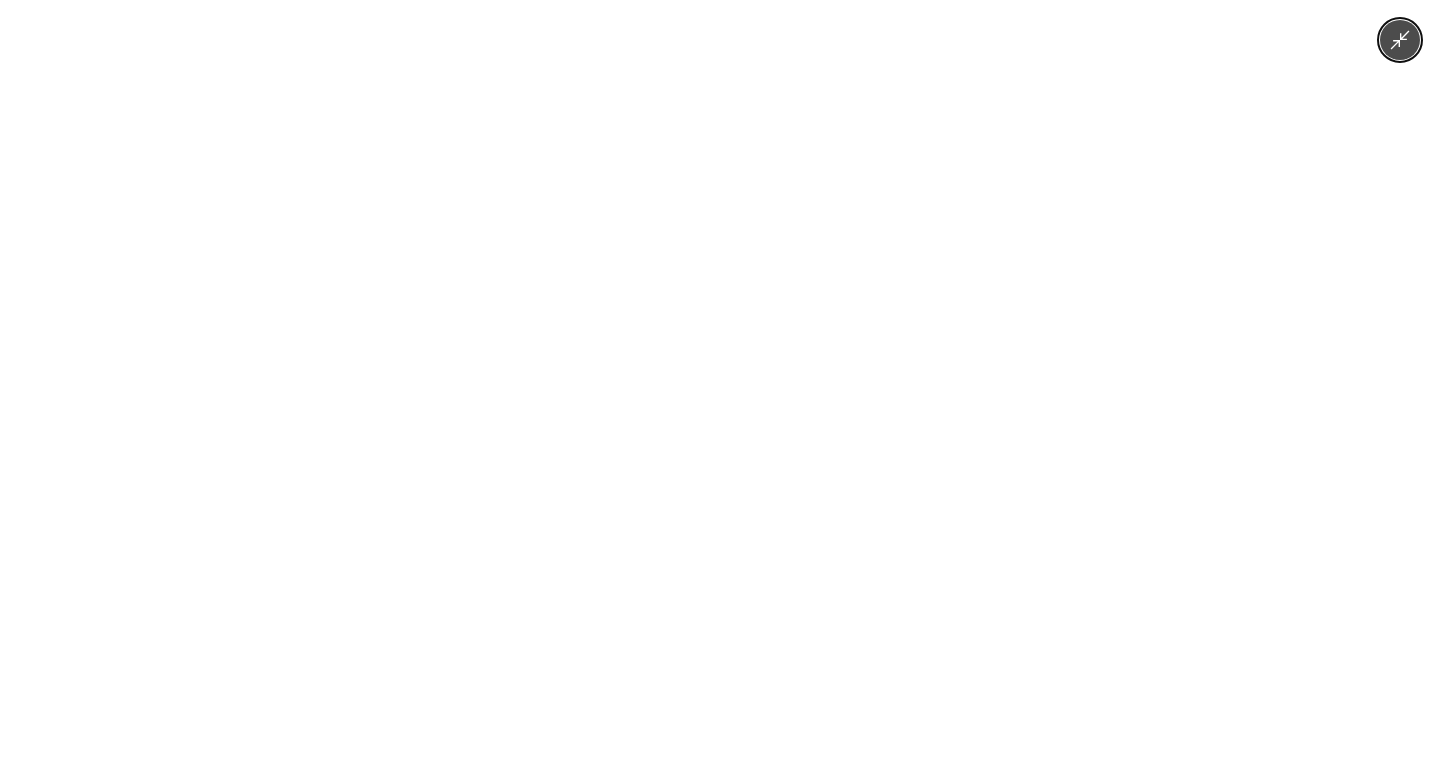 click at bounding box center (720, 382) 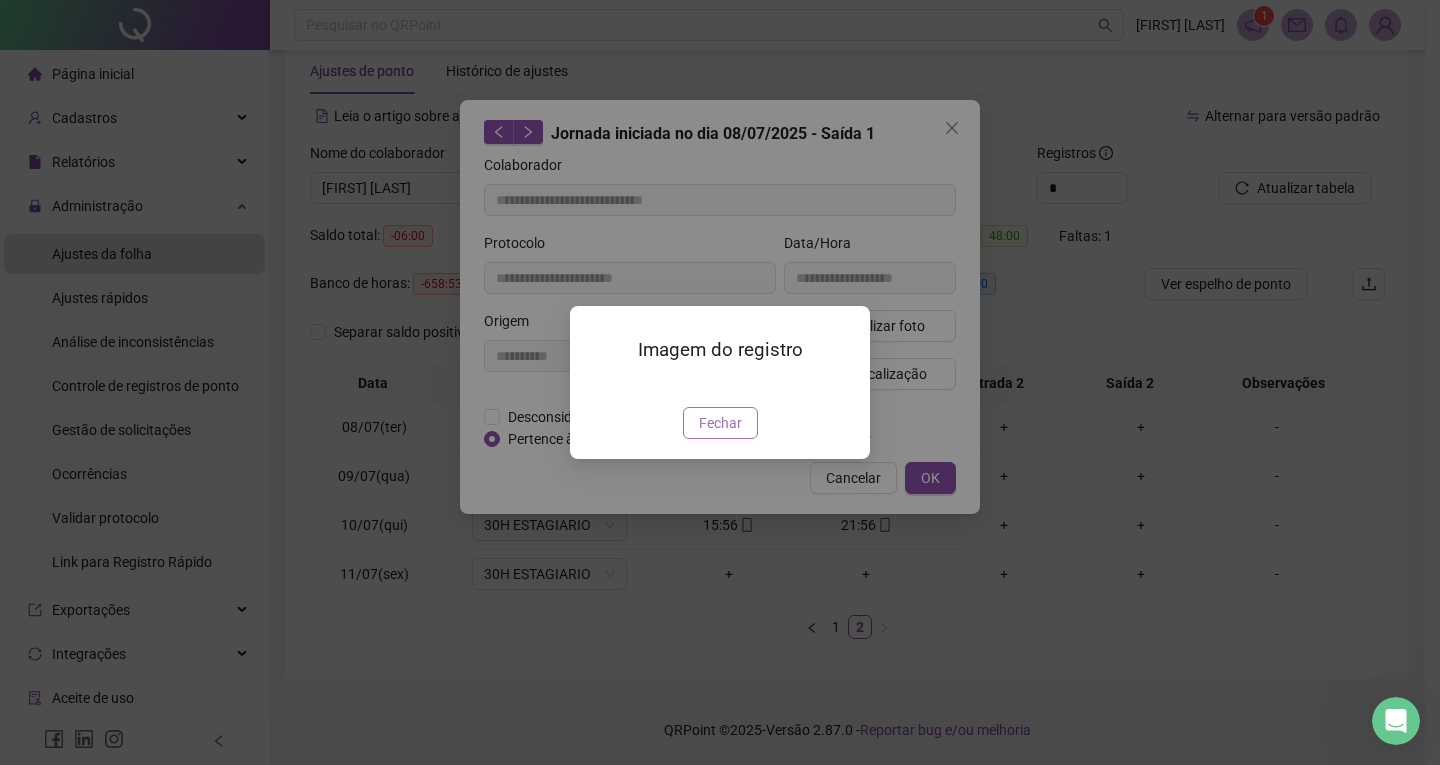 click on "Fechar" at bounding box center (720, 423) 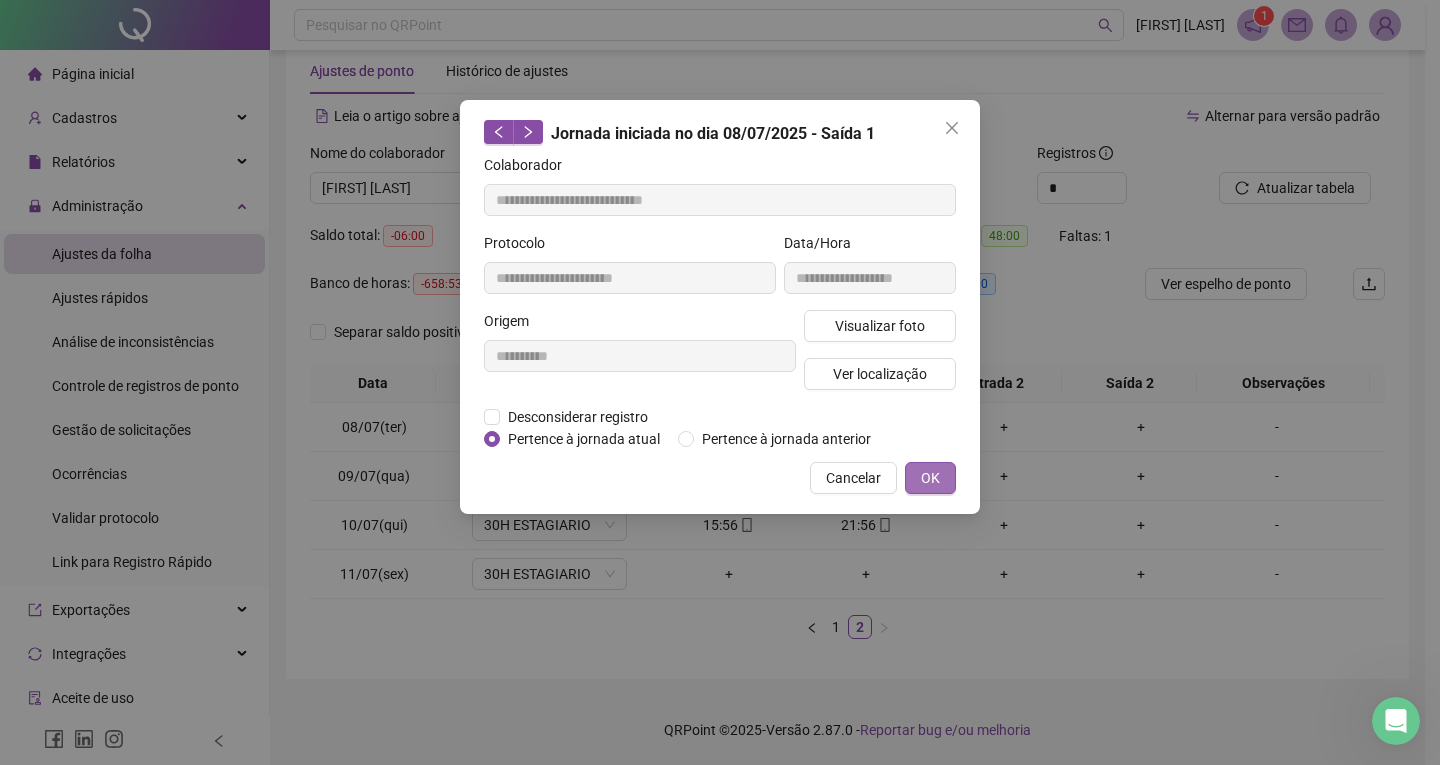 click on "OK" at bounding box center [930, 478] 